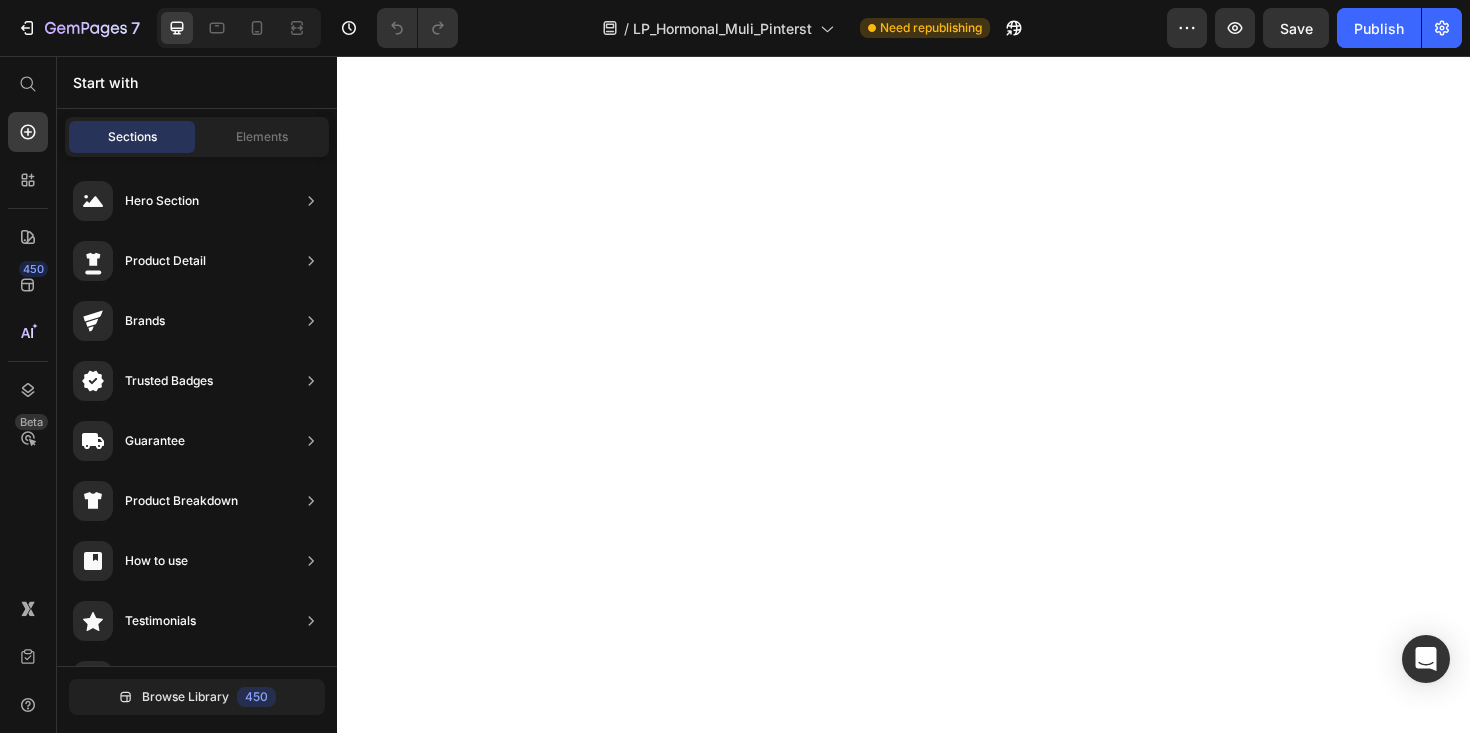 scroll, scrollTop: 0, scrollLeft: 0, axis: both 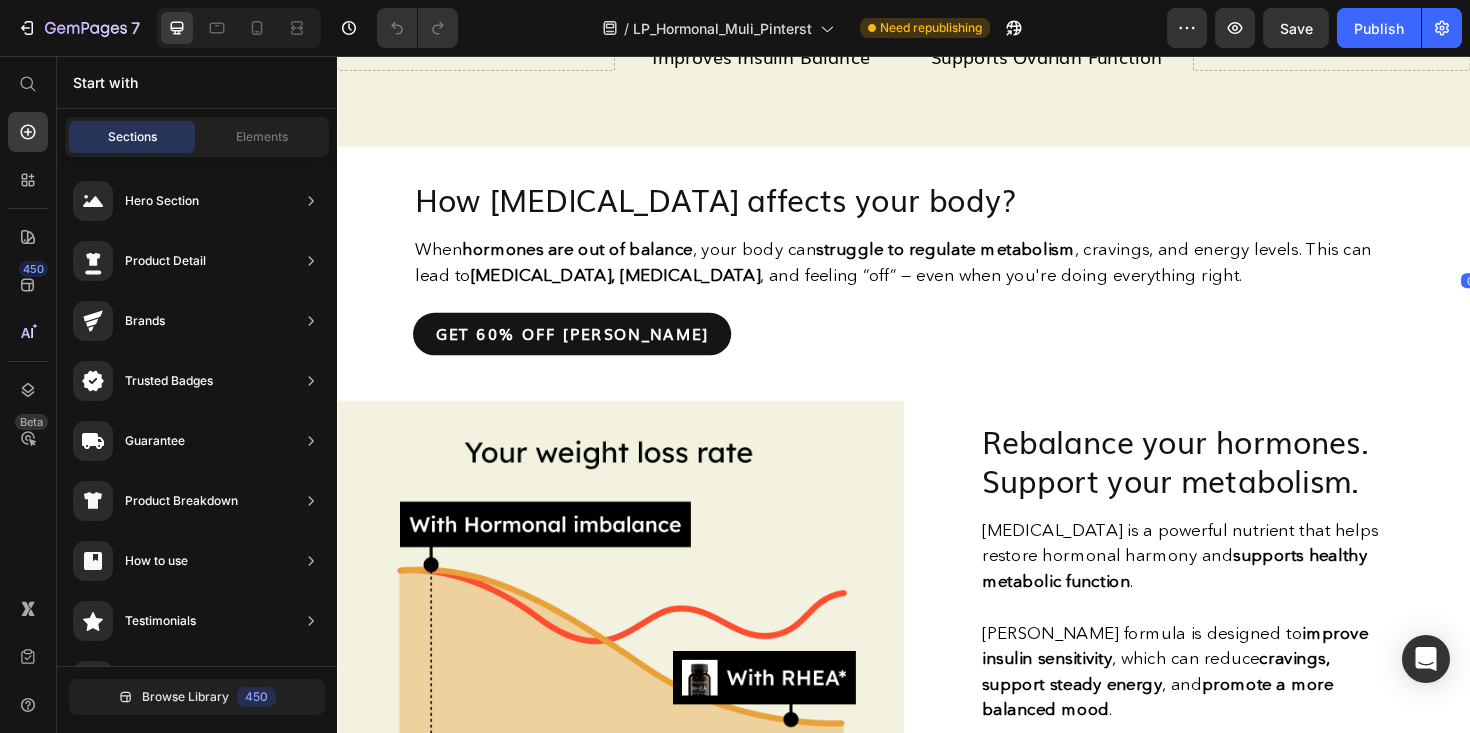 click at bounding box center (1537, 278) 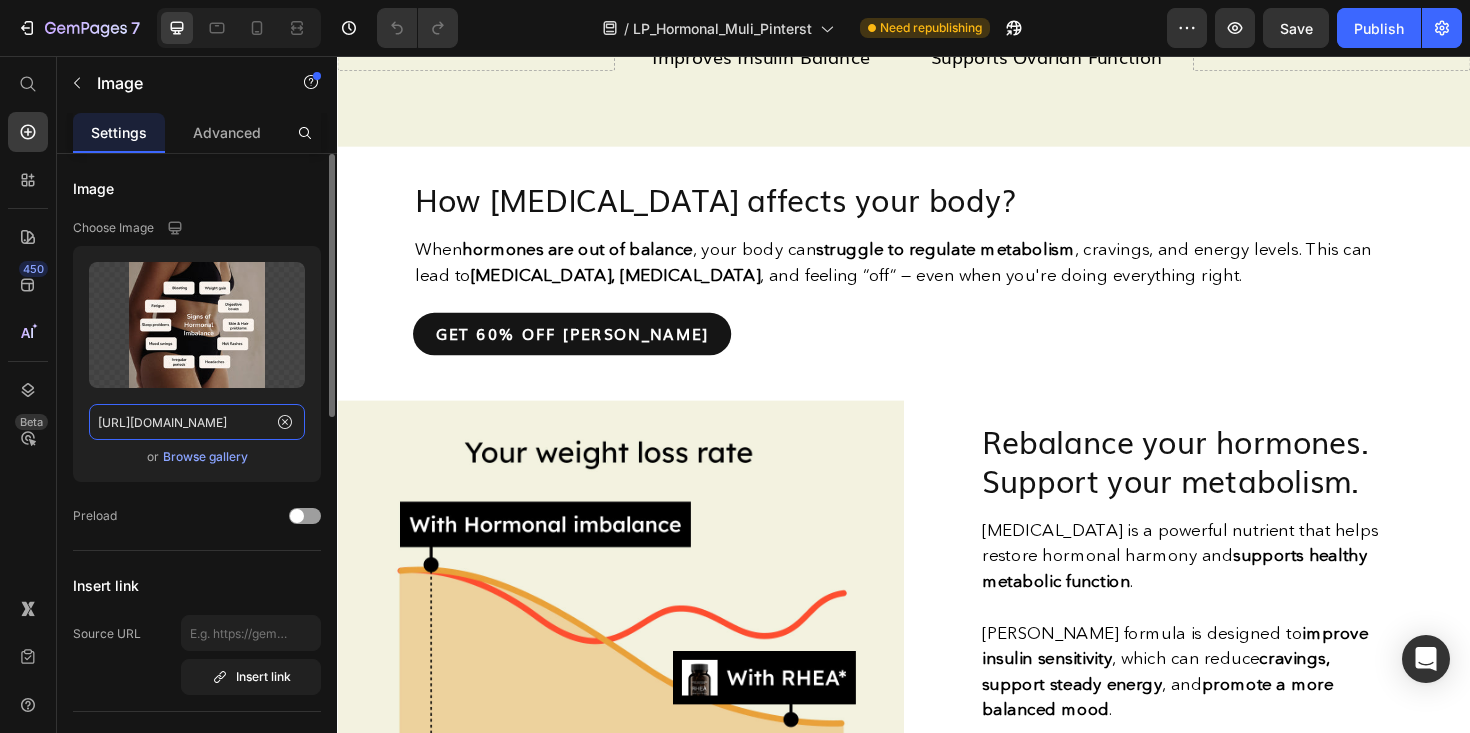 click on "[URL][DOMAIN_NAME]" 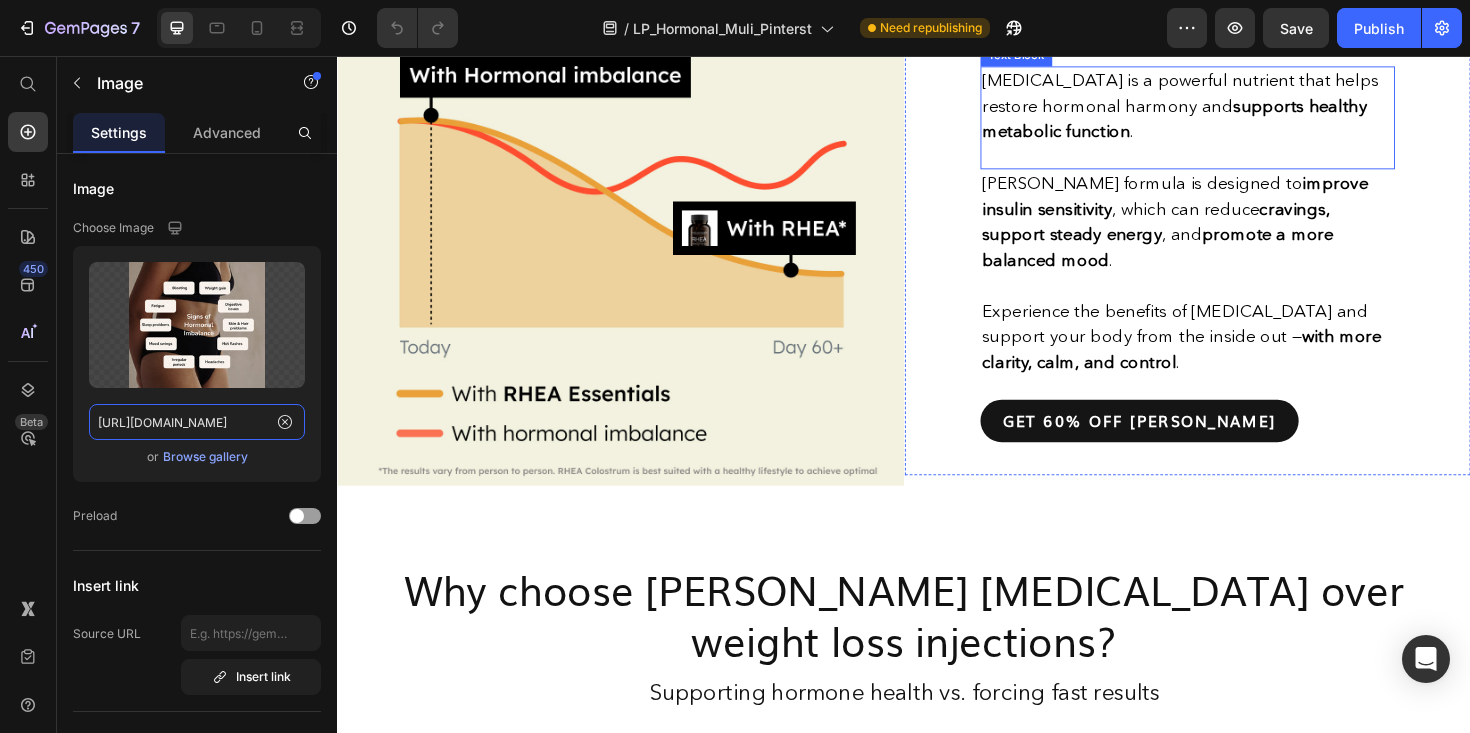 scroll, scrollTop: 1837, scrollLeft: 0, axis: vertical 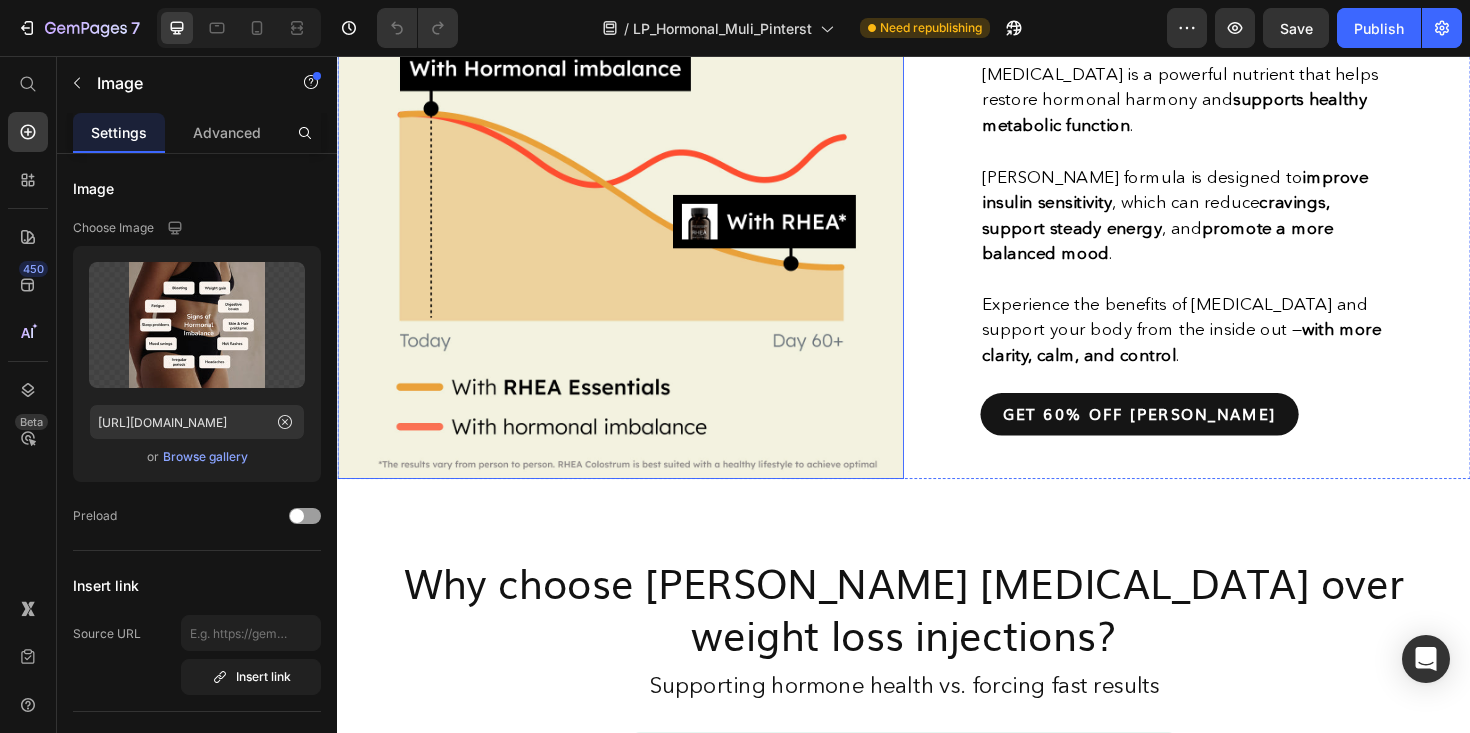 click at bounding box center [637, 221] 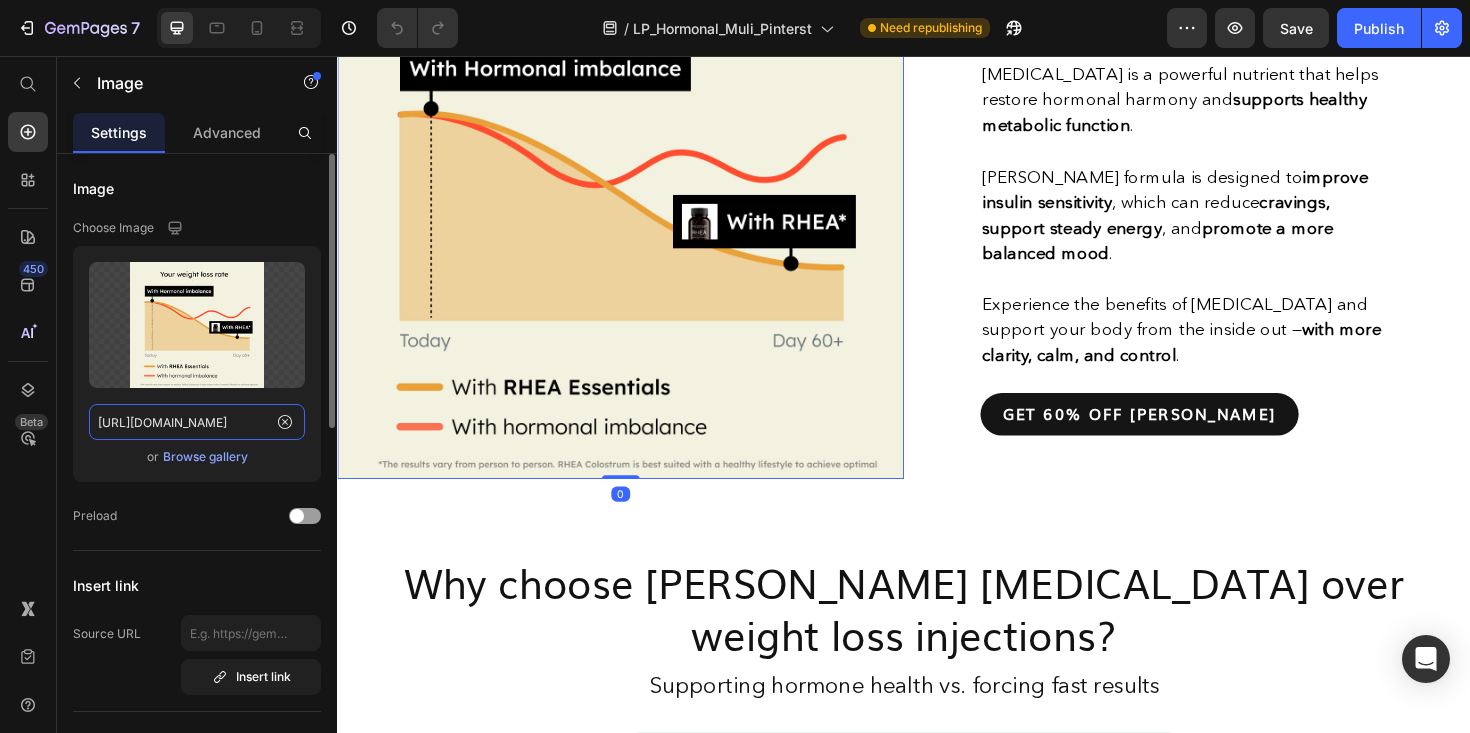 click on "[URL][DOMAIN_NAME]" 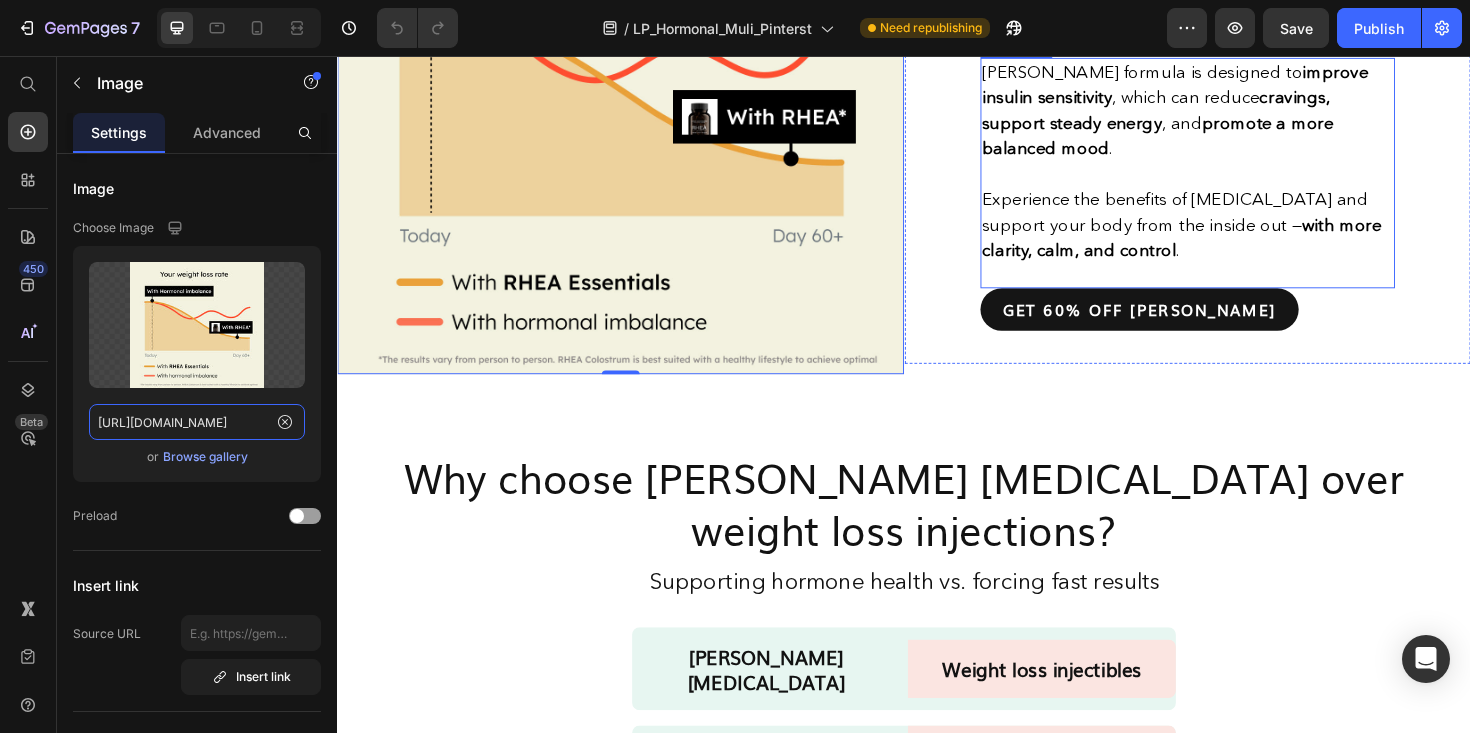 scroll, scrollTop: 1943, scrollLeft: 0, axis: vertical 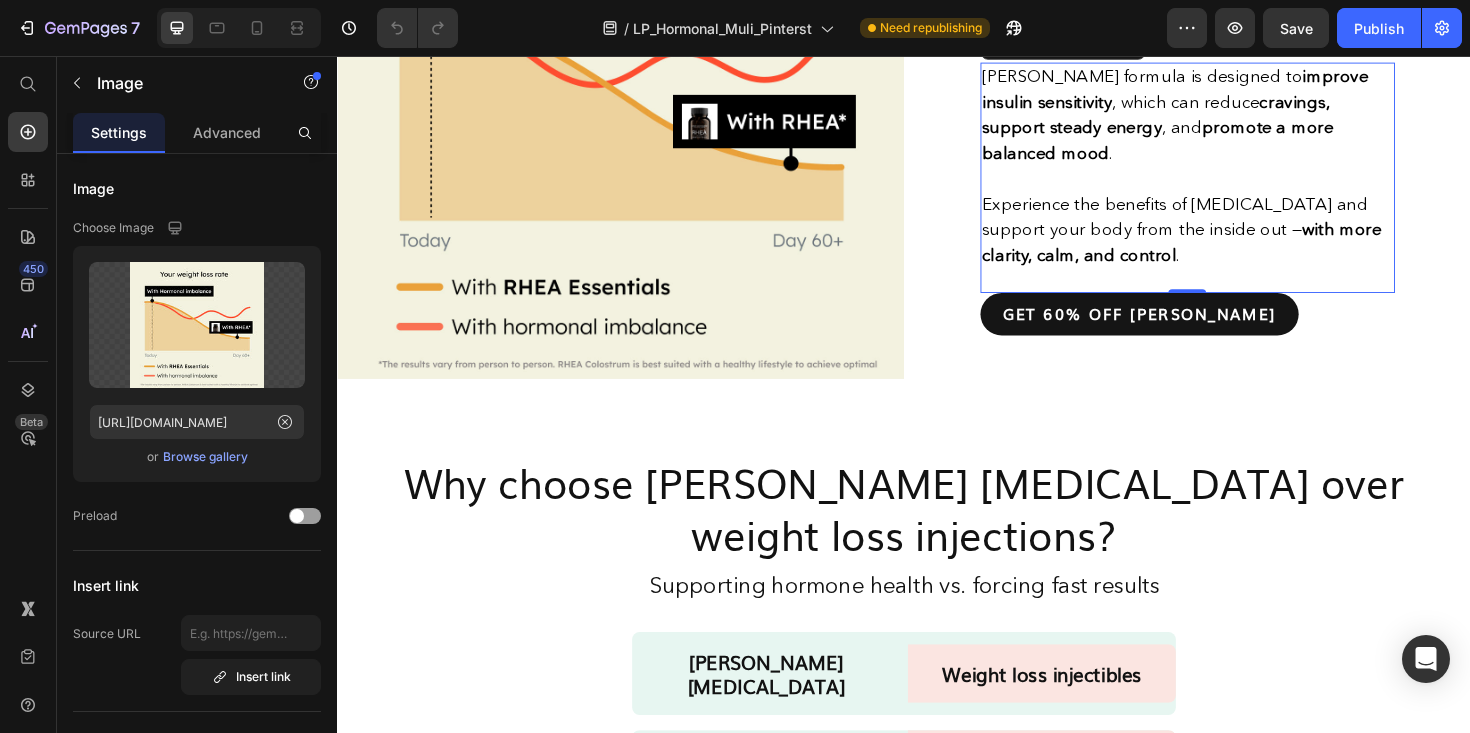 click on "Experience the benefits of [MEDICAL_DATA] and support your body from the inside out —  with more clarity, calm, and control ." at bounding box center [1231, 240] 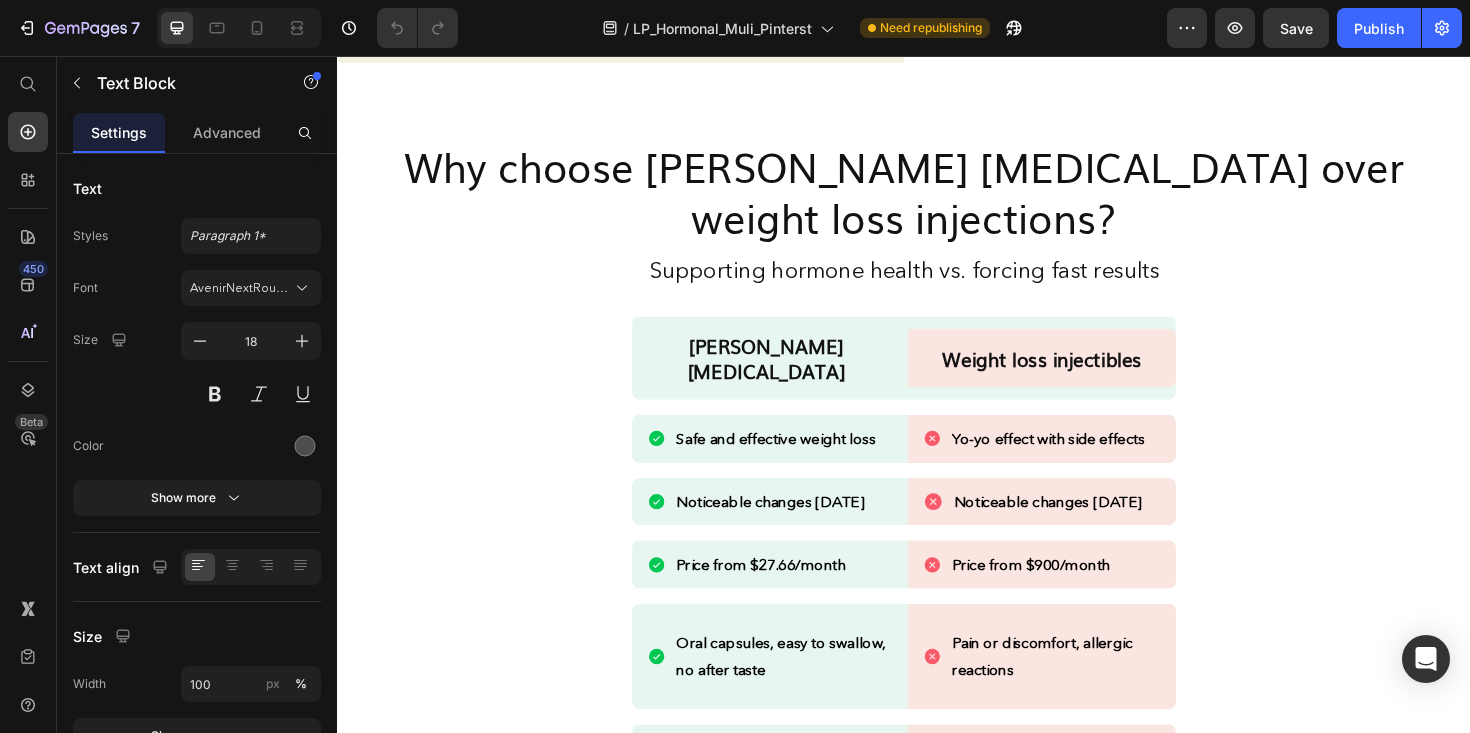 scroll, scrollTop: 2507, scrollLeft: 0, axis: vertical 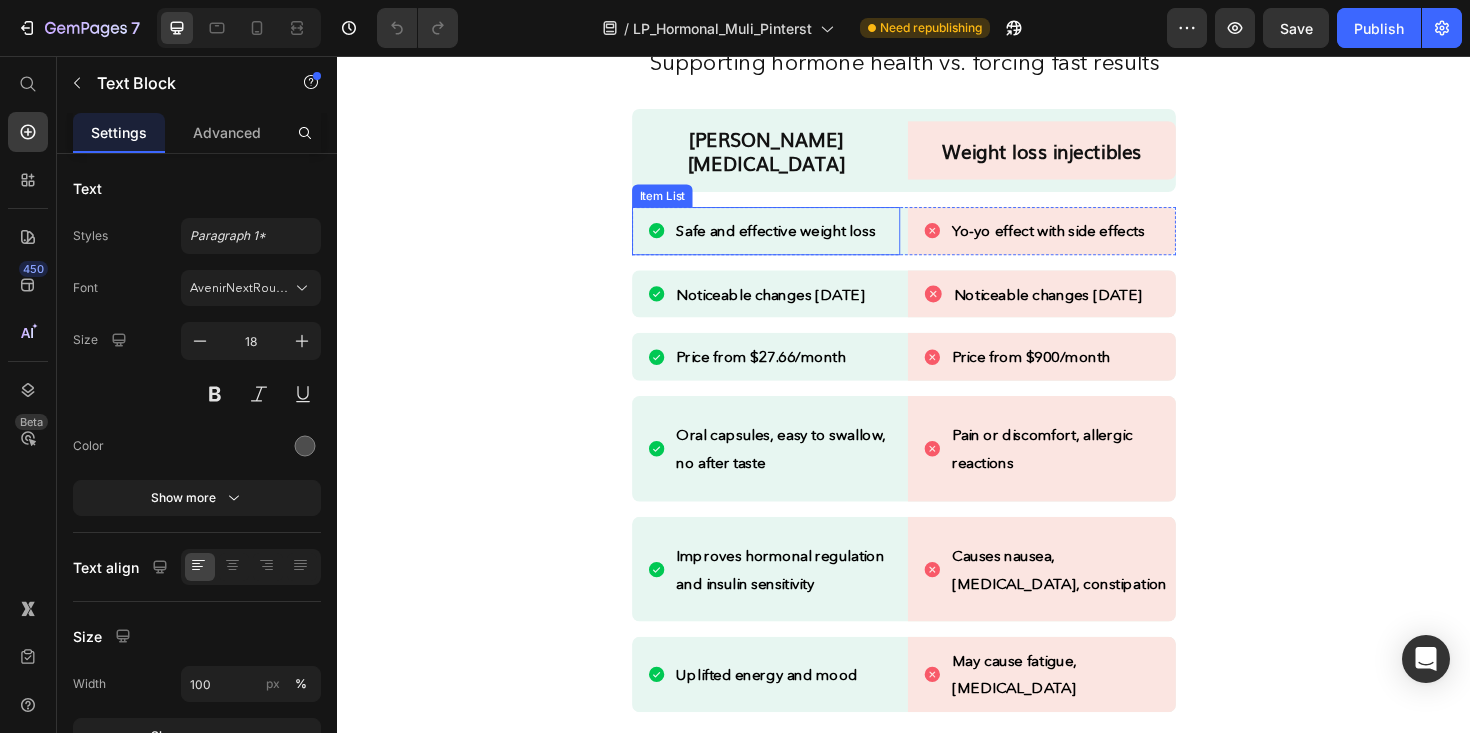 click on "Safe and effective weight loss" at bounding box center [801, 241] 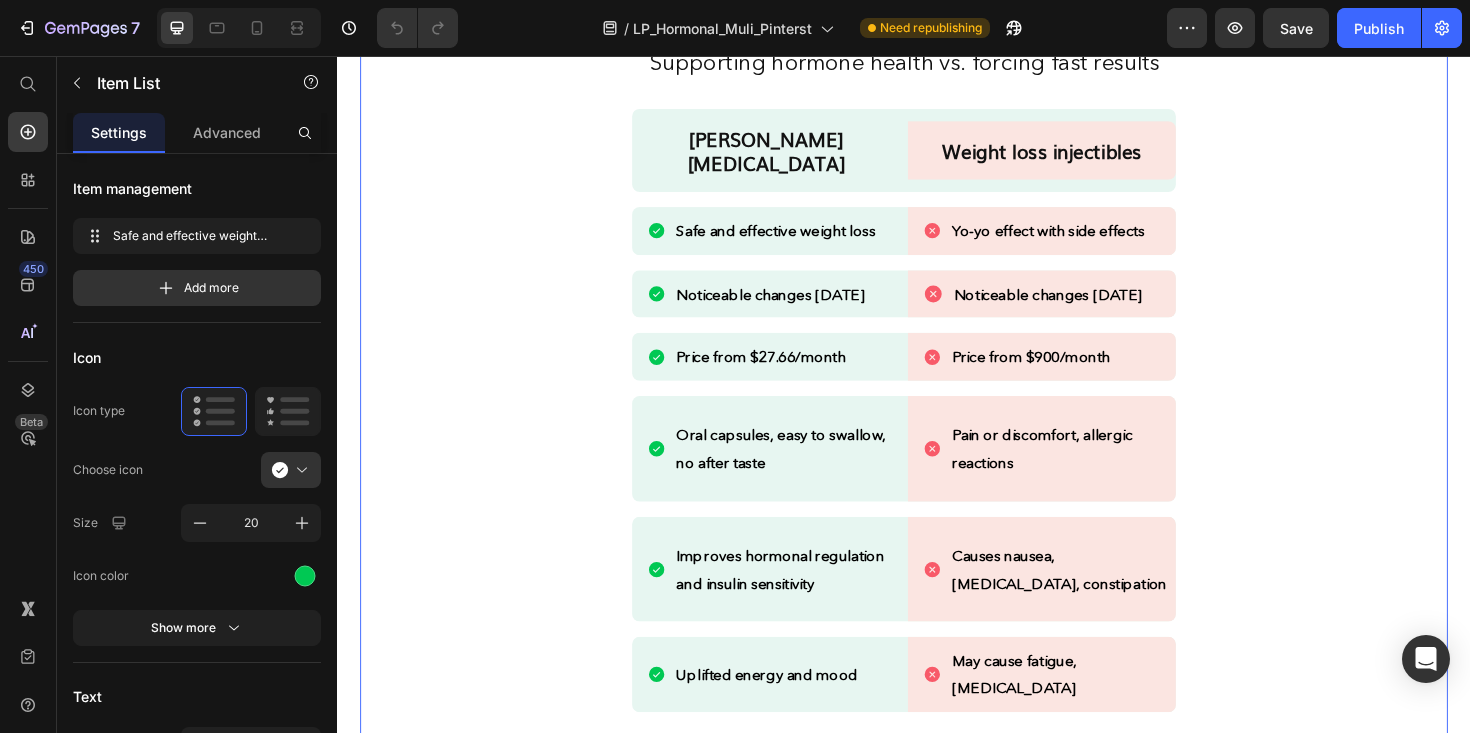 click on "Why choose [PERSON_NAME] [MEDICAL_DATA] over weight loss injections? Heading Supporting hormone health vs. forcing fast results Heading [PERSON_NAME] [MEDICAL_DATA] Heading Weight loss injectibles Heading Row Row Safe and effective weight loss Item List
Yo-yo effect with side effects Item List Row Row Noticeable changes [DATE] Item List
Noticeable changes [DATE] Item List Row Row Price from $27.66/month Item List
Price from $900/month Item List Row Row Oral capsules, easy to swallow, no after taste Item List
Pain or discomfort, allergic reactions Item List Row Row Improves hormonal regulation and insulin sensitivity Item List
Causes nausea, [MEDICAL_DATA], constipation Item List Row Row Uplifted energy and mood Item List
May cause fatigue, [MEDICAL_DATA] Item List Row Row SHOP now Button" at bounding box center (937, 375) 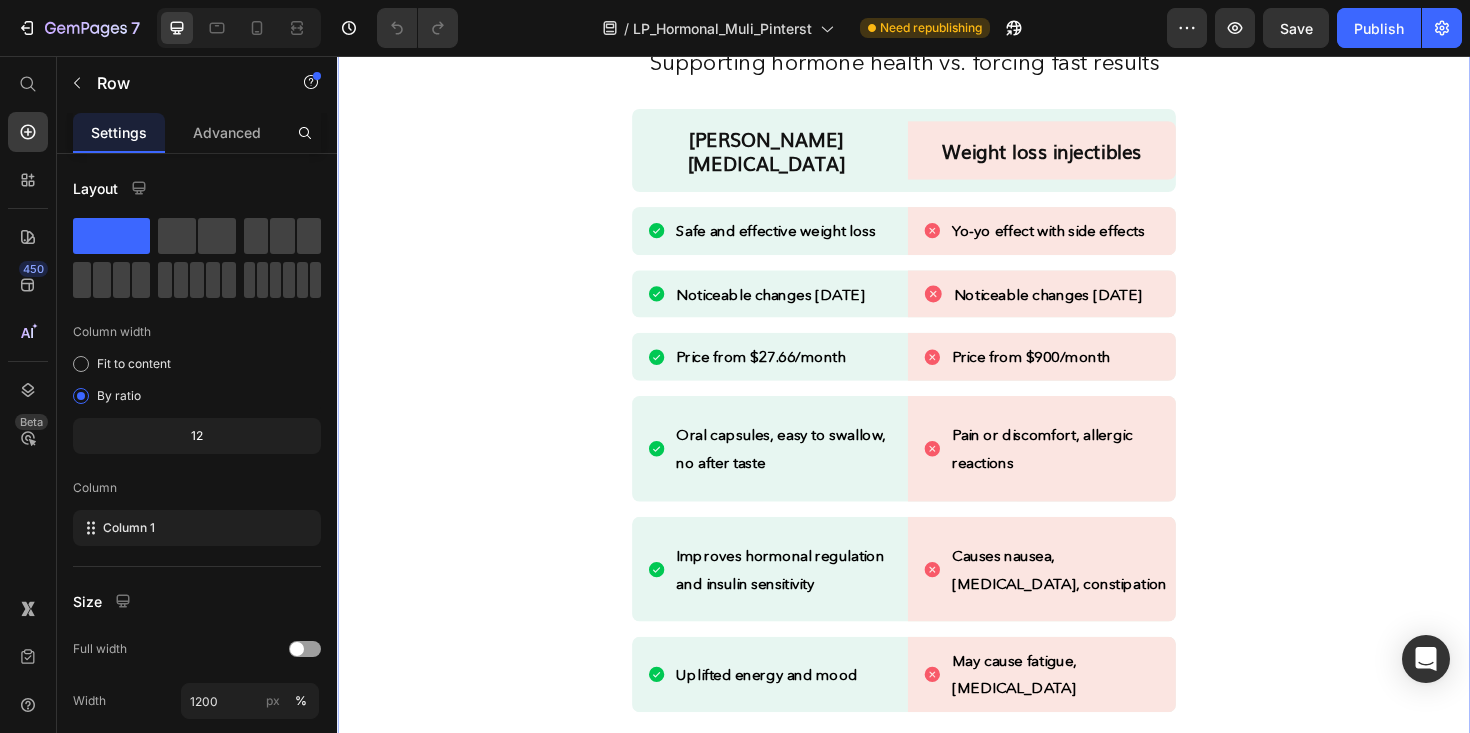 click on "Why choose [PERSON_NAME] [MEDICAL_DATA] over weight loss injections? Heading Supporting hormone health vs. forcing fast results Heading [PERSON_NAME] [MEDICAL_DATA] Heading Weight loss injectibles Heading Row Row Safe and effective weight loss Item List
Yo-yo effect with side effects Item List Row Row Noticeable changes [DATE] Item List
Noticeable changes [DATE] Item List Row Row Price from $27.66/month Item List
Price from $900/month Item List Row Row Oral capsules, easy to swallow, no after taste Item List
Pain or discomfort, allergic reactions Item List Row Row Improves hormonal regulation and insulin sensitivity Item List
Causes nausea, [MEDICAL_DATA], constipation Item List Row Row Uplifted energy and mood Item List
May cause fatigue, [MEDICAL_DATA] Item List Row Row SHOP now Button Row Section 4   Create Theme Section AI Content Write with GemAI What would you like to describe here? Tone and Voice Persuasive Product Getting products..." at bounding box center [937, 349] 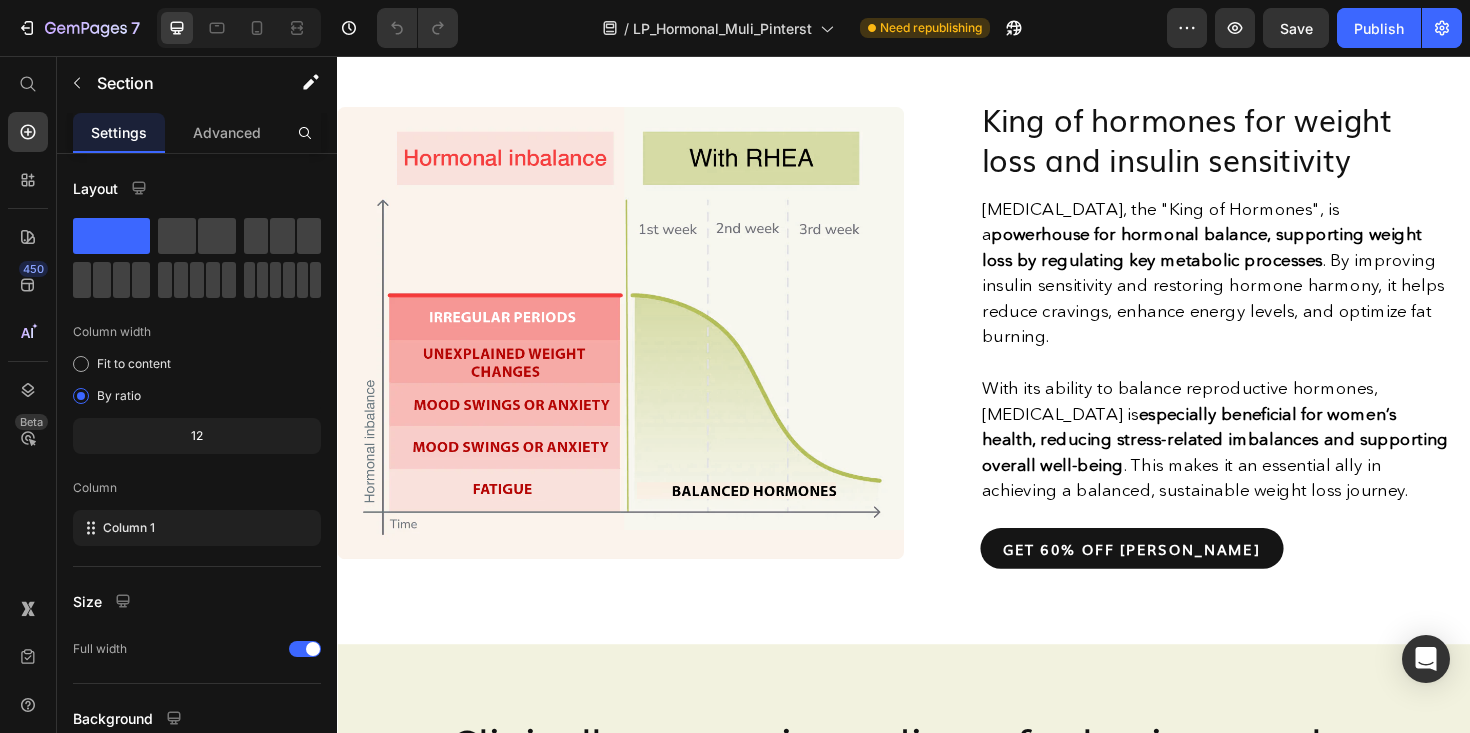 scroll, scrollTop: 5537, scrollLeft: 0, axis: vertical 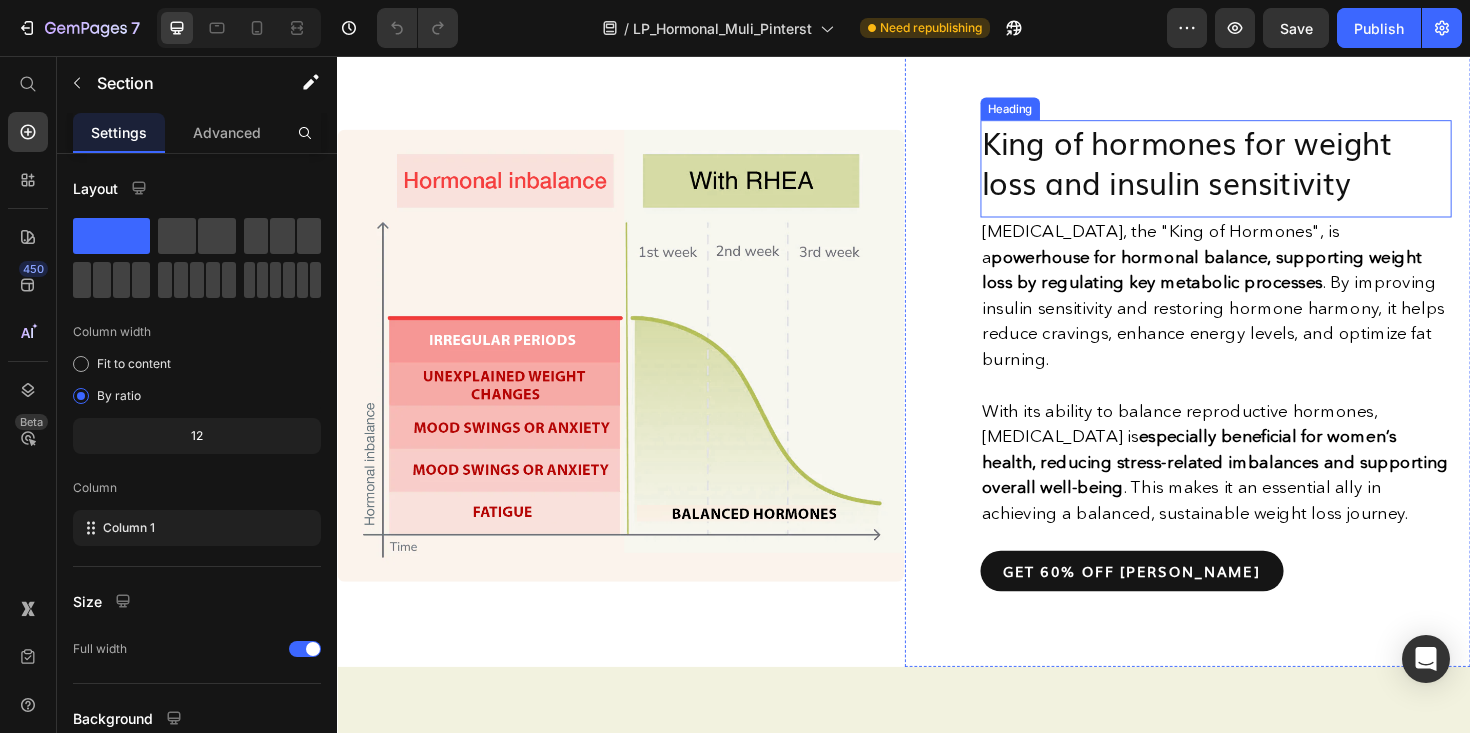 click on "King of hormones for weight loss and insulin sensitivity" at bounding box center [1268, 167] 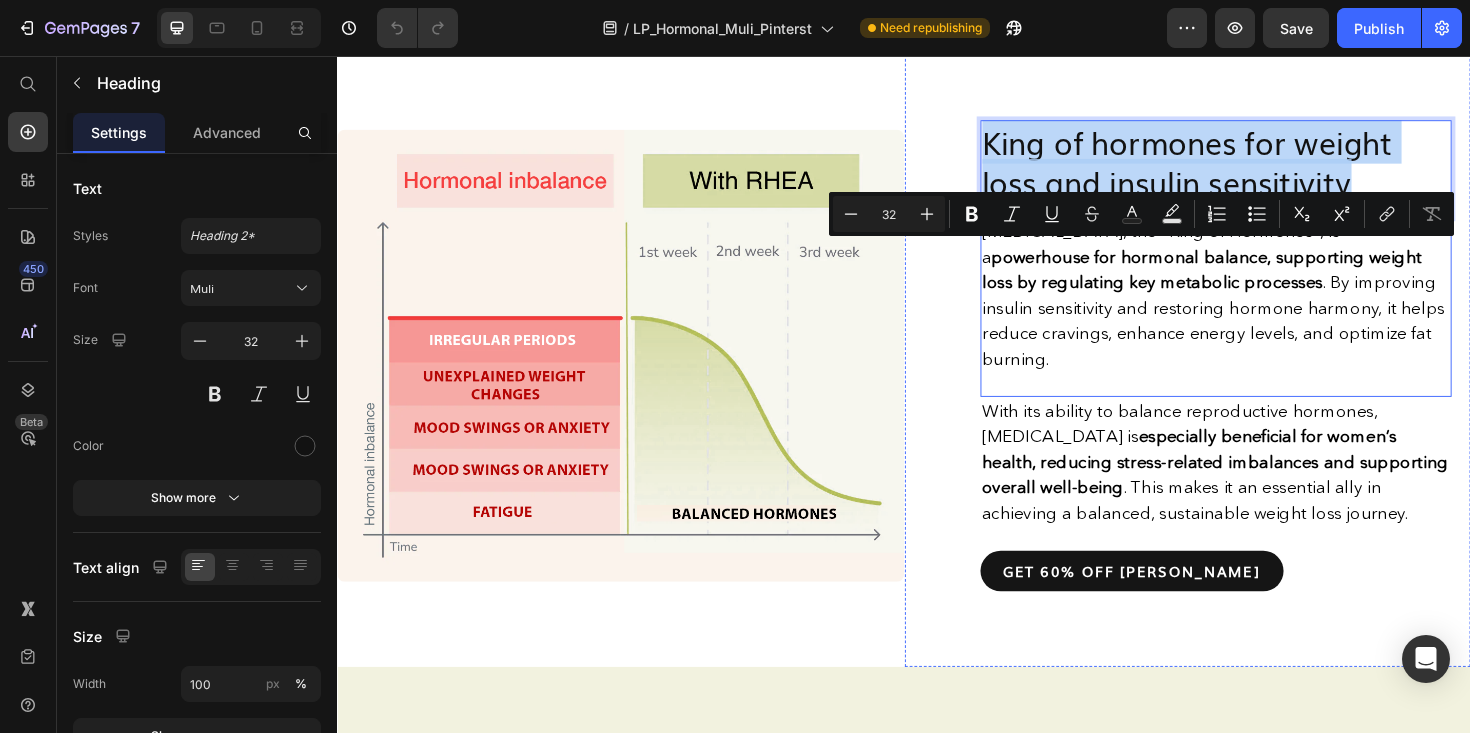 click on "[MEDICAL_DATA], the "King of Hormones", is a  powerhouse for hormonal balance, supporting weight loss by regulating key metabolic processes . By improving insulin sensitivity and restoring hormone harmony, it helps reduce cravings, enhance energy levels, and optimize fat burning." at bounding box center (1265, 309) 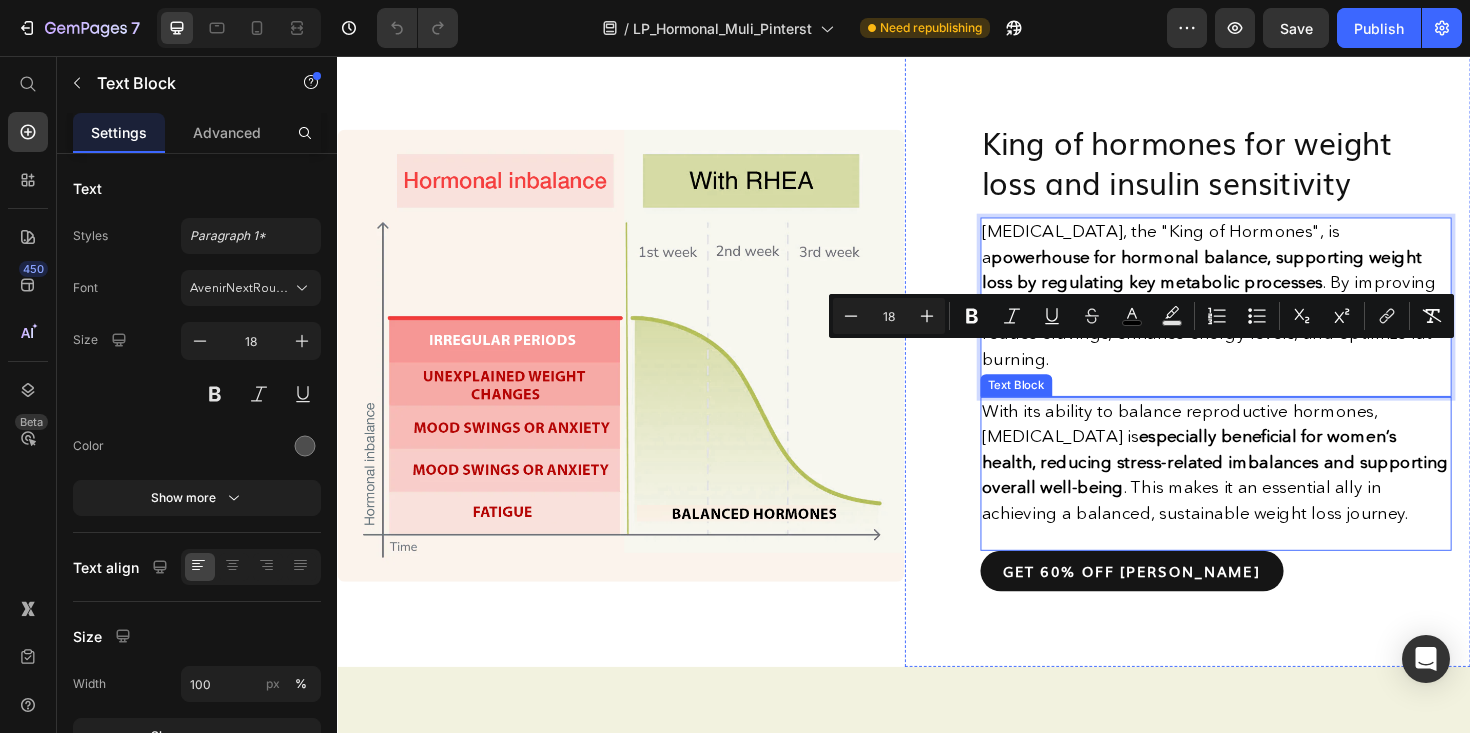 click on "especially beneficial for women’s health, reducing stress-related imbalances and supporting overall well-being" at bounding box center [1267, 486] 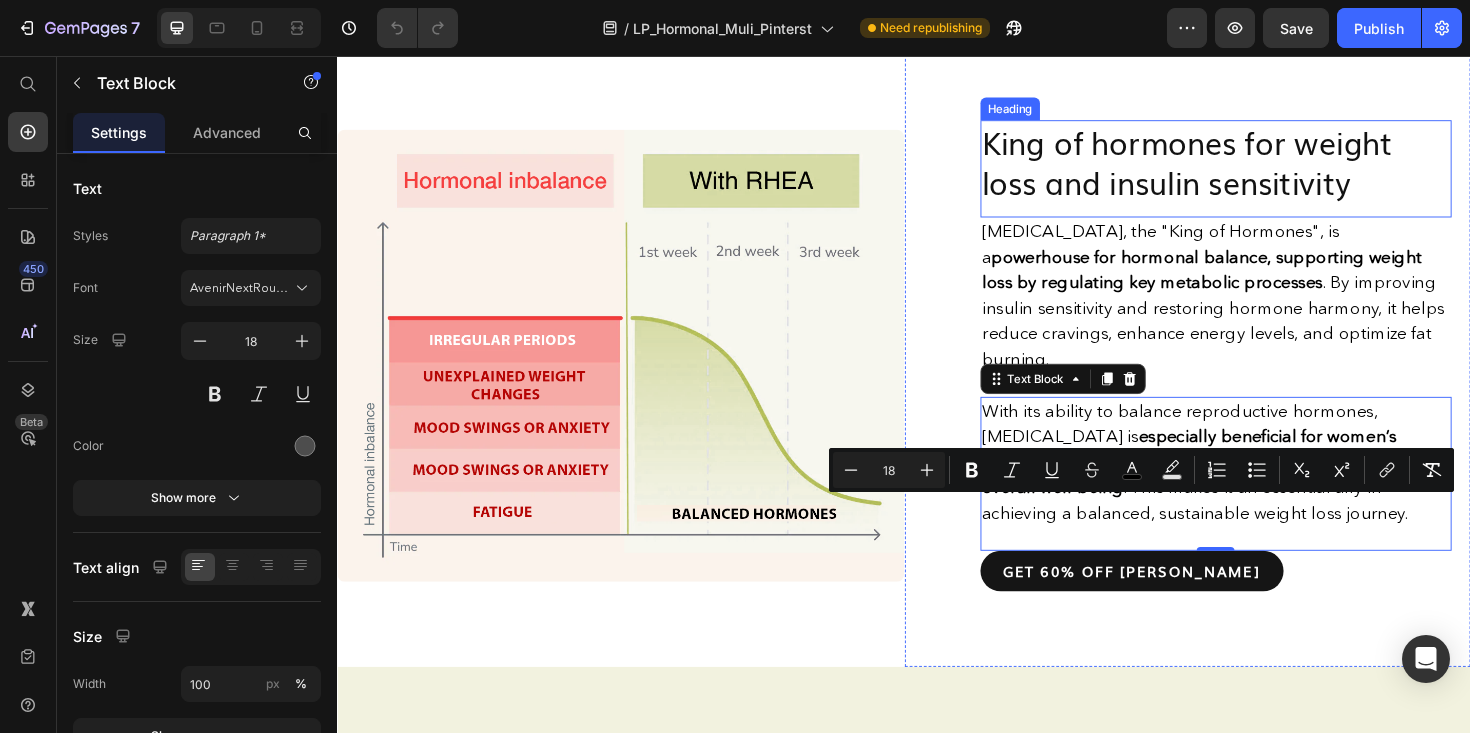 click on "King of hormones for weight loss and insulin sensitivity" at bounding box center (1268, 167) 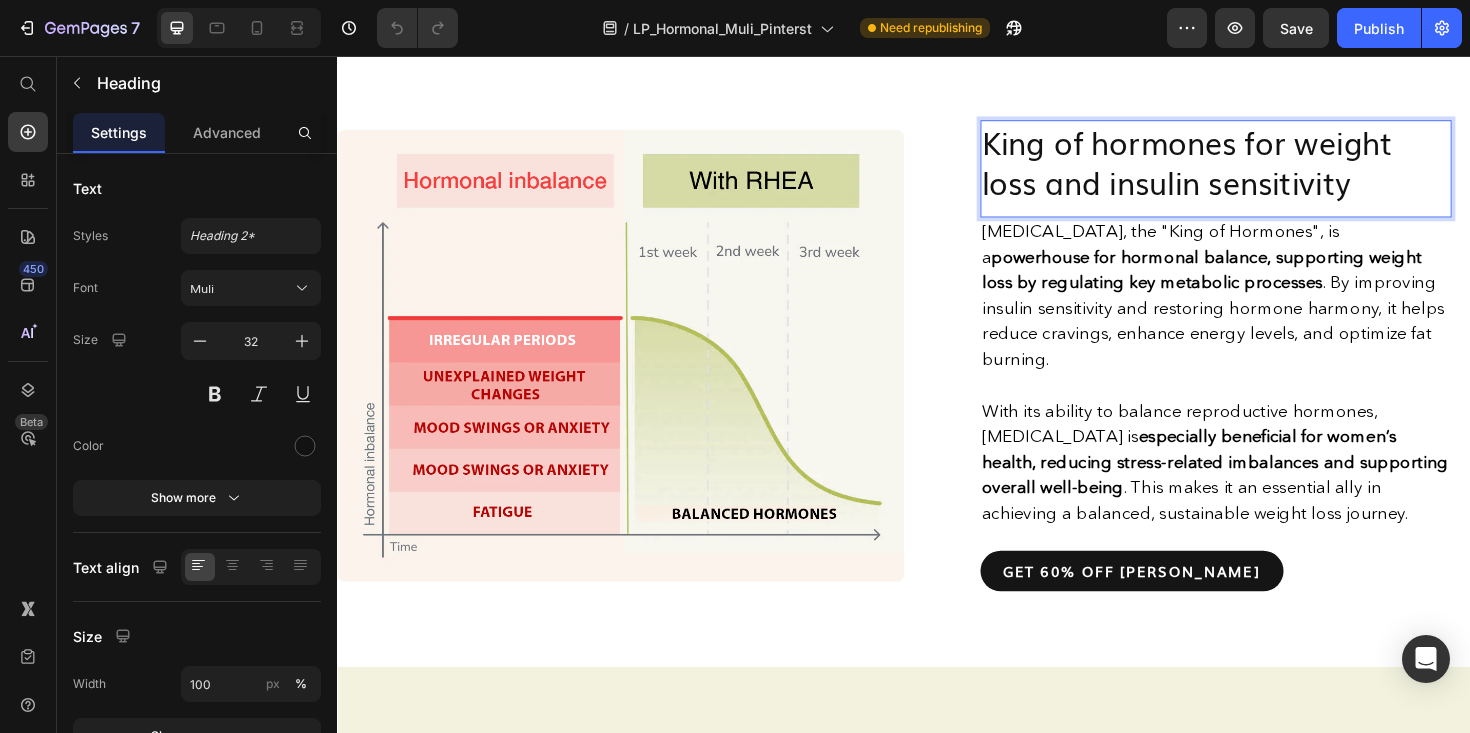click on "King of hormones for weight loss and insulin sensitivity" at bounding box center (1268, 167) 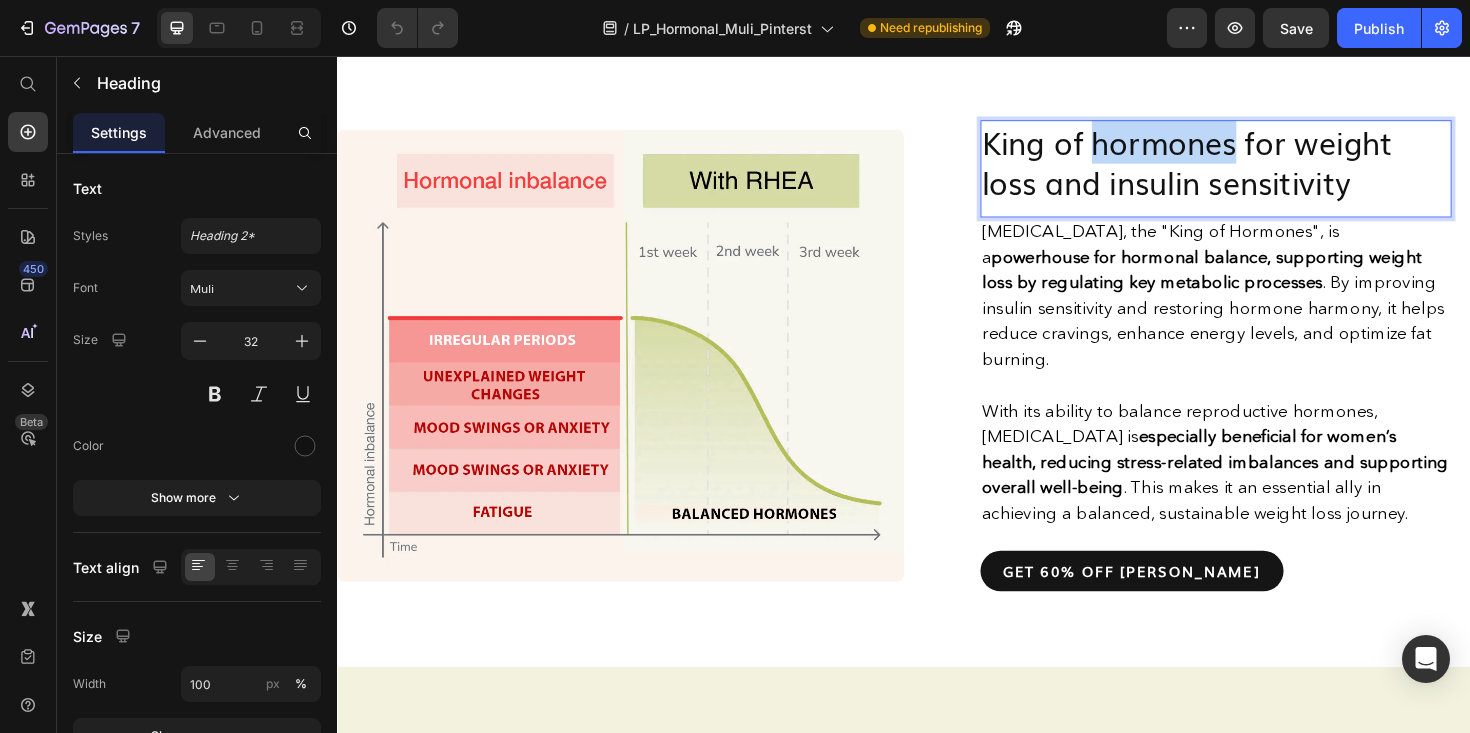 click on "King of hormones for weight loss and insulin sensitivity" at bounding box center [1268, 167] 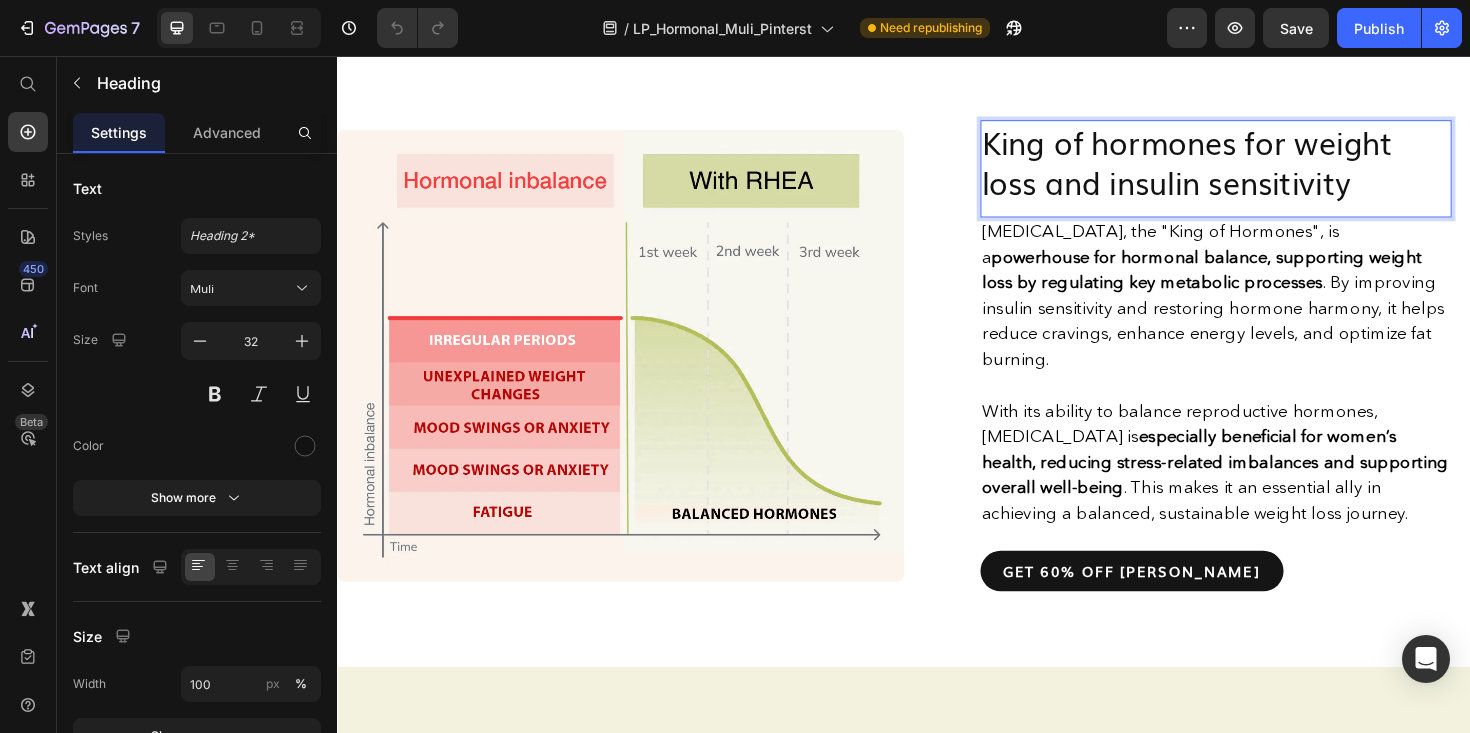scroll, scrollTop: 0, scrollLeft: 0, axis: both 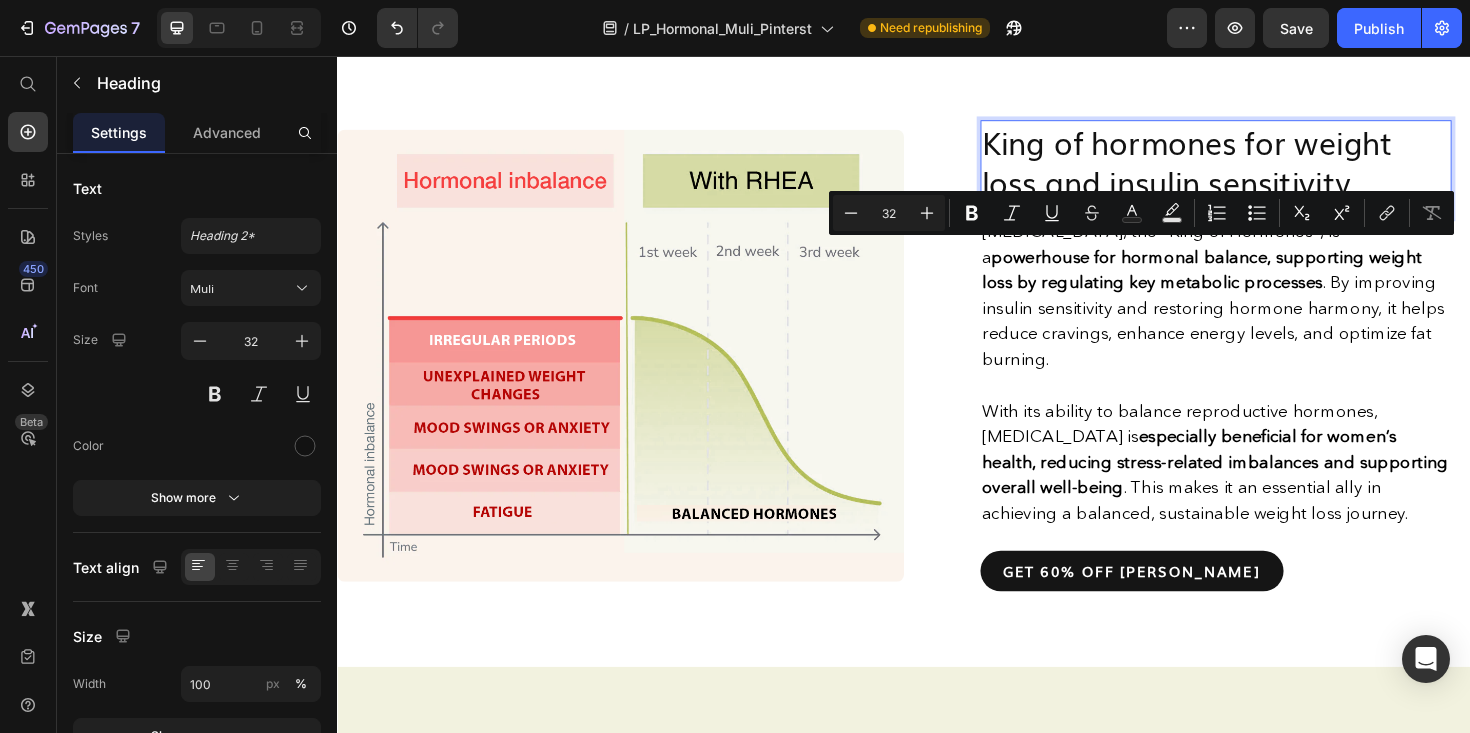 click on "King of hormones for weight loss and insulin sensitivity" at bounding box center [1268, 167] 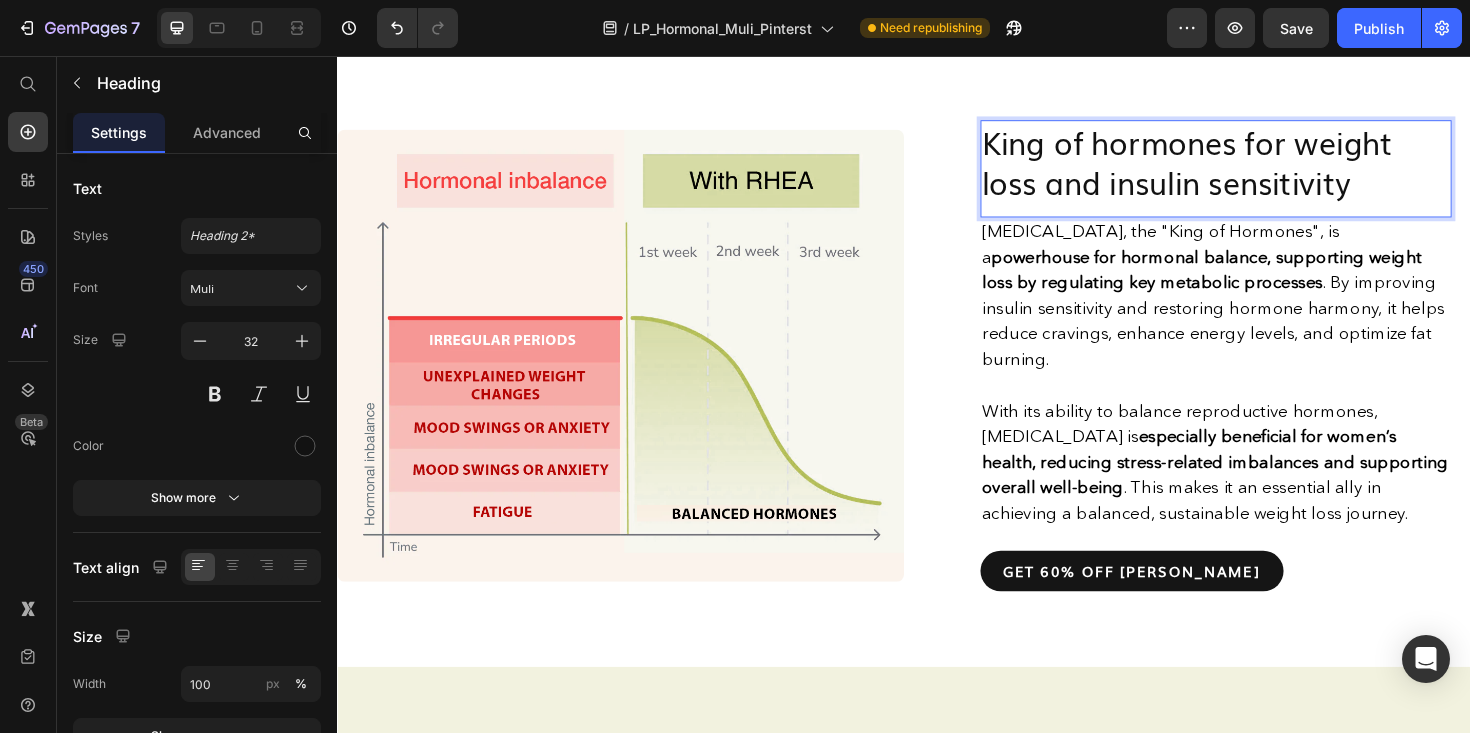 click on "King of hormones for weight loss and insulin sensitivity" at bounding box center [1268, 167] 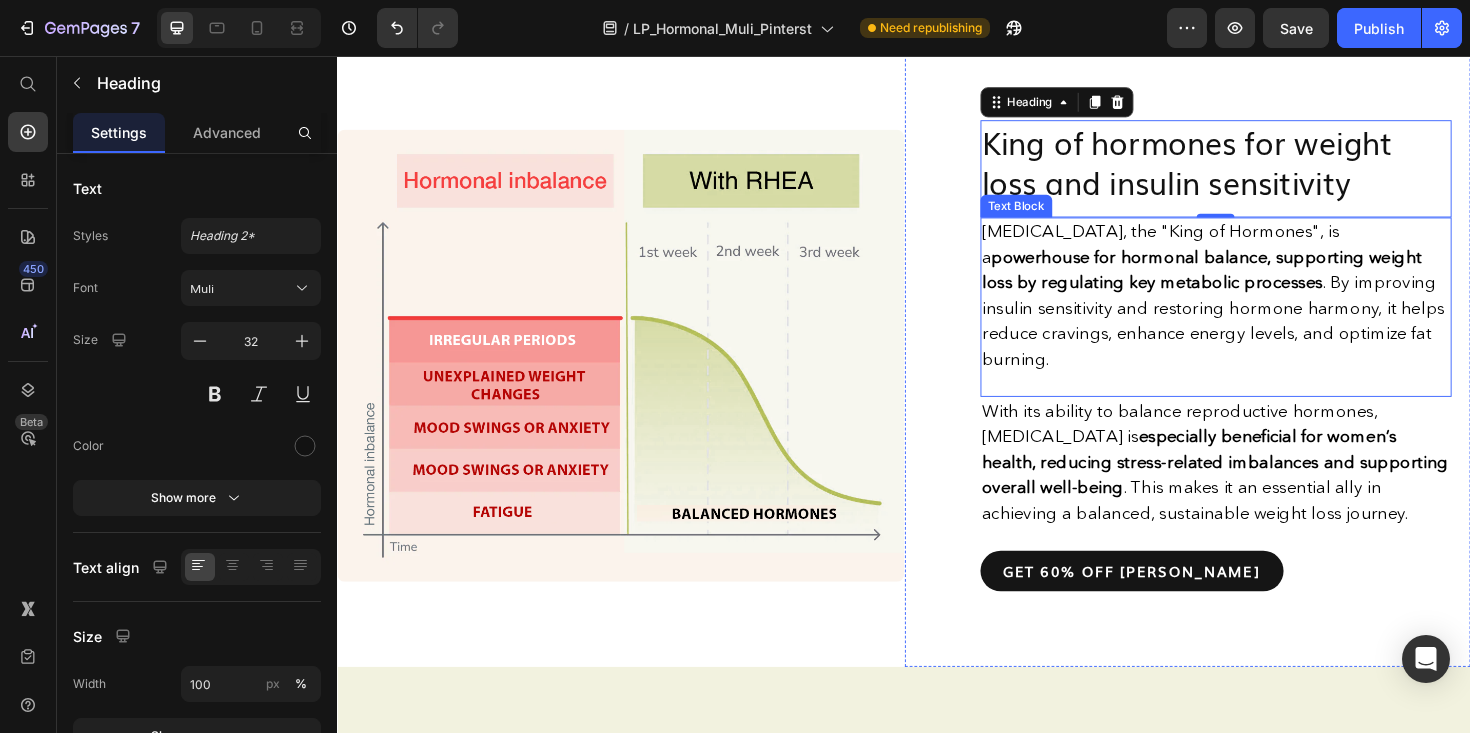 click on "[MEDICAL_DATA], the "King of Hormones", is a  powerhouse for hormonal balance, supporting weight loss by regulating key metabolic processes . By improving insulin sensitivity and restoring hormone harmony, it helps reduce cravings, enhance energy levels, and optimize fat burning." at bounding box center [1265, 309] 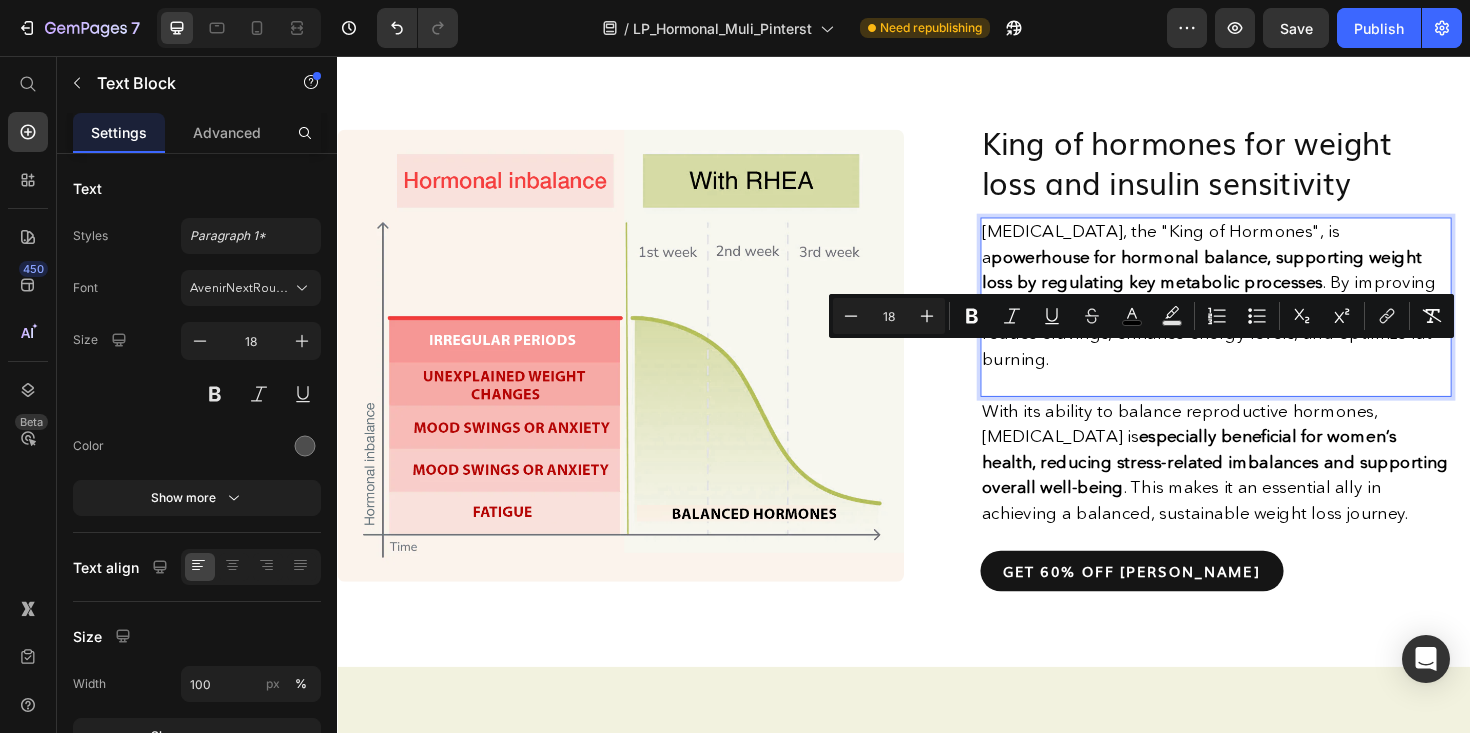 click on "[MEDICAL_DATA], the "King of Hormones", is a  powerhouse for hormonal balance, supporting weight loss by regulating key metabolic processes . By improving insulin sensitivity and restoring hormone harmony, it helps reduce cravings, enhance energy levels, and optimize fat burning." at bounding box center [1265, 309] 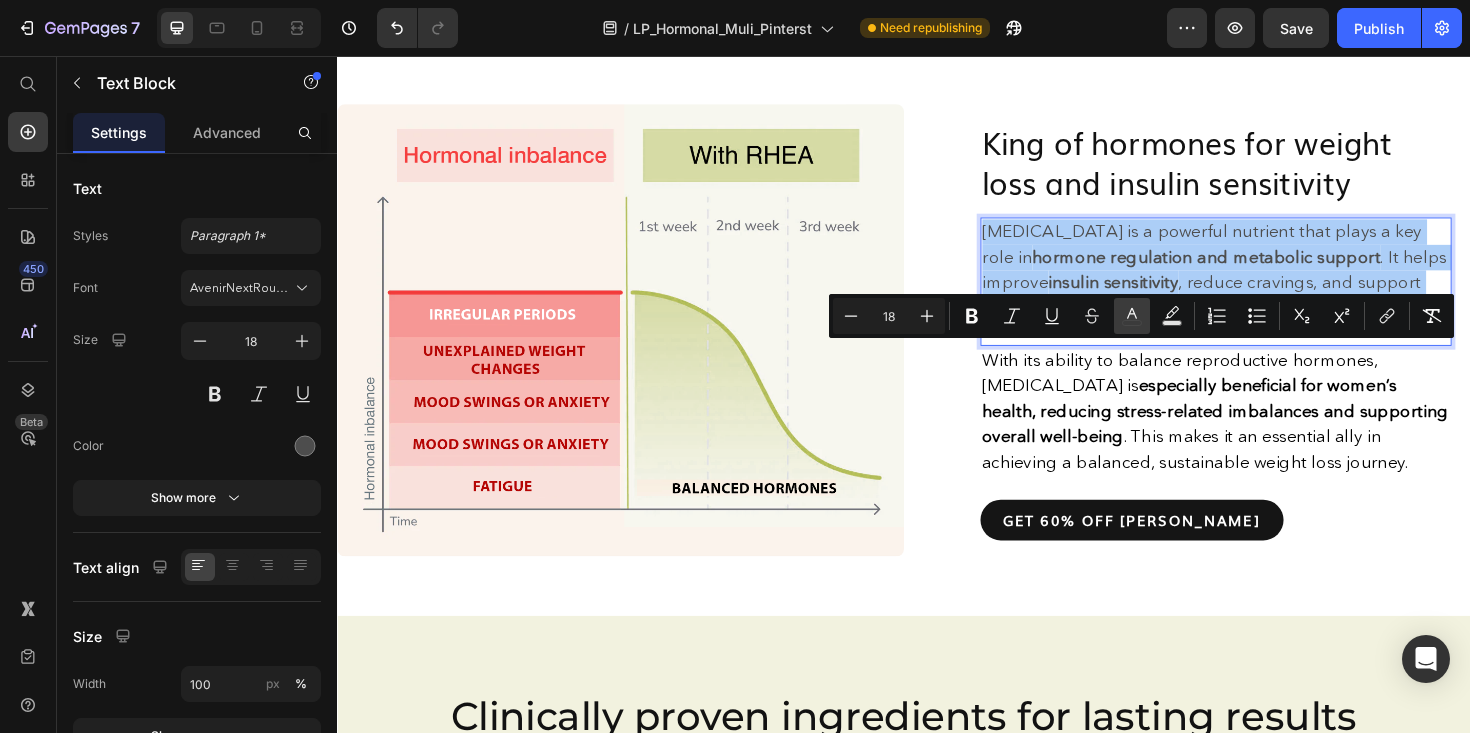click 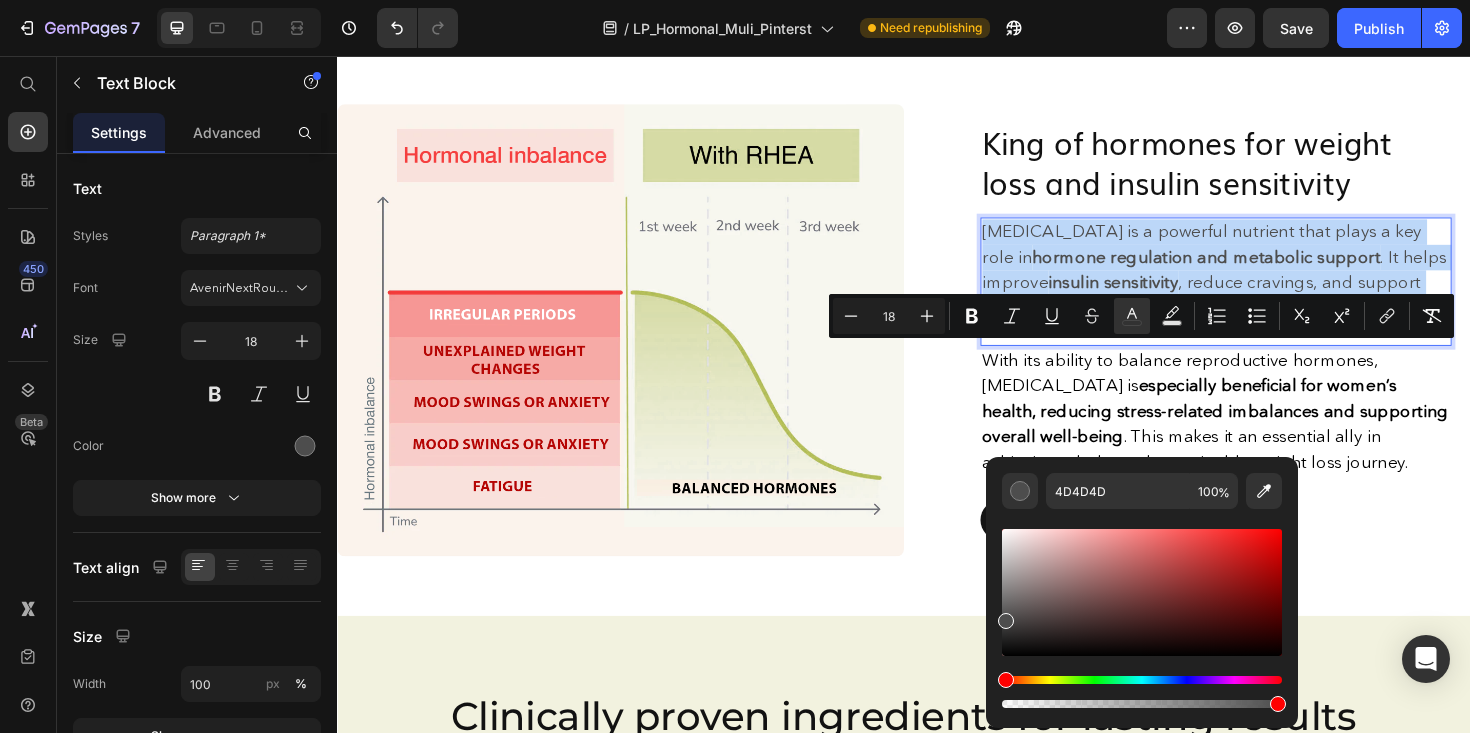 click on "[MEDICAL_DATA] is a powerful nutrient that plays a key role in  hormone regulation and metabolic support . It helps improve  insulin sensitivity , reduce cravings, and support steady energy — all essential for a more balanced body." at bounding box center [1268, 283] 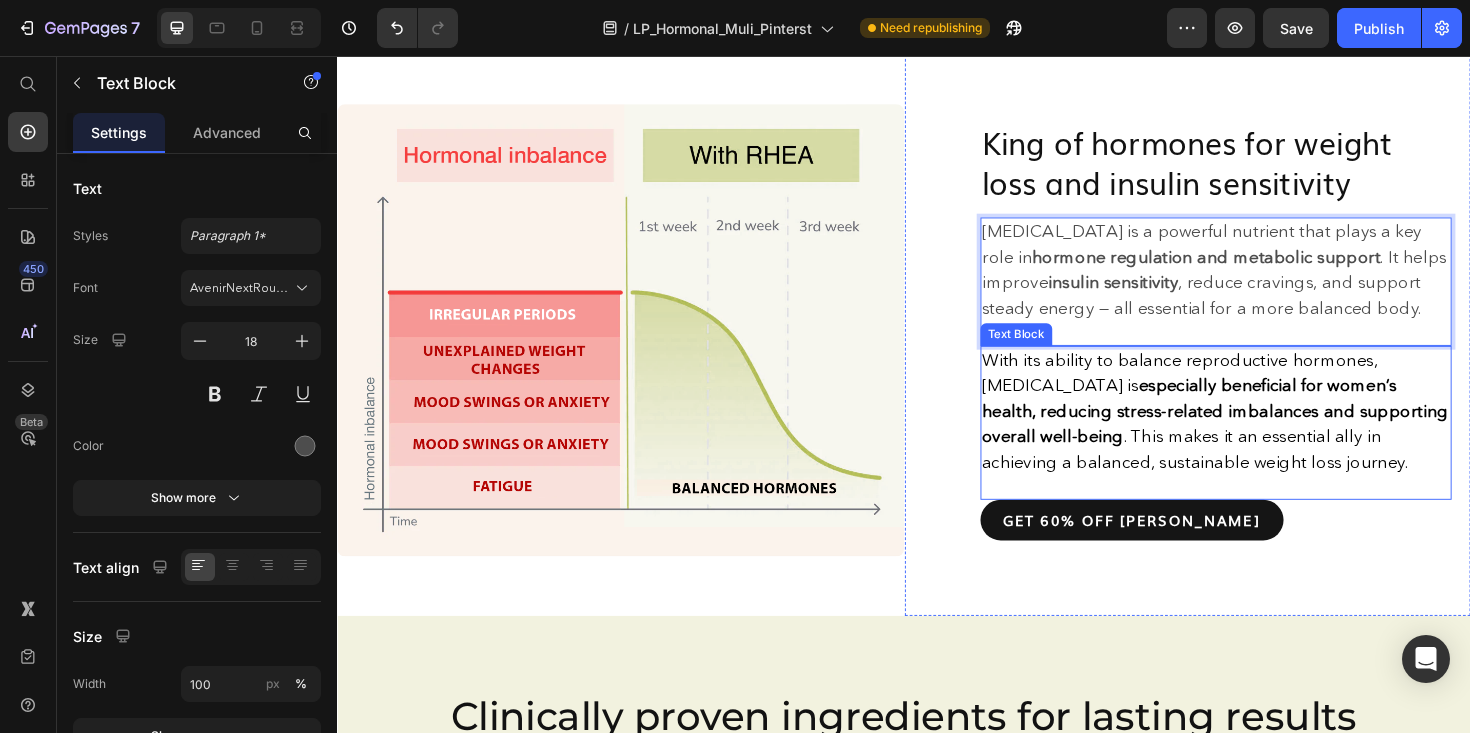 click on "especially beneficial for women’s health, reducing stress-related imbalances and supporting overall well-being" at bounding box center (1267, 432) 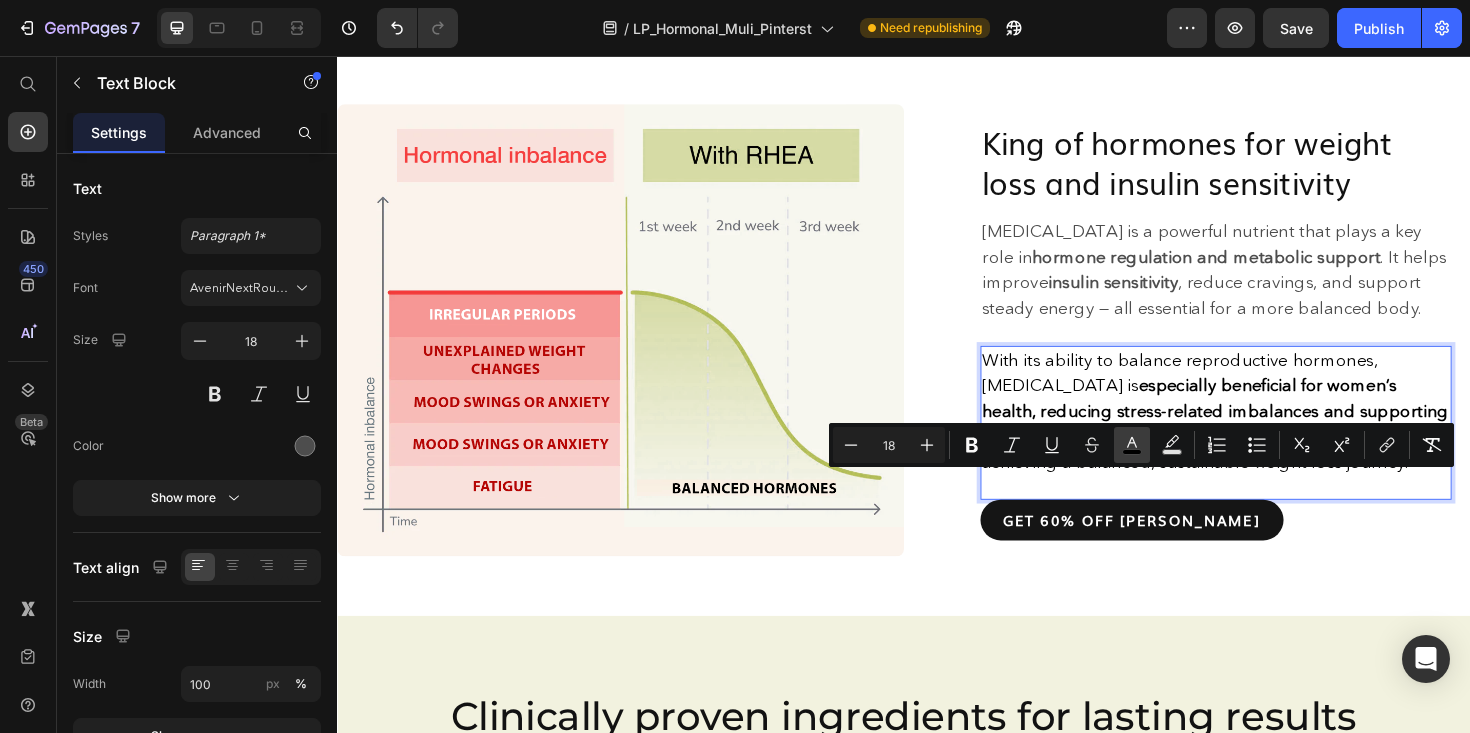 click 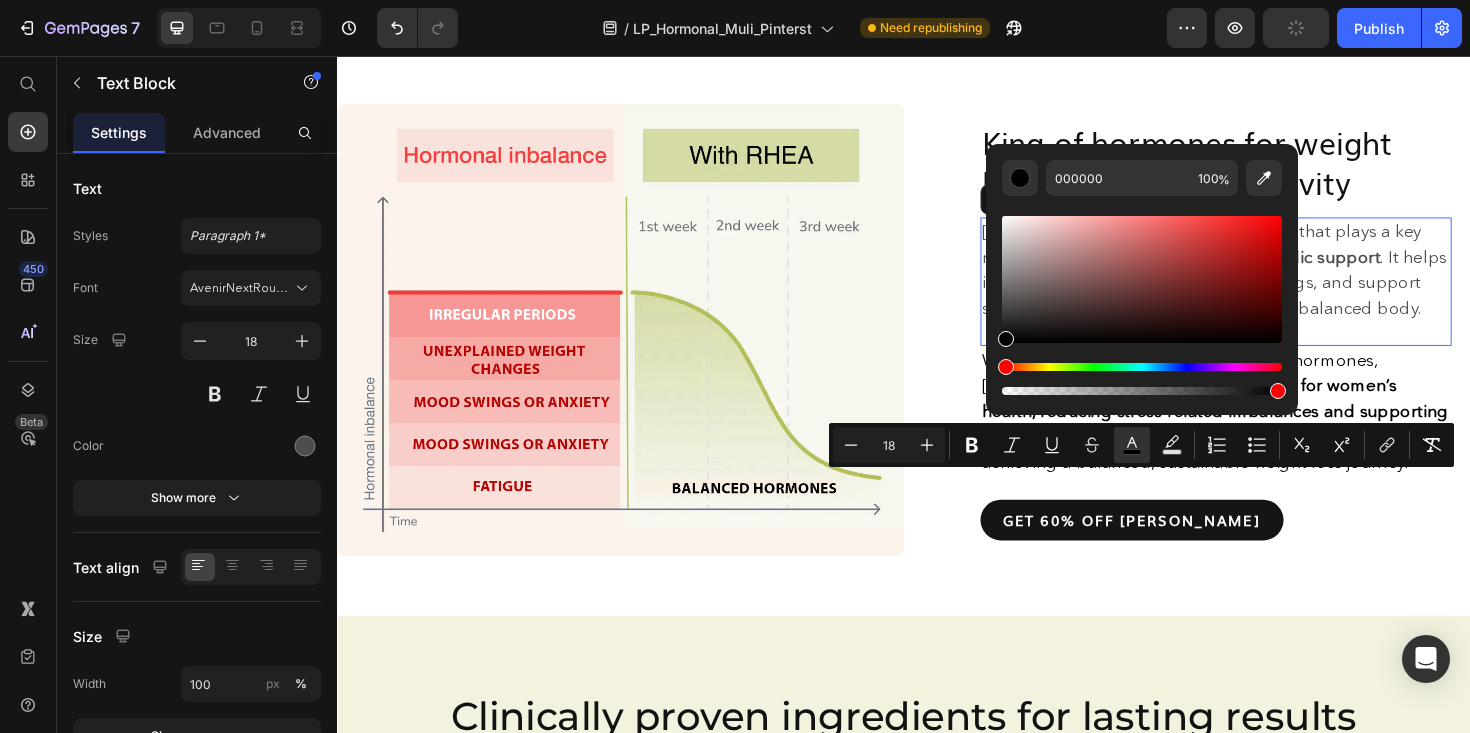 click on "[MEDICAL_DATA] is a powerful nutrient that plays a key role in  hormone regulation and metabolic support . It helps improve  insulin sensitivity , reduce cravings, and support steady energy — all essential for a more balanced body." at bounding box center [1268, 283] 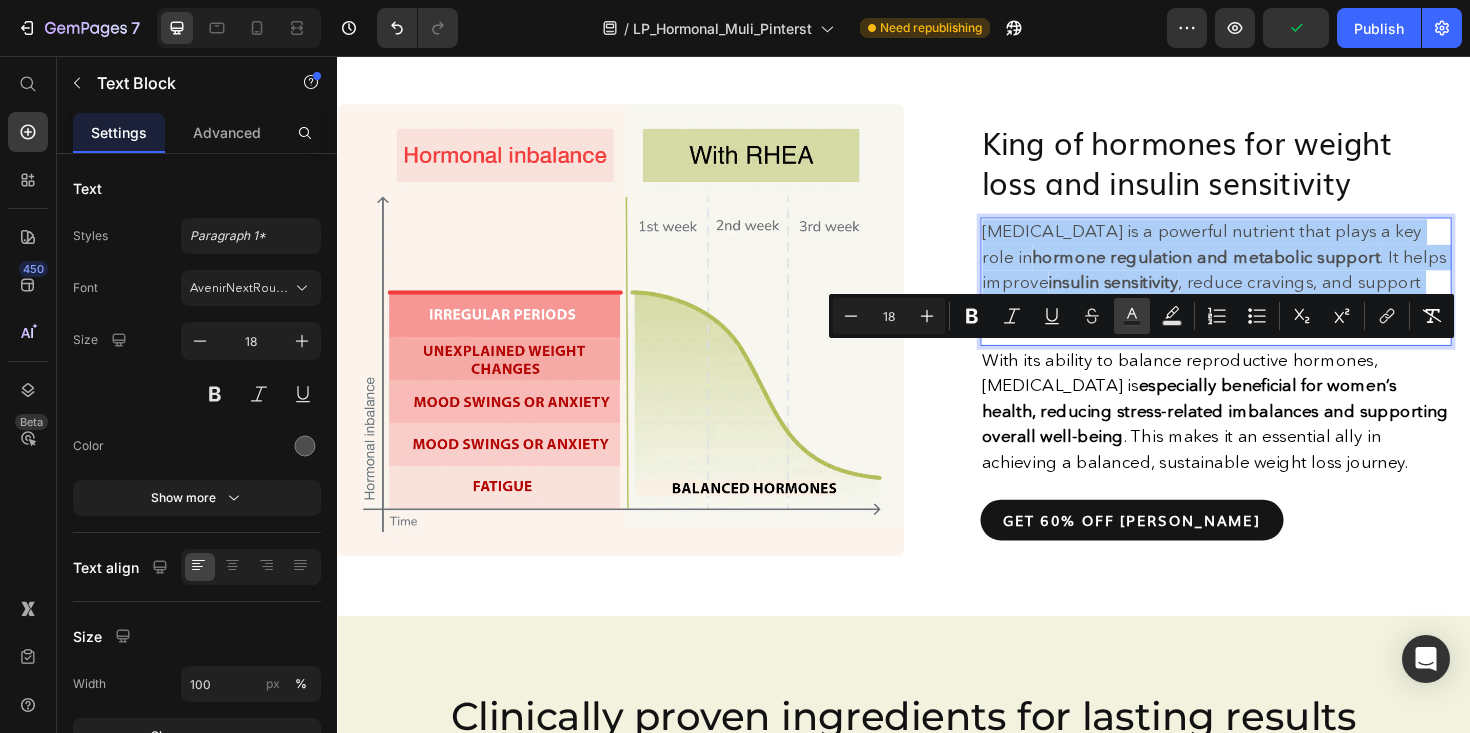 click 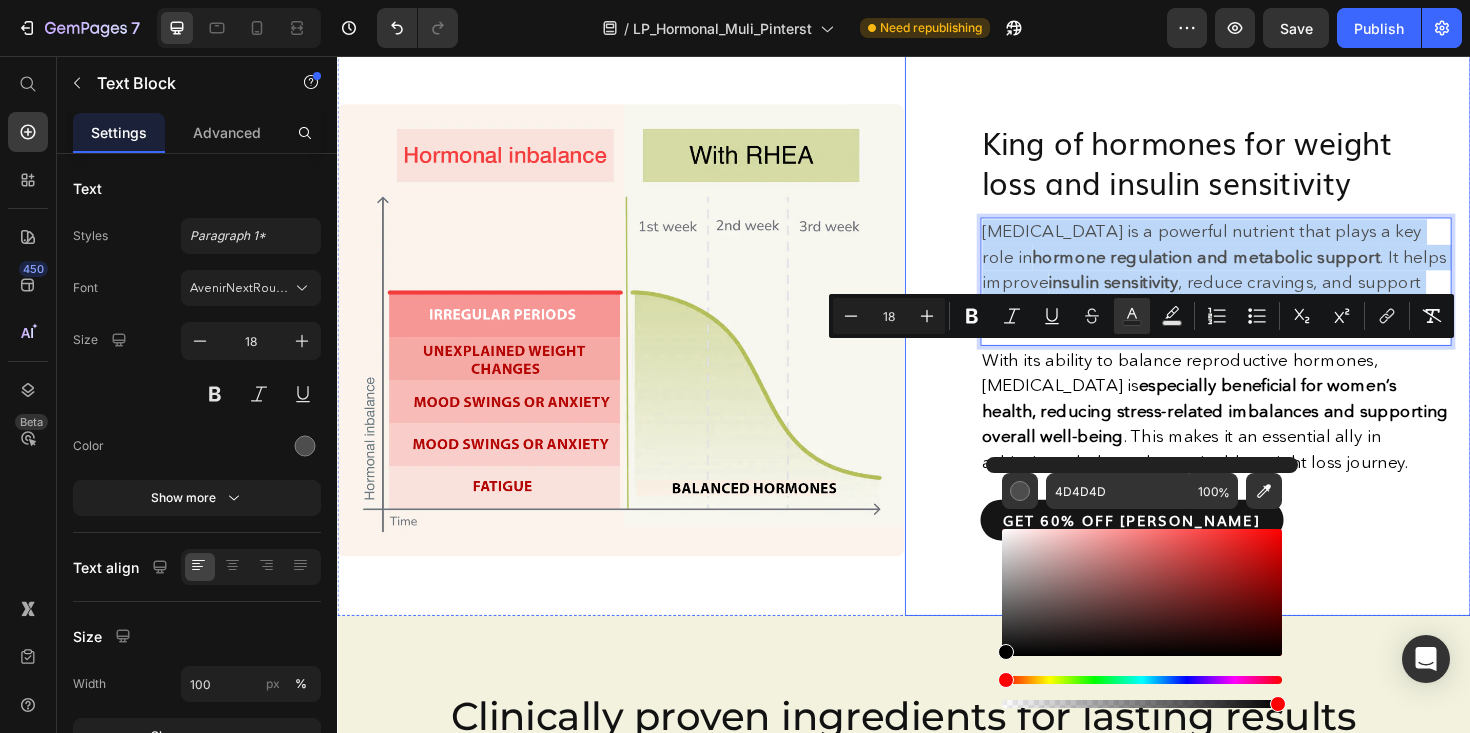 drag, startPoint x: 1362, startPoint y: 703, endPoint x: 994, endPoint y: 723, distance: 368.5431 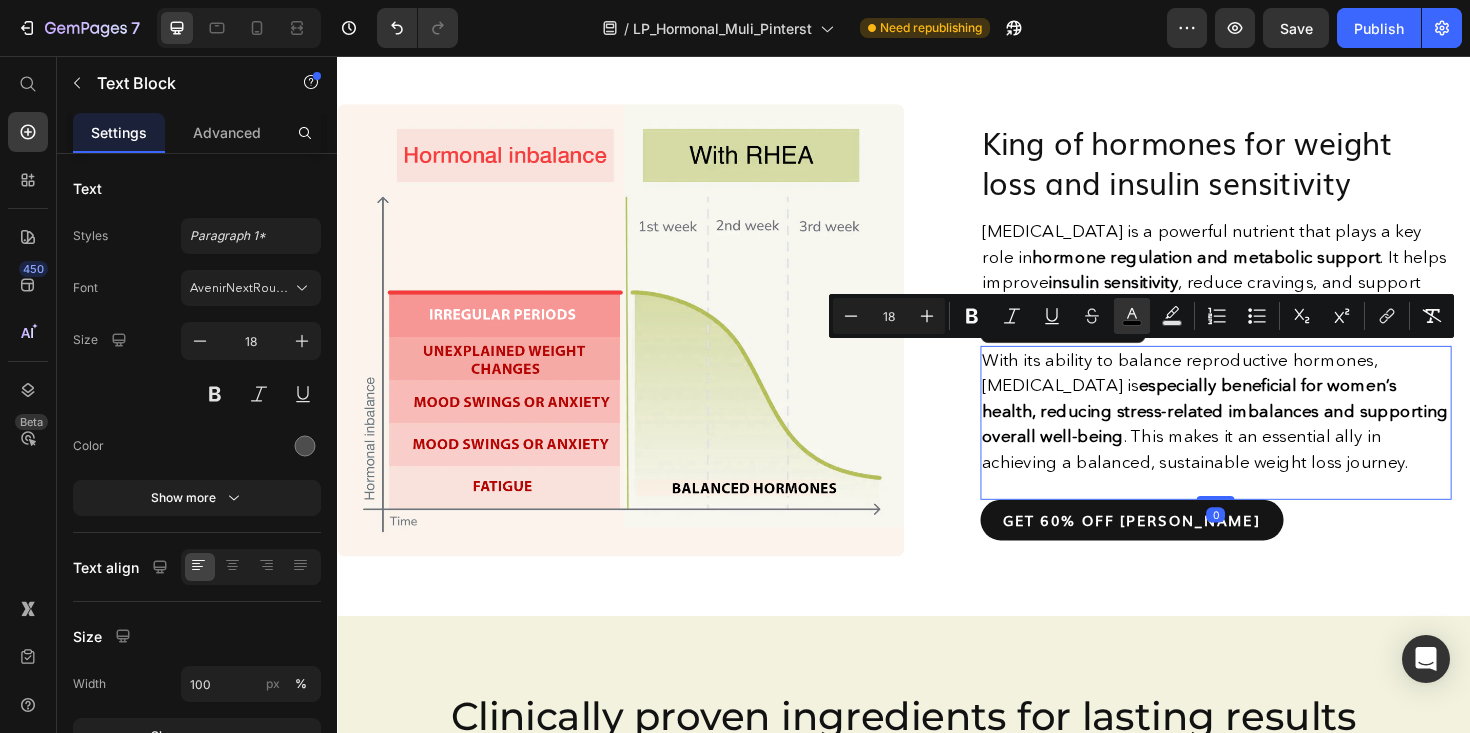 click on "With its ability to balance reproductive hormones, [MEDICAL_DATA] is  especially beneficial for women’s health, reducing stress-related imbalances and supporting overall well-being . This makes it an essential ally in achieving a balanced, sustainable weight loss journey. Text Block   0" at bounding box center (1268, 444) 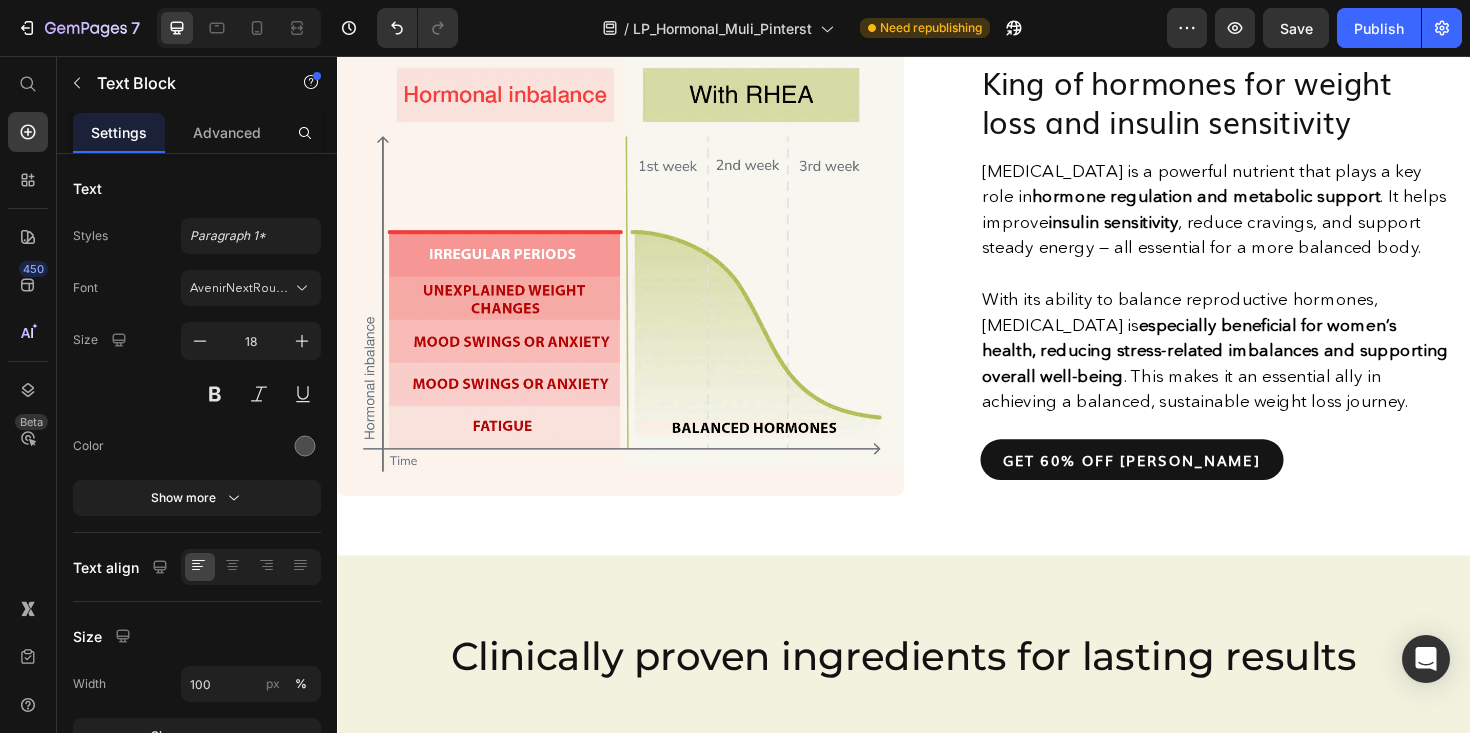 scroll, scrollTop: 5600, scrollLeft: 0, axis: vertical 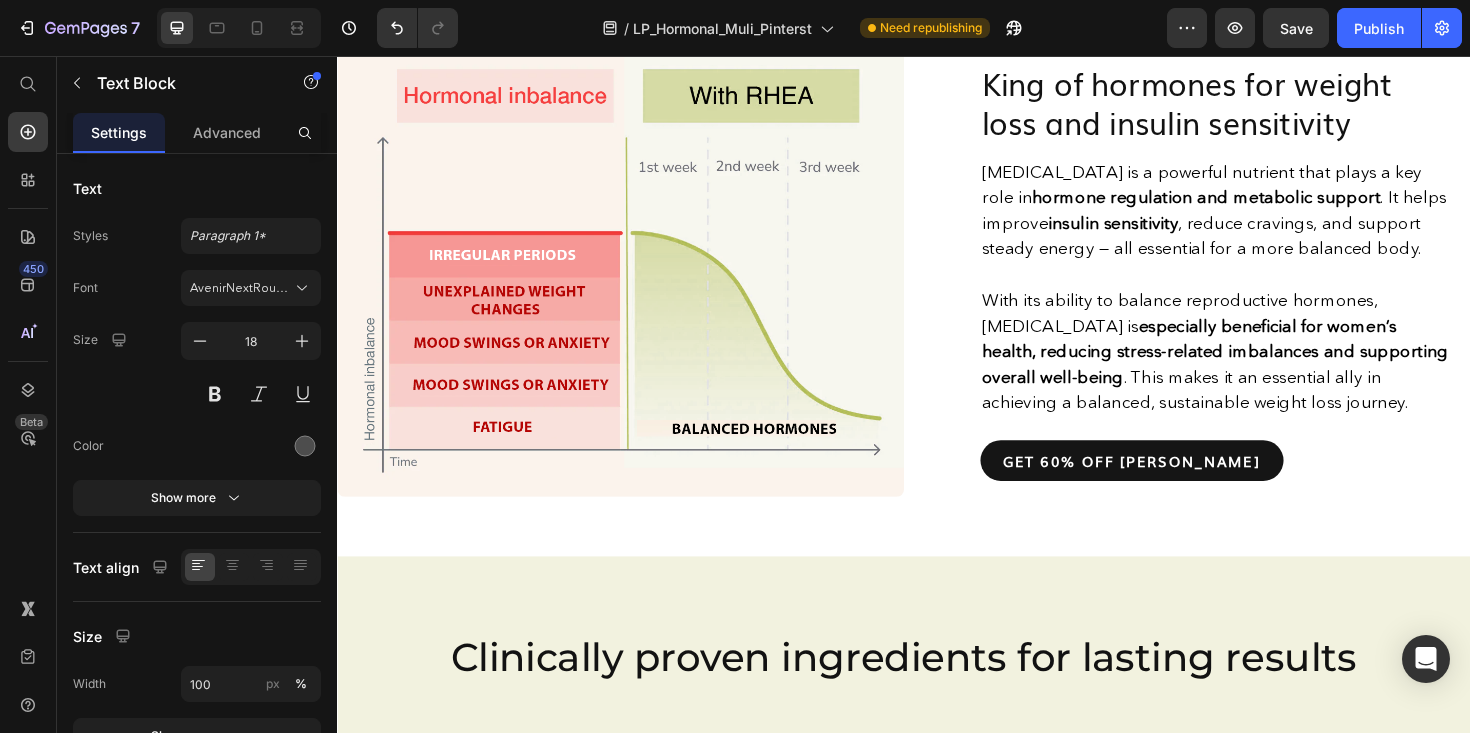 click on "With its ability to balance reproductive hormones, [MEDICAL_DATA] is  especially beneficial for women’s health, reducing stress-related imbalances and supporting overall well-being . This makes it an essential ally in achieving a balanced, sustainable weight loss journey." at bounding box center [1267, 369] 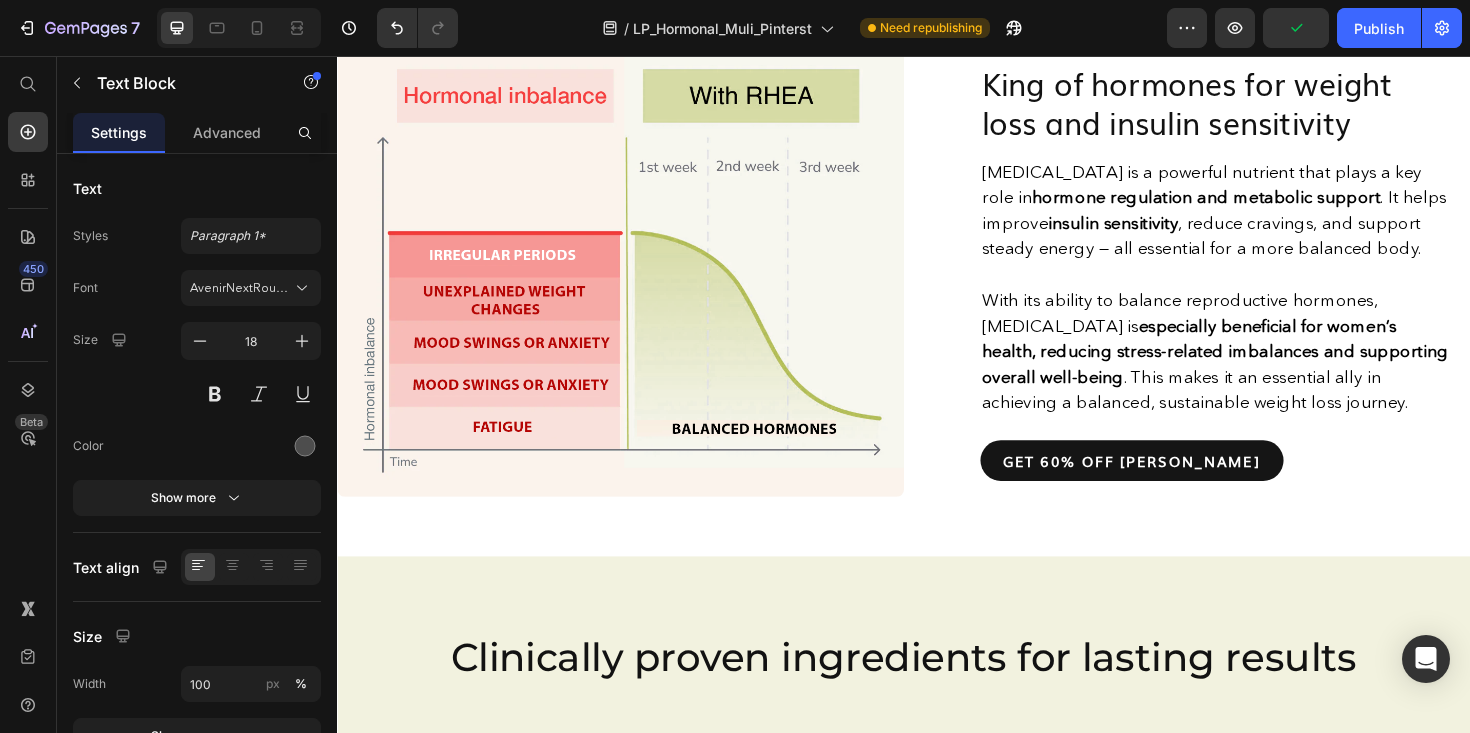 click on "especially beneficial for women’s health, reducing stress-related imbalances and supporting overall well-being" at bounding box center (1267, 369) 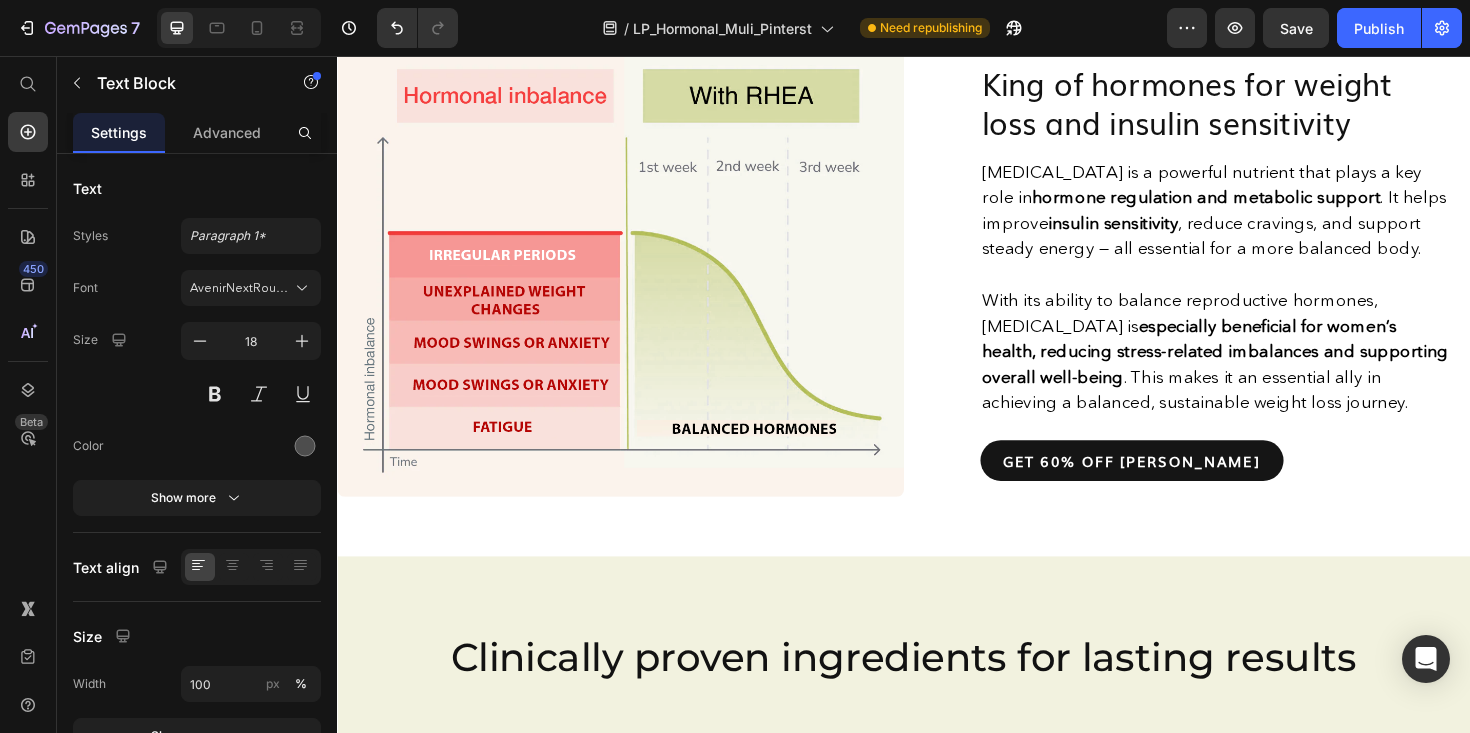 click on "especially beneficial for women’s health, reducing stress-related imbalances and supporting overall well-being" at bounding box center (1267, 369) 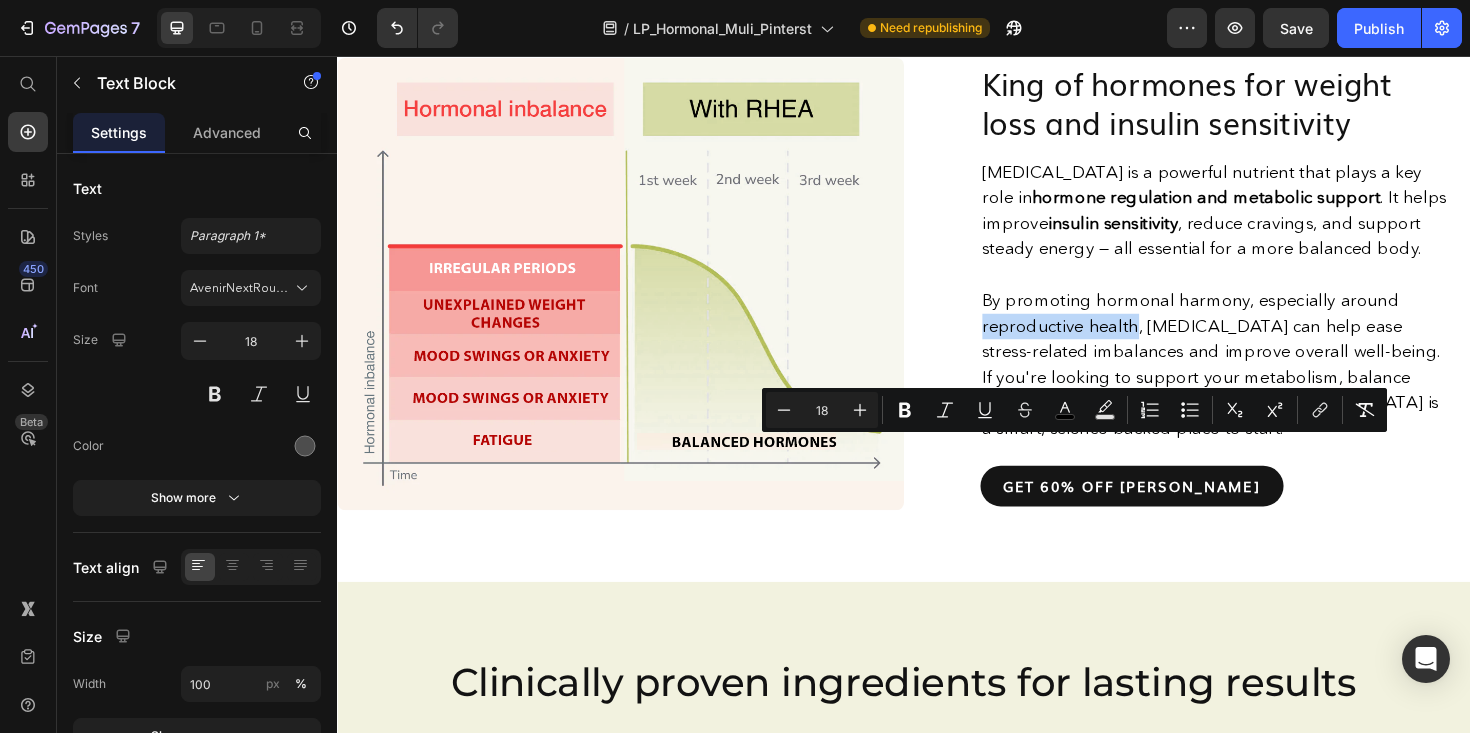 drag, startPoint x: 1179, startPoint y: 474, endPoint x: 1018, endPoint y: 474, distance: 161 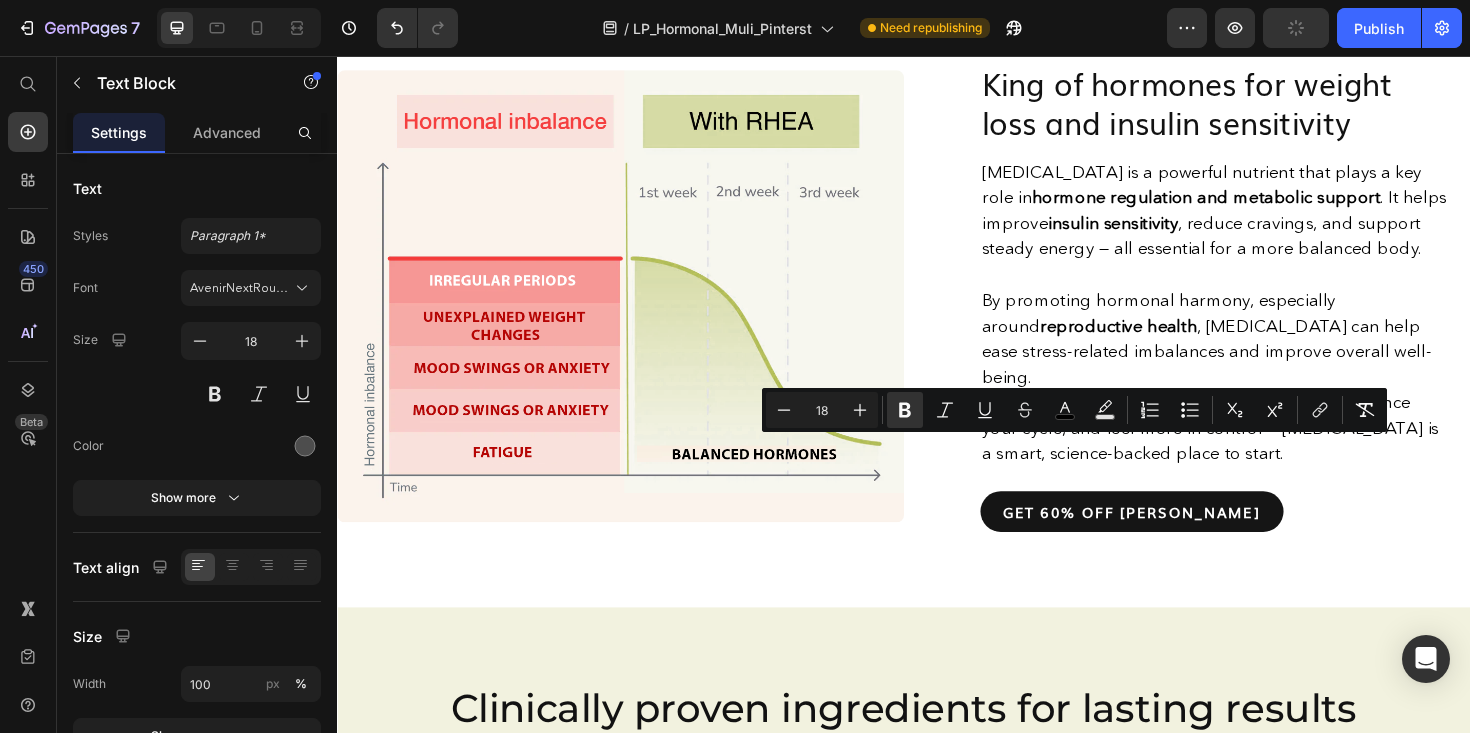 click on "By promoting hormonal harmony, especially around  reproductive health , [MEDICAL_DATA] can help ease stress-related imbalances and improve overall well-being." at bounding box center [1268, 356] 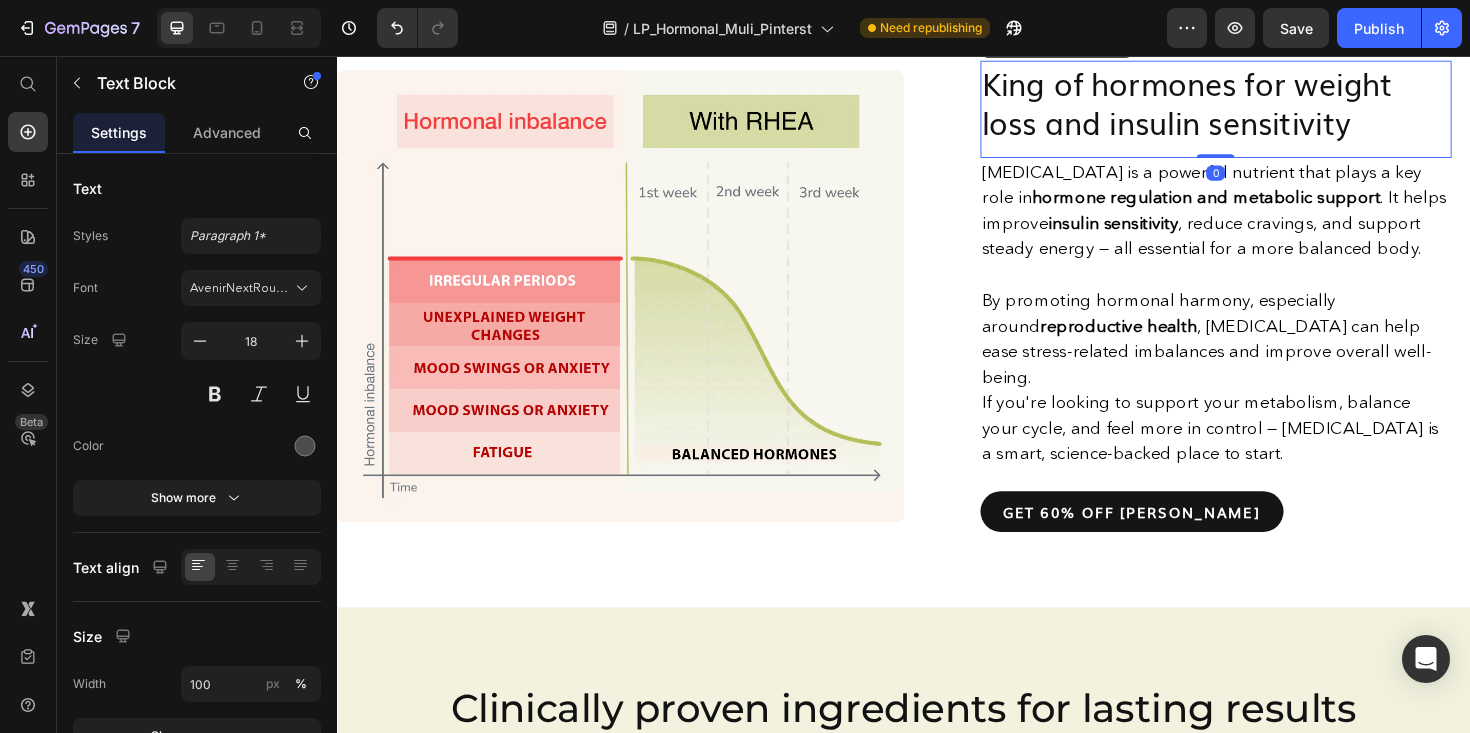 click on "King of hormones for weight loss and insulin sensitivity" at bounding box center (1268, 104) 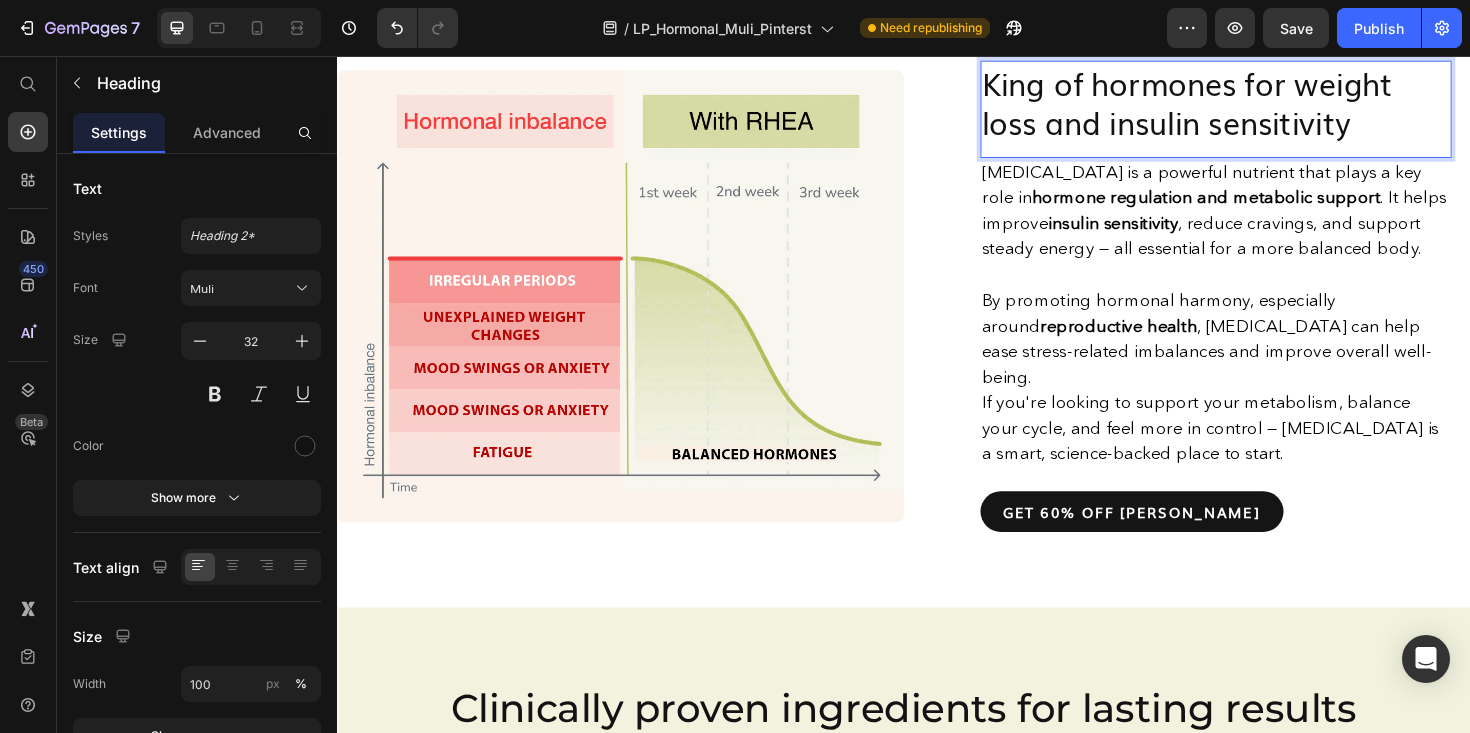 click on "King of hormones for weight loss and insulin sensitivity" at bounding box center (1268, 104) 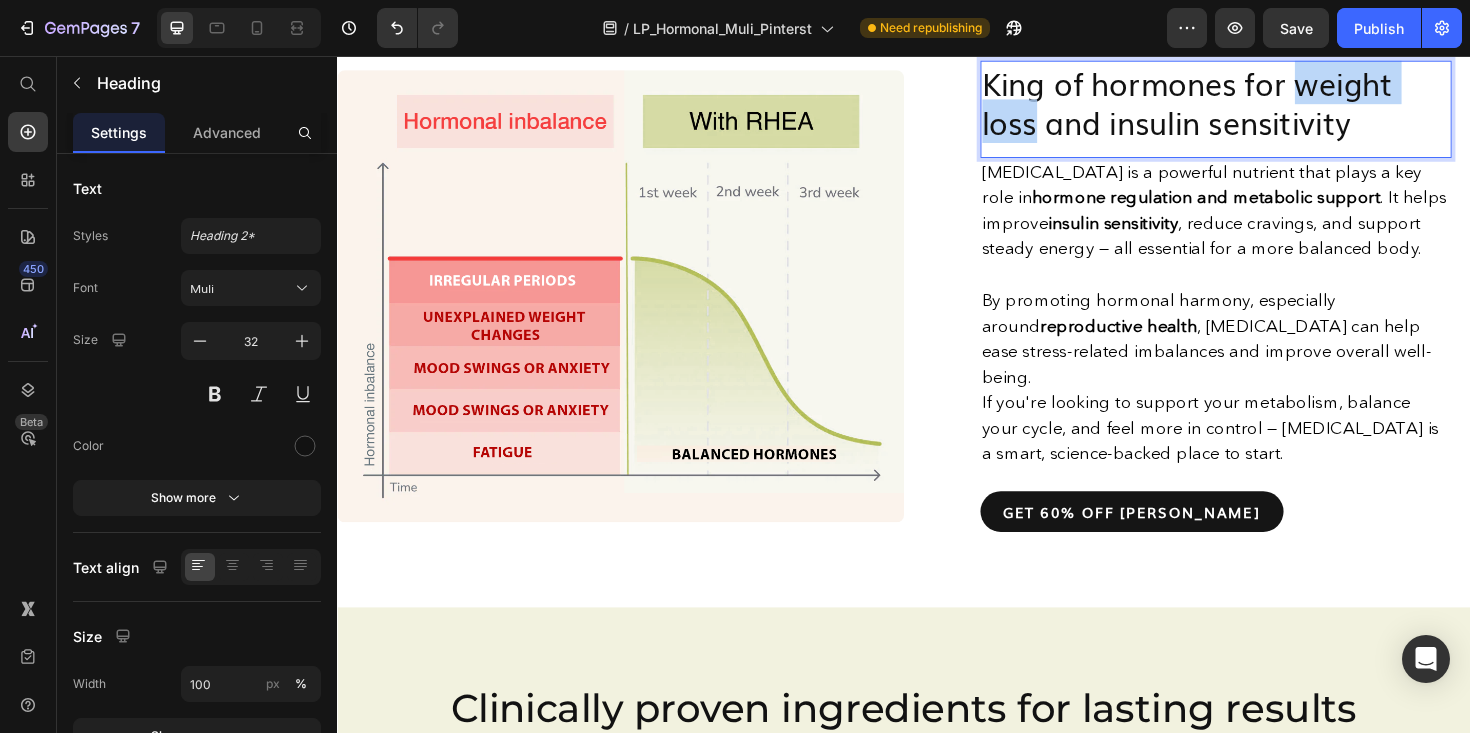 drag, startPoint x: 1354, startPoint y: 217, endPoint x: 1078, endPoint y: 268, distance: 280.6724 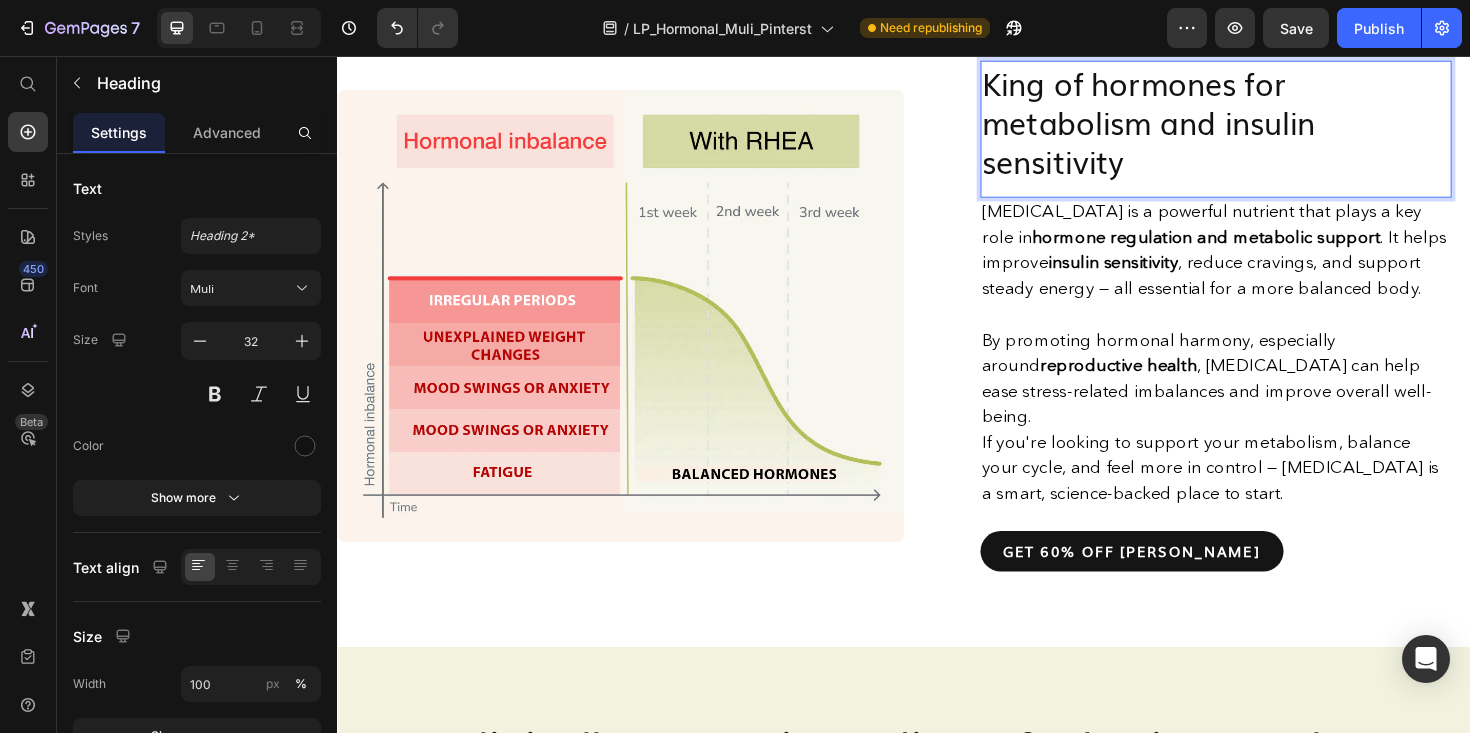 click on "King of hormones for metabolism and insulin sensitivity" at bounding box center [1268, 125] 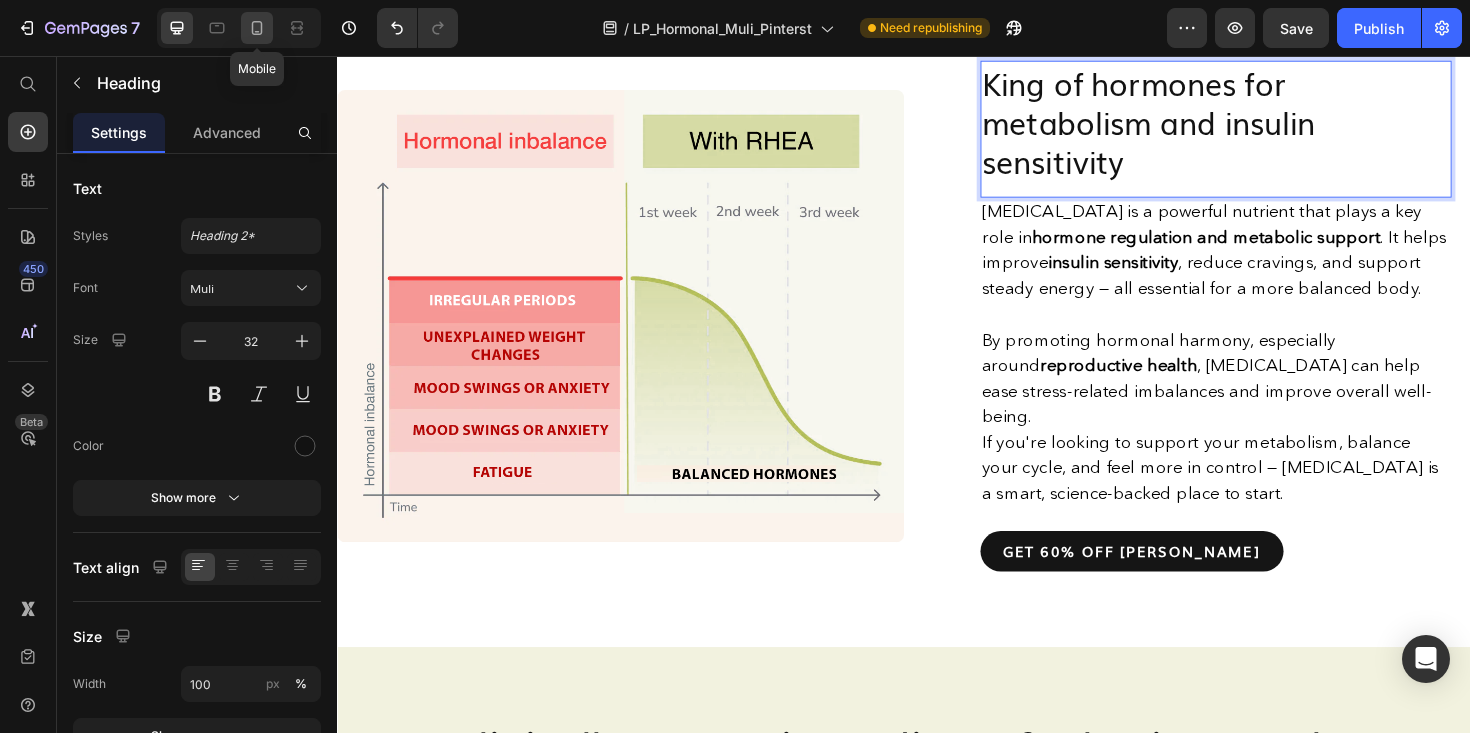 click 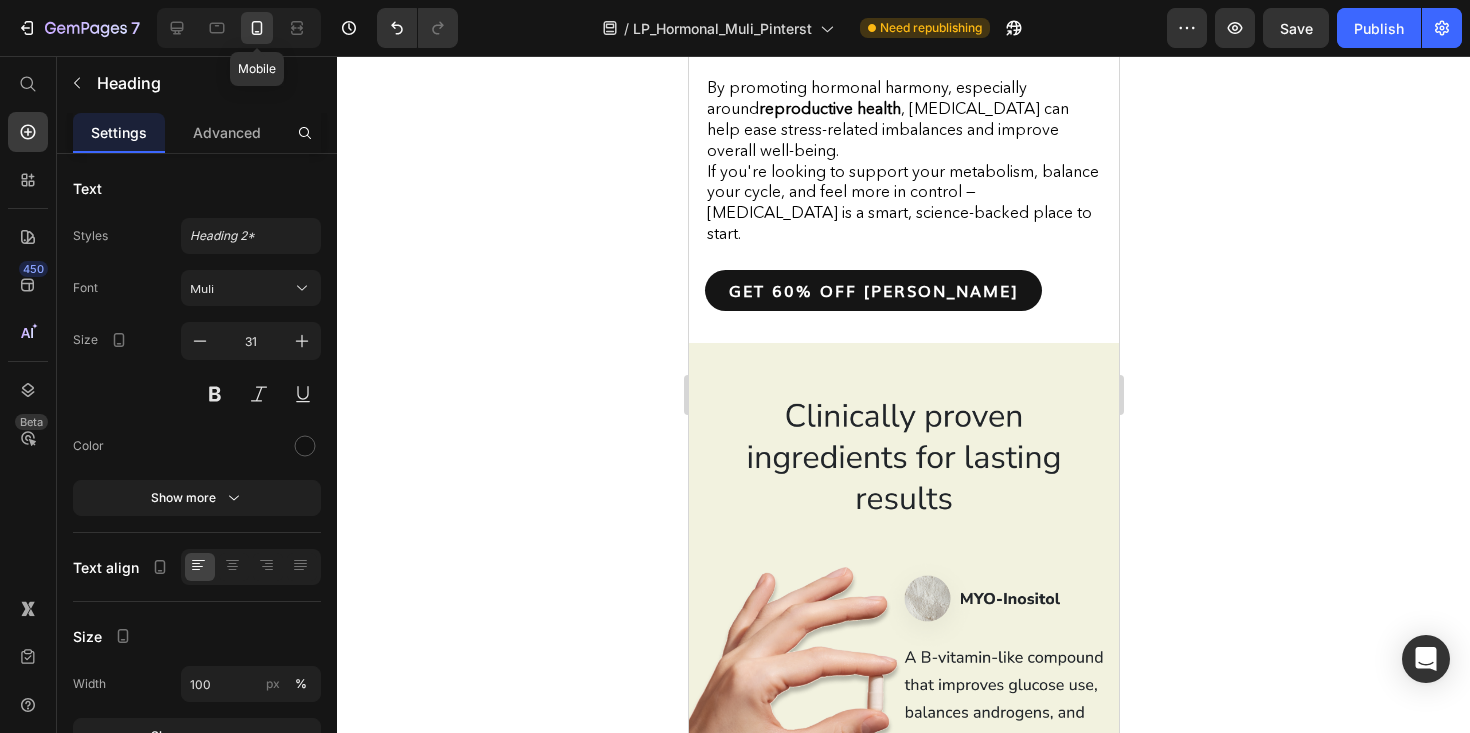 scroll, scrollTop: 6436, scrollLeft: 0, axis: vertical 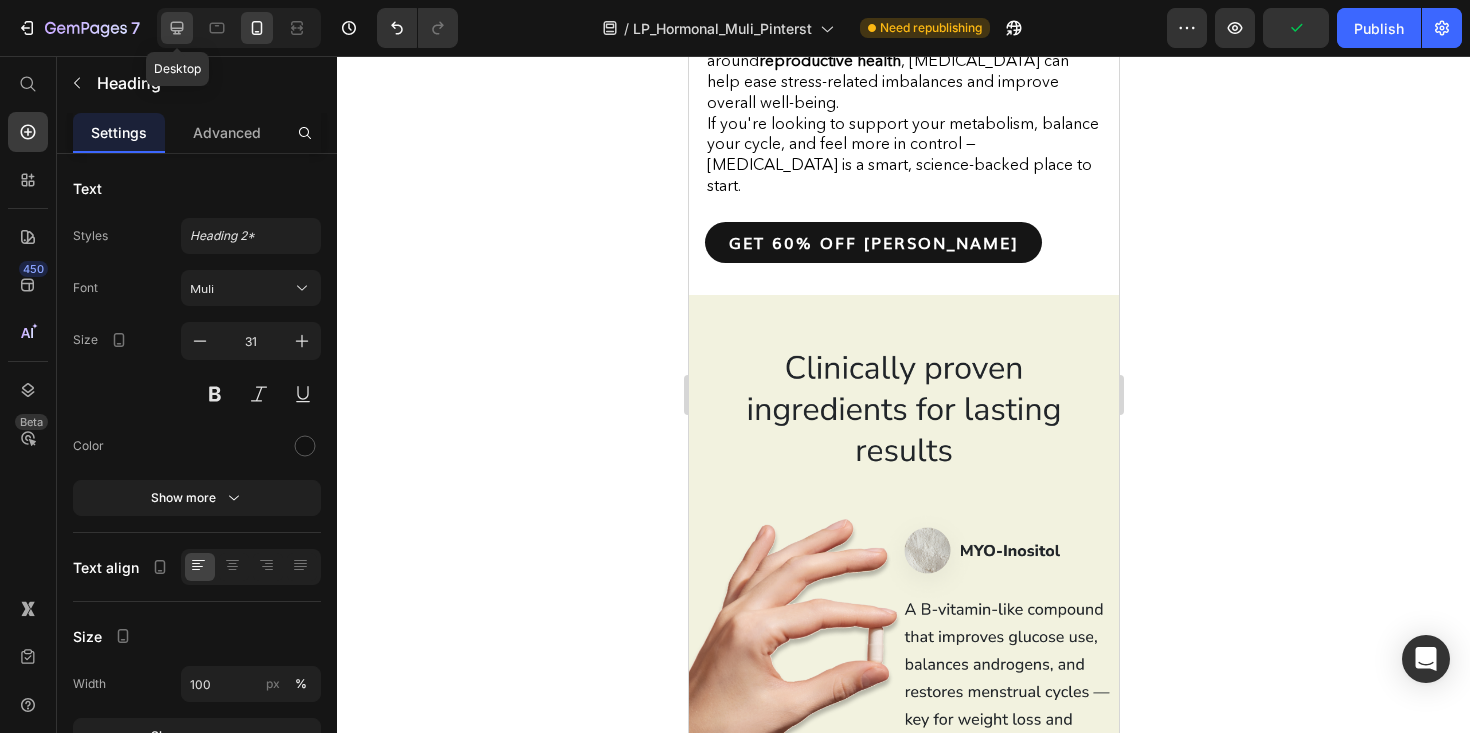 click 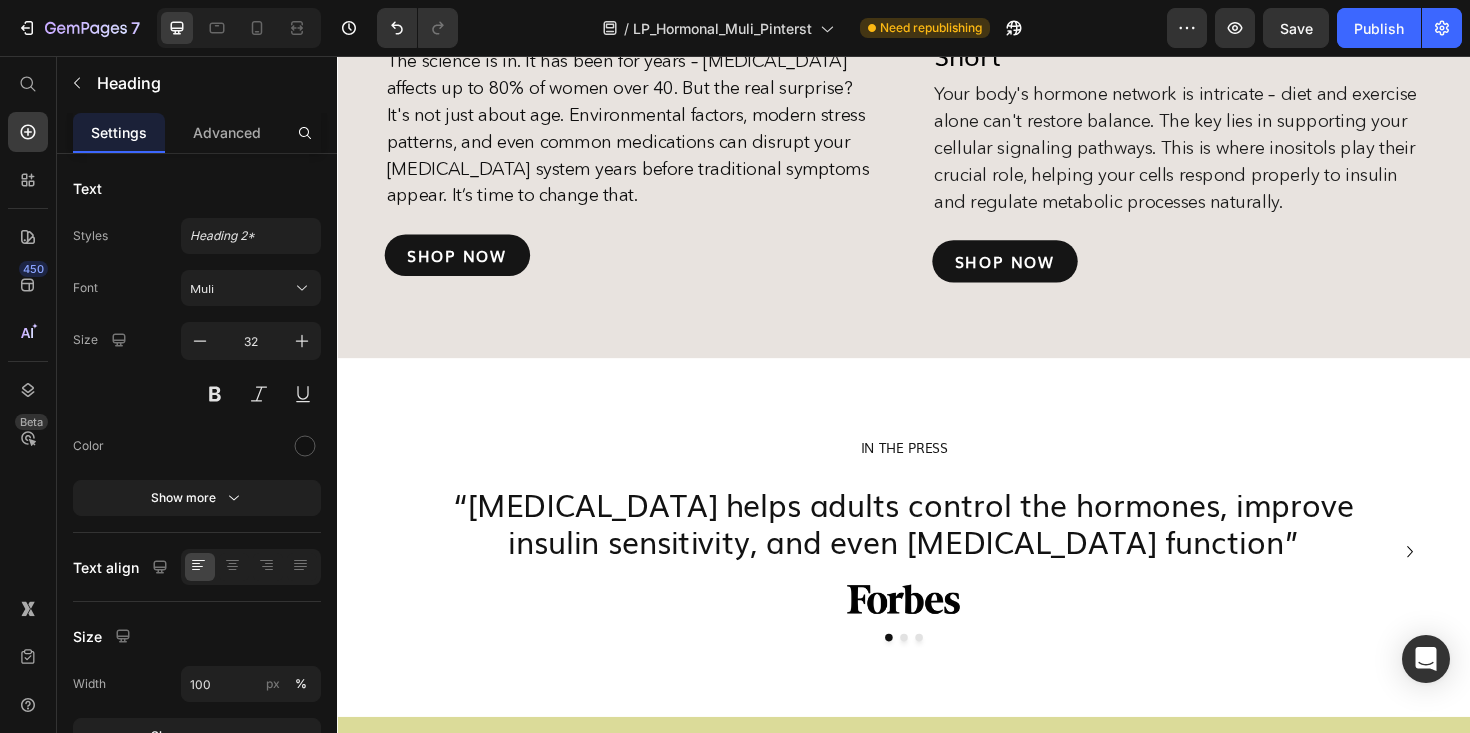 scroll, scrollTop: 4097, scrollLeft: 0, axis: vertical 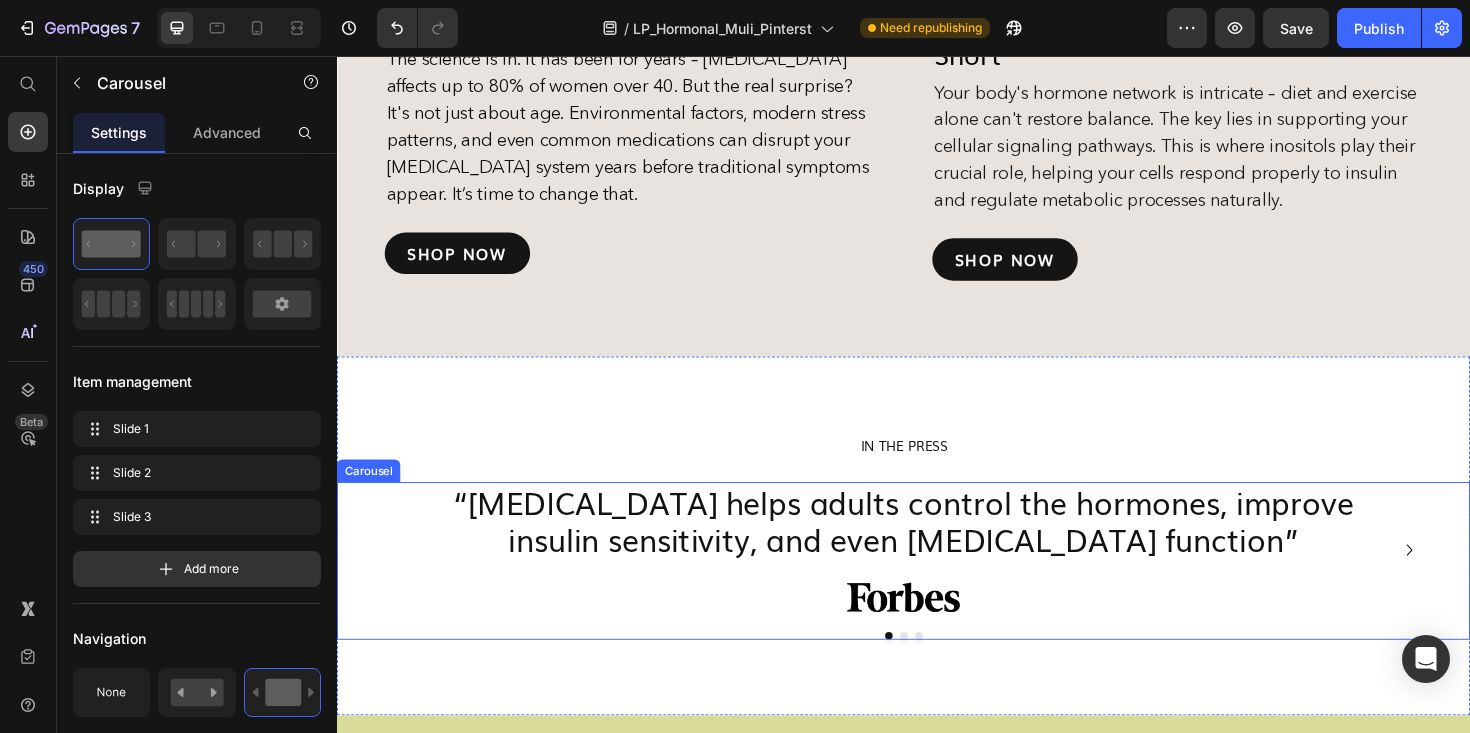 click 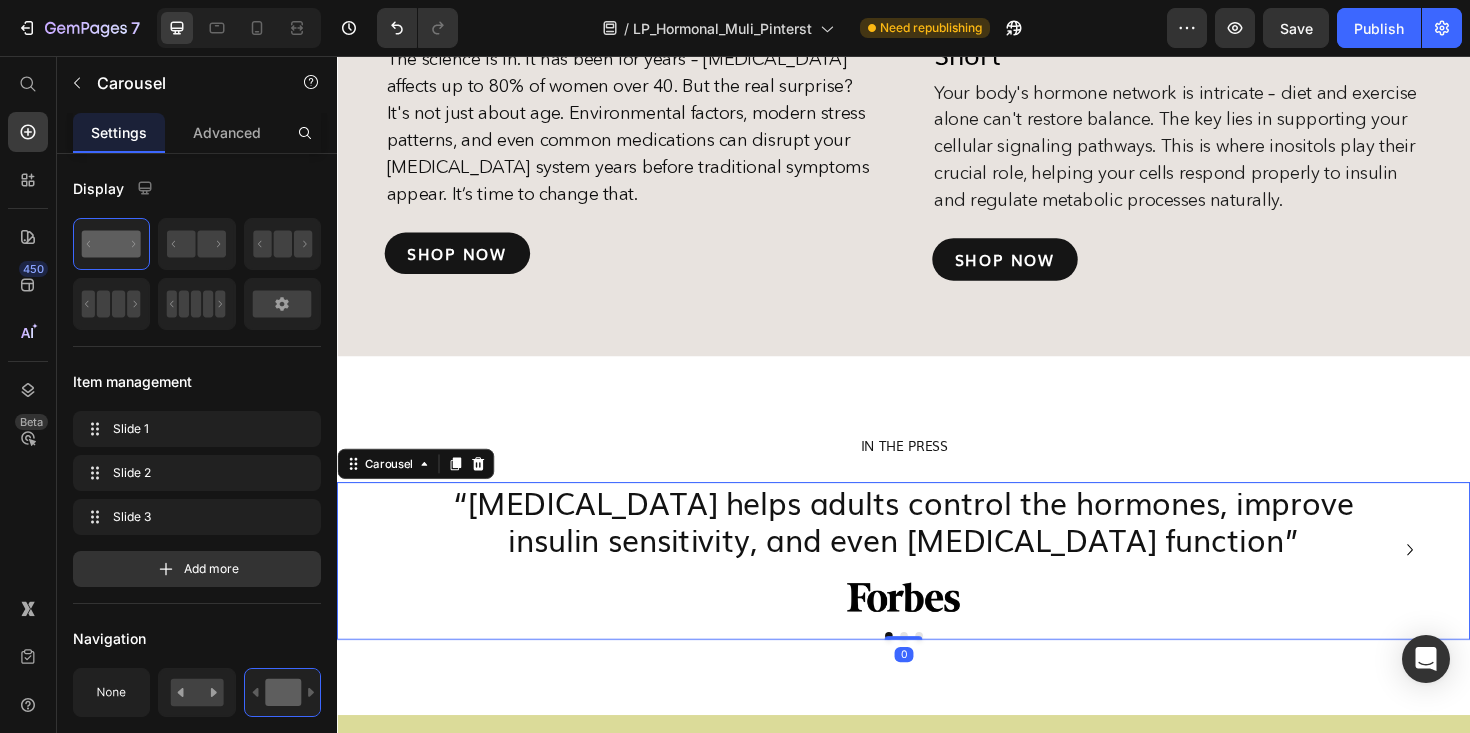 click on "“[MEDICAL_DATA] helps adults control the hormones, improve insulin sensitivity, and even [MEDICAL_DATA] function” Heading Image "[MEDICAL_DATA] is often referred to as “king of hormones” or “insulin corrector” thanks to its effects on insulin management, hormonal rebalancing and overall well-being." Heading Image “Within a month of taking [MEDICAL_DATA], I looked in the mirror and noticed my hair and skin was literally glowing from within” Heading Image" at bounding box center [937, 578] 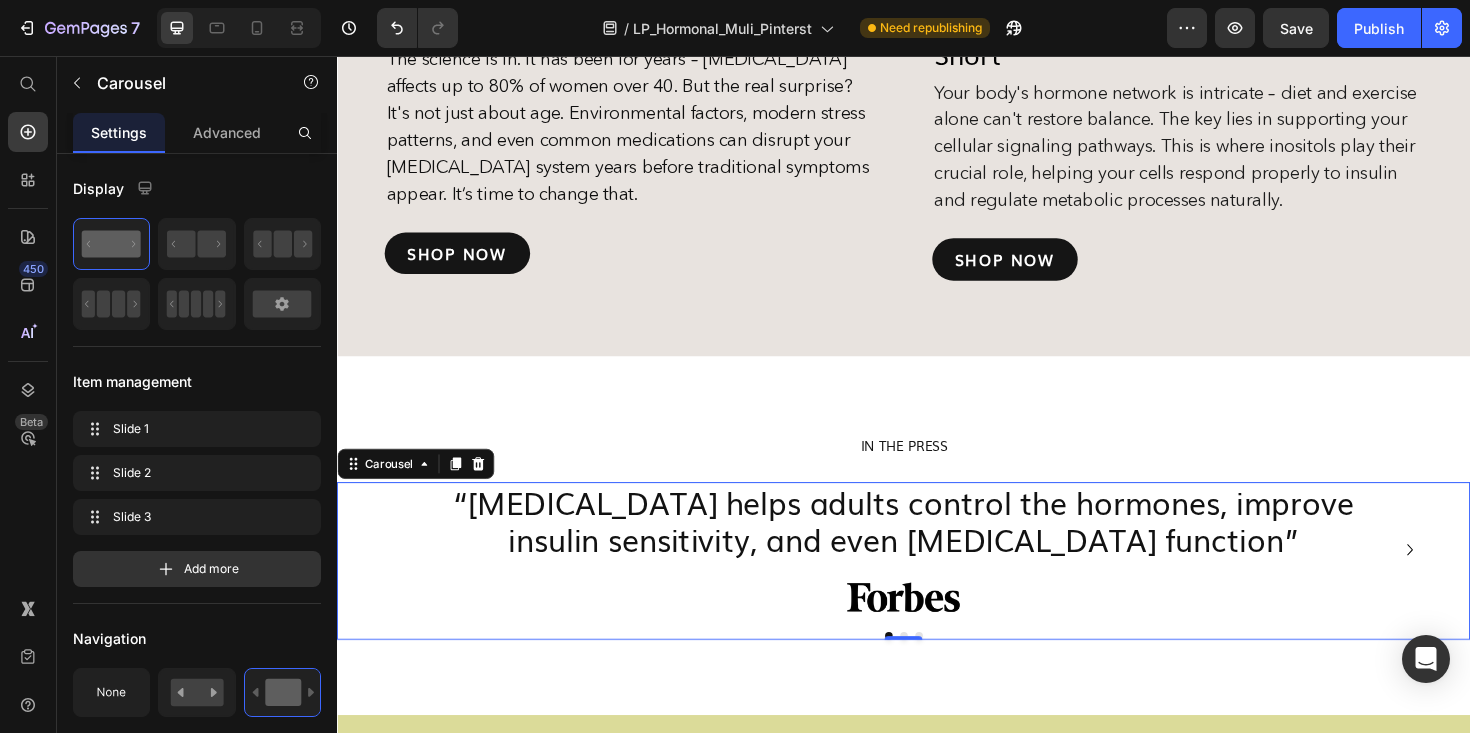 click 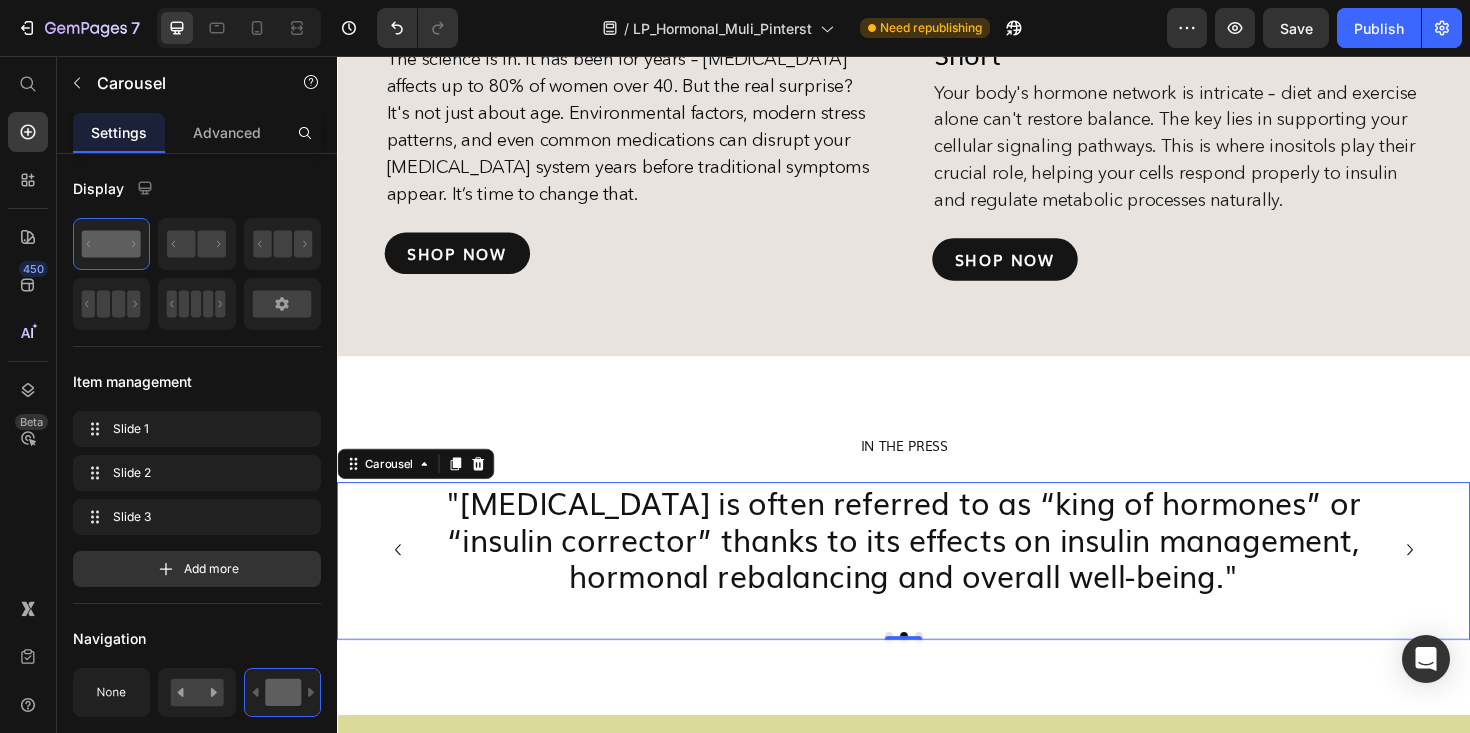 click 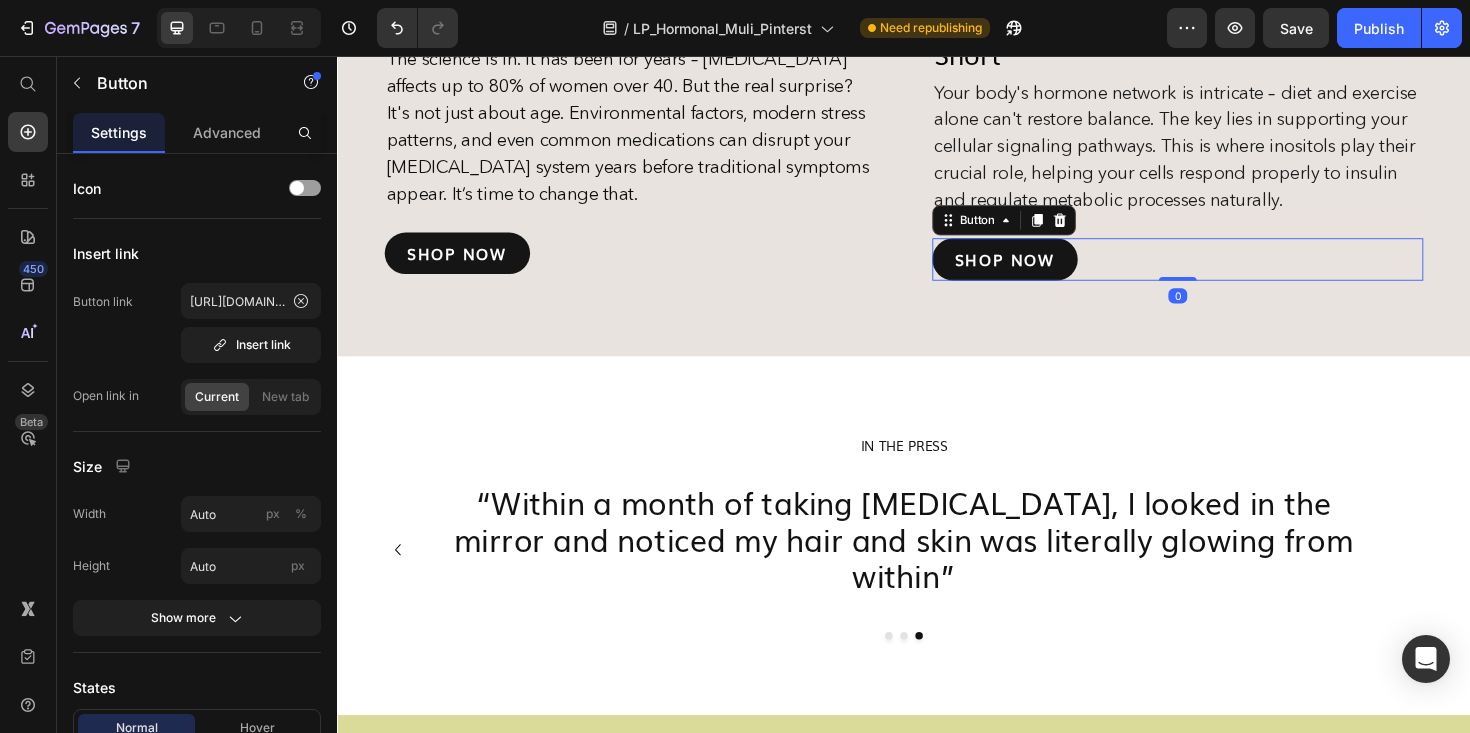 click on "SHOP now Button   0" at bounding box center (1227, 271) 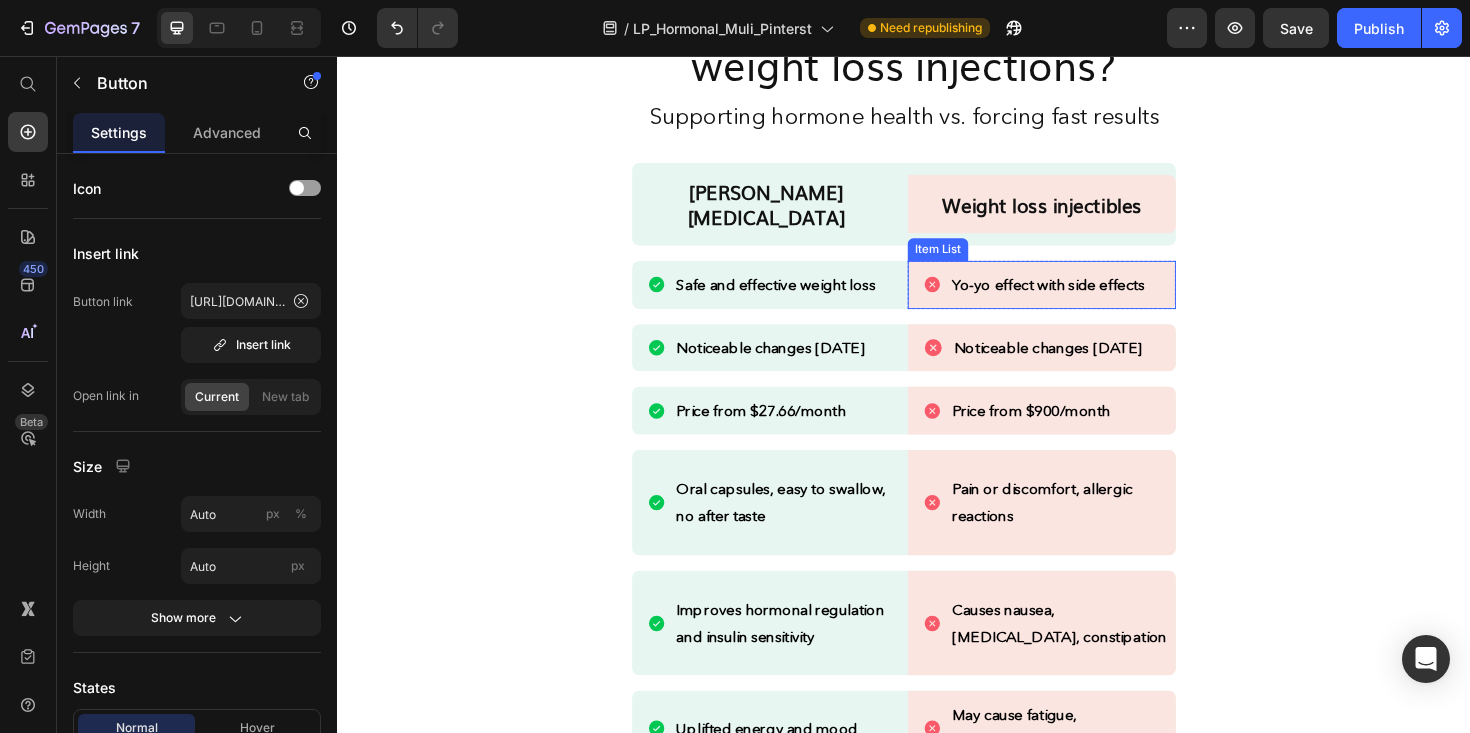 scroll, scrollTop: 2524, scrollLeft: 0, axis: vertical 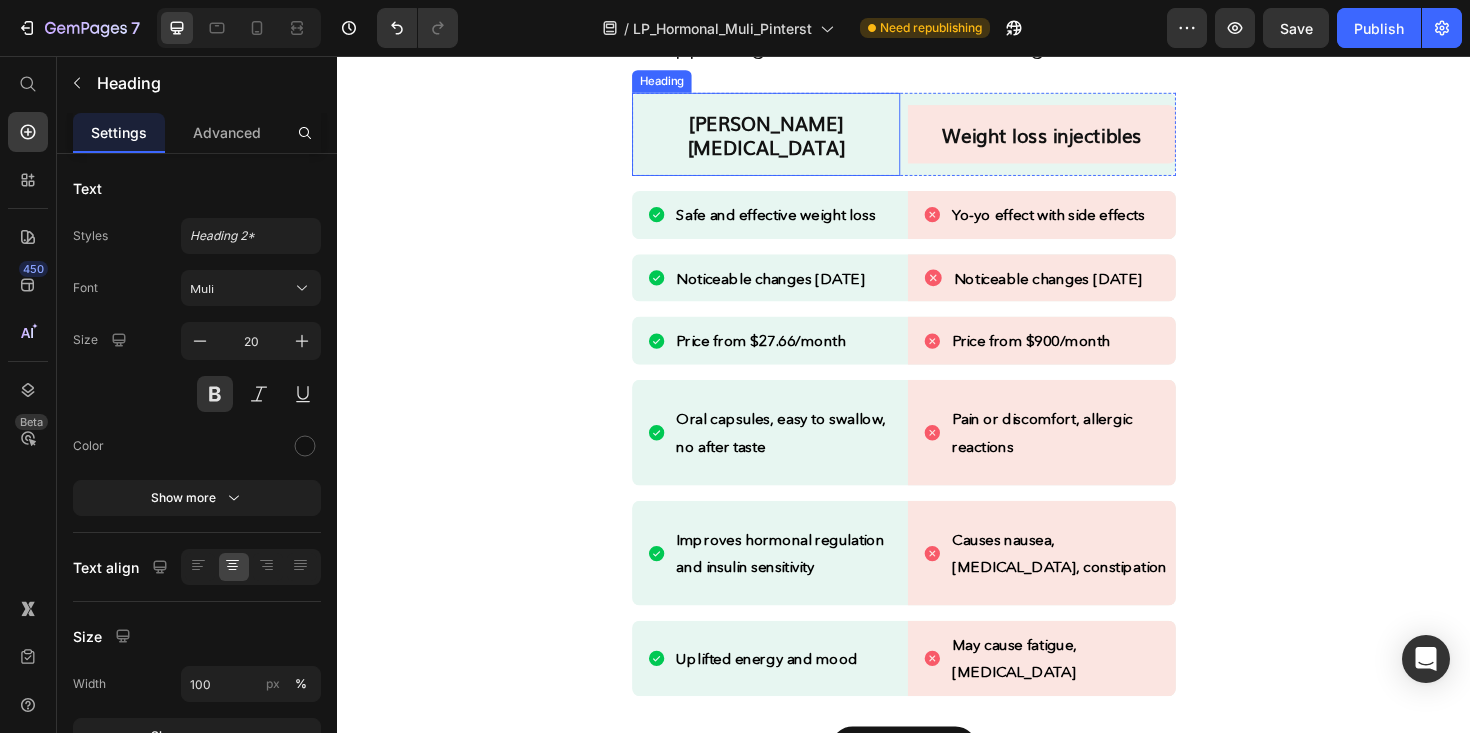 click on "[PERSON_NAME] [MEDICAL_DATA] Heading" at bounding box center [791, 139] 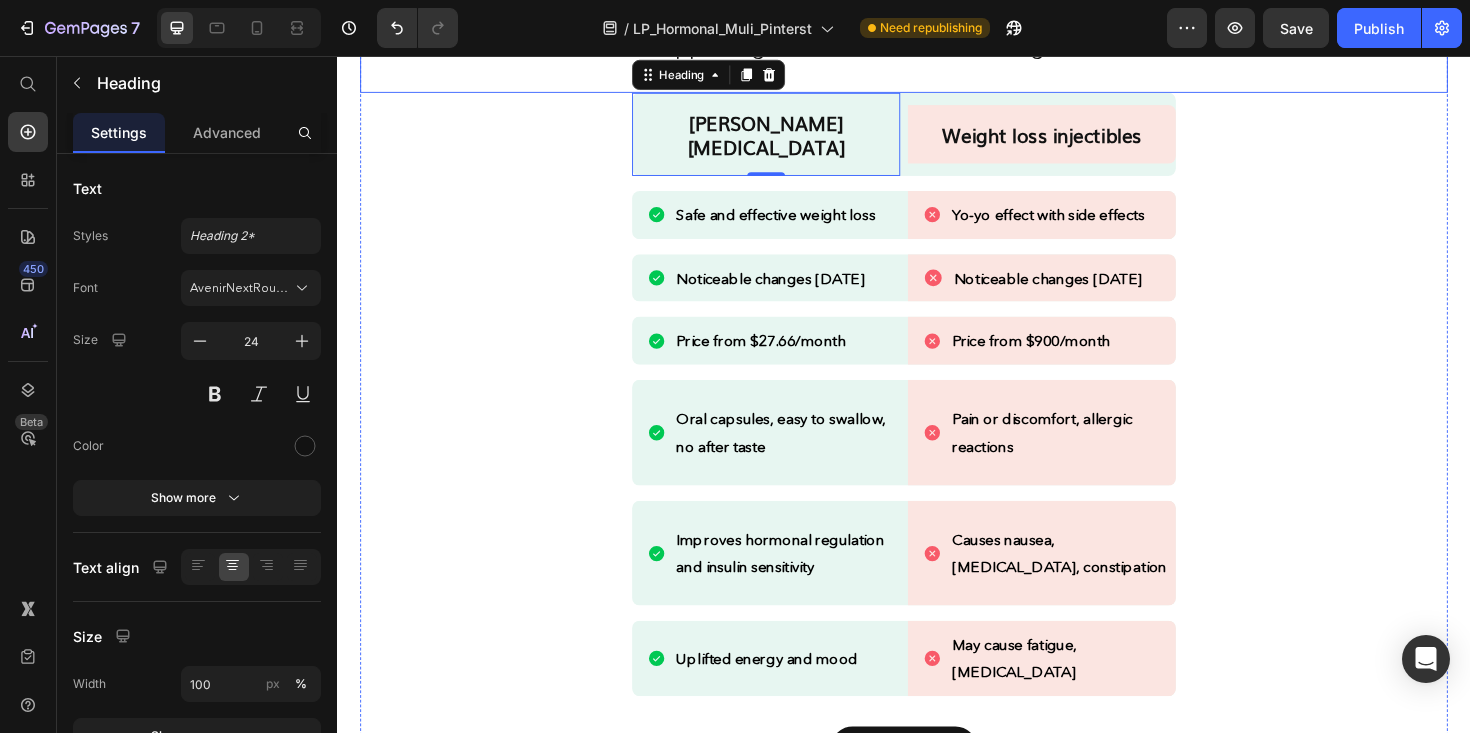 click on "Supporting hormone health vs. forcing fast results" at bounding box center (937, 45) 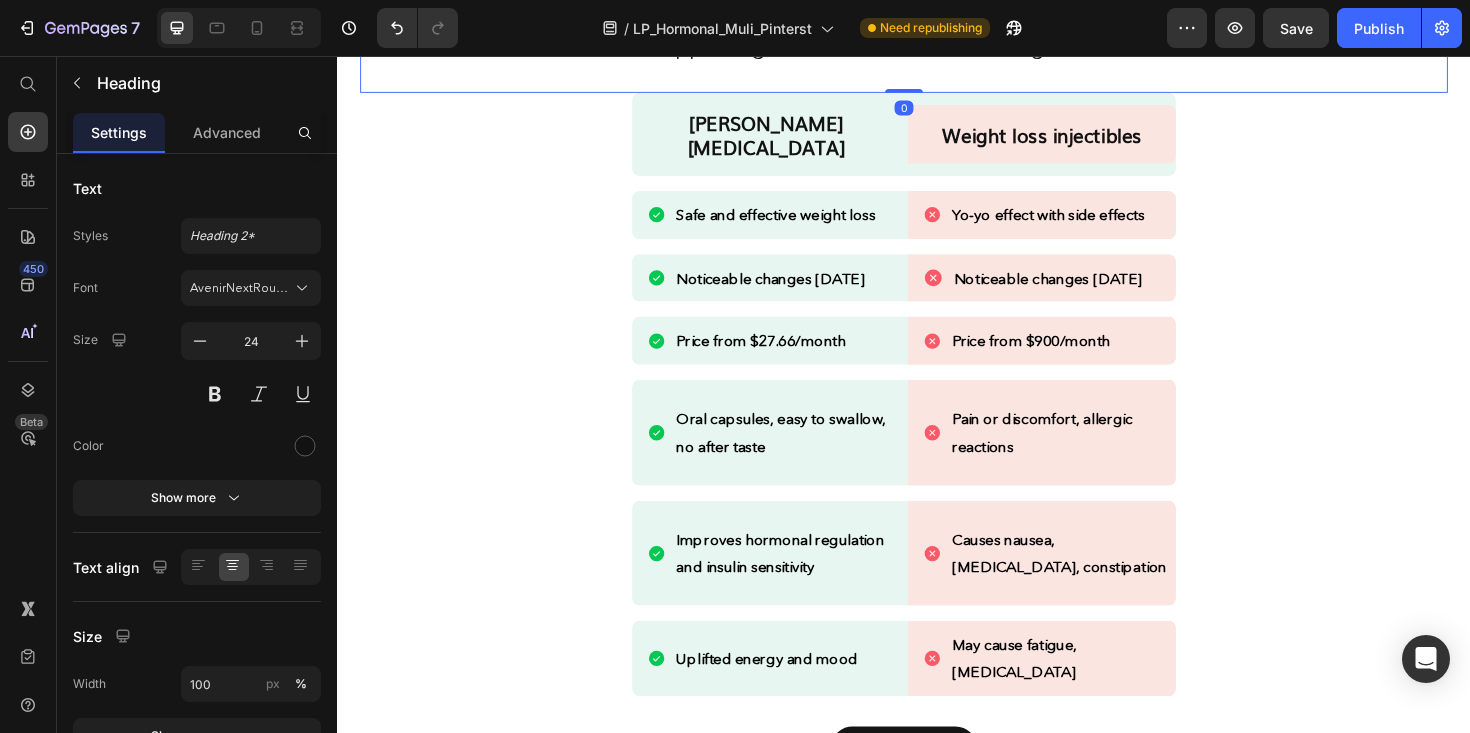 click on "Supporting hormone health vs. forcing fast results" at bounding box center [937, 45] 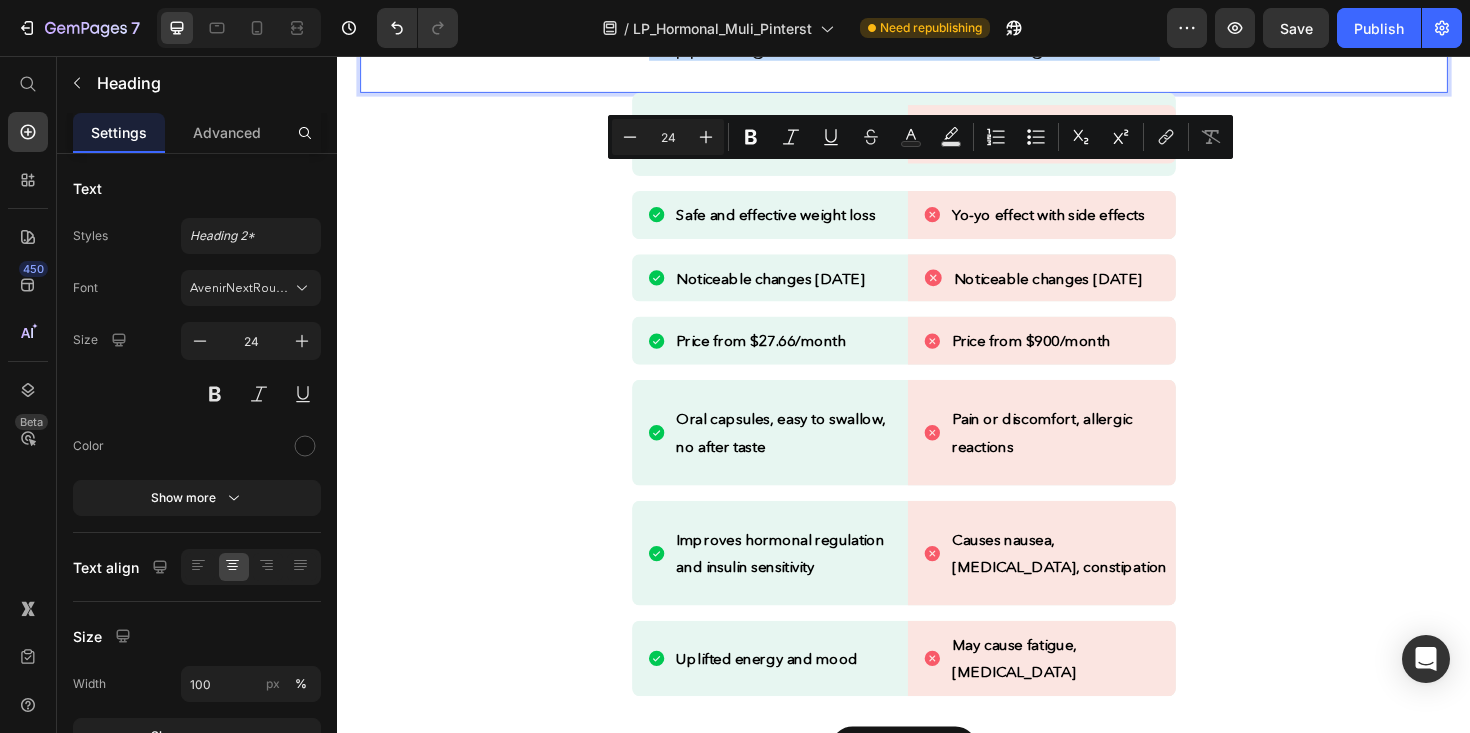 copy on "Supporting hormone health vs. forcing fast results" 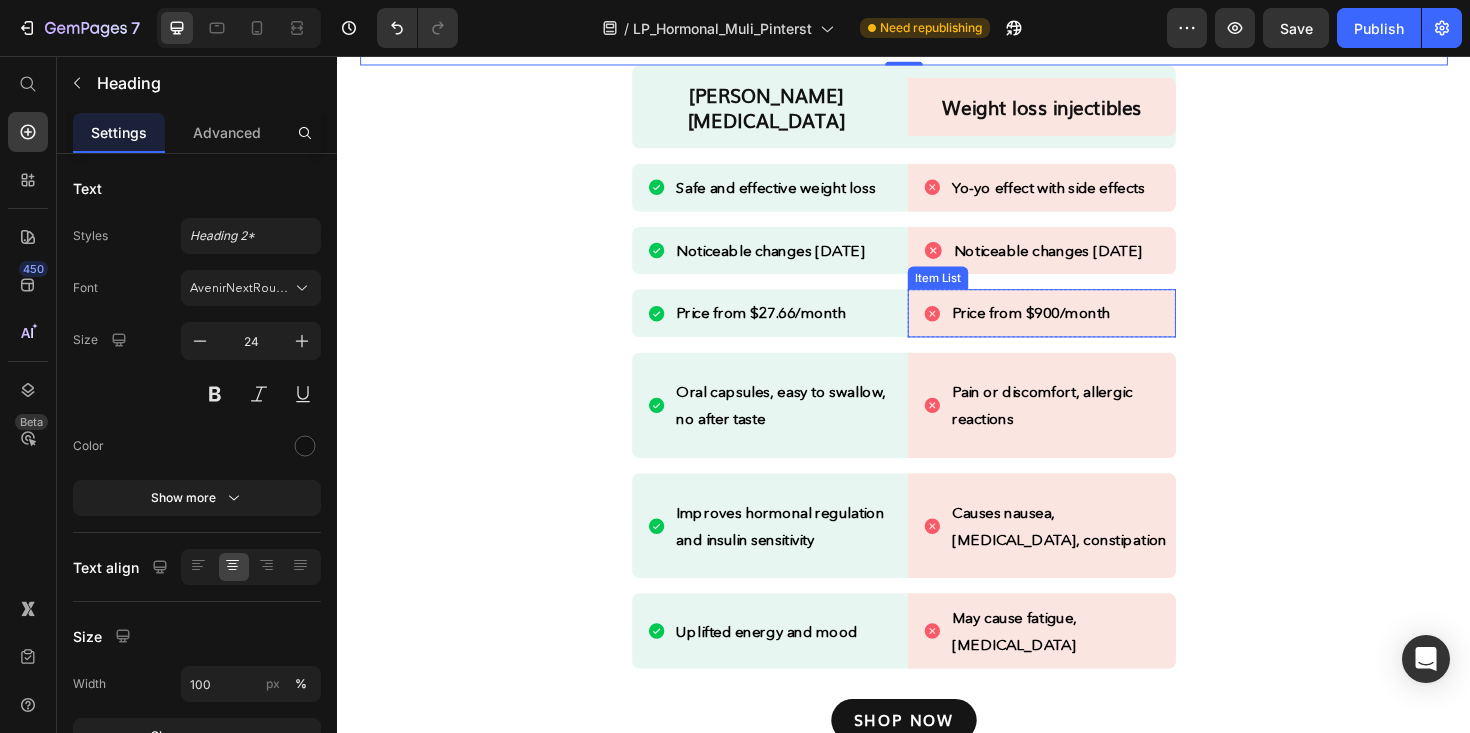 scroll, scrollTop: 2555, scrollLeft: 0, axis: vertical 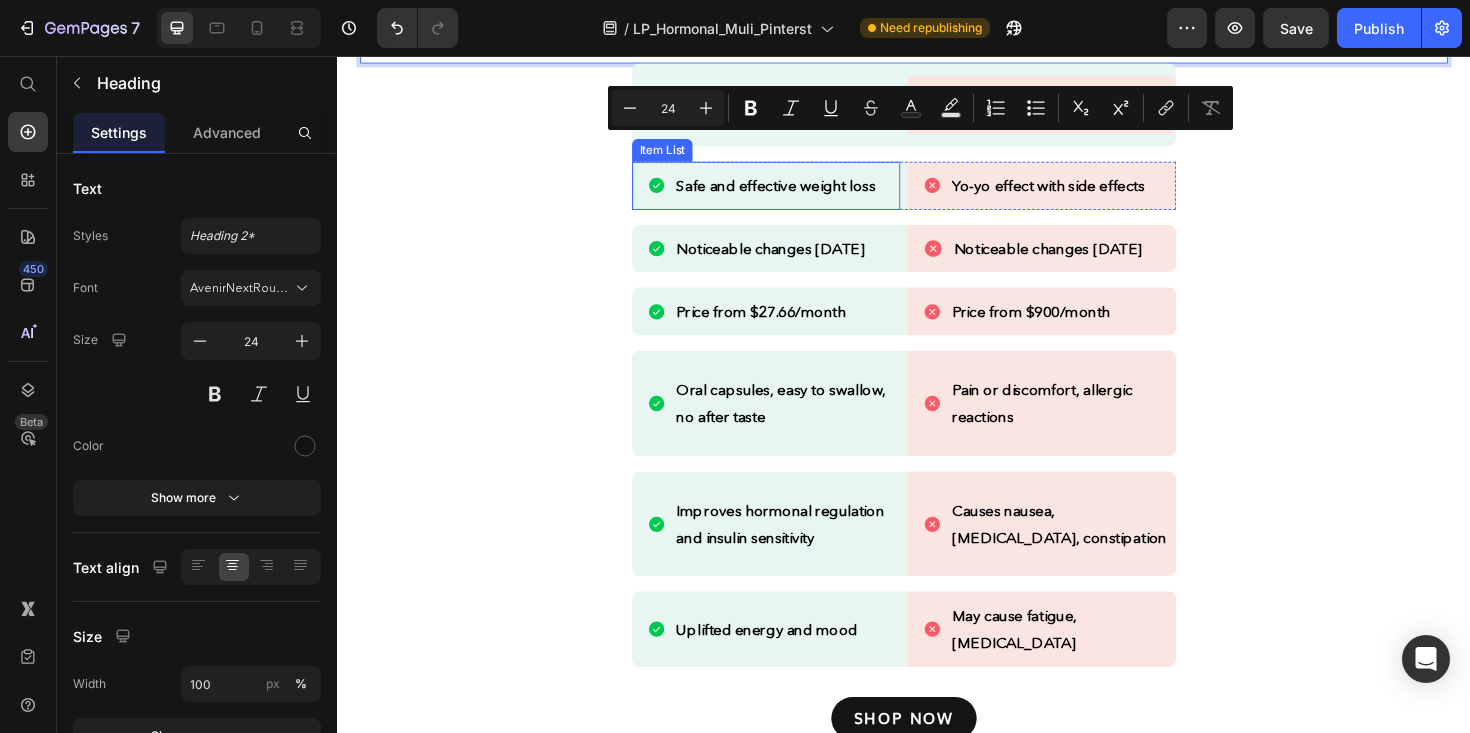 click on "Safe and effective weight loss" at bounding box center (801, 193) 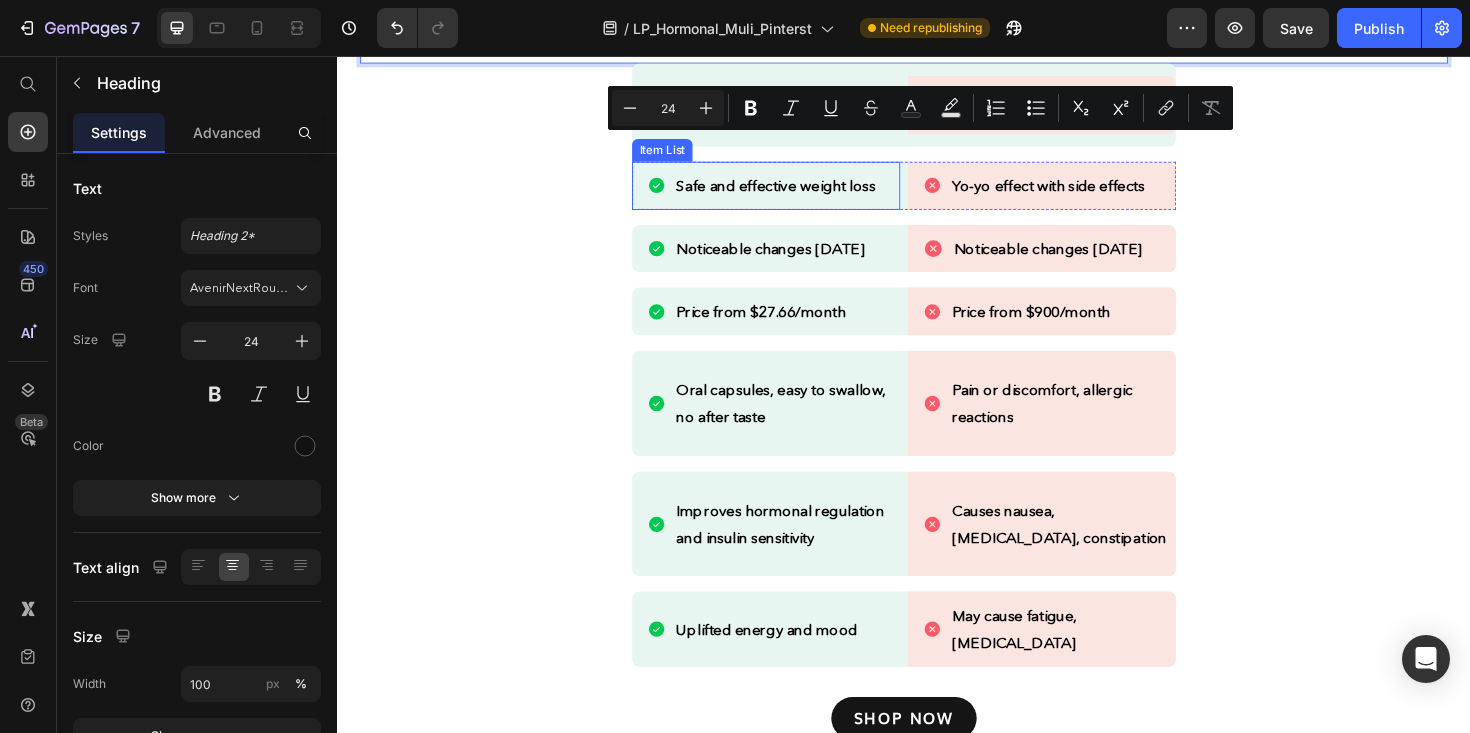 click on "Safe and effective weight loss" at bounding box center [801, 193] 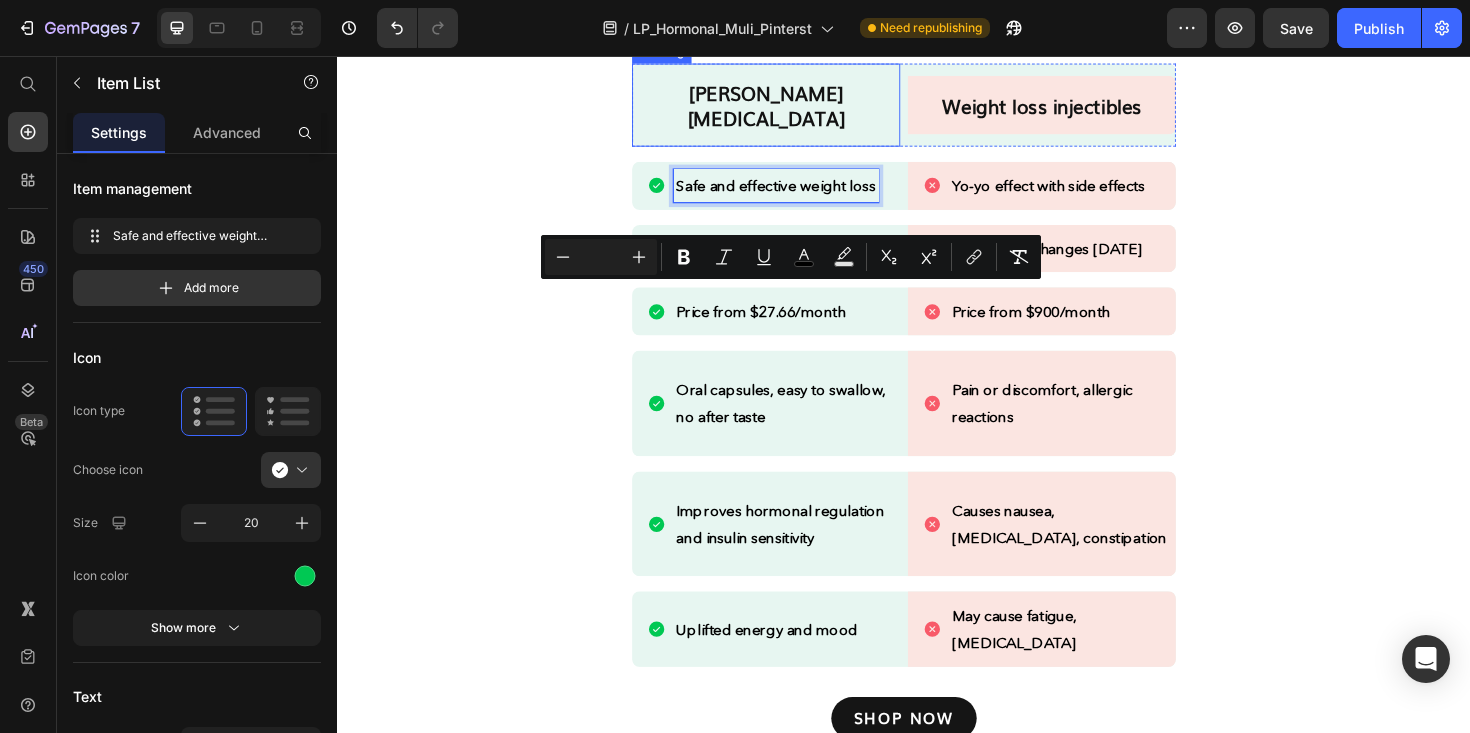 click on "[PERSON_NAME] [MEDICAL_DATA]" at bounding box center [791, 108] 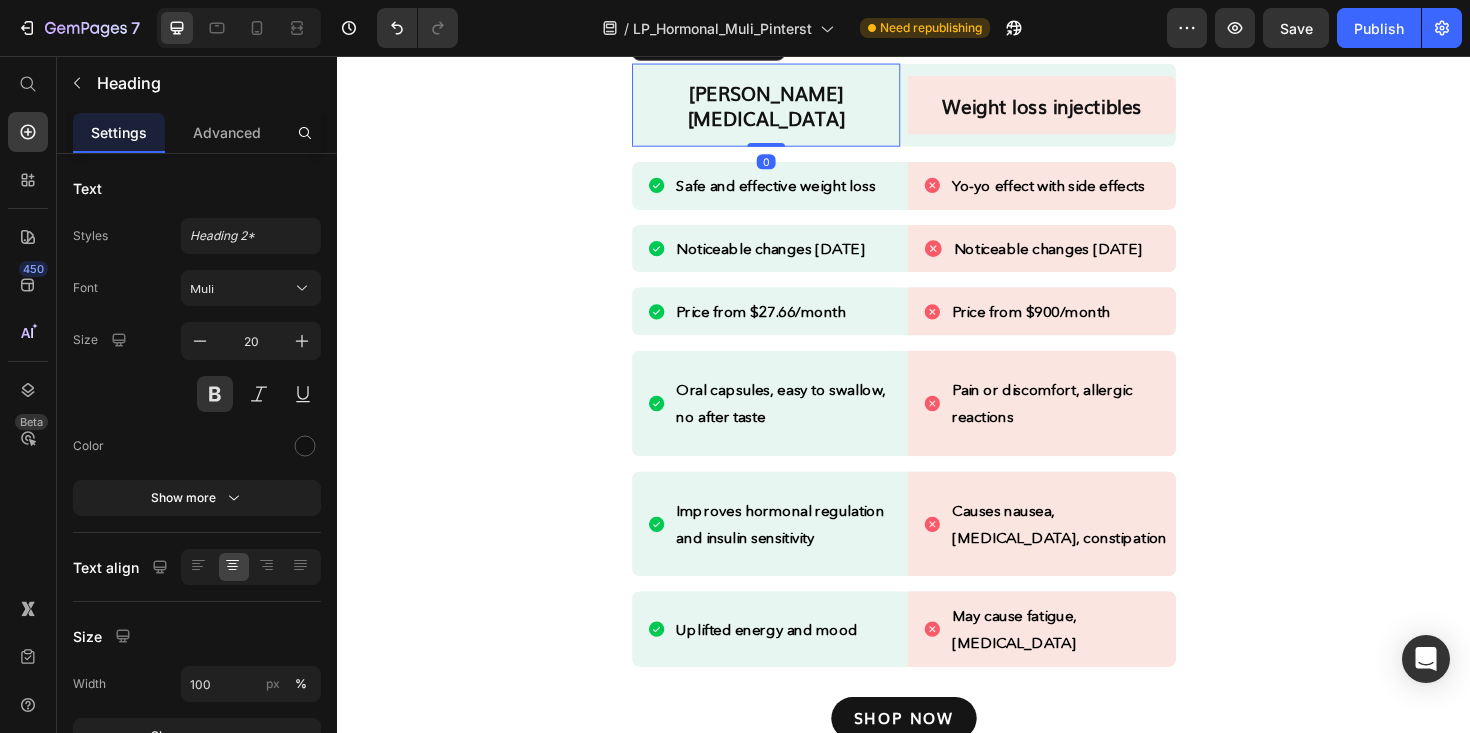 click on "[PERSON_NAME] [MEDICAL_DATA]" at bounding box center [791, 108] 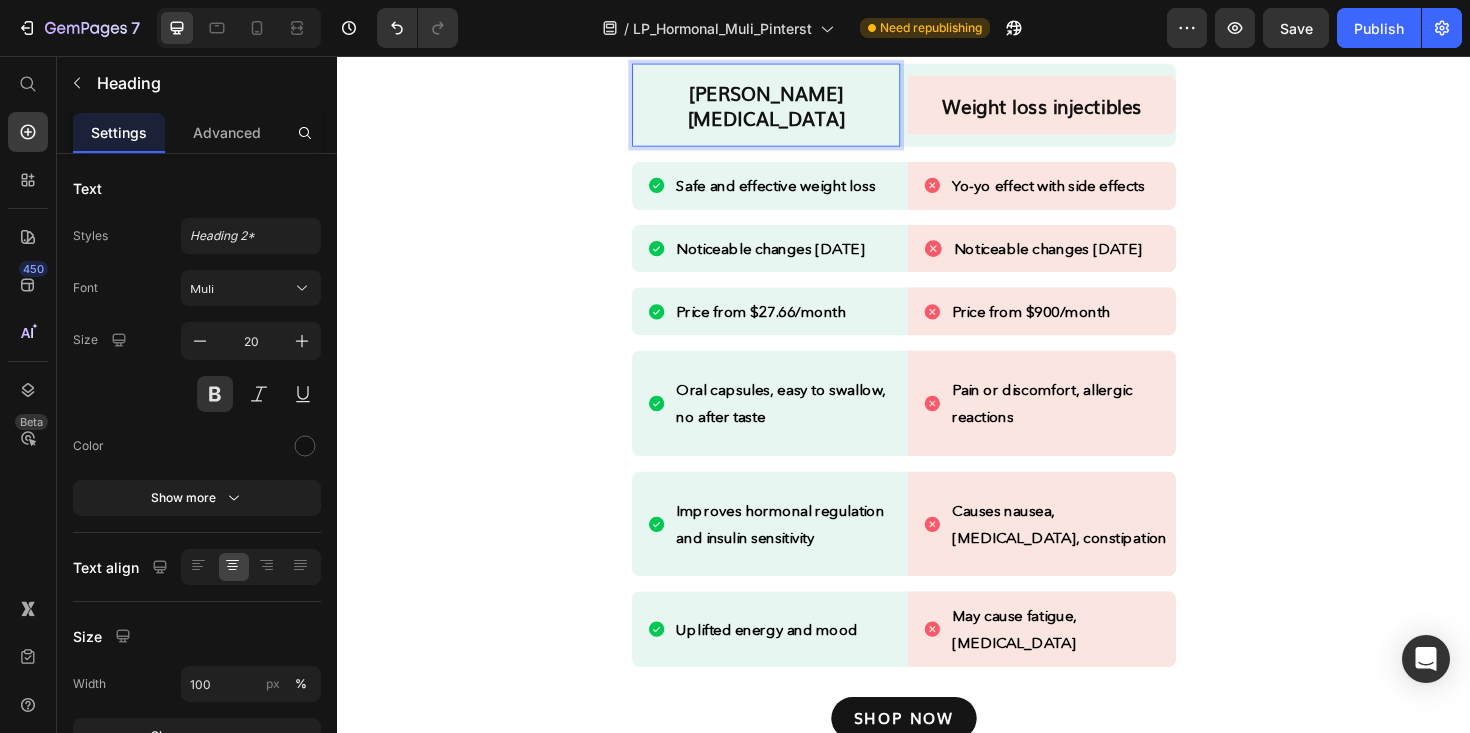 click on "[PERSON_NAME] [MEDICAL_DATA]" at bounding box center [791, 108] 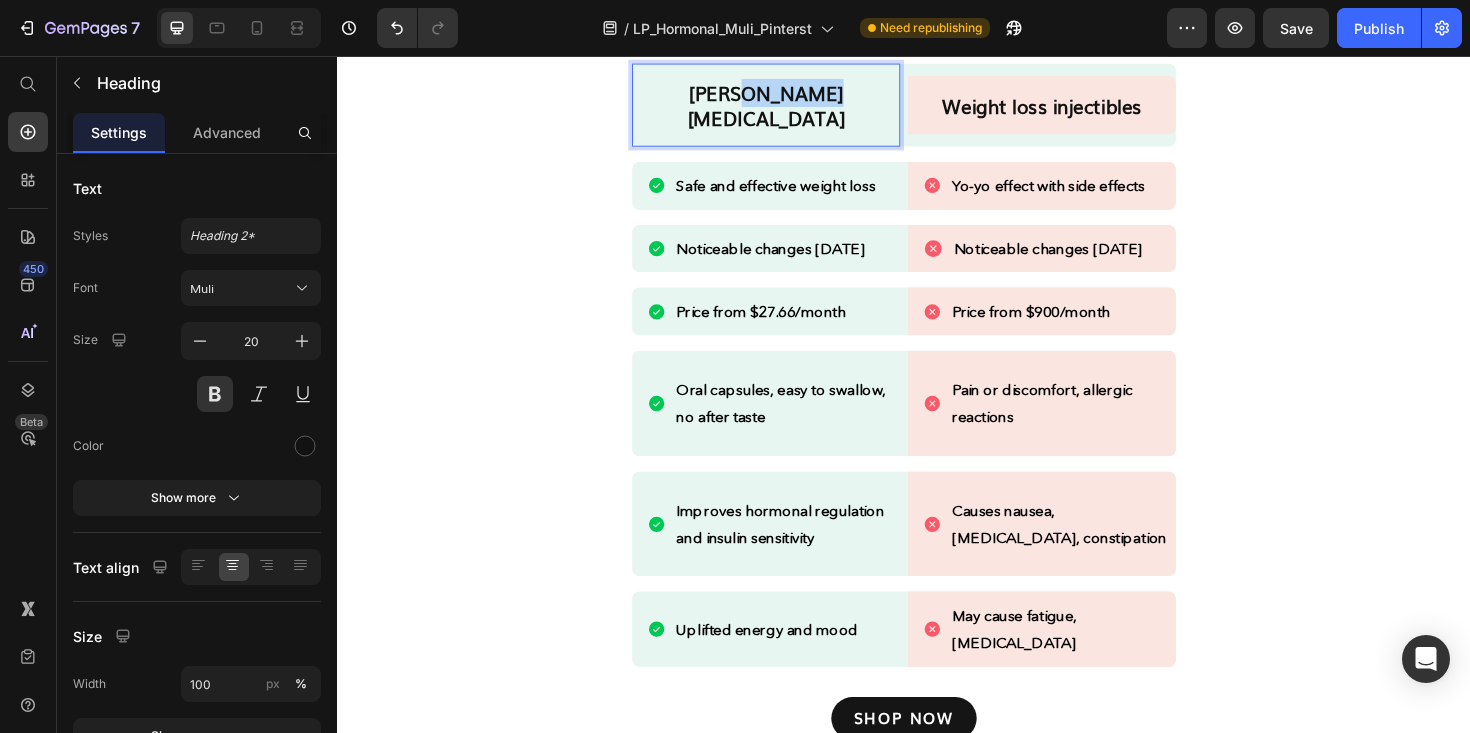 click on "[PERSON_NAME] [MEDICAL_DATA]" at bounding box center (791, 108) 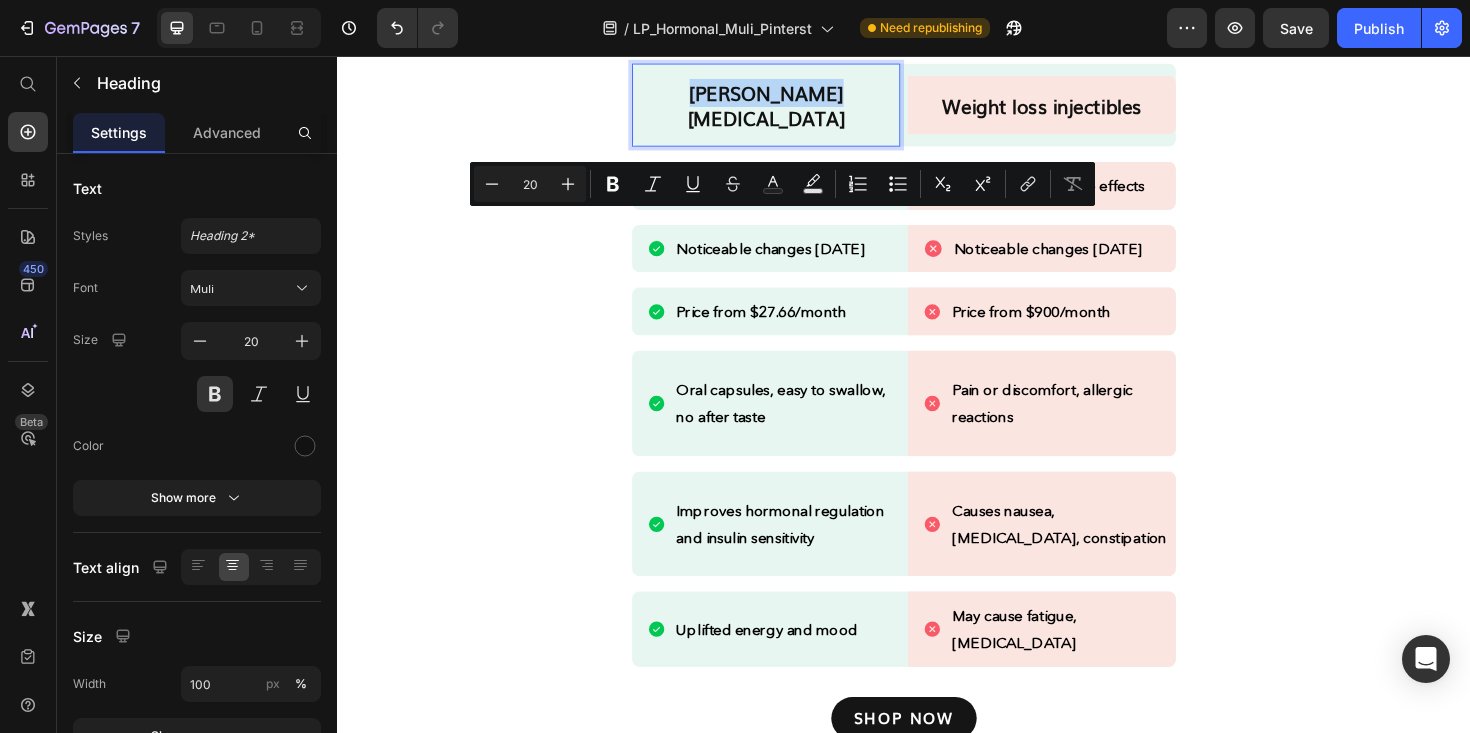 copy on "[PERSON_NAME] [MEDICAL_DATA]" 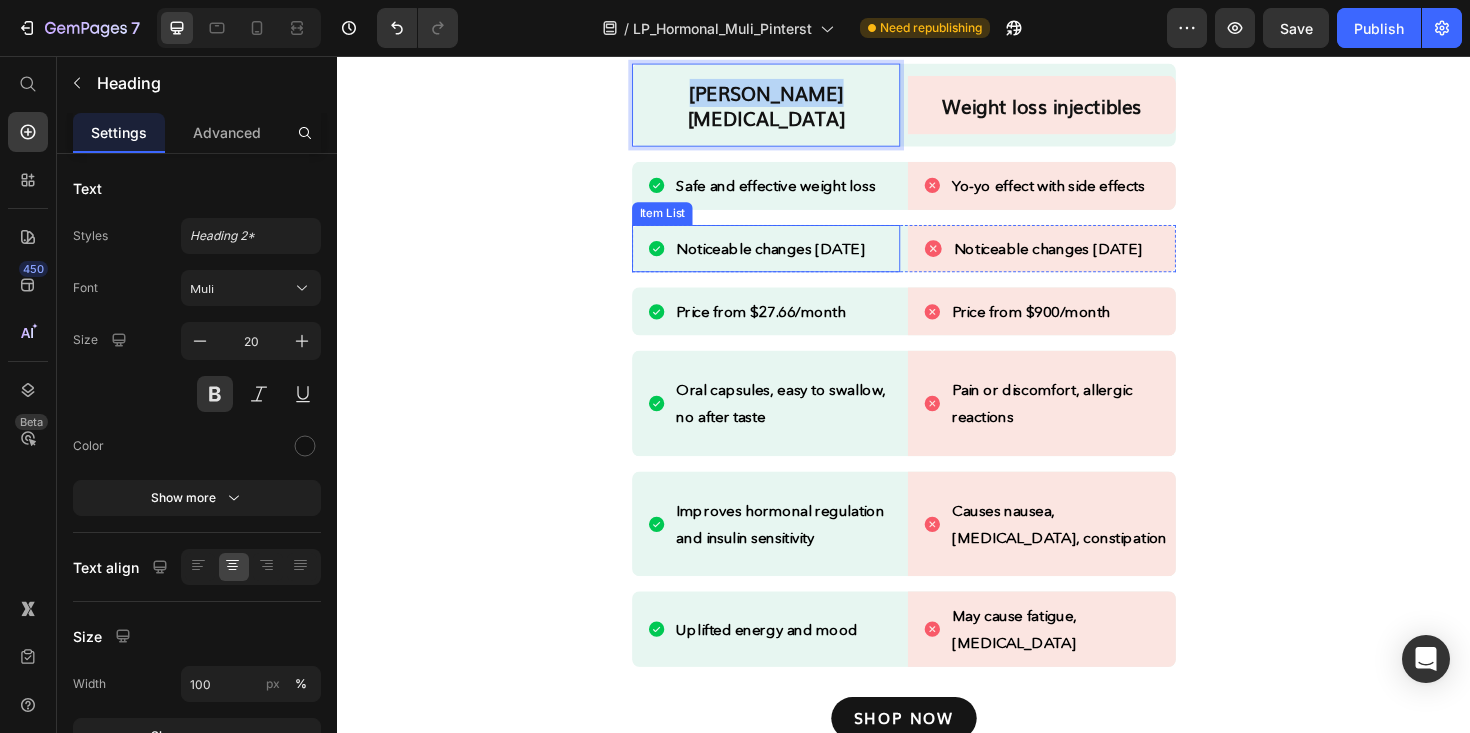 click on "Noticeable changes [DATE]" at bounding box center (795, 260) 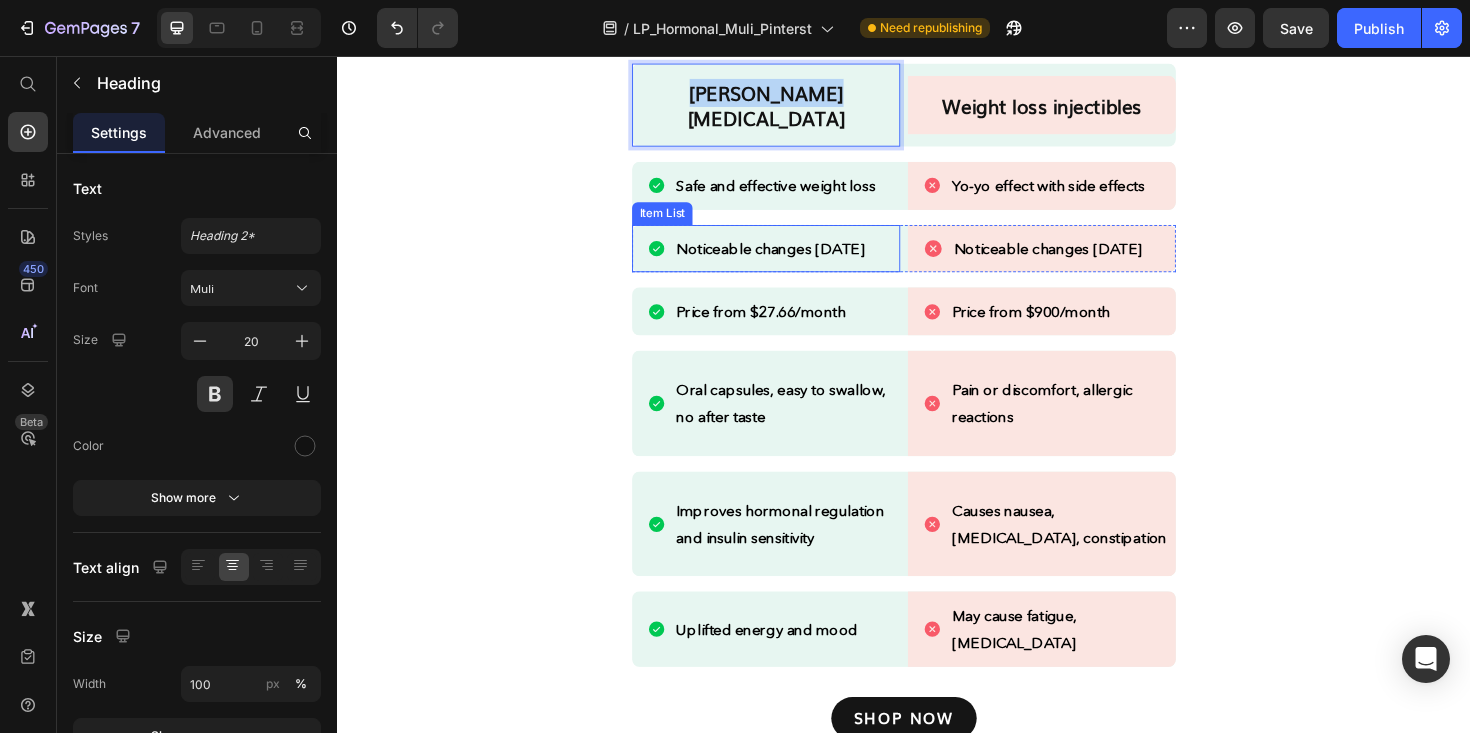 click on "Noticeable changes [DATE]" at bounding box center [795, 260] 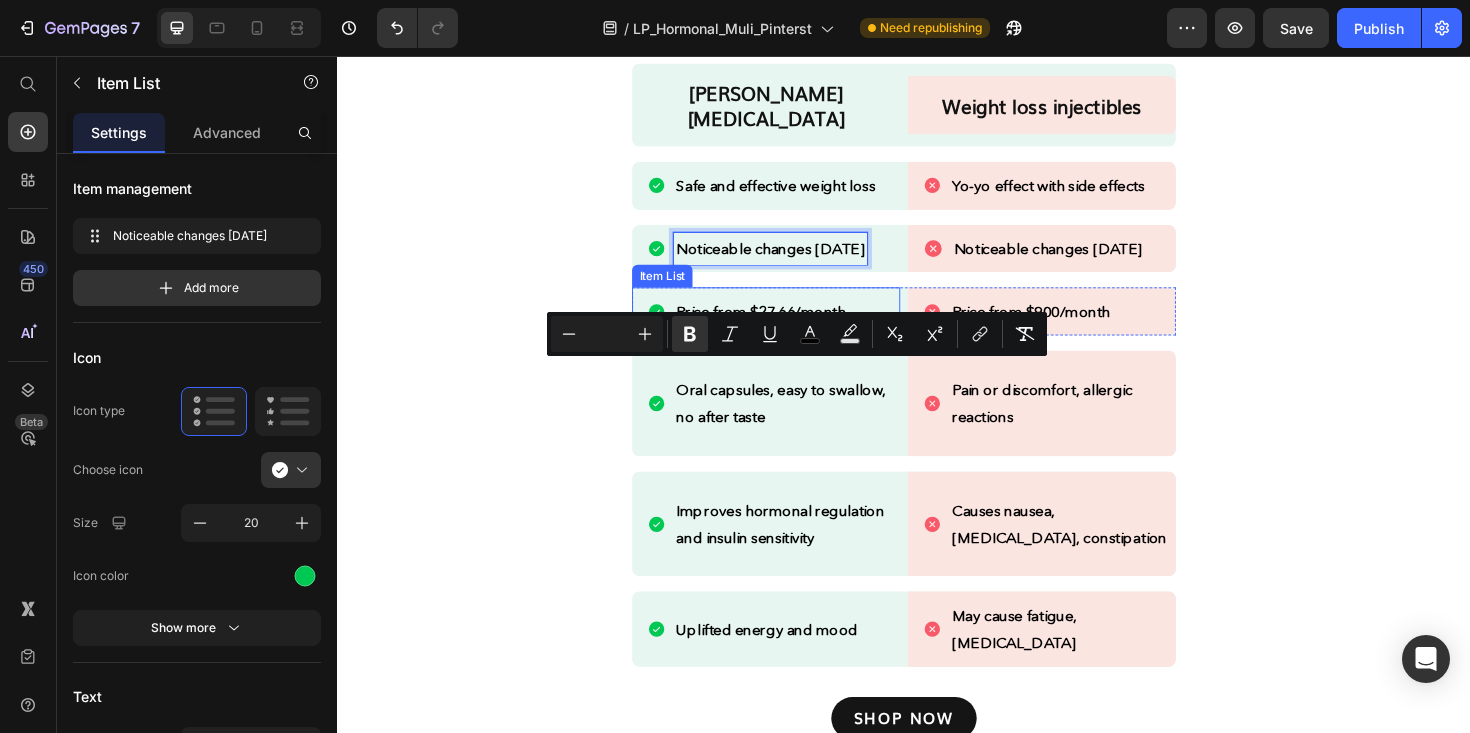 click on "Price from $27.66/month" at bounding box center [785, 326] 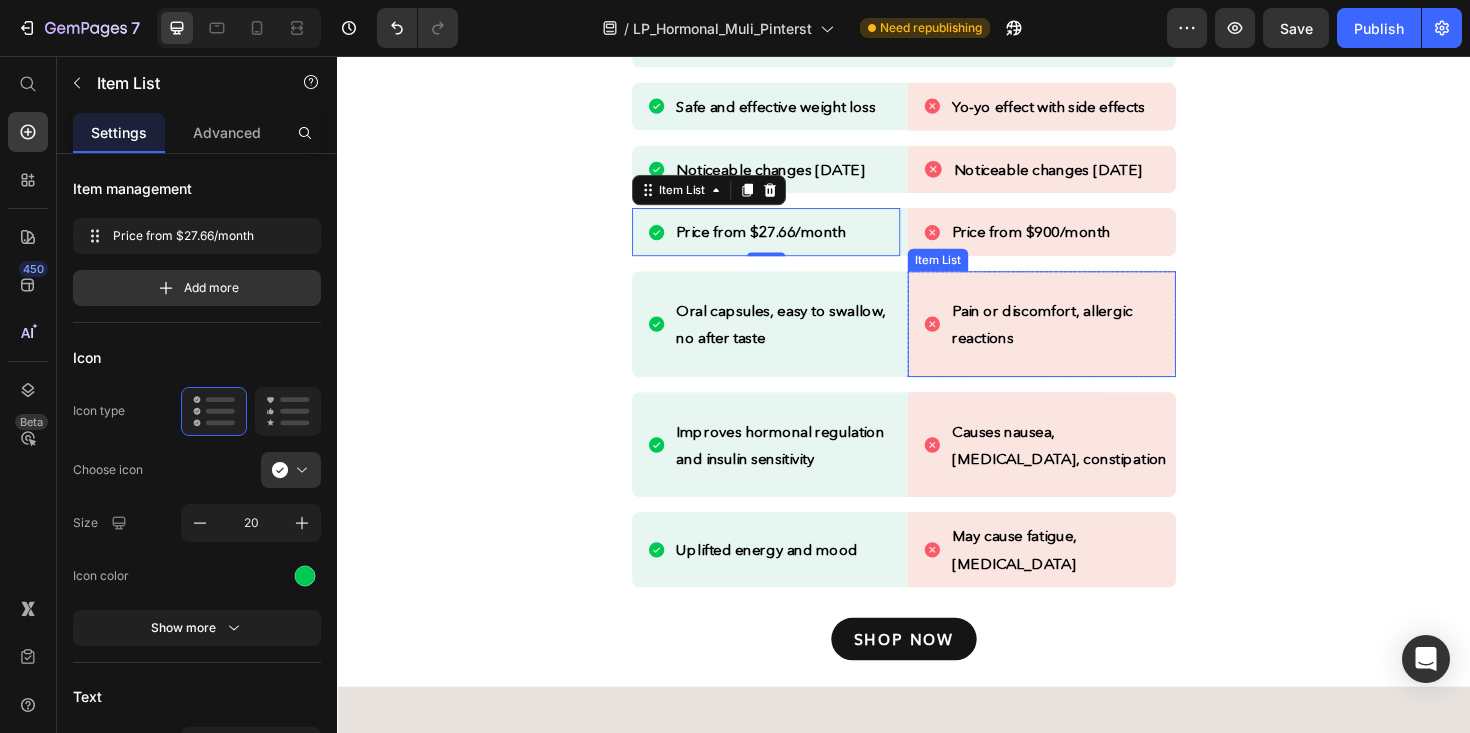 scroll, scrollTop: 2653, scrollLeft: 0, axis: vertical 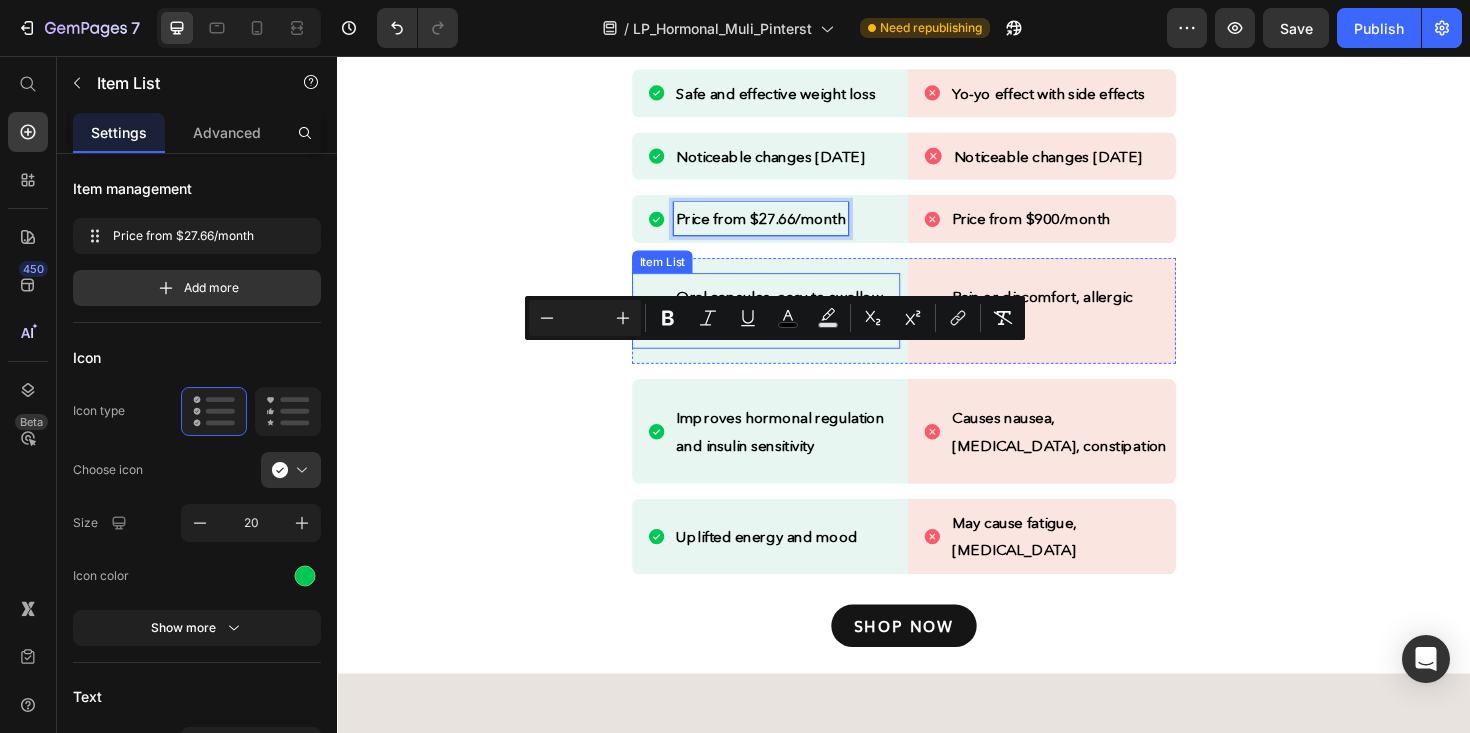 click on "Oral capsules, easy to swallow, no after taste" at bounding box center (813, 326) 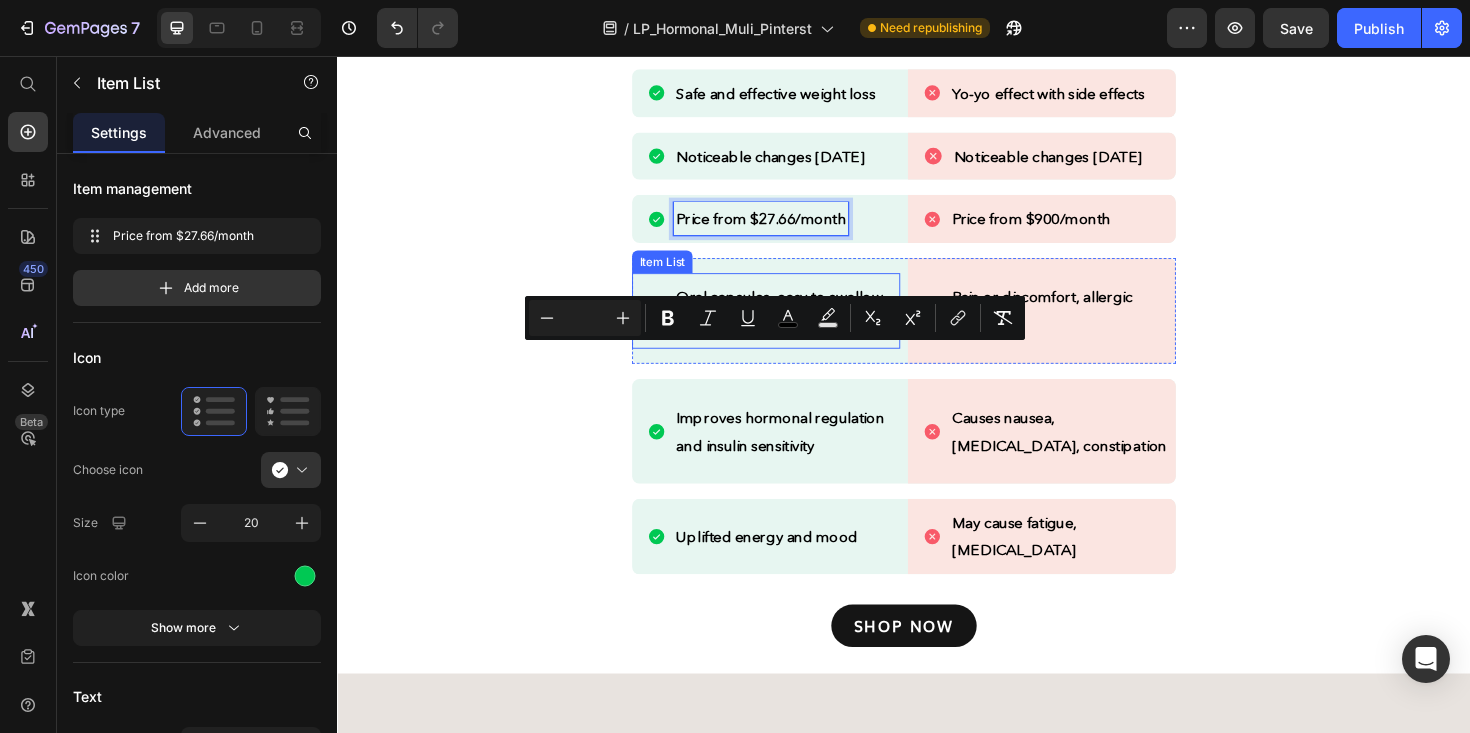 click on "Oral capsules, easy to swallow, no after taste" at bounding box center [813, 326] 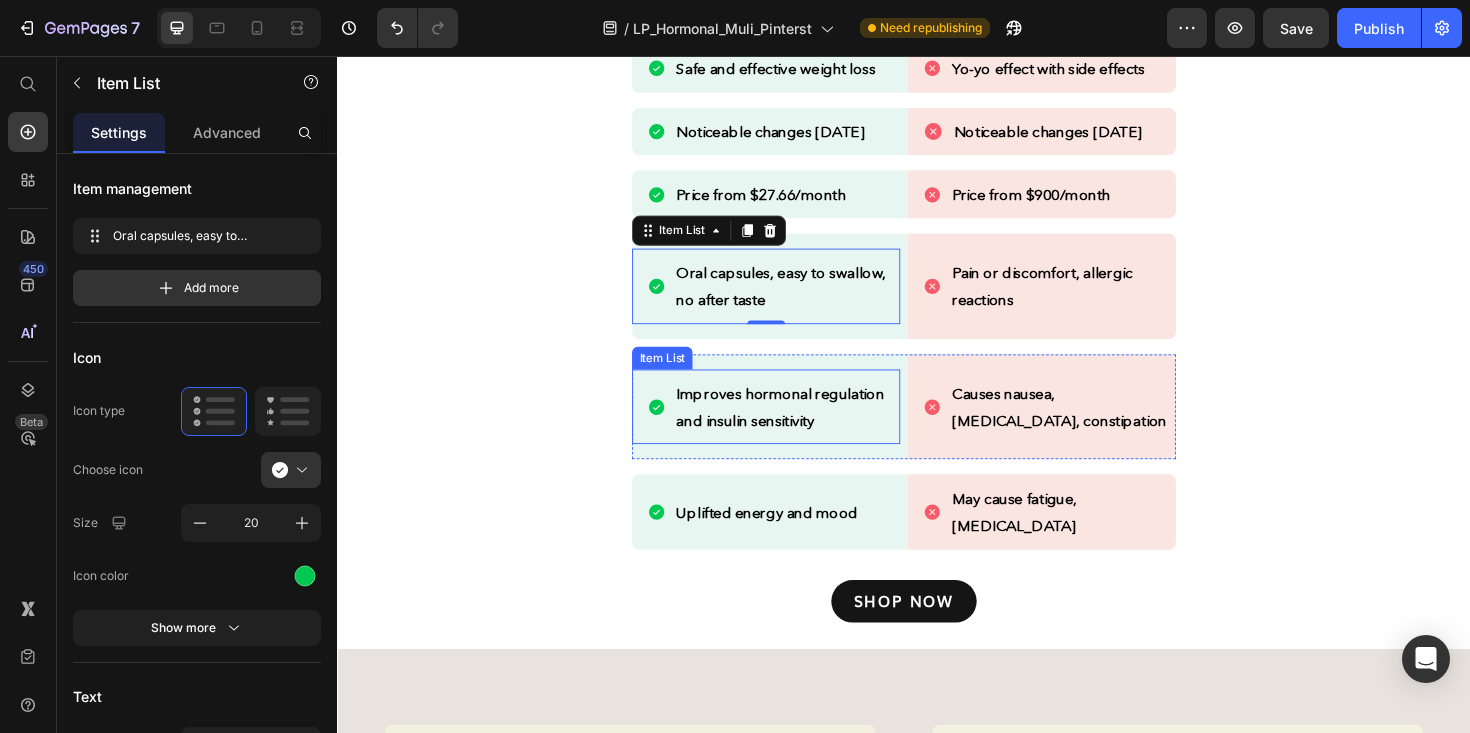 scroll, scrollTop: 2681, scrollLeft: 0, axis: vertical 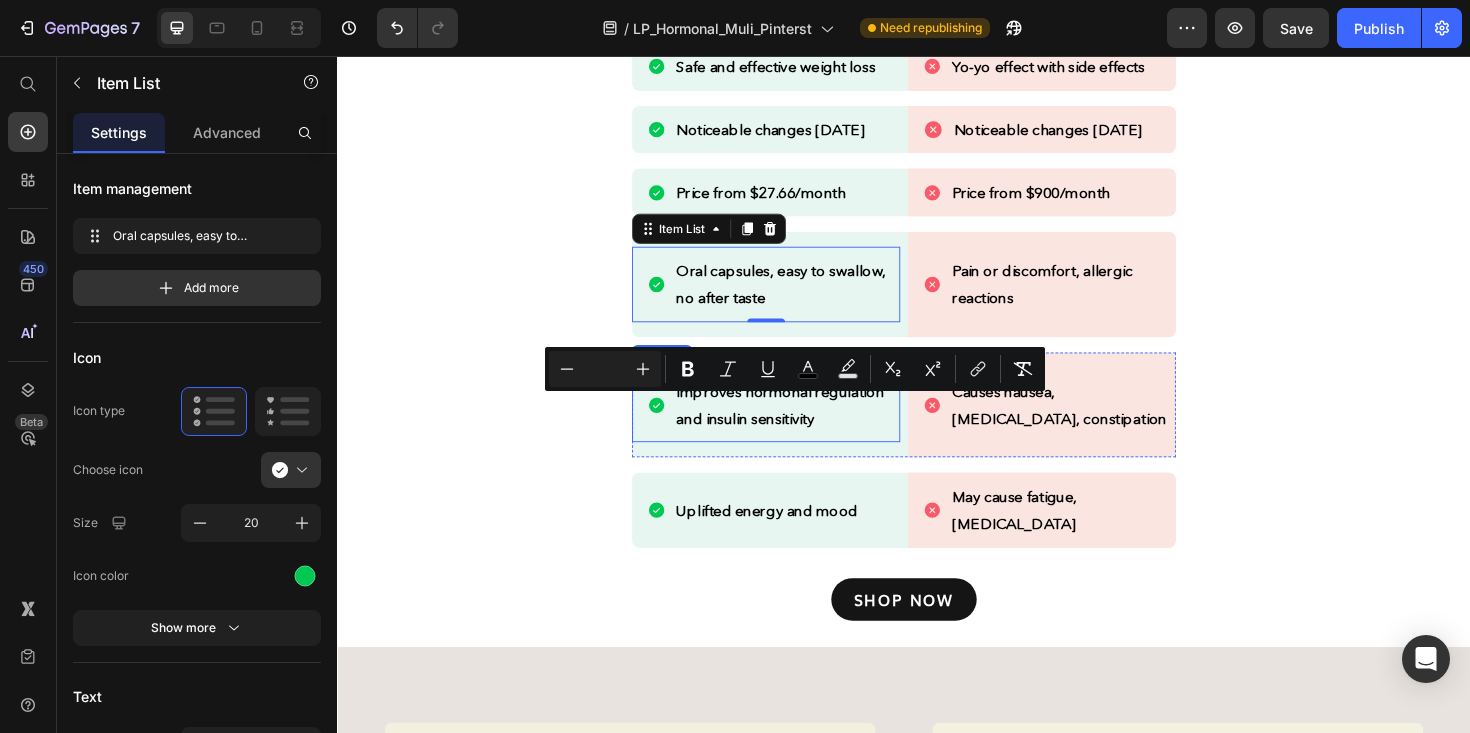 click on "Improves hormonal regulation and insulin sensitivity" at bounding box center (806, 425) 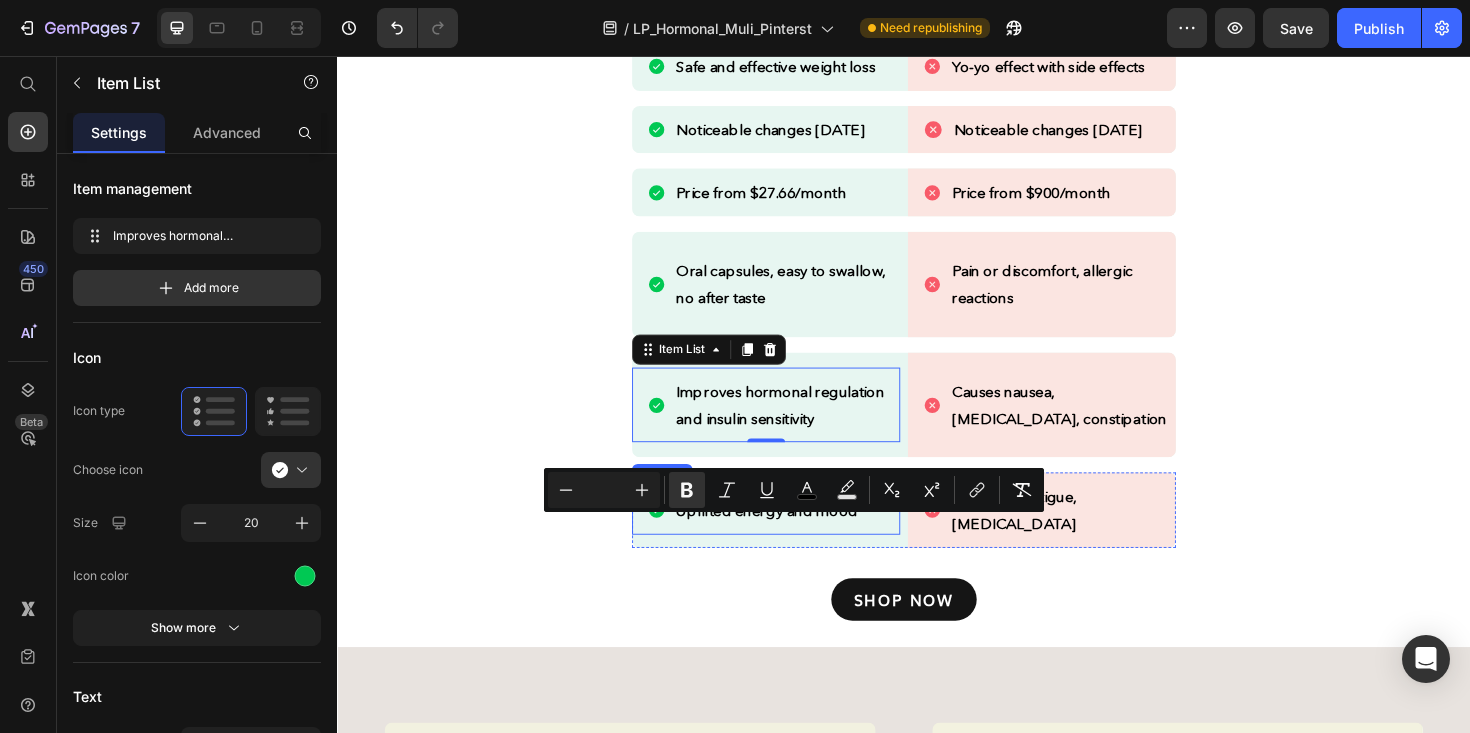 click on "Uplifted energy and mood" at bounding box center [792, 537] 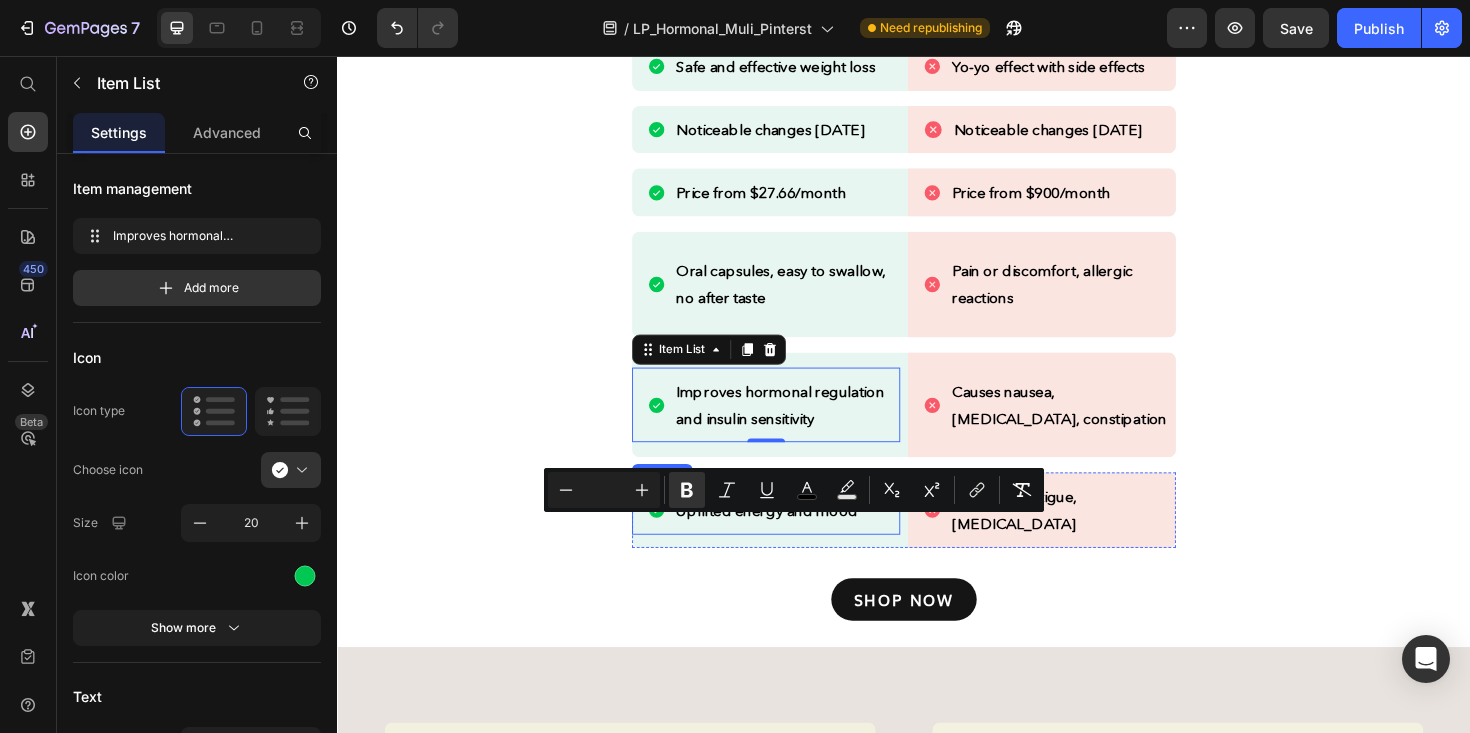 click on "Uplifted energy and mood" at bounding box center [792, 537] 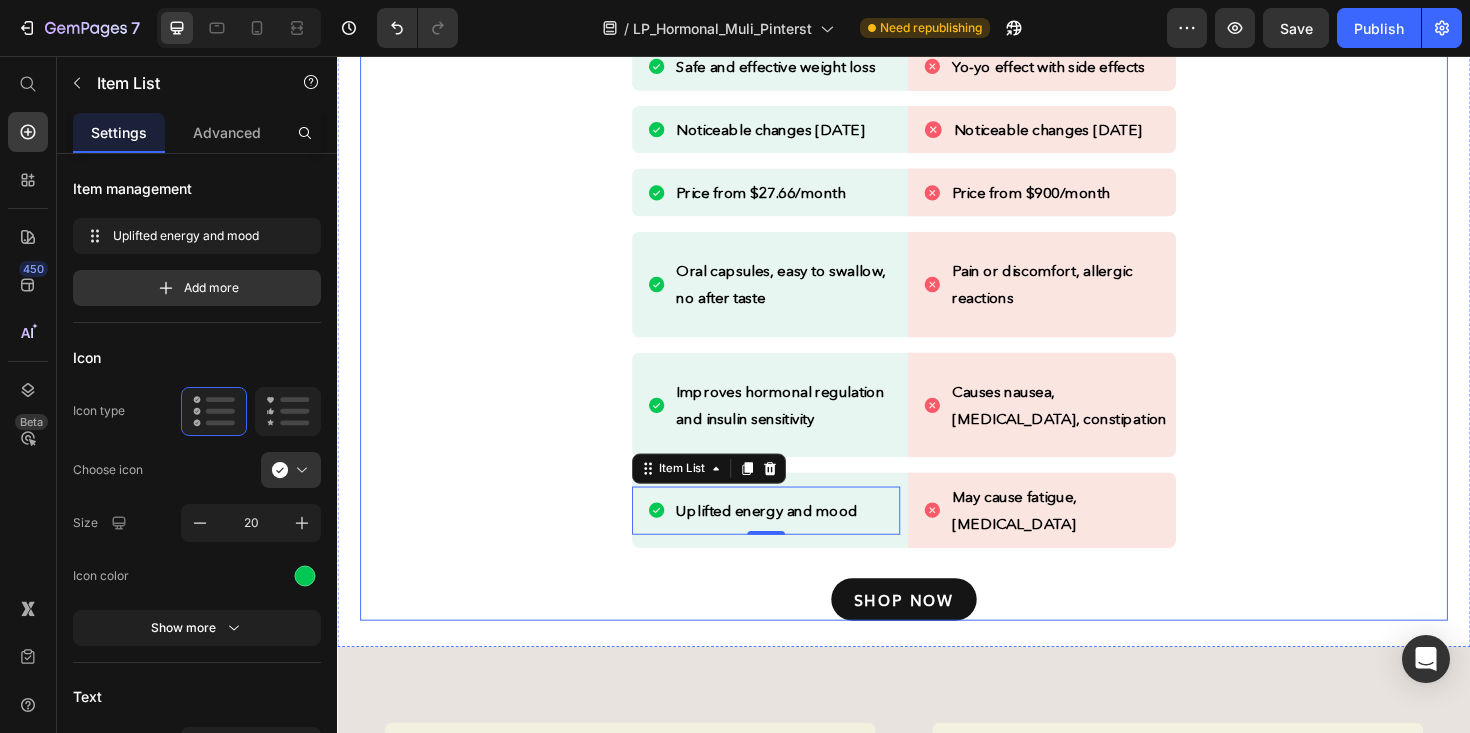 scroll, scrollTop: 2628, scrollLeft: 0, axis: vertical 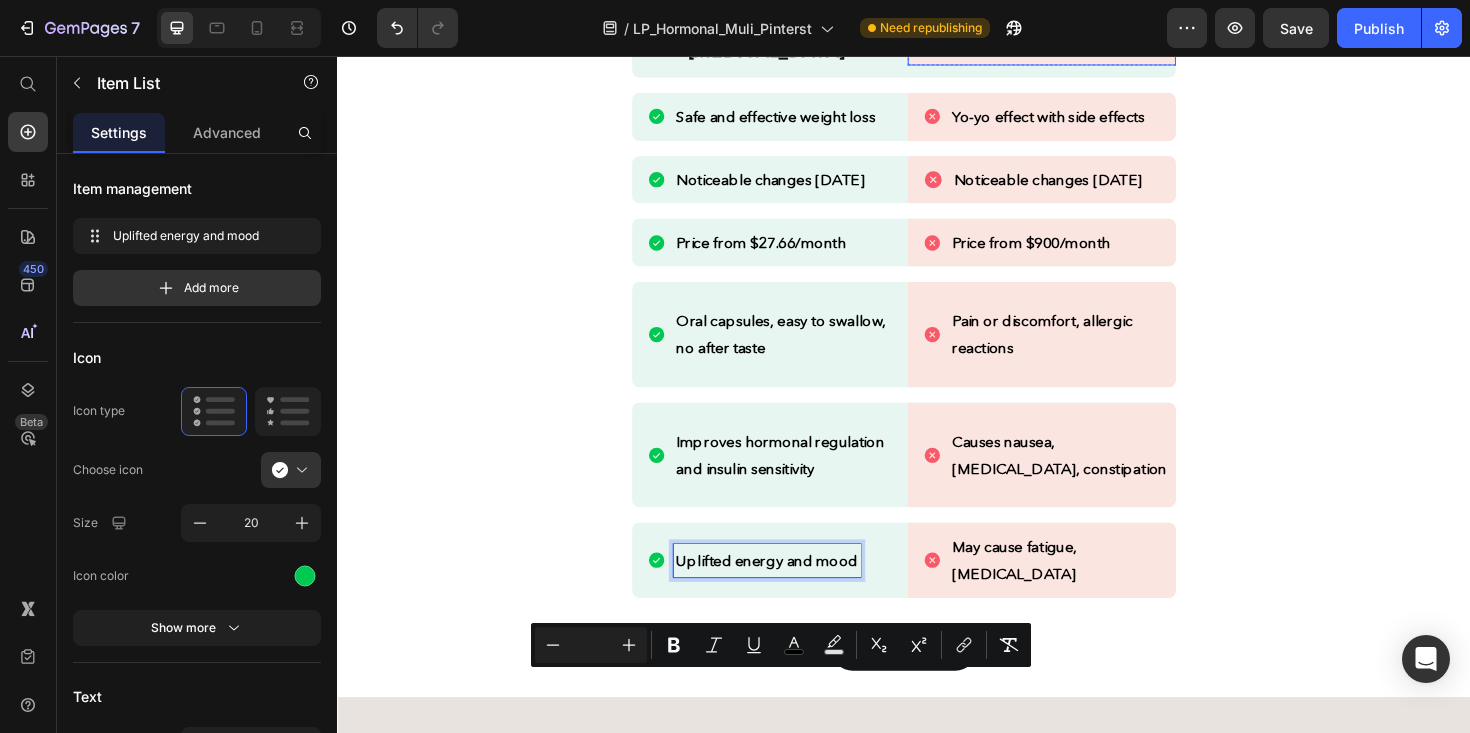 click on "Weight loss injectibles" at bounding box center (1083, 35) 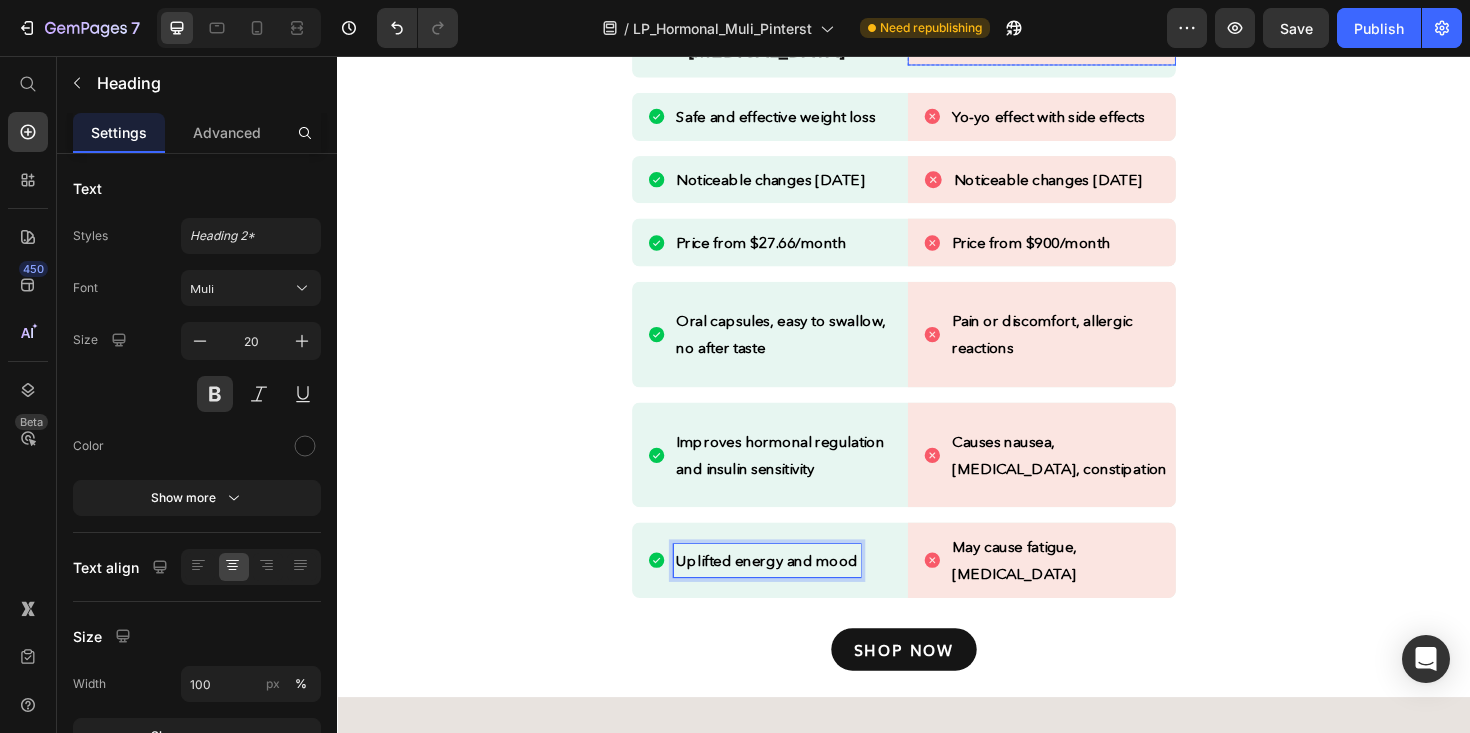 click on "Weight loss injectibles" at bounding box center (1083, 35) 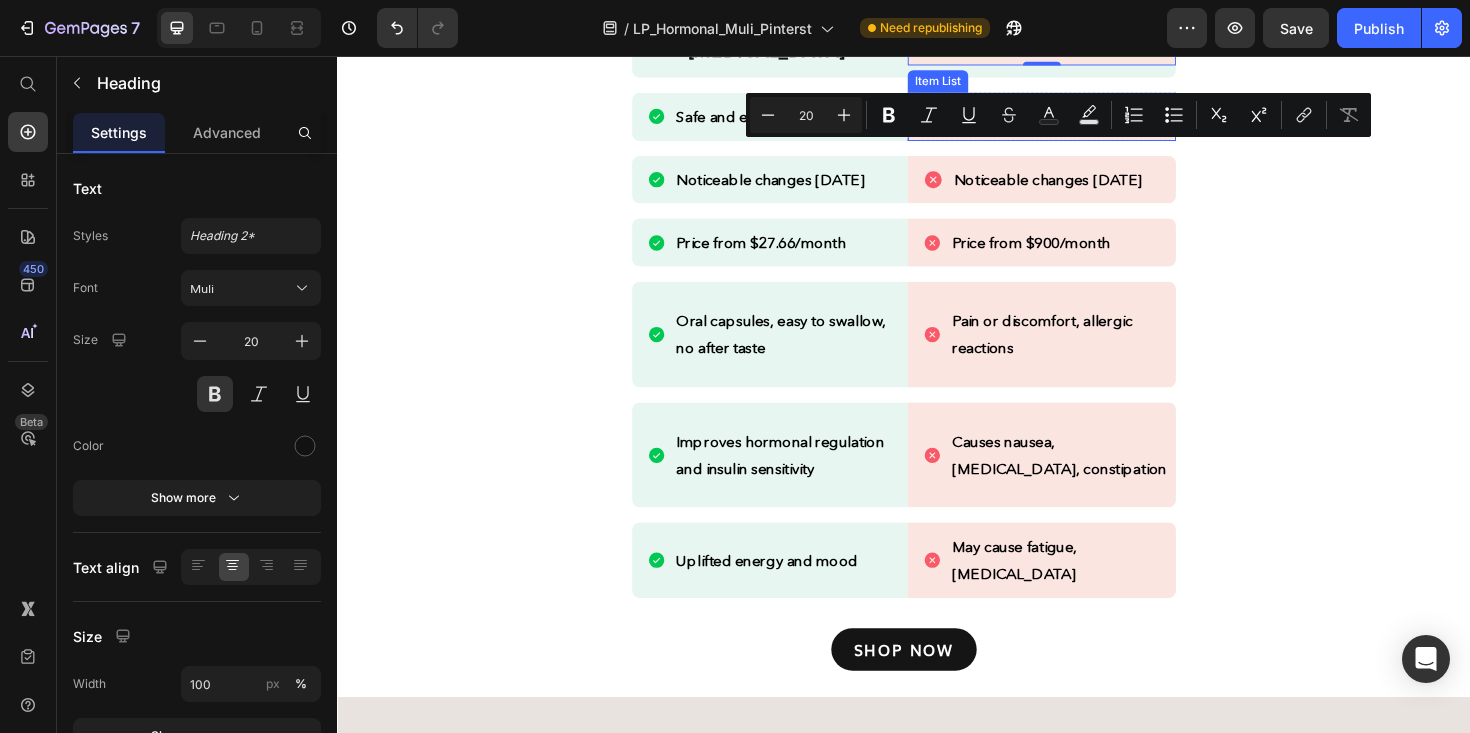 click on "Yo-yo effect with side effects" at bounding box center (1090, 120) 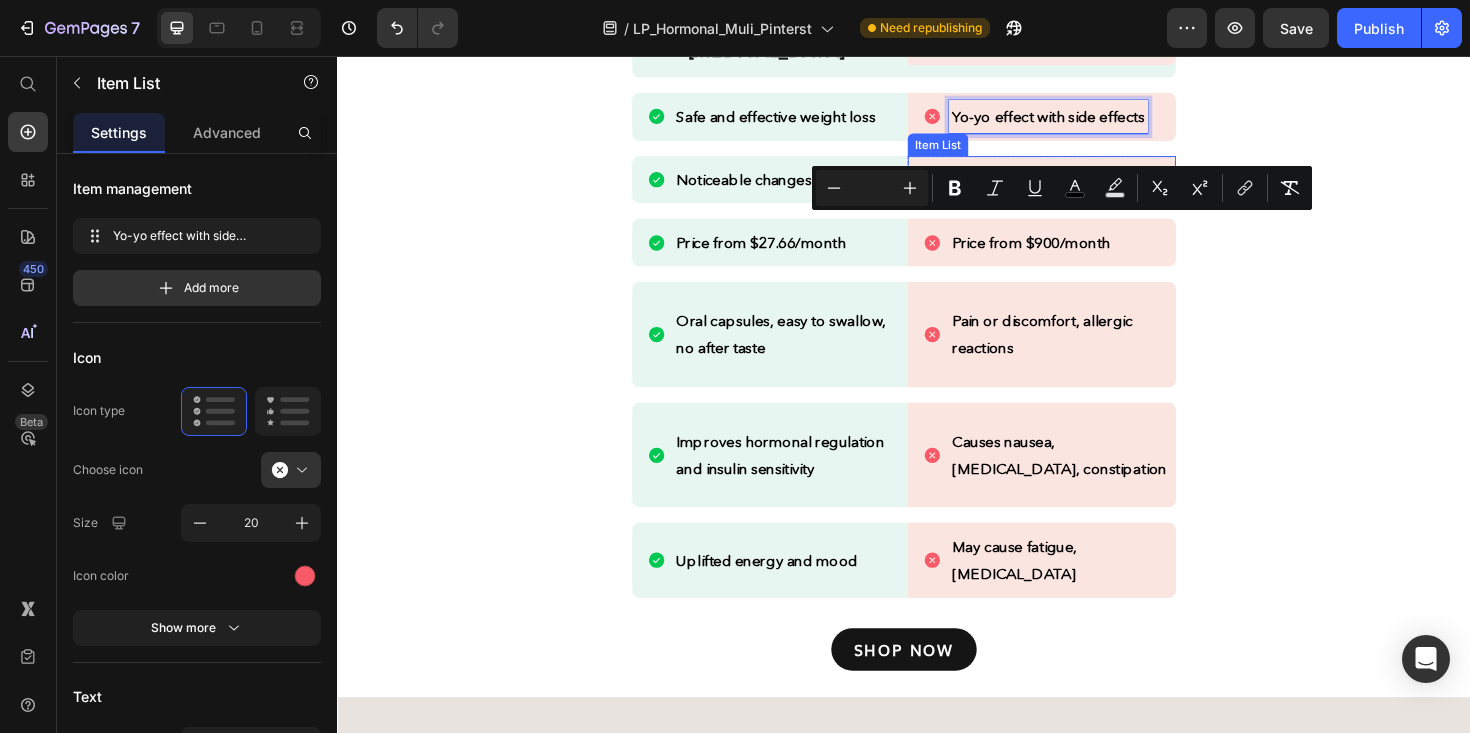 click on "Noticeable changes [DATE]" at bounding box center (1089, 187) 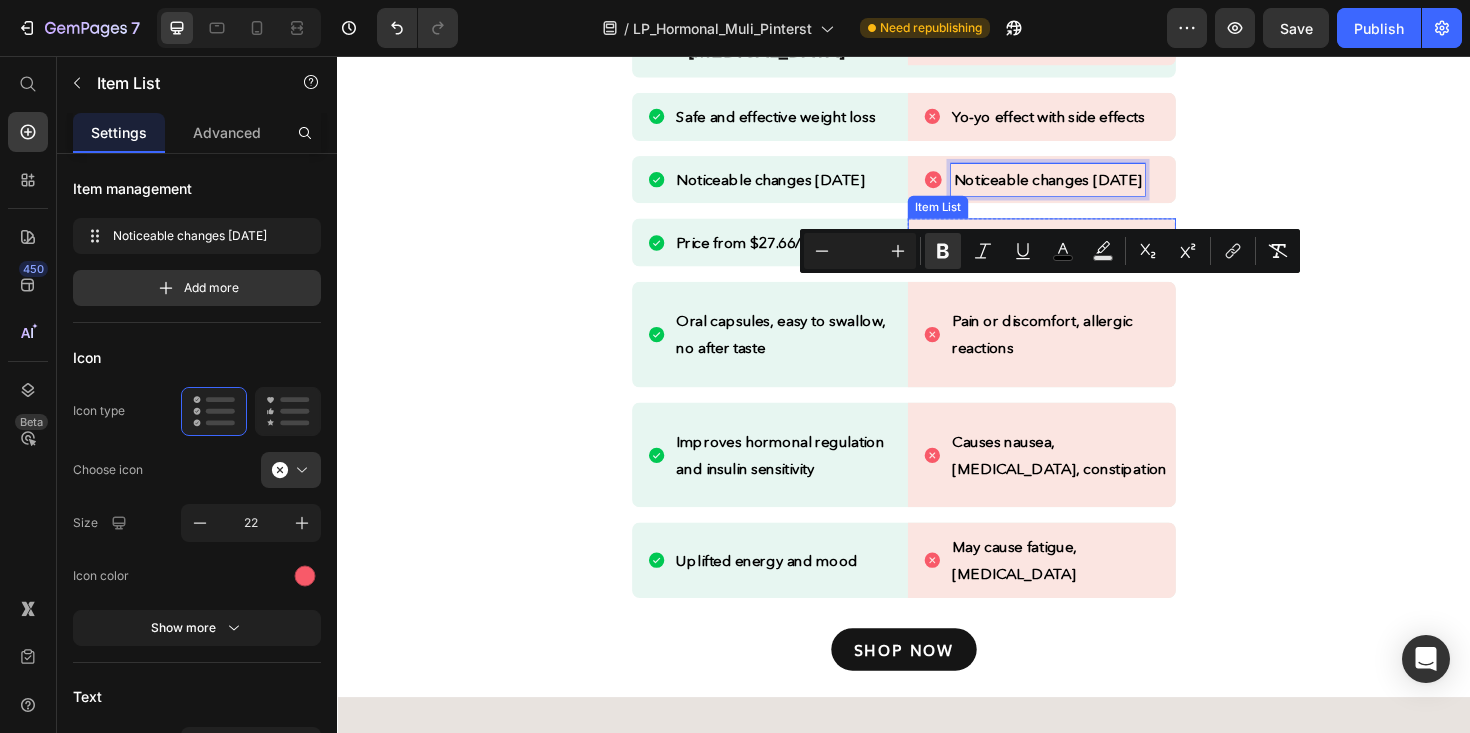 click on "Price from $900/month" at bounding box center (1071, 253) 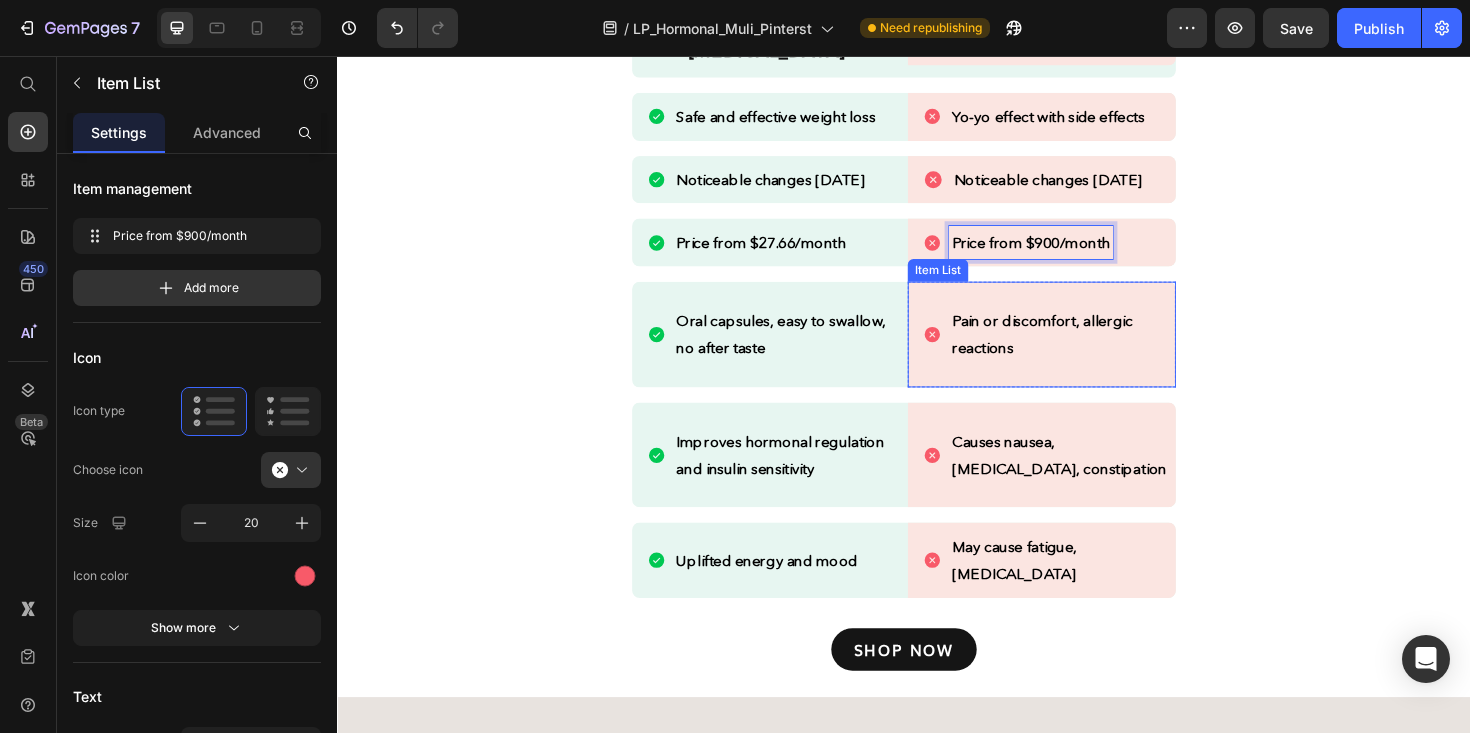 click on "Pain or discomfort, allergic reactions" at bounding box center (1105, 351) 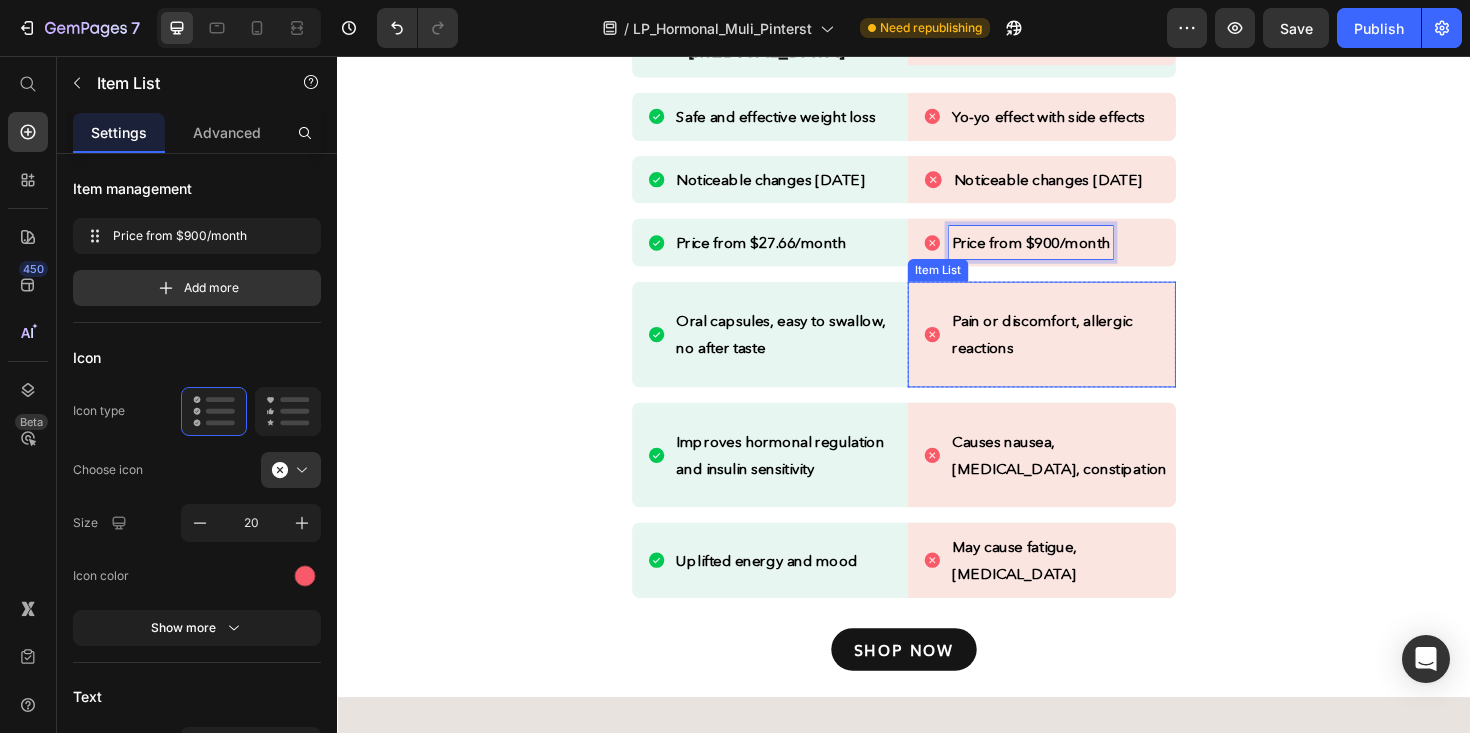click on "Pain or discomfort, allergic reactions" at bounding box center [1105, 351] 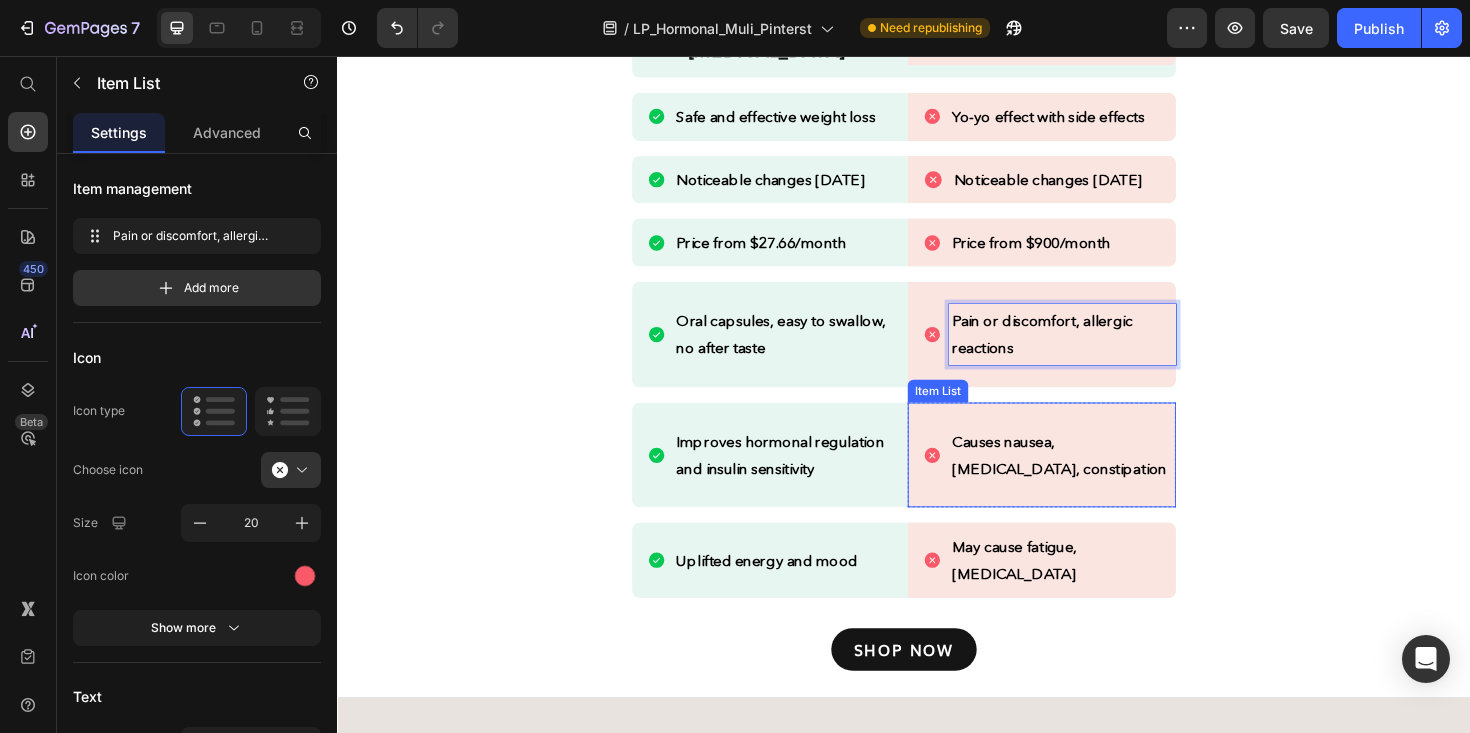 click on "Causes nausea, [MEDICAL_DATA], constipation" at bounding box center (1101, 478) 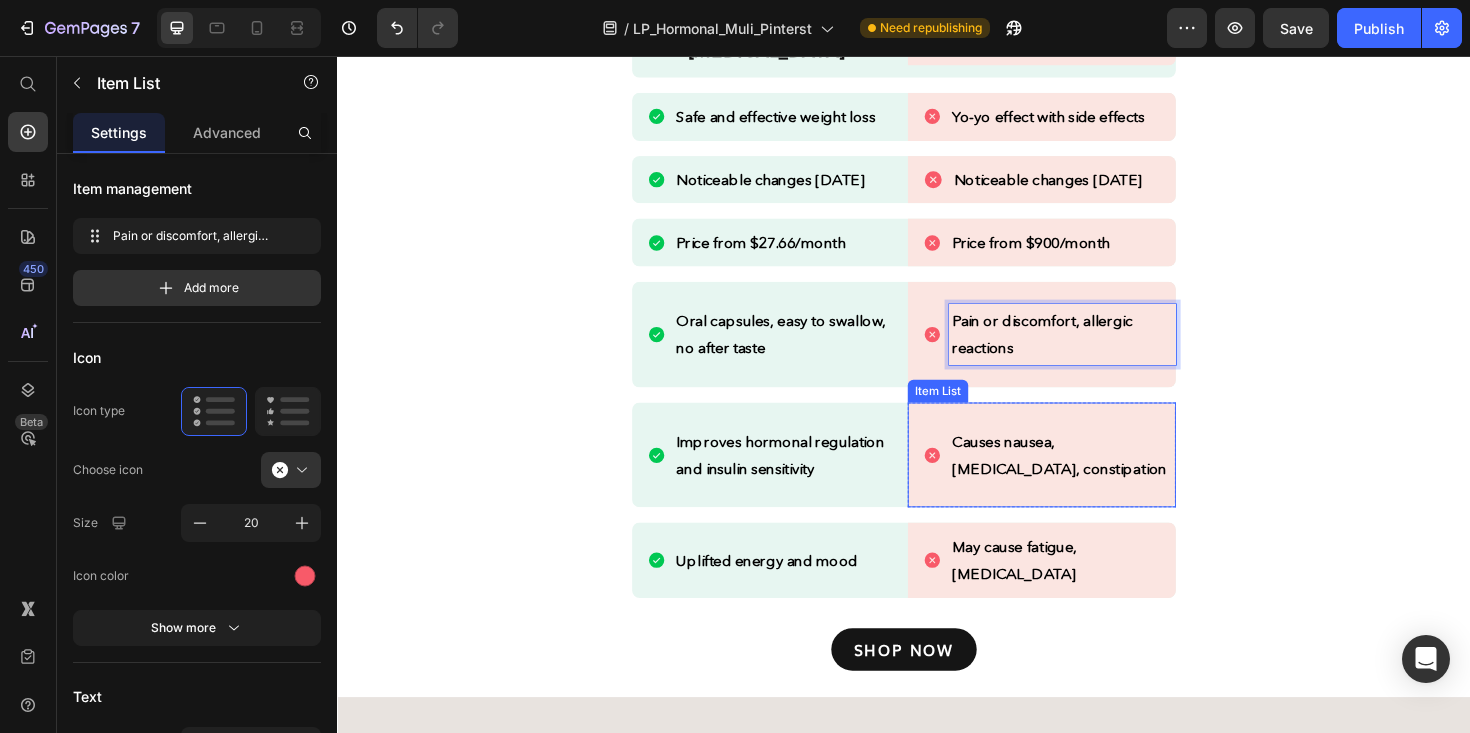 click on "Causes nausea, [MEDICAL_DATA], constipation" at bounding box center (1101, 478) 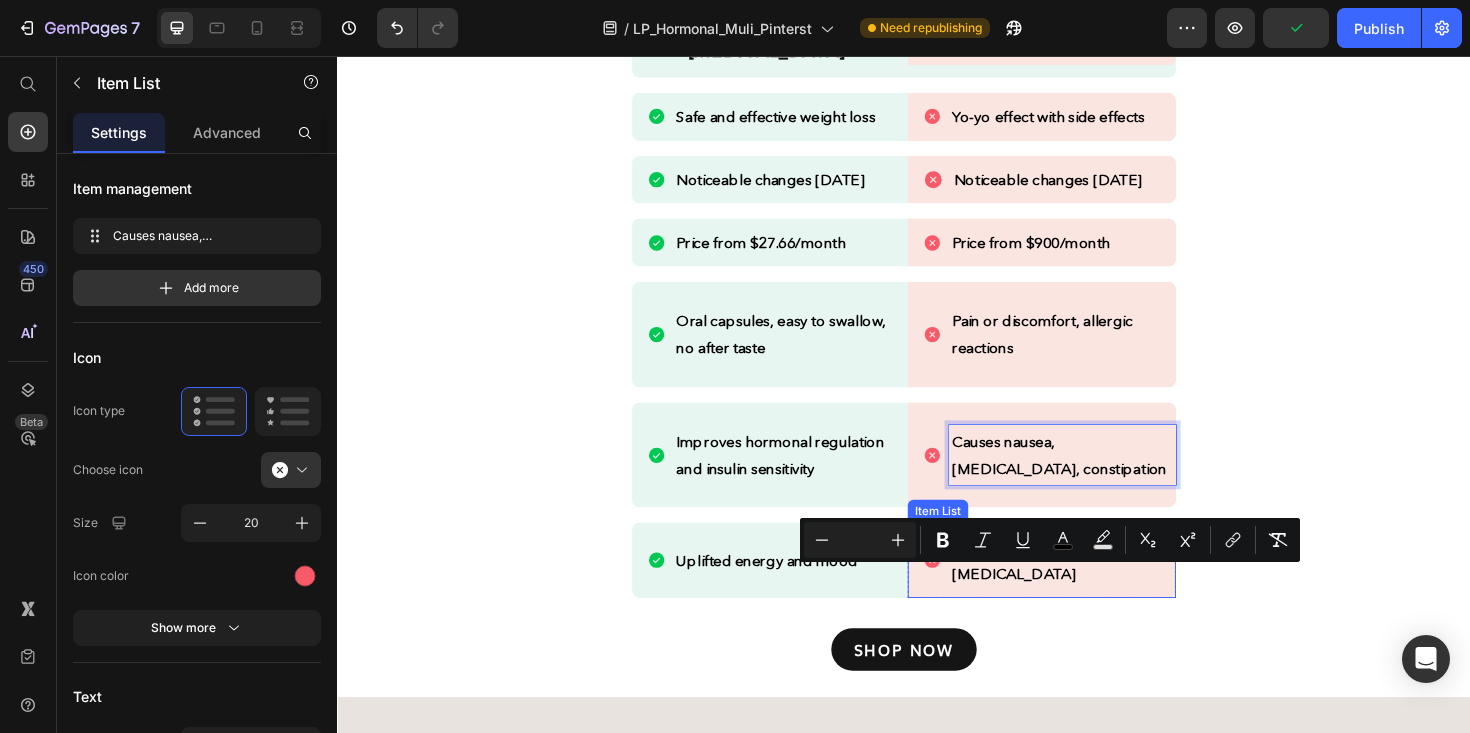 click on "May cause fatigue, [MEDICAL_DATA]" at bounding box center [1054, 589] 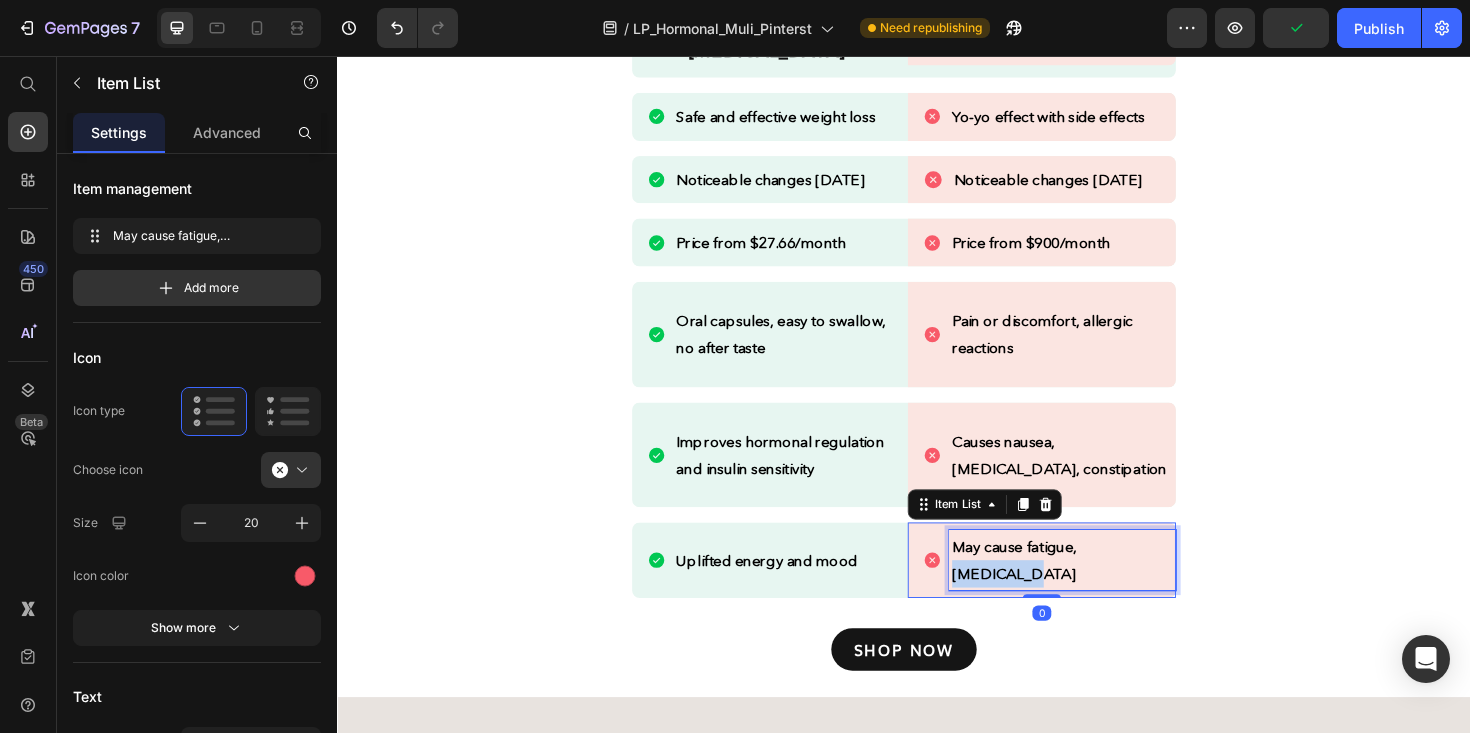 click on "May cause fatigue, [MEDICAL_DATA]" at bounding box center [1054, 589] 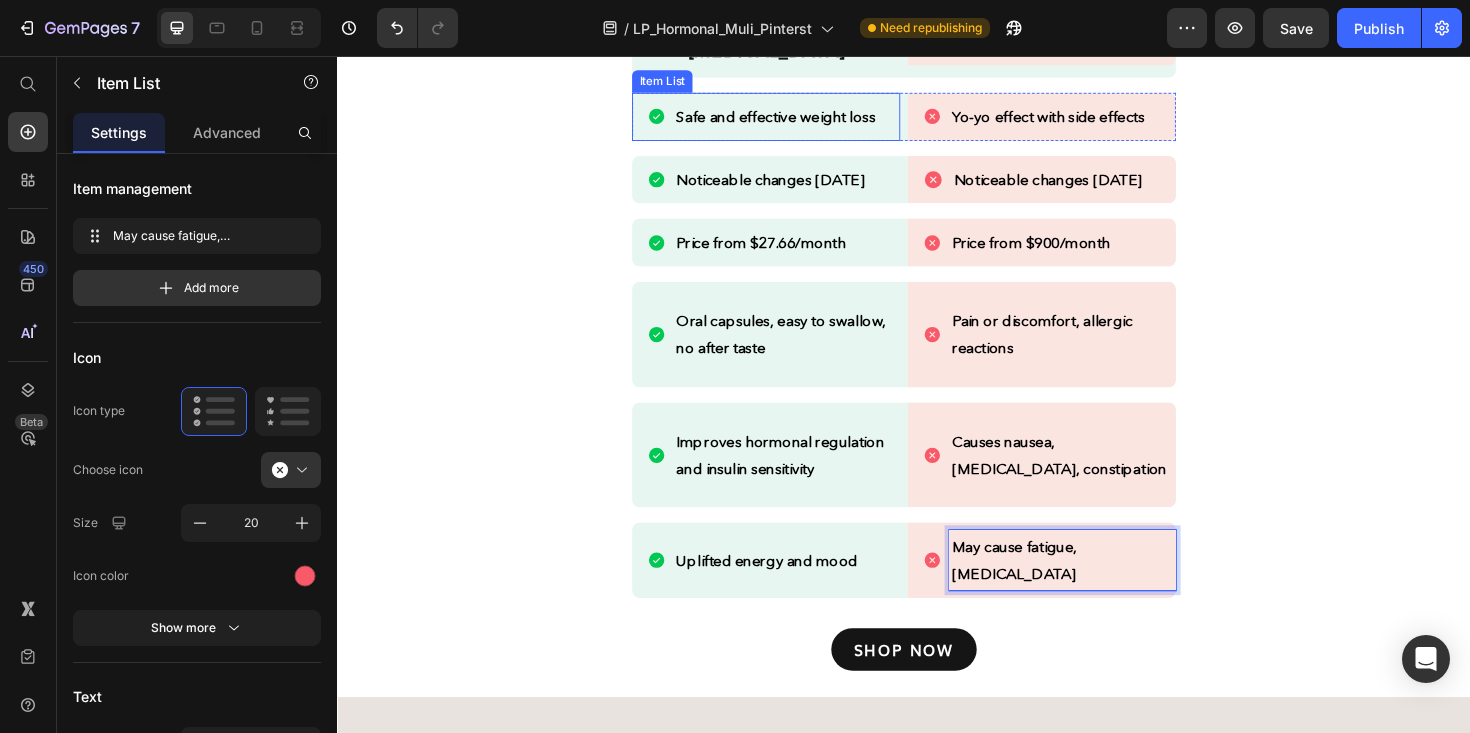 click on "Safe and effective weight loss" at bounding box center [801, 120] 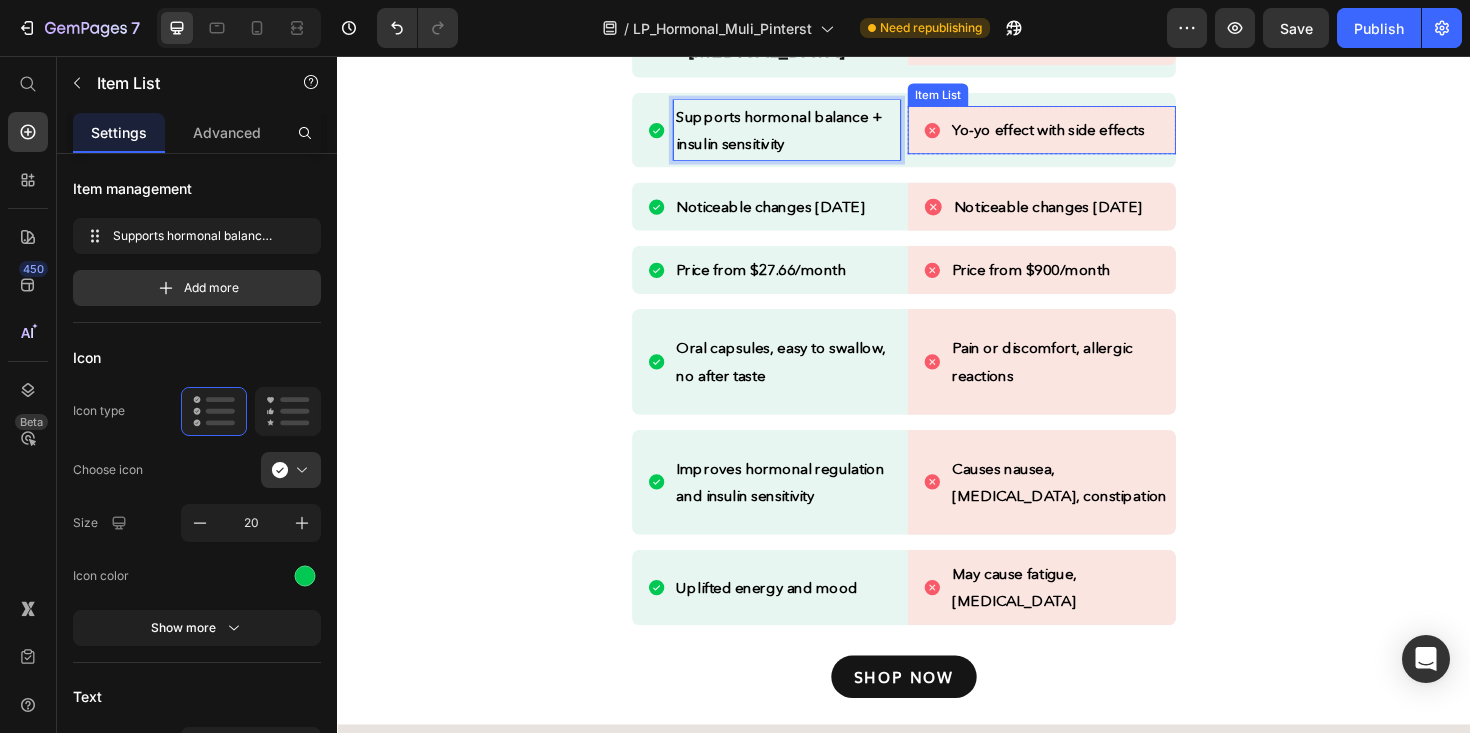 click on "Yo-yo effect with side effects" at bounding box center (1090, 134) 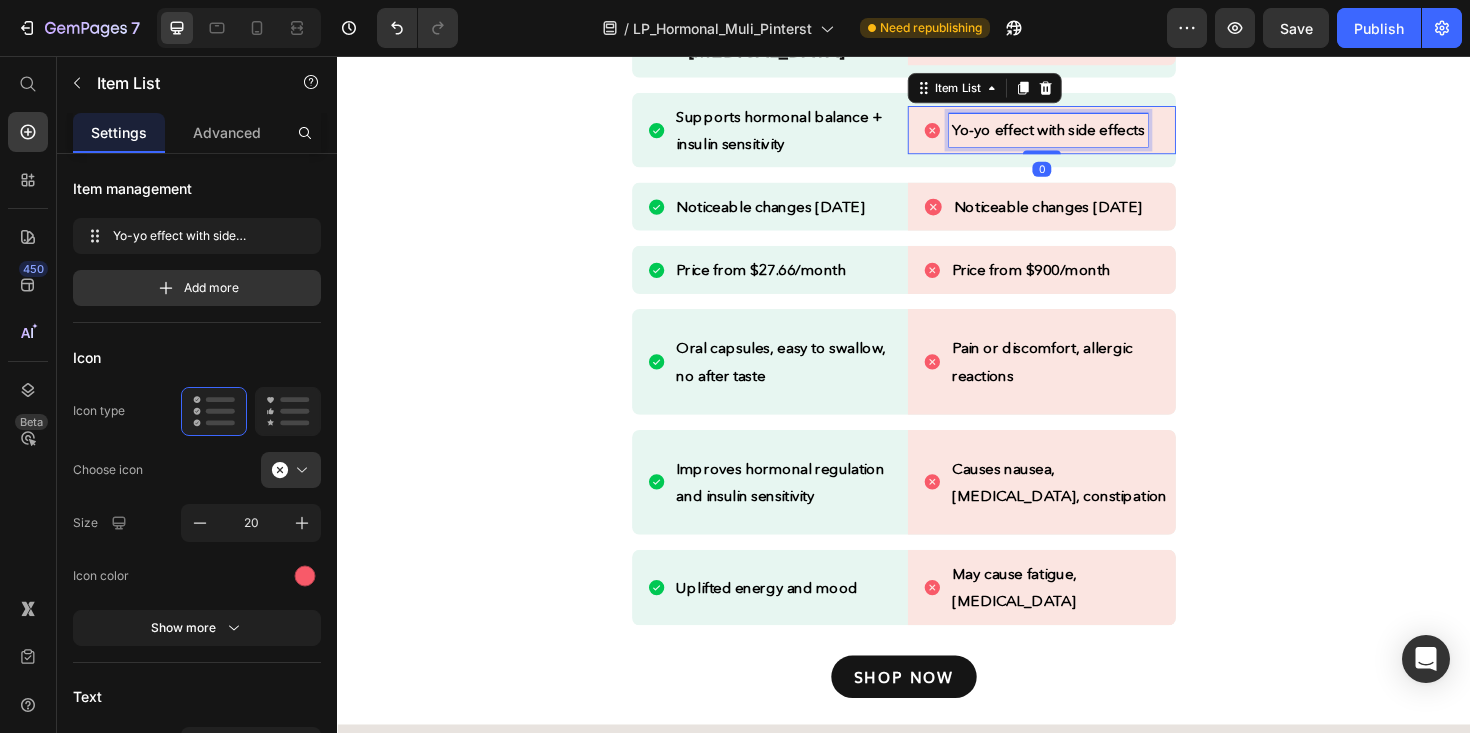 click on "Yo-yo effect with side effects" at bounding box center [1090, 134] 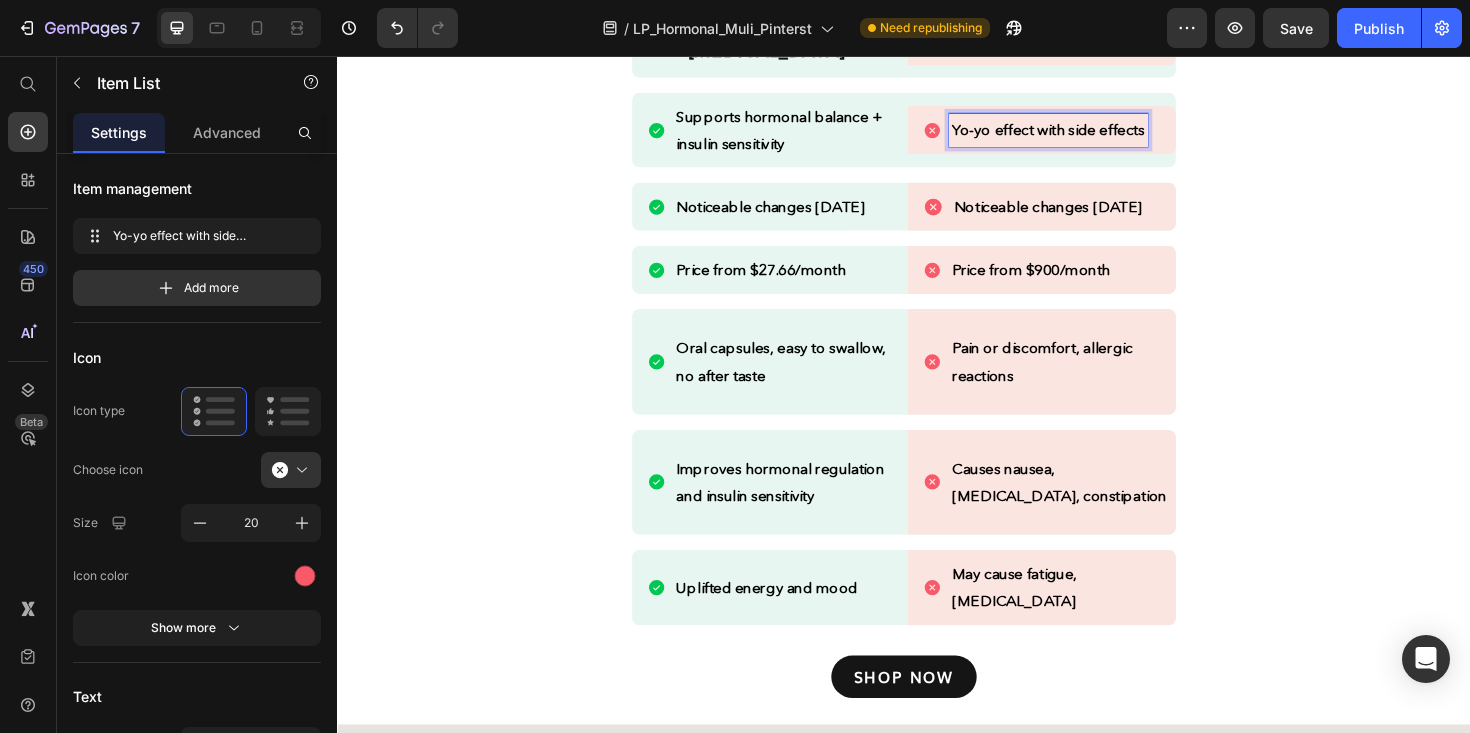 scroll, scrollTop: 2613, scrollLeft: 0, axis: vertical 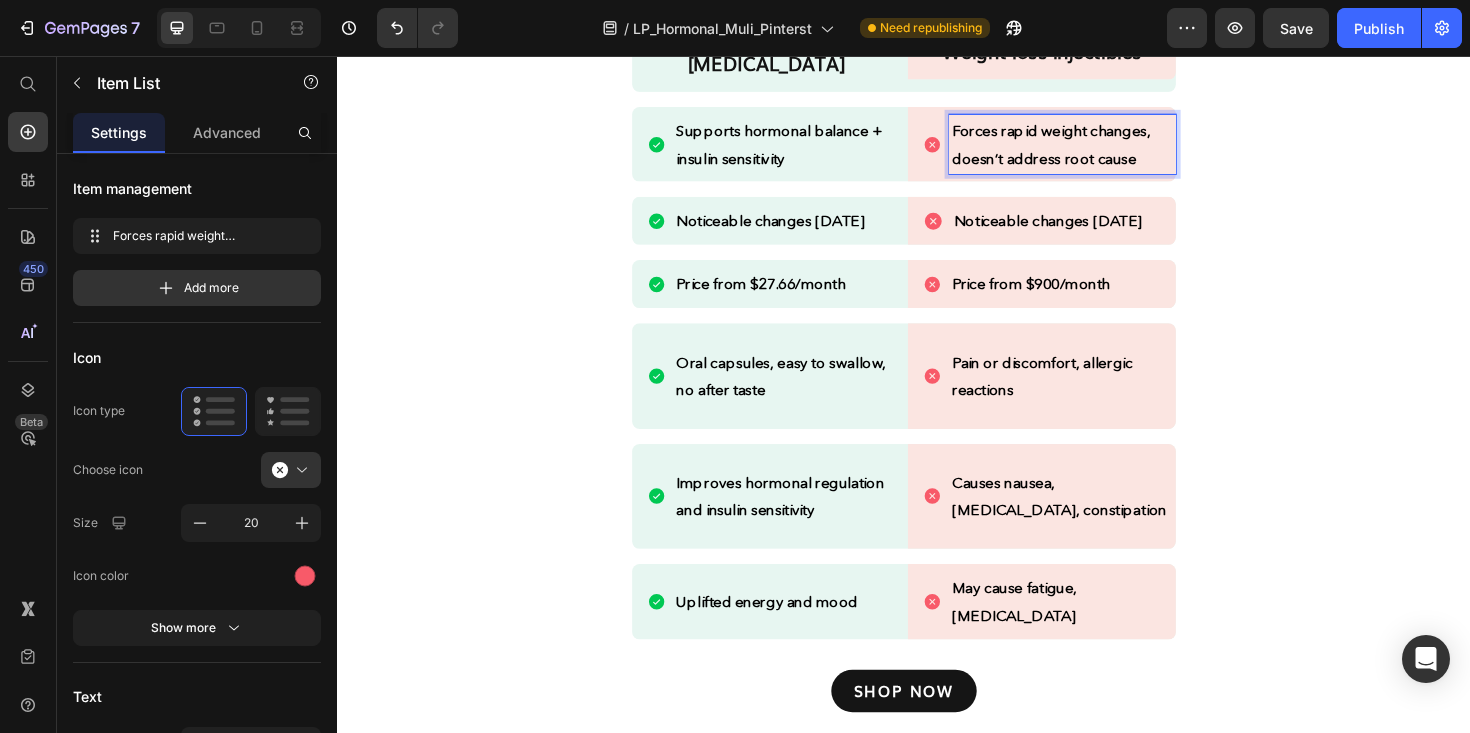 click on "Forces rapid weight changes, doesn’t address root cause" at bounding box center (1093, 149) 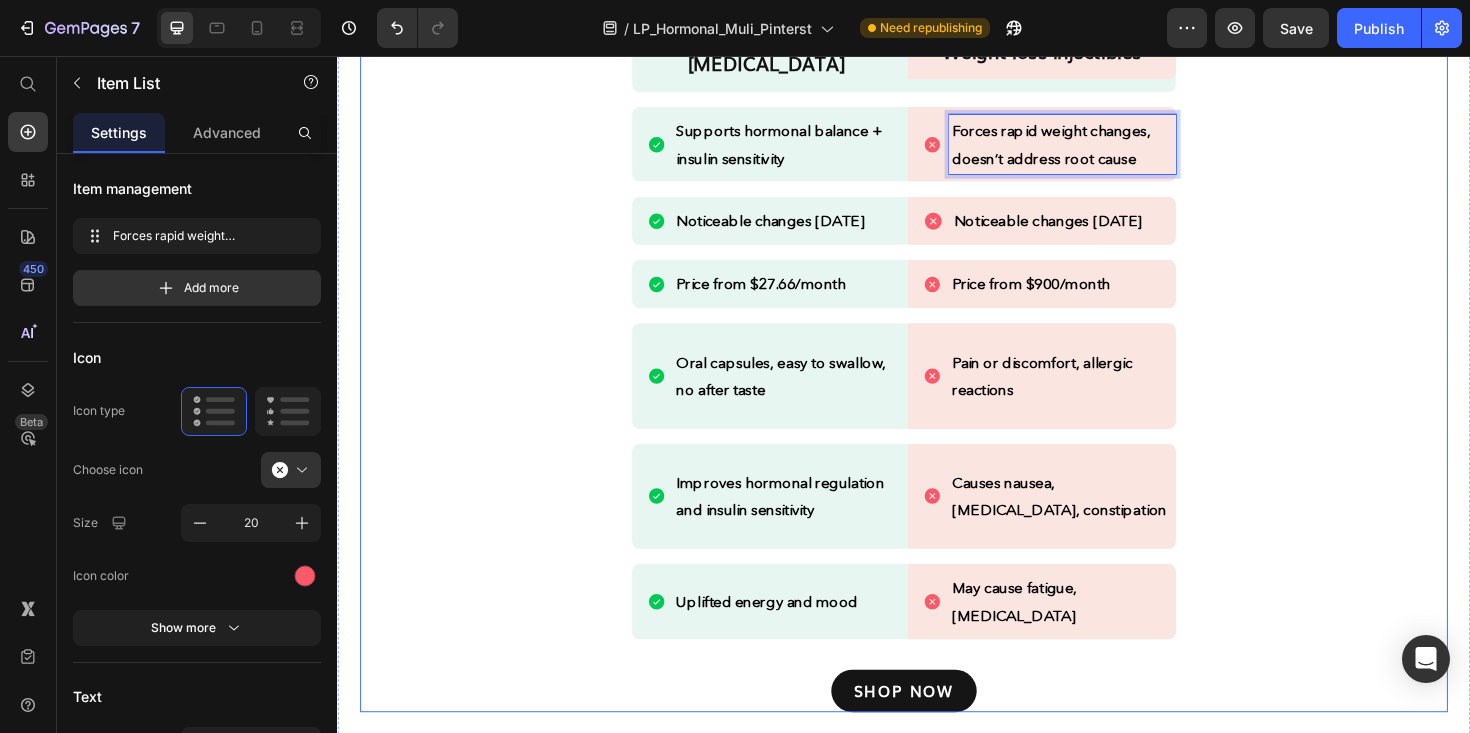 click on "Forces rapid weight changes, doesn’t address root cause" at bounding box center [1105, 150] 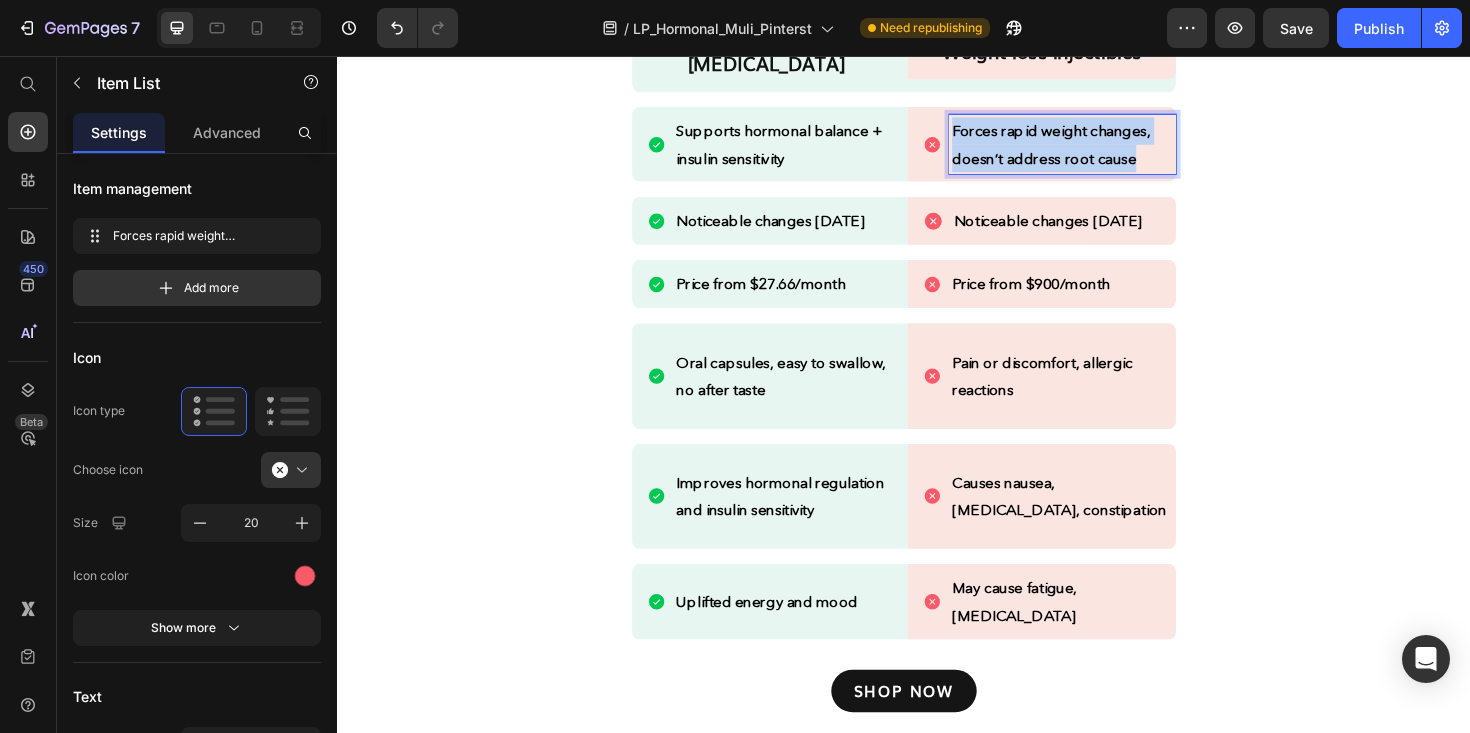 drag, startPoint x: 1215, startPoint y: 280, endPoint x: 1095, endPoint y: 223, distance: 132.84953 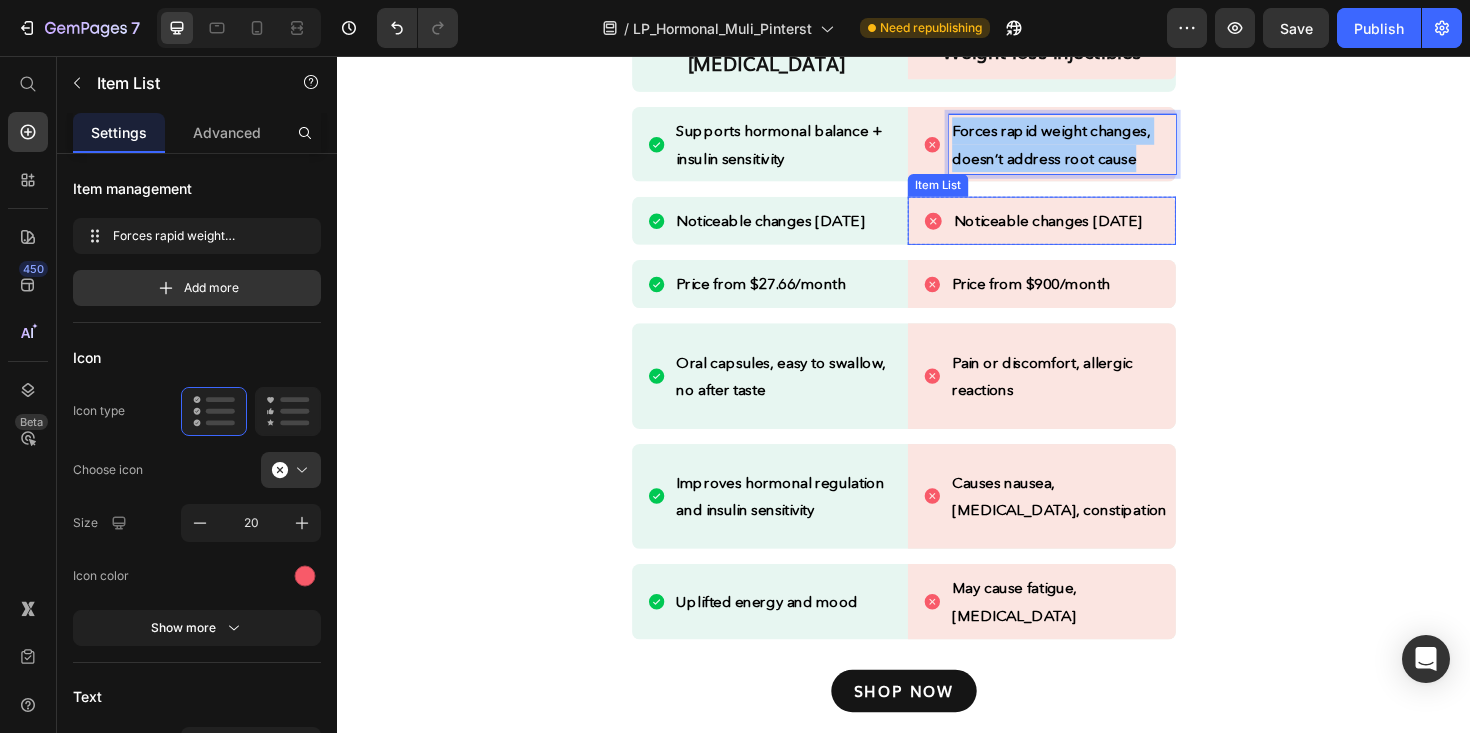 click on "Noticeable changes [DATE]" at bounding box center (1089, 230) 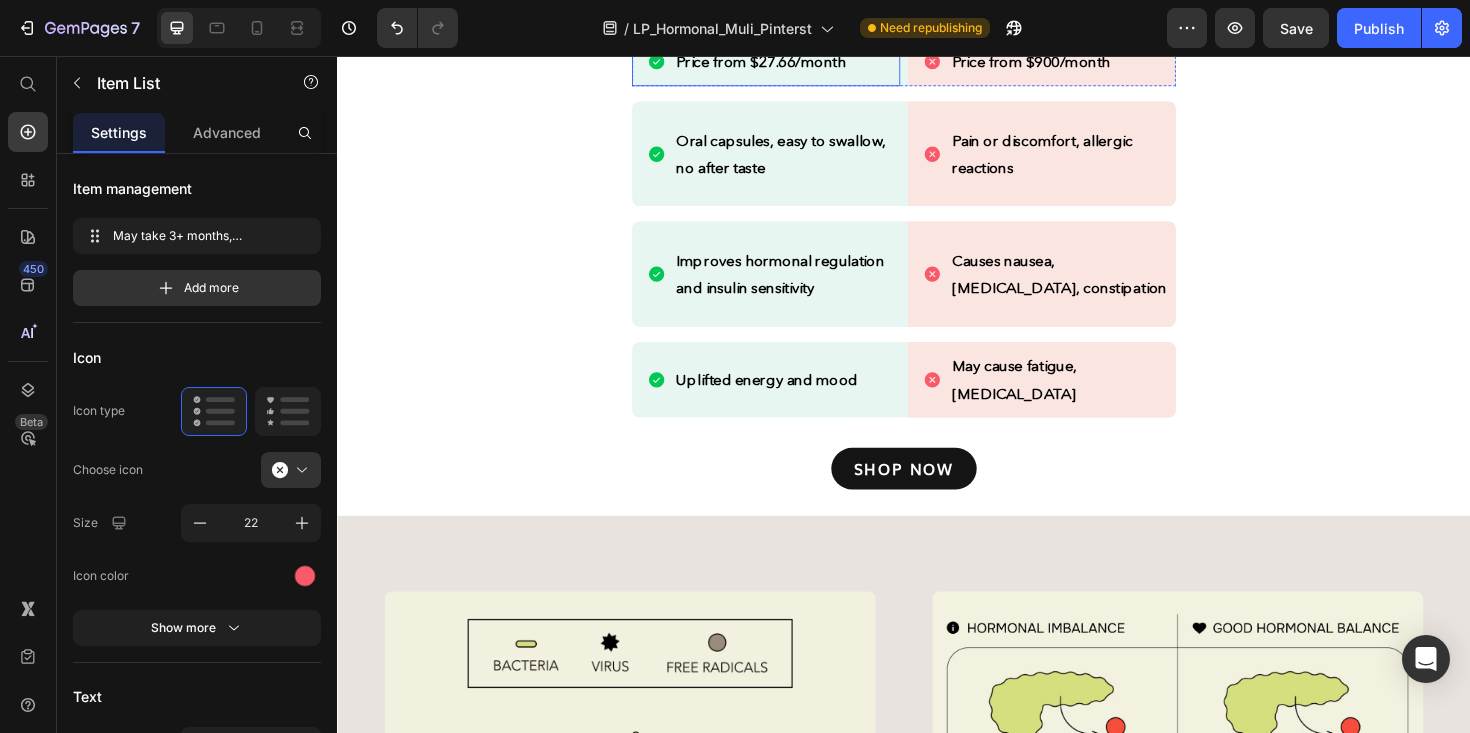 scroll, scrollTop: 2886, scrollLeft: 0, axis: vertical 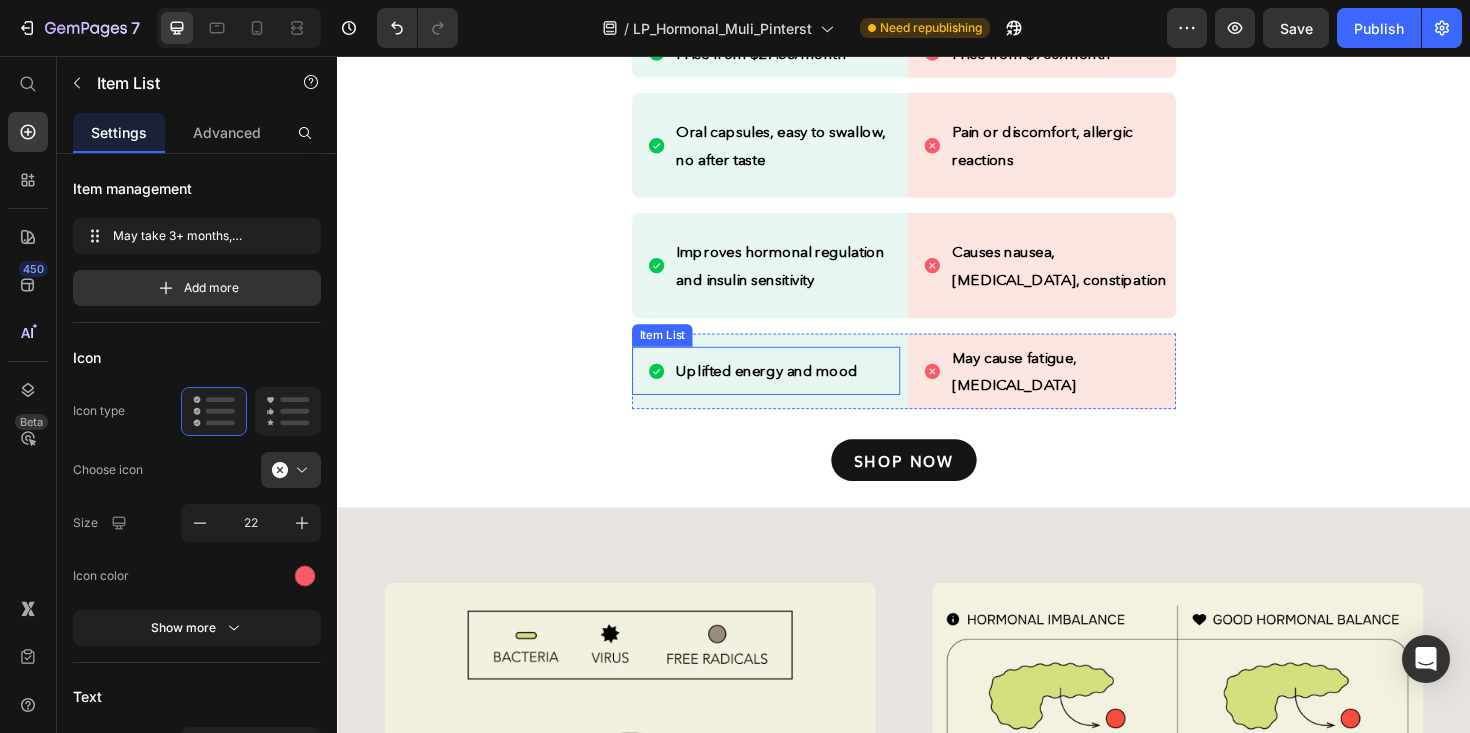 click on "Uplifted energy and mood" at bounding box center [792, 389] 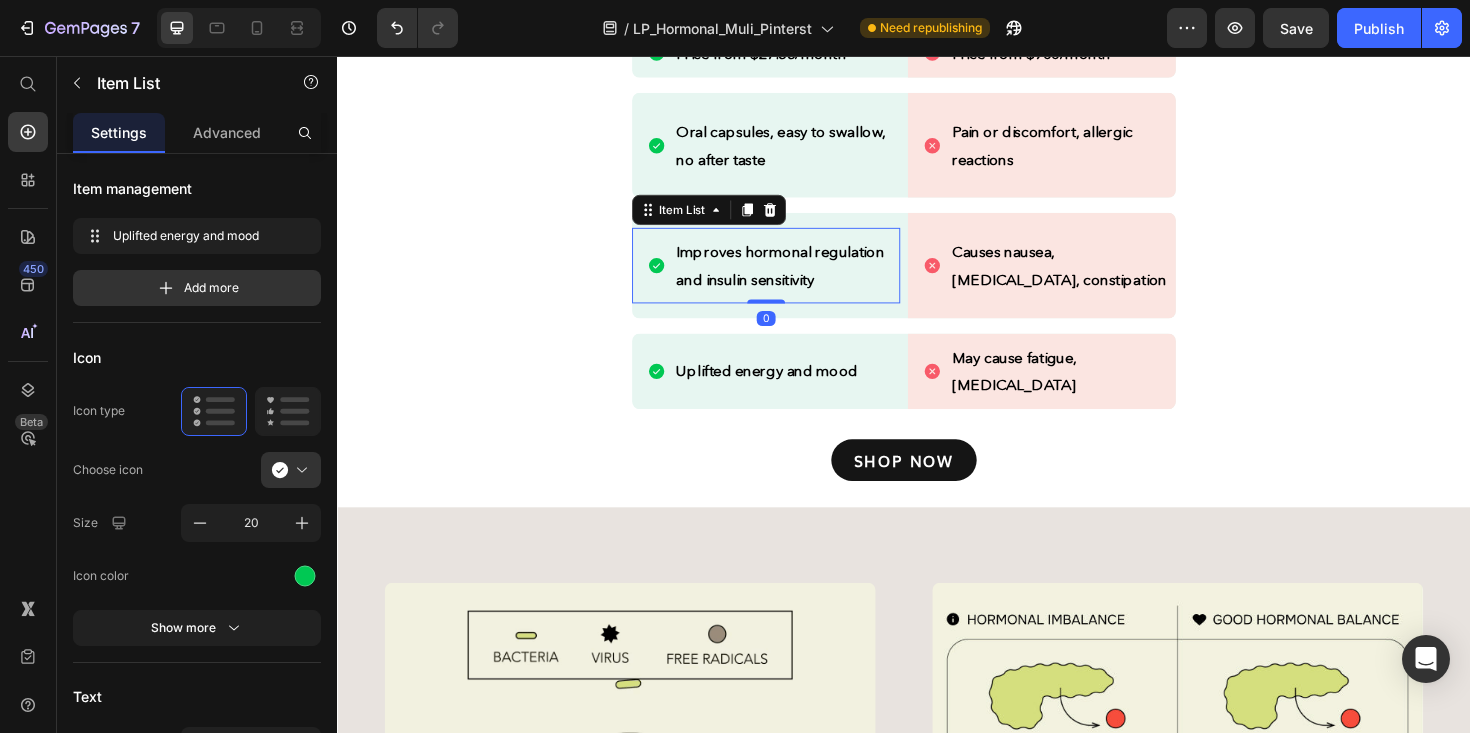 click on "Improves hormonal regulation and insulin sensitivity" at bounding box center (806, 277) 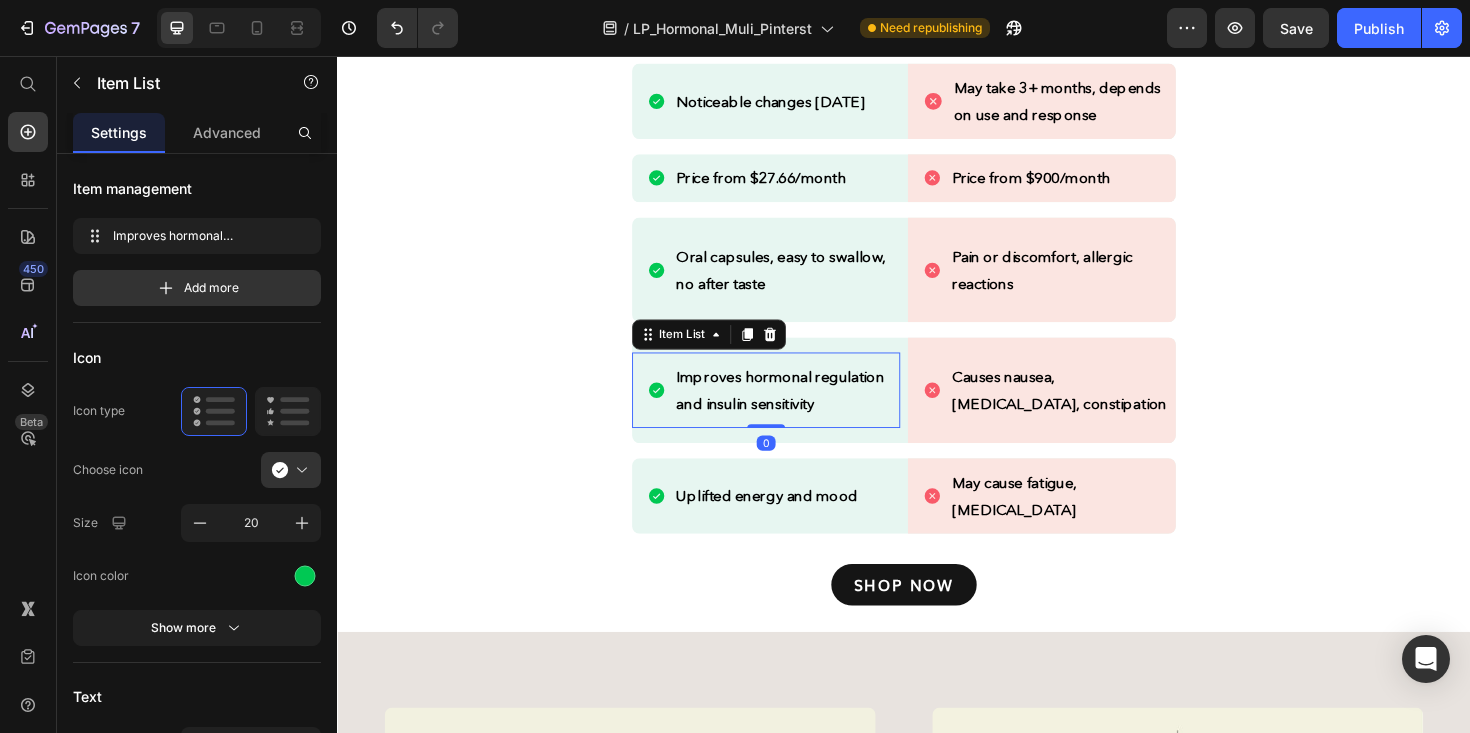 scroll, scrollTop: 2751, scrollLeft: 0, axis: vertical 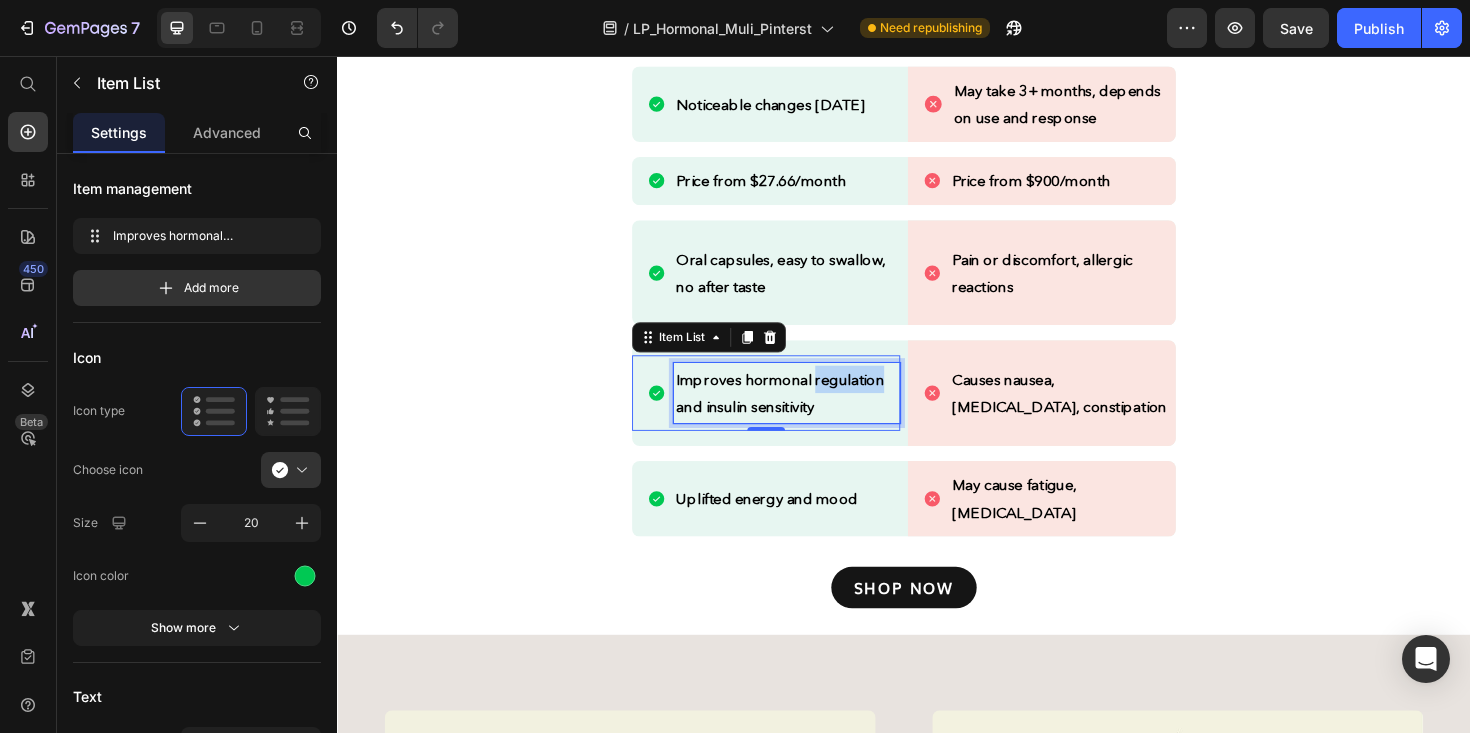 click on "Improves hormonal regulation and insulin sensitivity" at bounding box center [806, 412] 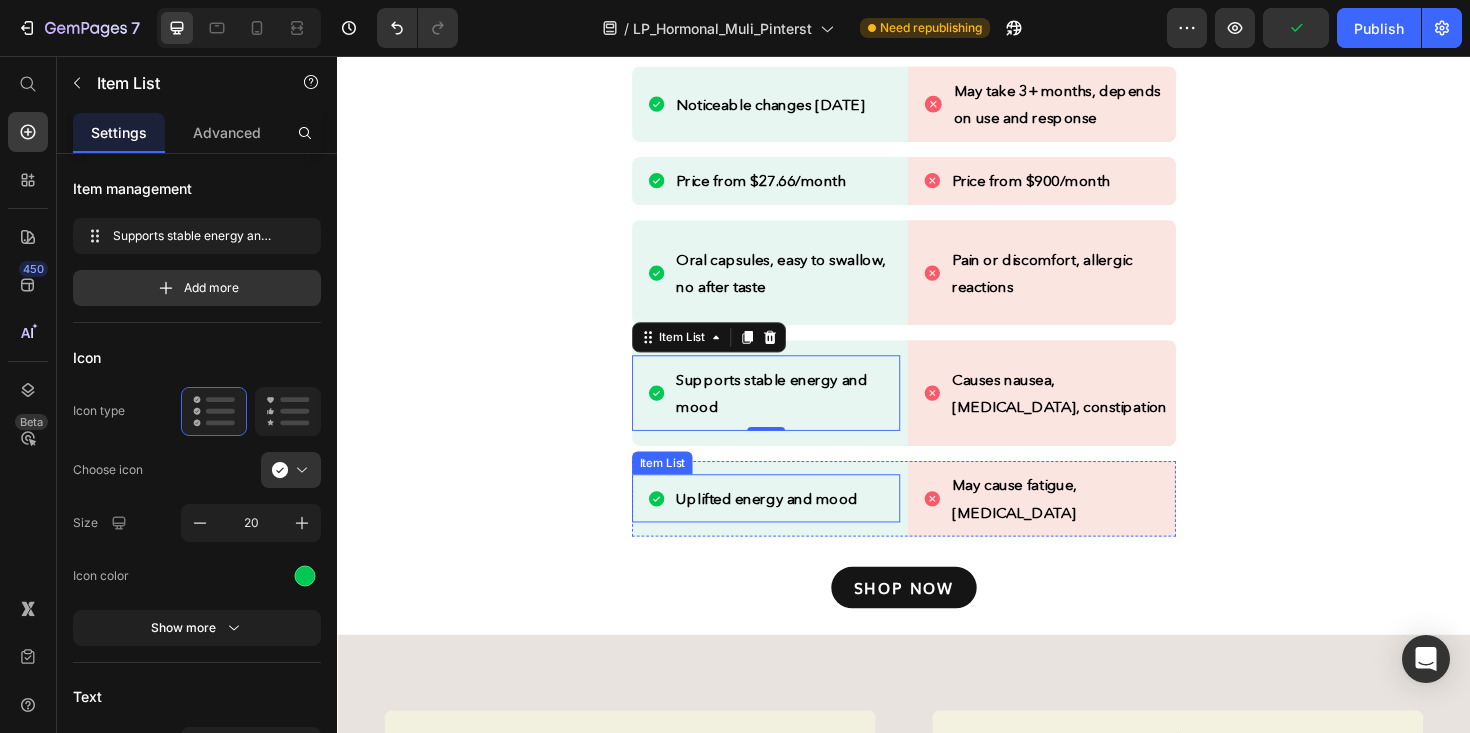 click on "Uplifted energy and mood" at bounding box center (792, 524) 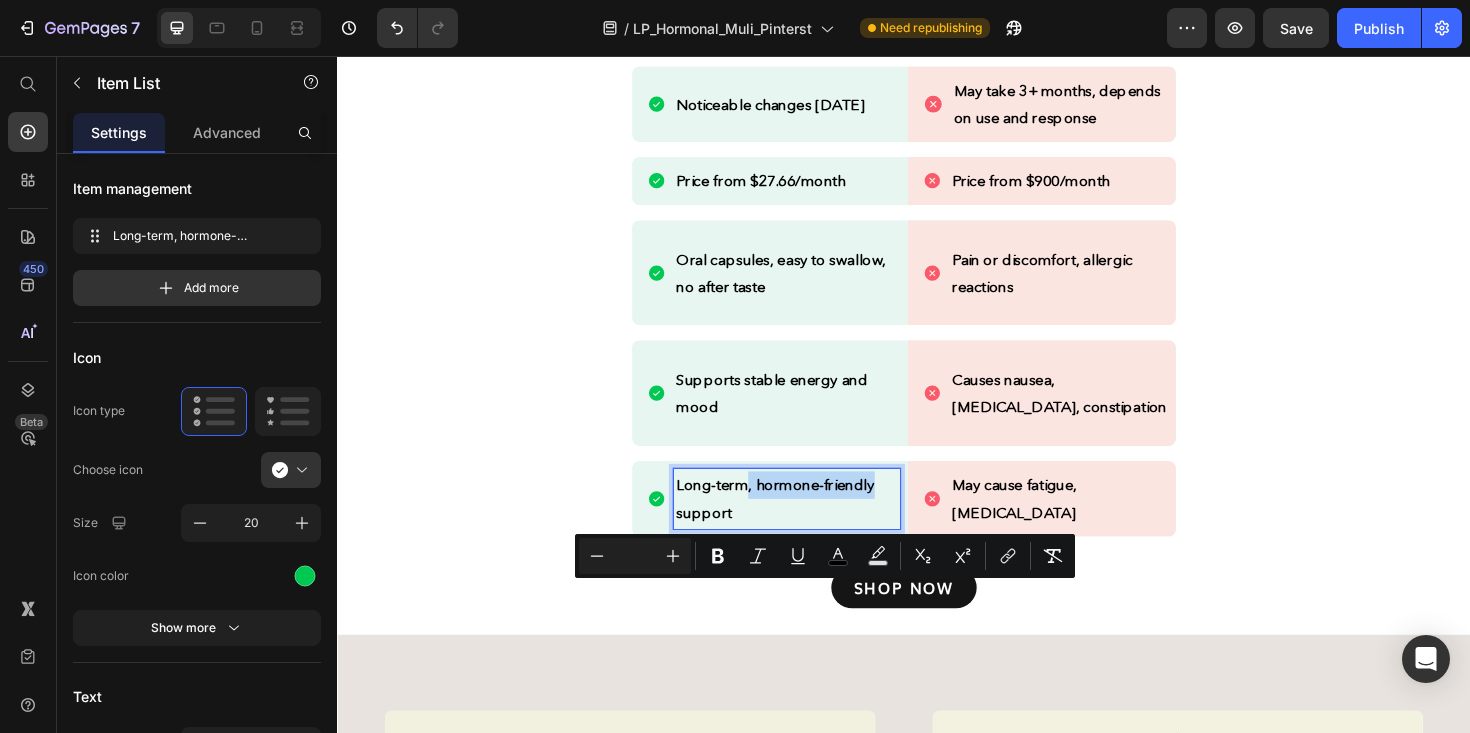 drag, startPoint x: 920, startPoint y: 630, endPoint x: 773, endPoint y: 634, distance: 147.05441 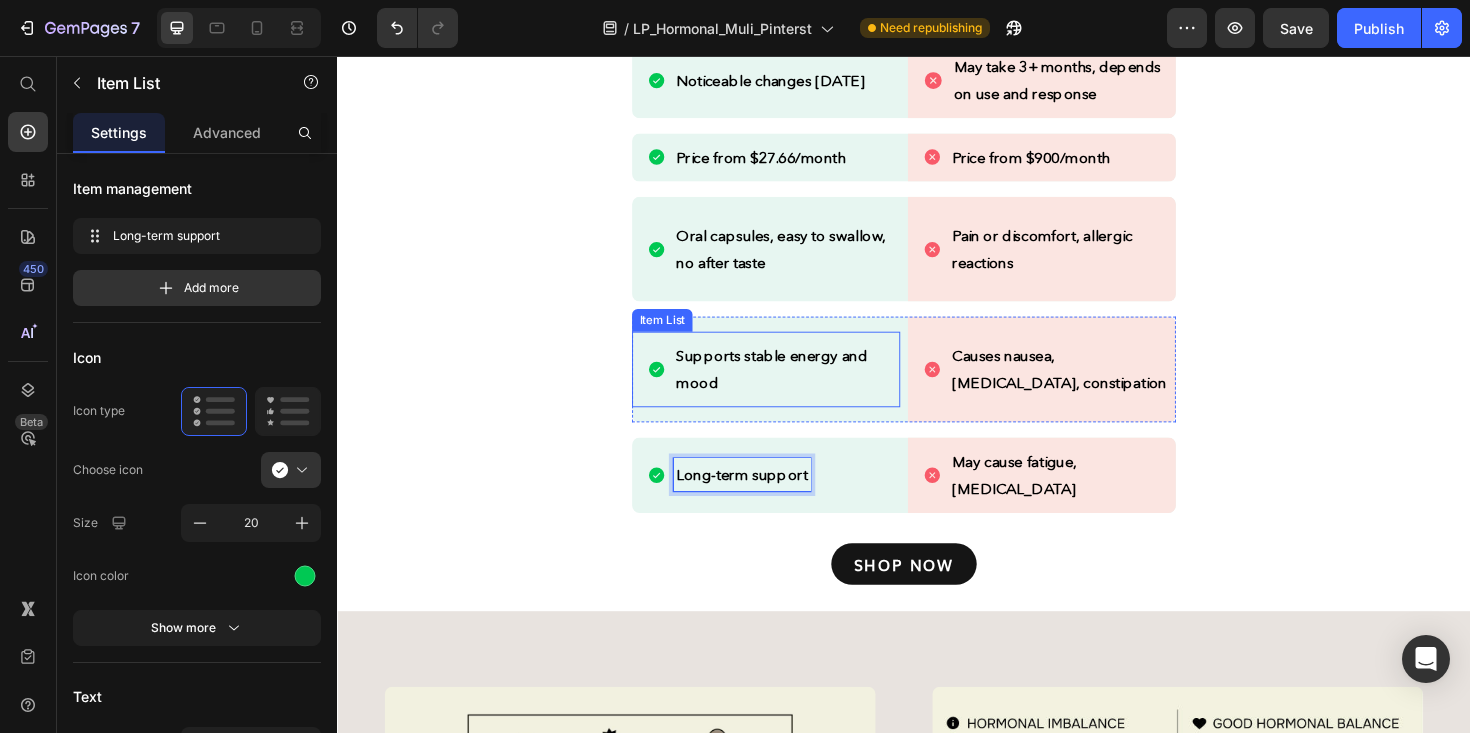 scroll, scrollTop: 2793, scrollLeft: 0, axis: vertical 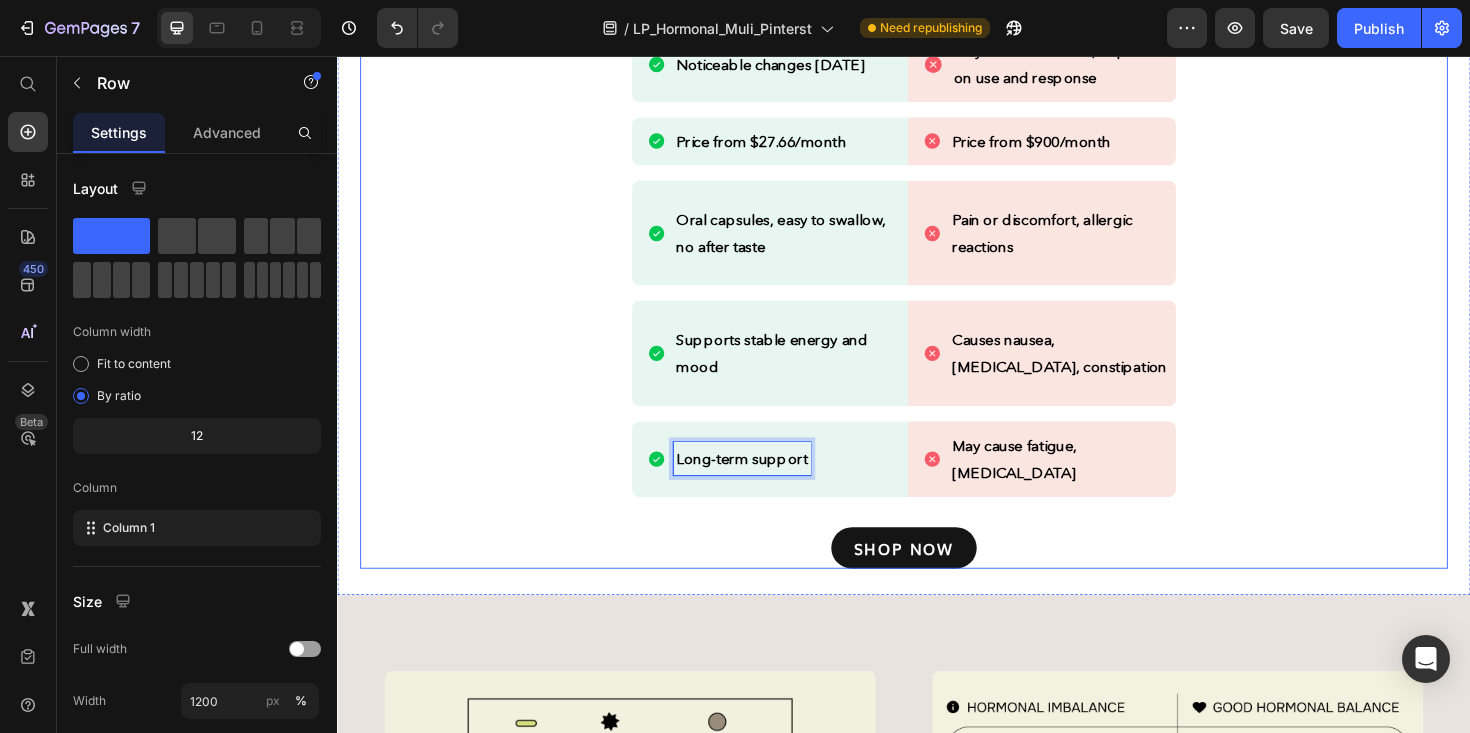 click on "Why choose [PERSON_NAME] [MEDICAL_DATA] over weight loss injections? Heading Supporting hormone health vs. forcing fast results Heading [PERSON_NAME] [MEDICAL_DATA] Heading Weight loss injectibles Heading Row Row Supports hormonal balance + insulin sensitivity Item List
Forces rapid weight changes, doesn’t address root cause Item List Row Row Noticeable changes [DATE] Item List
May take 3+ months, depends on use and response Item List Row Row Price from $27.66/month Item List
Price from $900/month Item List Row Row Oral capsules, easy to swallow, no after taste Item List
Pain or discomfort, allergic reactions Item List Row Row Supports stable energy and mood Item List
Causes nausea, [MEDICAL_DATA], constipation Item List Row Row Long-term support Item List   0
May cause fatigue, [MEDICAL_DATA] Item List Row Row SHOP now Button" at bounding box center (937, 118) 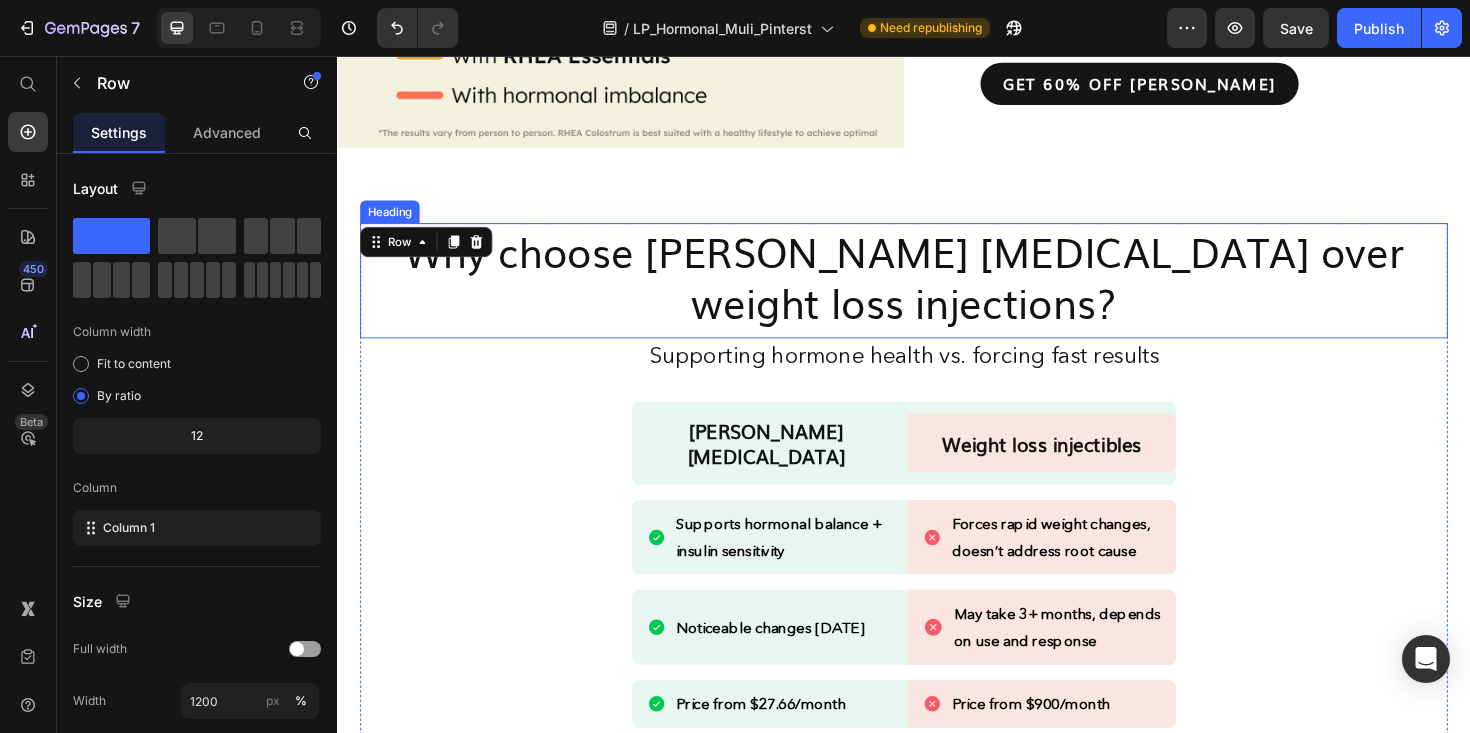 scroll, scrollTop: 2209, scrollLeft: 0, axis: vertical 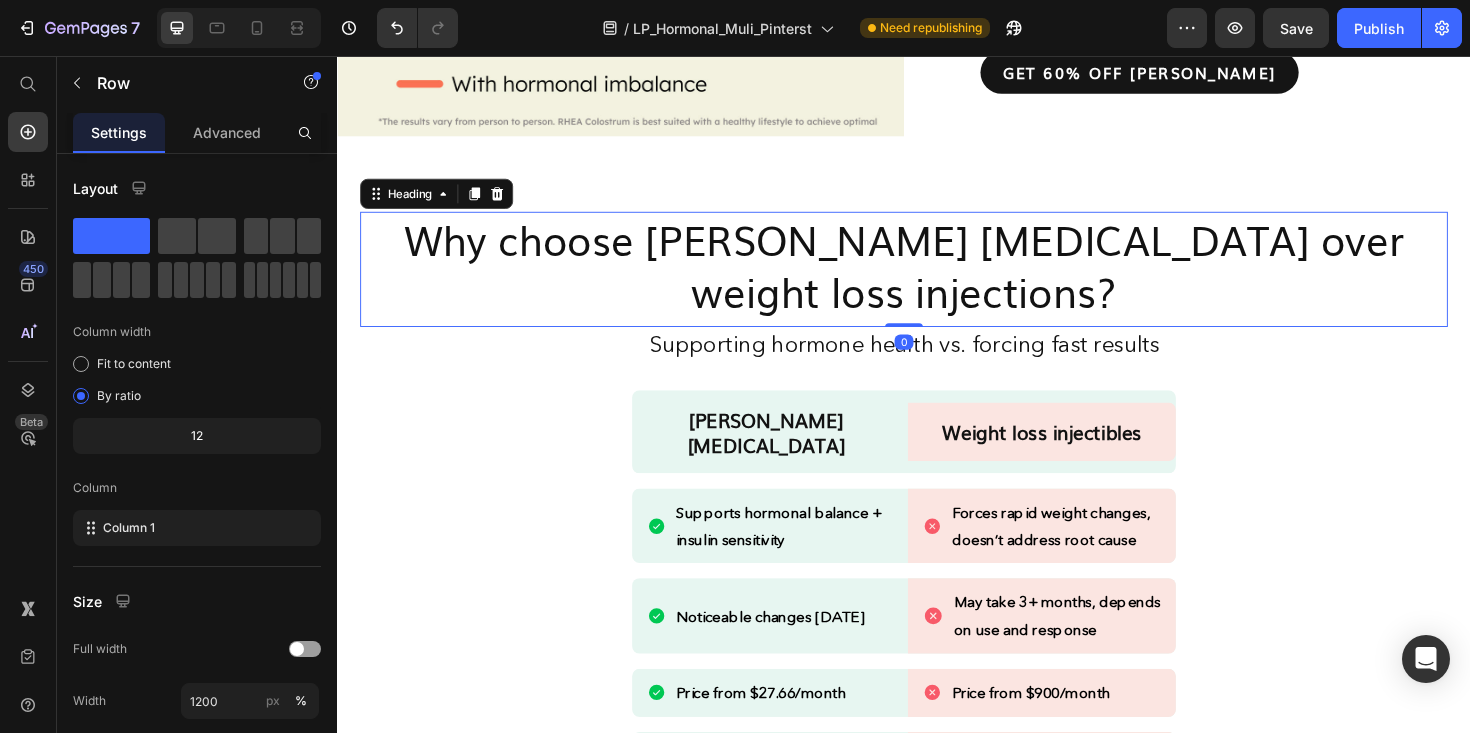 click on "Why choose [PERSON_NAME] [MEDICAL_DATA] over weight loss injections?" at bounding box center (937, 277) 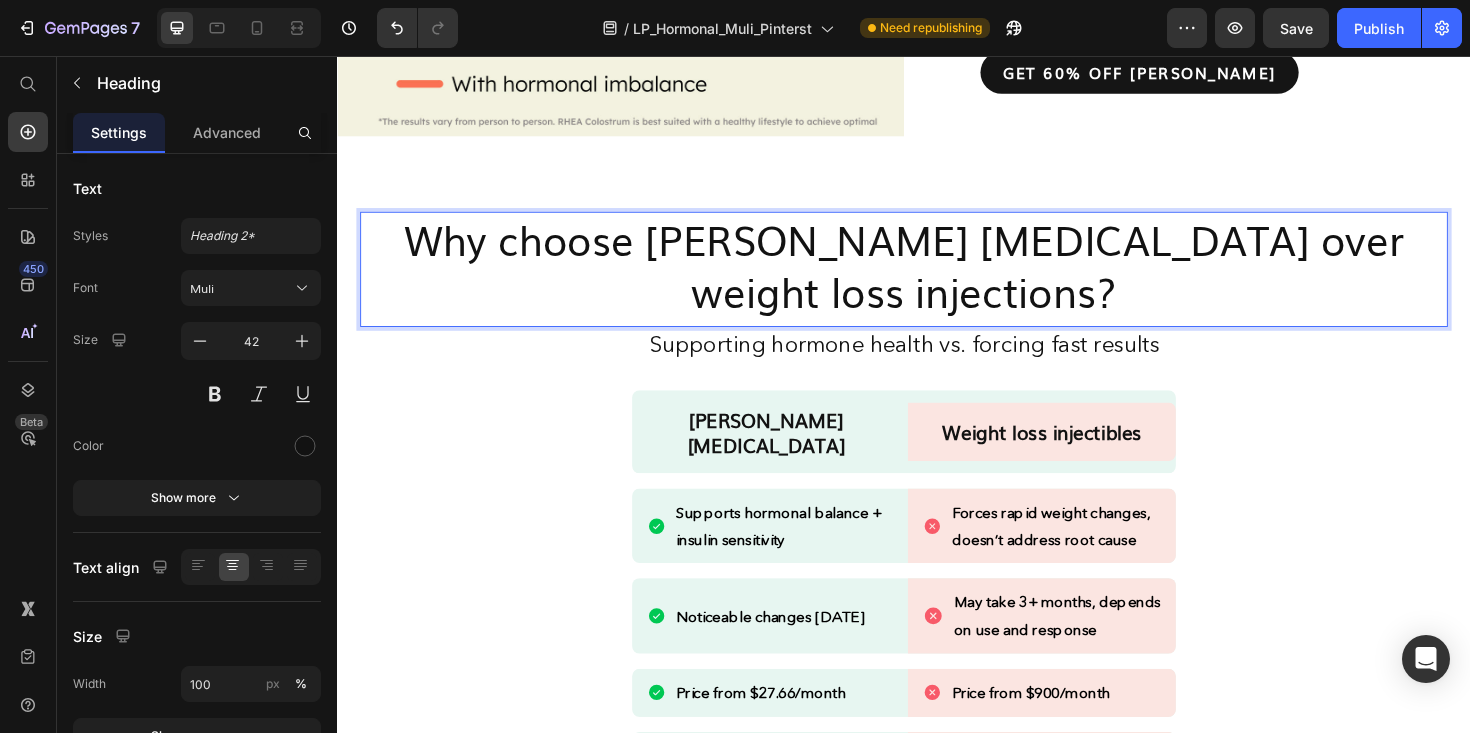 click on "Why choose [PERSON_NAME] [MEDICAL_DATA] over weight loss injections?" at bounding box center (937, 277) 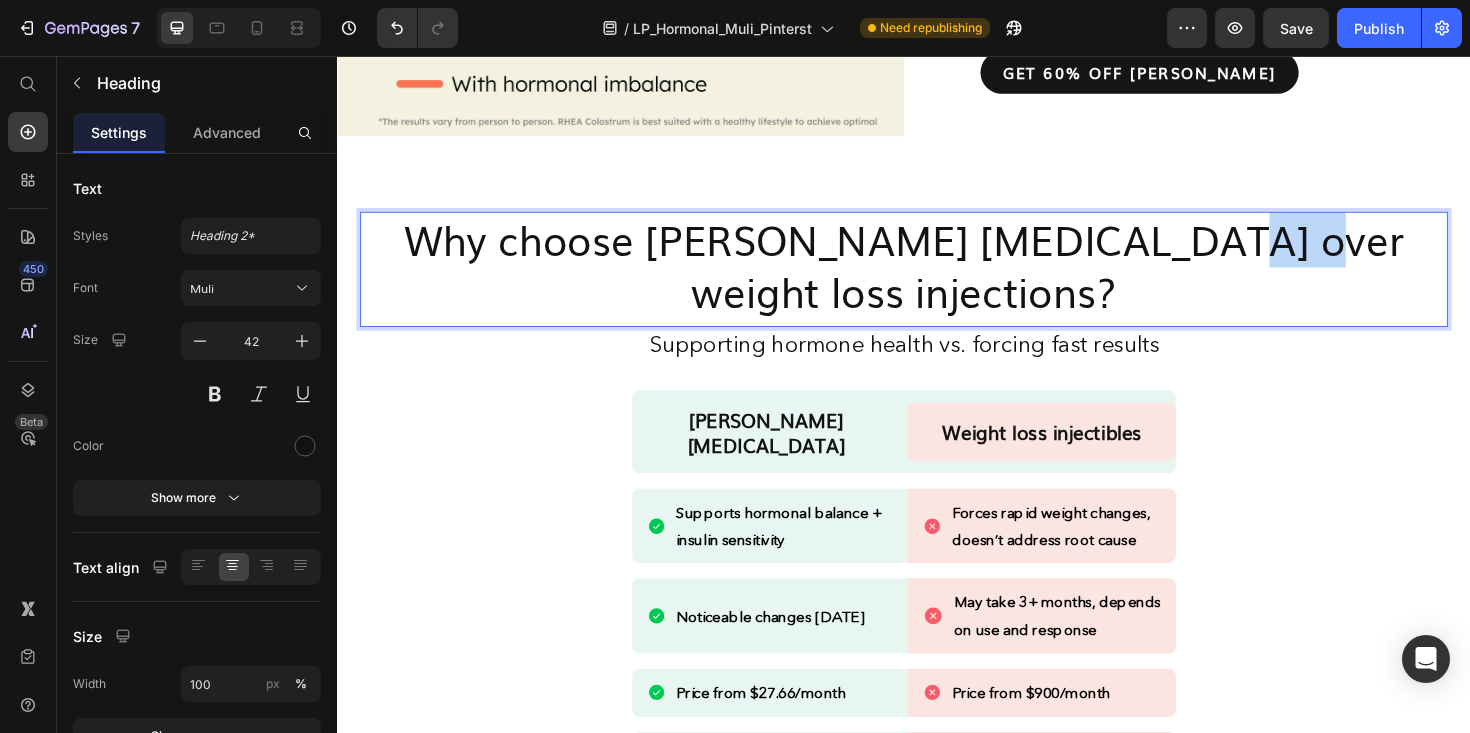 click on "Why choose [PERSON_NAME] [MEDICAL_DATA] over weight loss injections?" at bounding box center [937, 277] 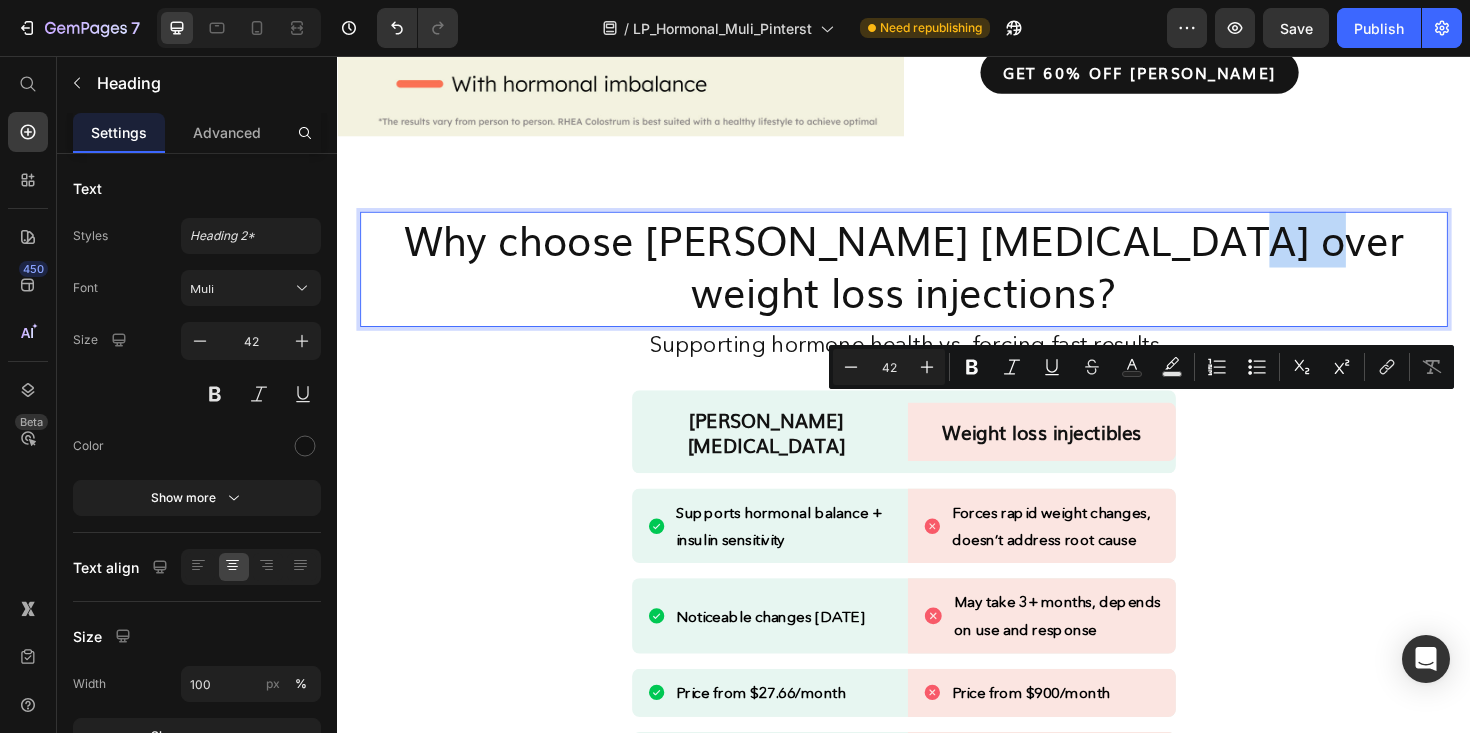 click on "Why choose [PERSON_NAME] [MEDICAL_DATA] over weight loss injections?" at bounding box center [937, 277] 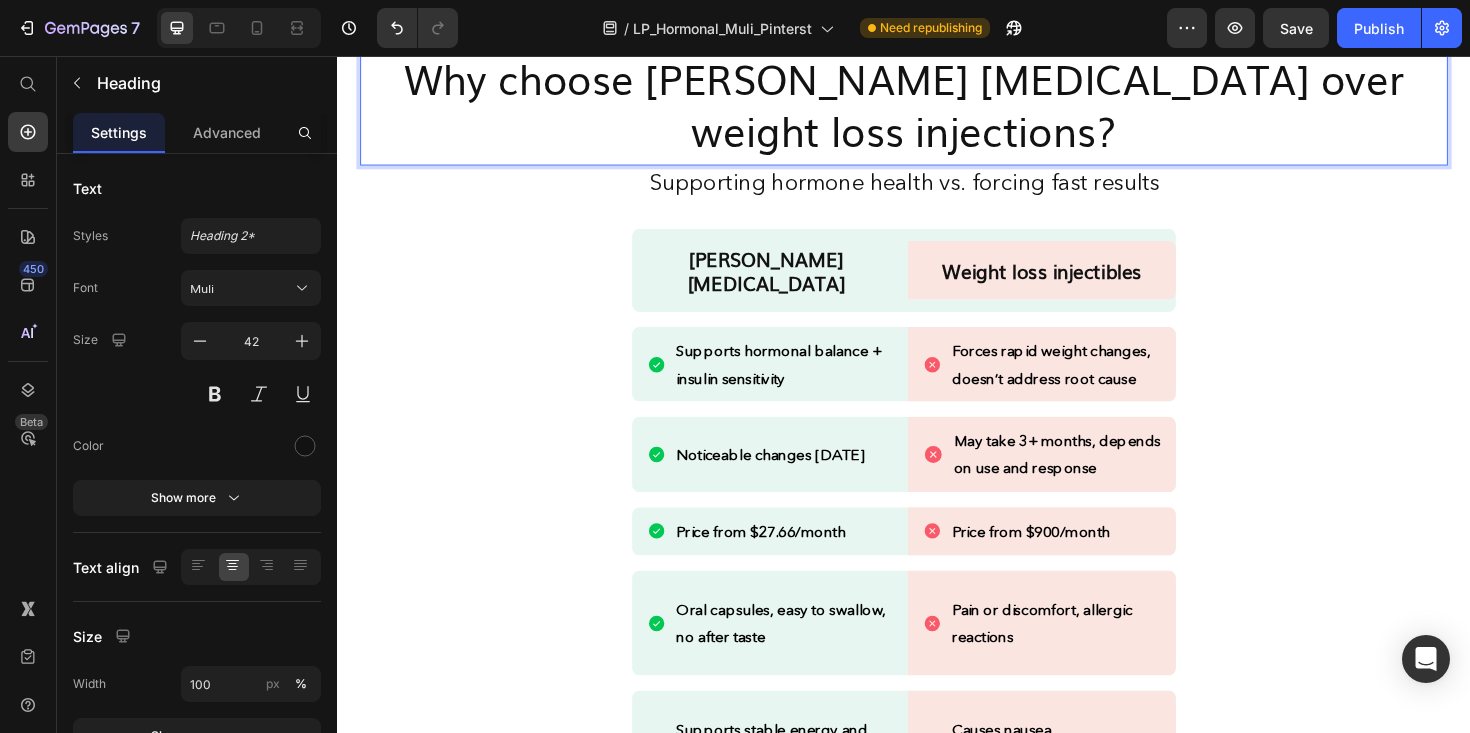 scroll, scrollTop: 2382, scrollLeft: 0, axis: vertical 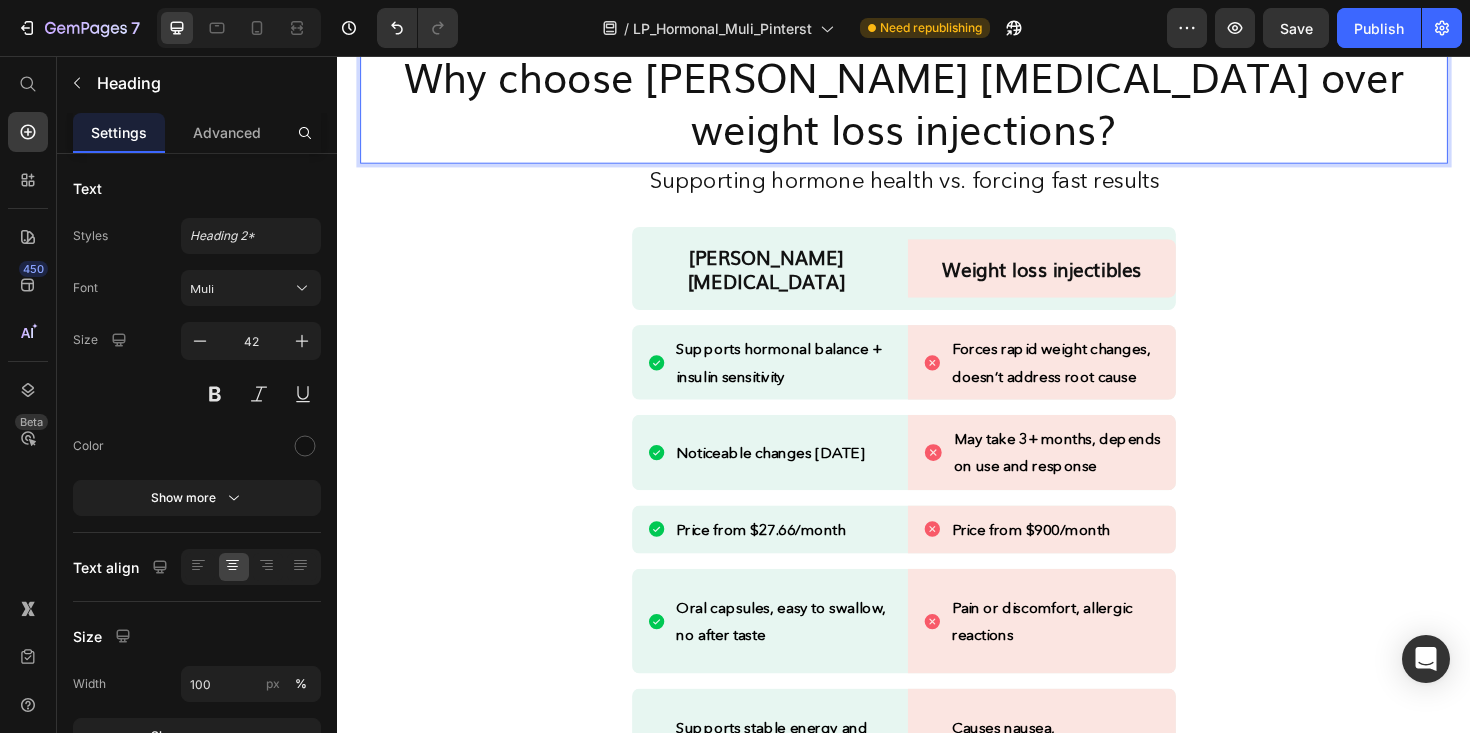 click on "Why choose [PERSON_NAME] [MEDICAL_DATA] over weight loss injections?" at bounding box center [937, 104] 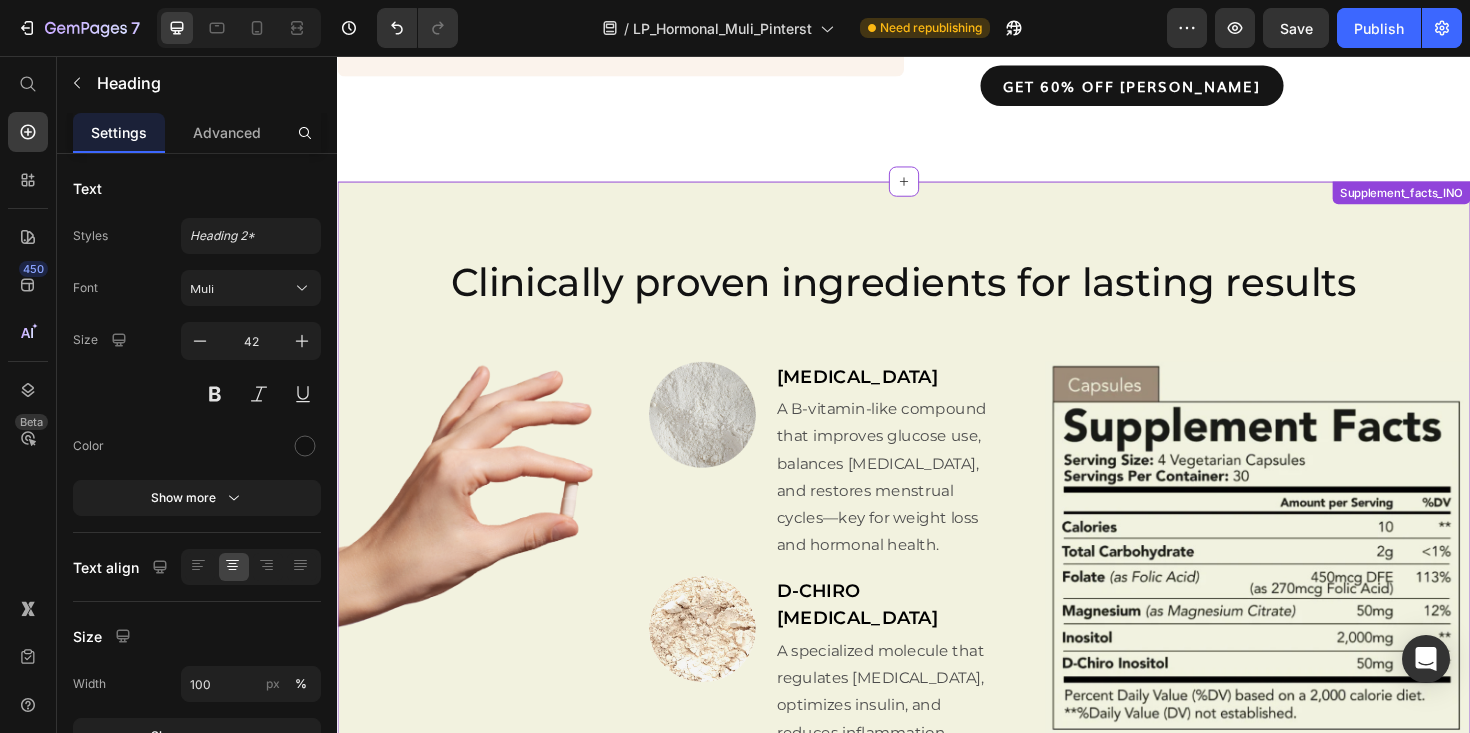 scroll, scrollTop: 6390, scrollLeft: 0, axis: vertical 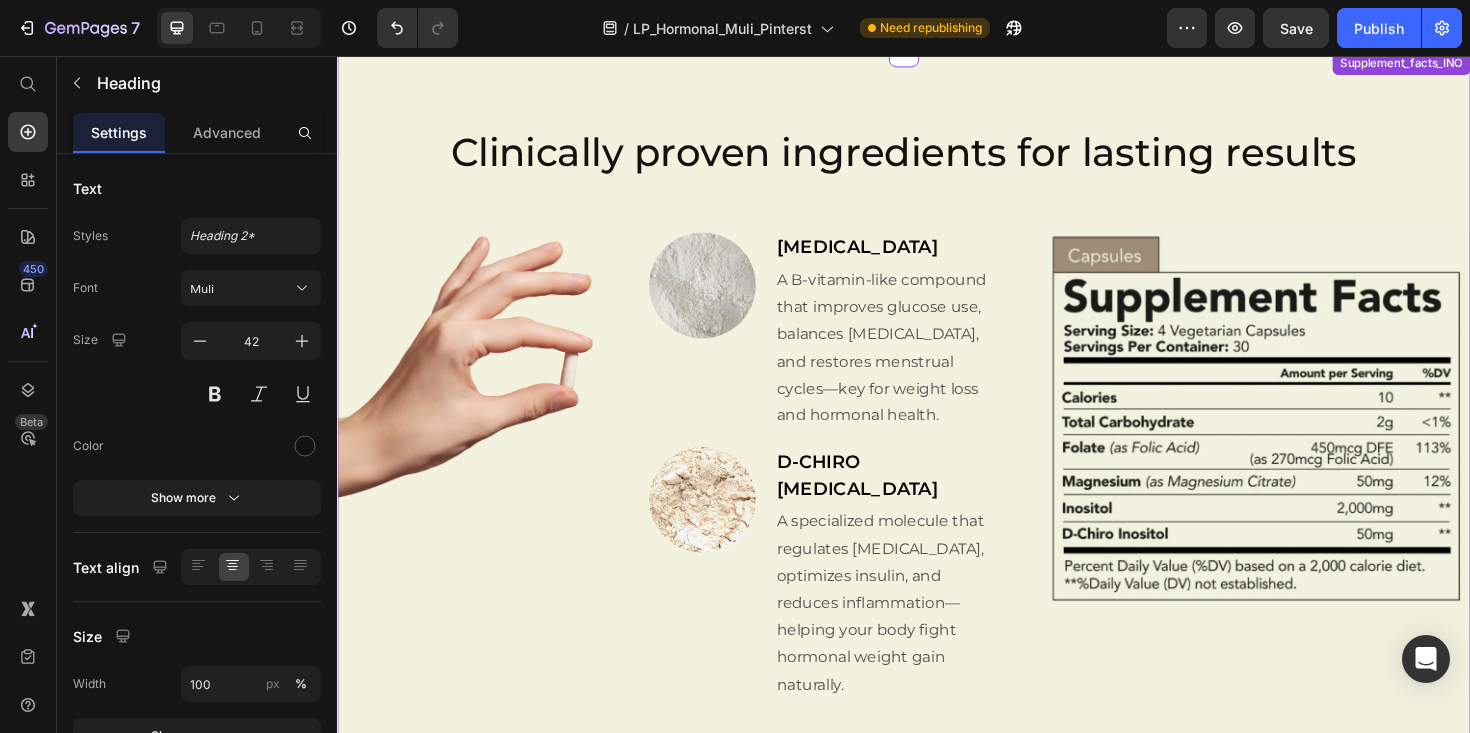 click on "A B-vitamin-like compound that improves glucose use, balances [MEDICAL_DATA], and restores menstrual cycles—key for weight loss and hormonal health." at bounding box center (913, 365) 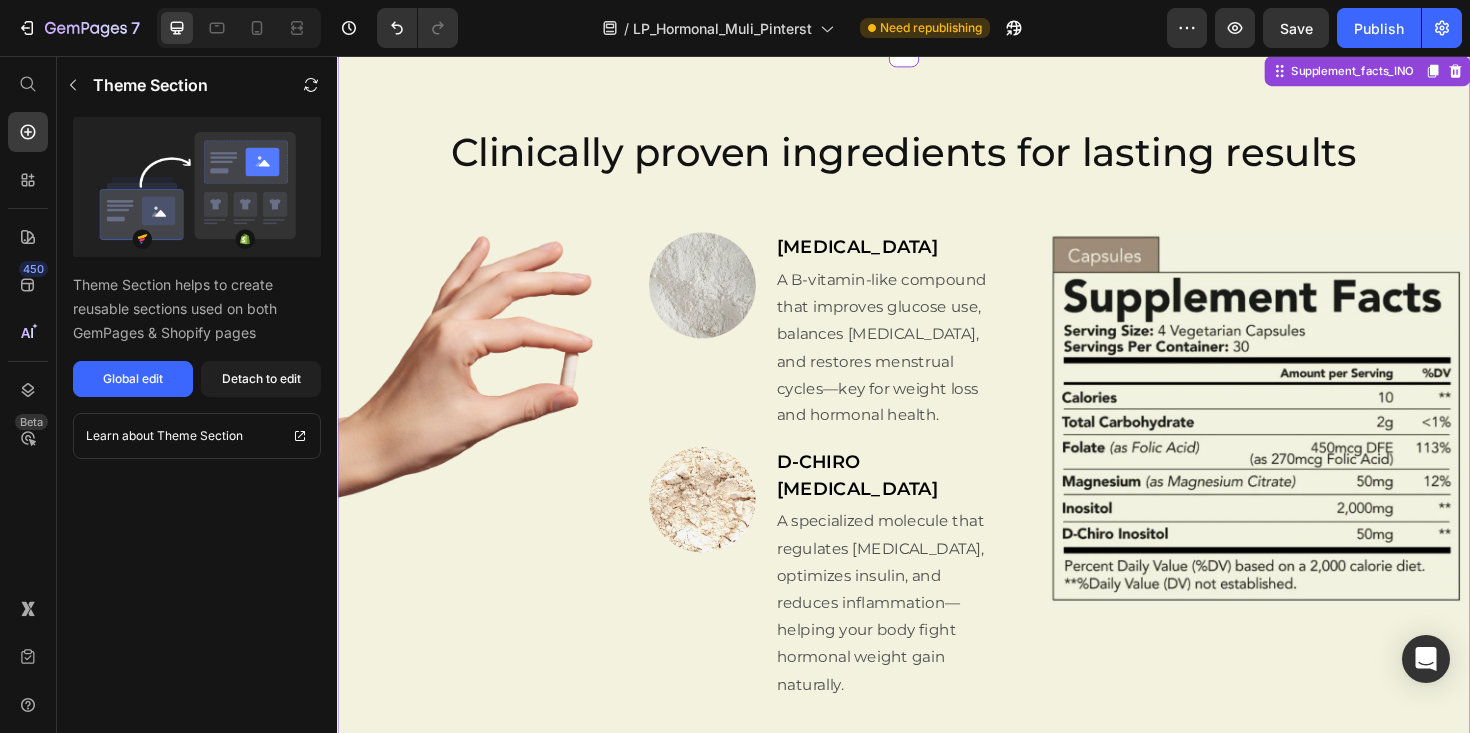 click on "A B-vitamin-like compound that improves glucose use, balances [MEDICAL_DATA], and restores menstrual cycles—key for weight loss and hormonal health." at bounding box center (913, 365) 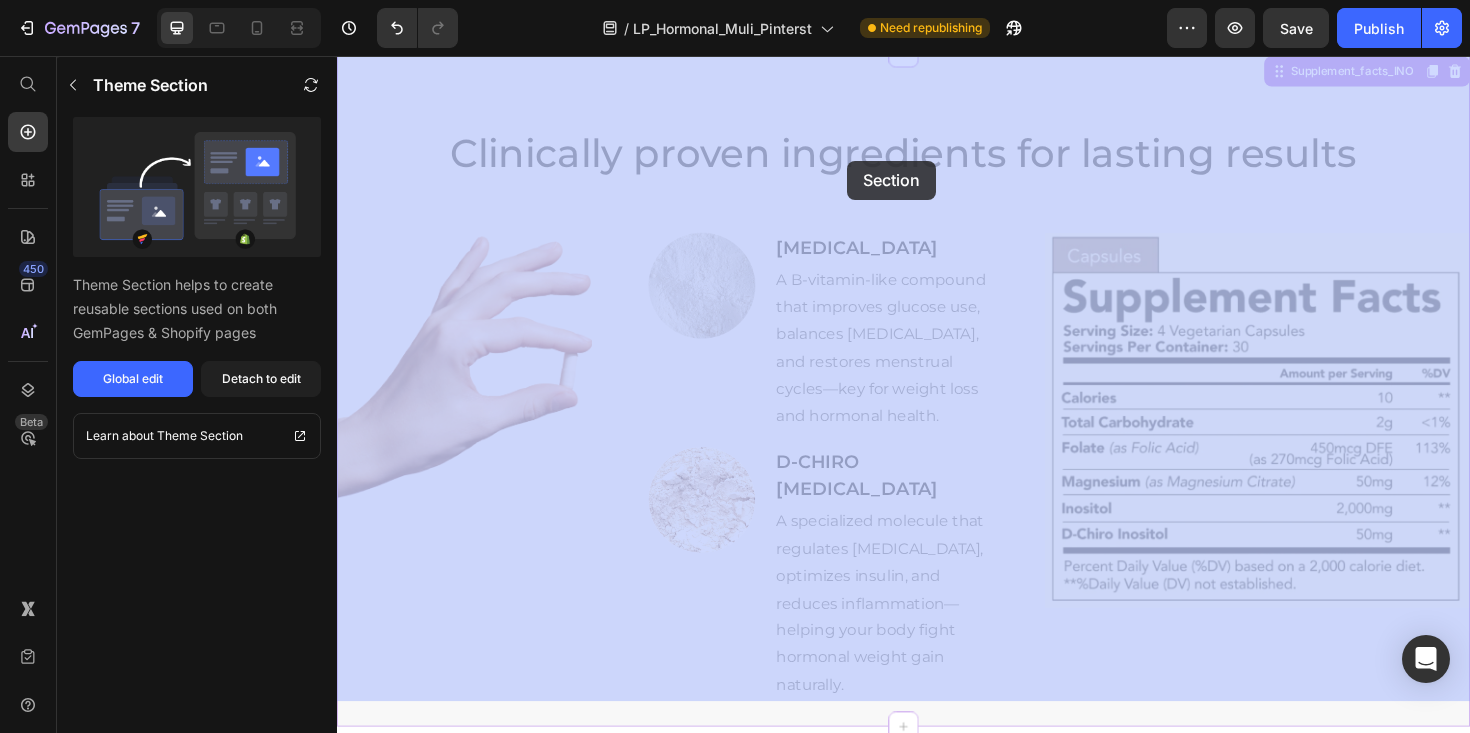 drag, startPoint x: 877, startPoint y: 130, endPoint x: 877, endPoint y: 169, distance: 39 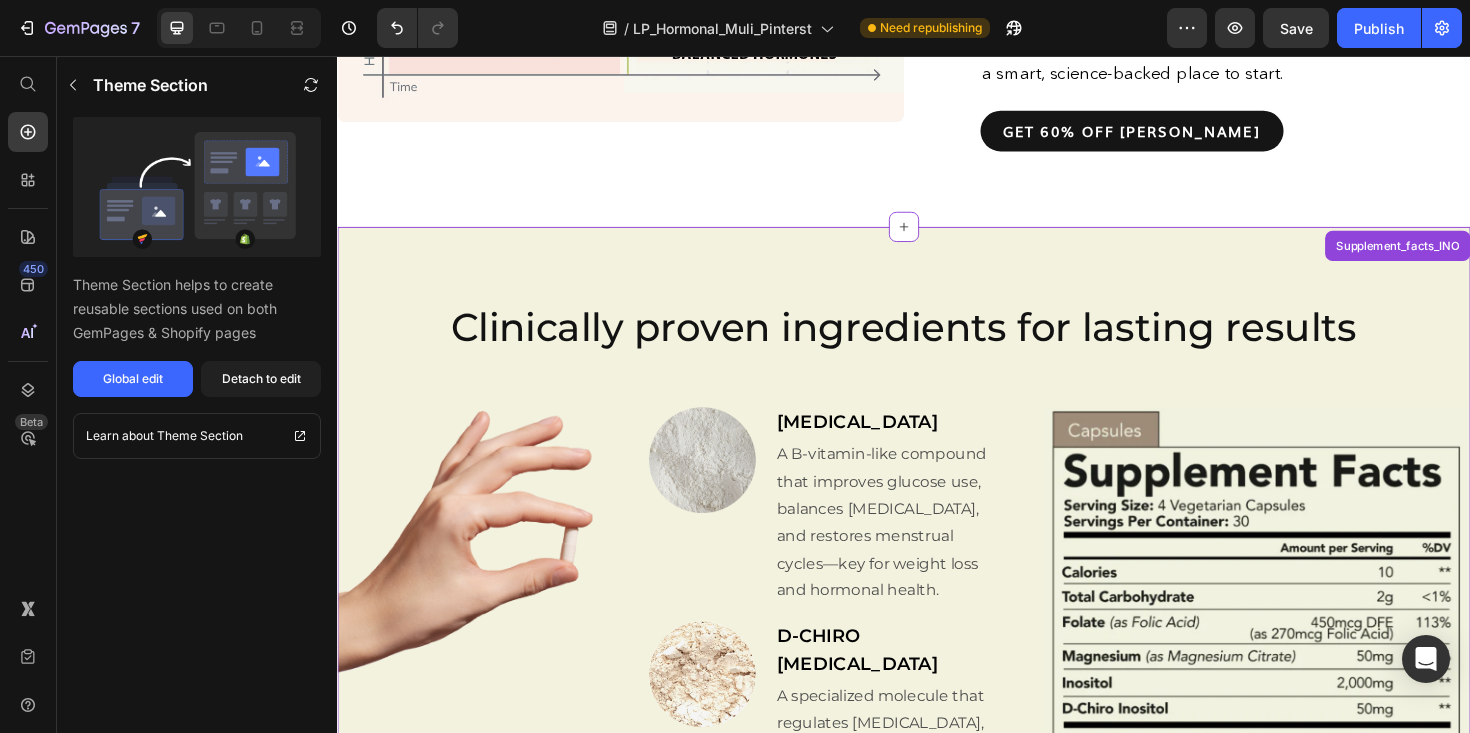 scroll, scrollTop: 6237, scrollLeft: 0, axis: vertical 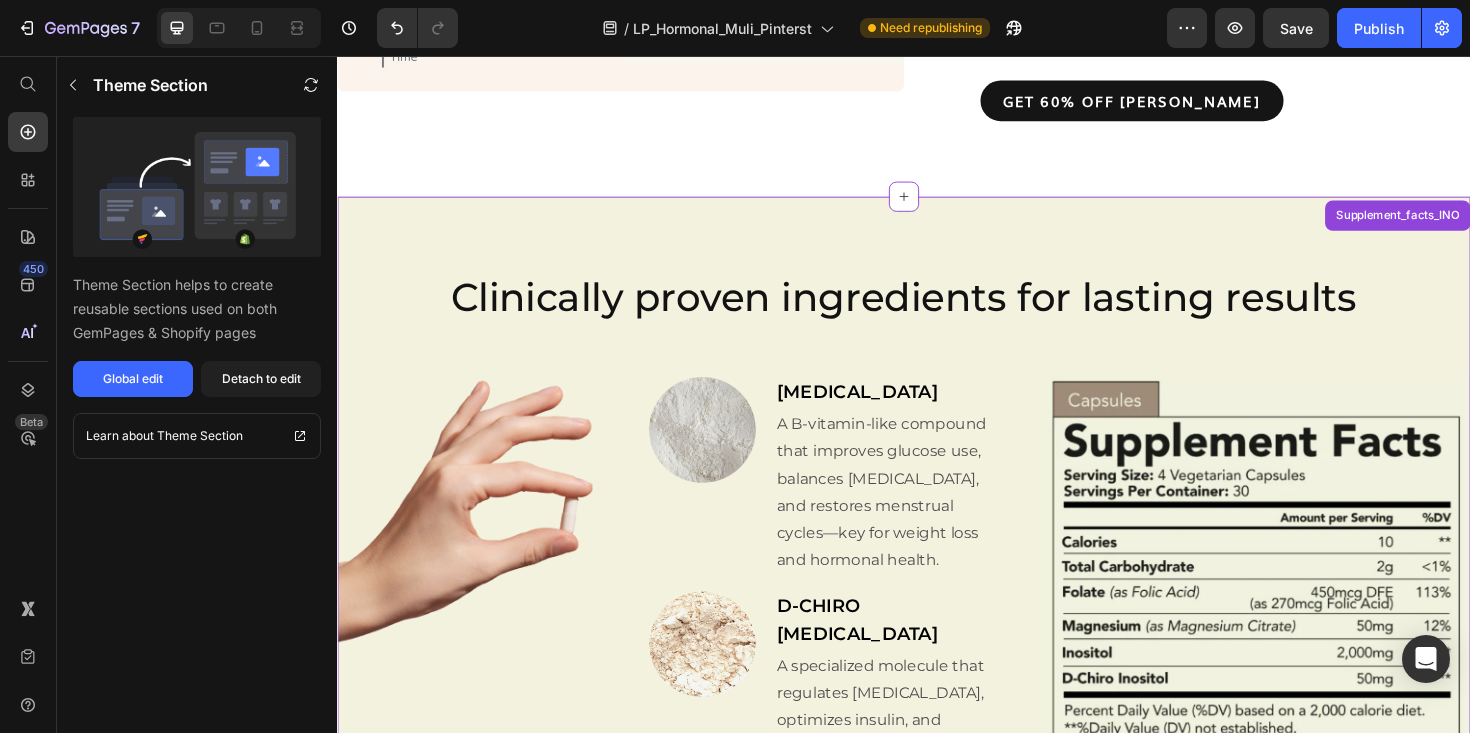 click on "Clinically proven ingredients for lasting results Heading Row Image [MEDICAL_DATA] Text Block A B-vitamin-like compound that improves glucose use, balances [MEDICAL_DATA], and restores menstrual cycles—key for weight loss and hormonal health. Text Block Row Image D-CHIRO [MEDICAL_DATA] Text Block A specialized molecule that regulates [MEDICAL_DATA], optimizes insulin, and reduces inflammation—helping your body fight hormonal weight gain naturally. Text Block Row Image Row Image Image [MEDICAL_DATA] Text Block A B-vitamin-like compound that improves glucose use, balances [MEDICAL_DATA], and restores menstrual cycles—key for weight loss and hormonal health. Text Block Row Image D-CHIRO [MEDICAL_DATA] Text Block A specialized molecule that regulates [MEDICAL_DATA], optimizes insulin, and reduces inflammation—helping your body fight hormonal weight gain naturally. Text Block Row Image Image Row Supplement_facts_INO" at bounding box center (937, 576) 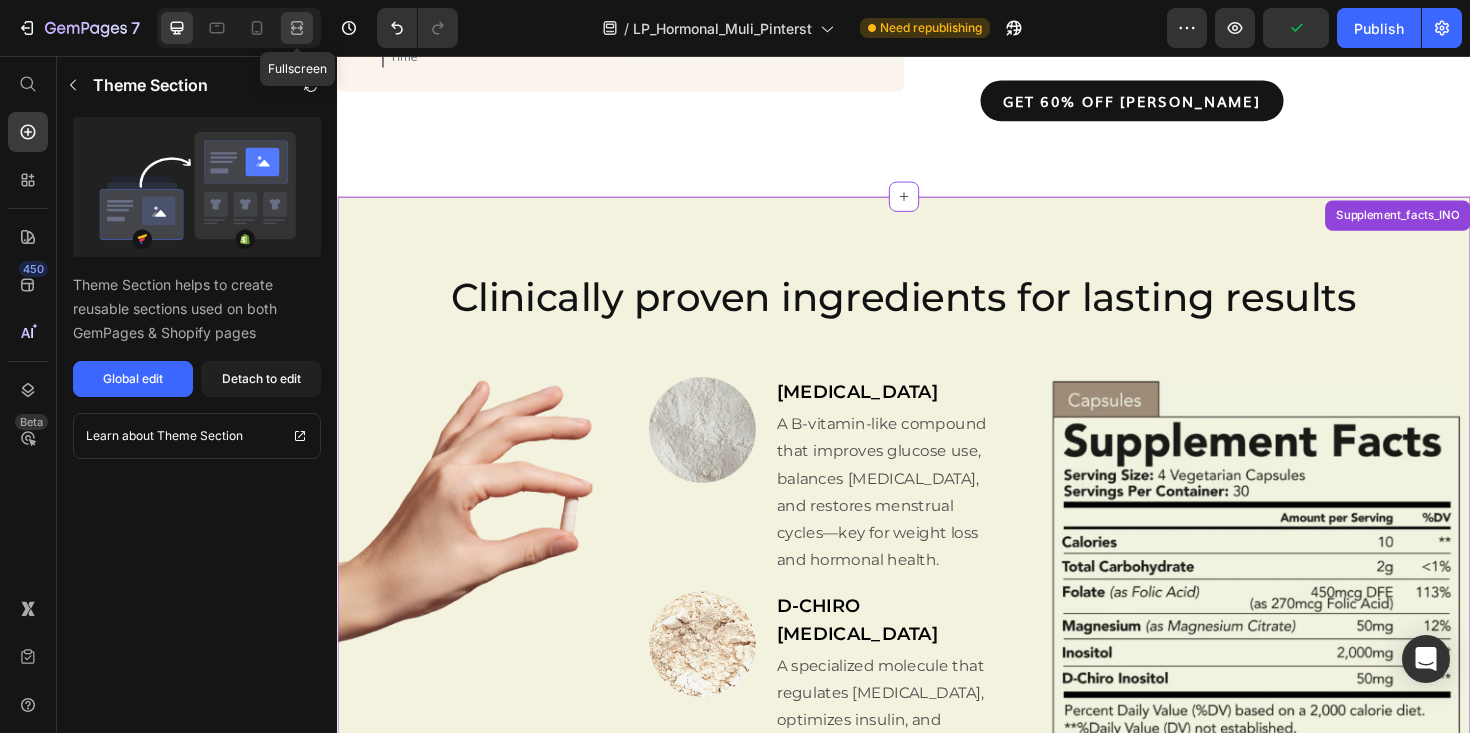 click 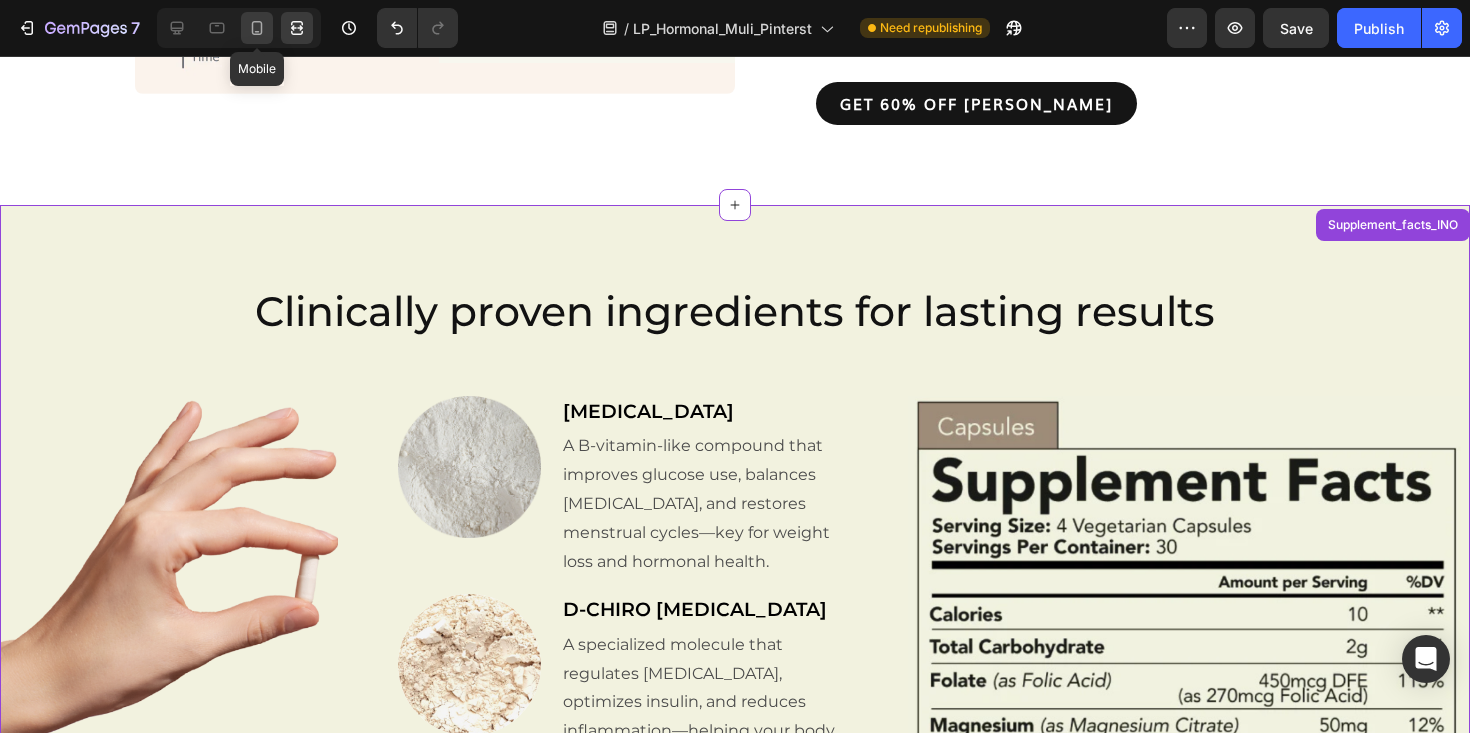 click 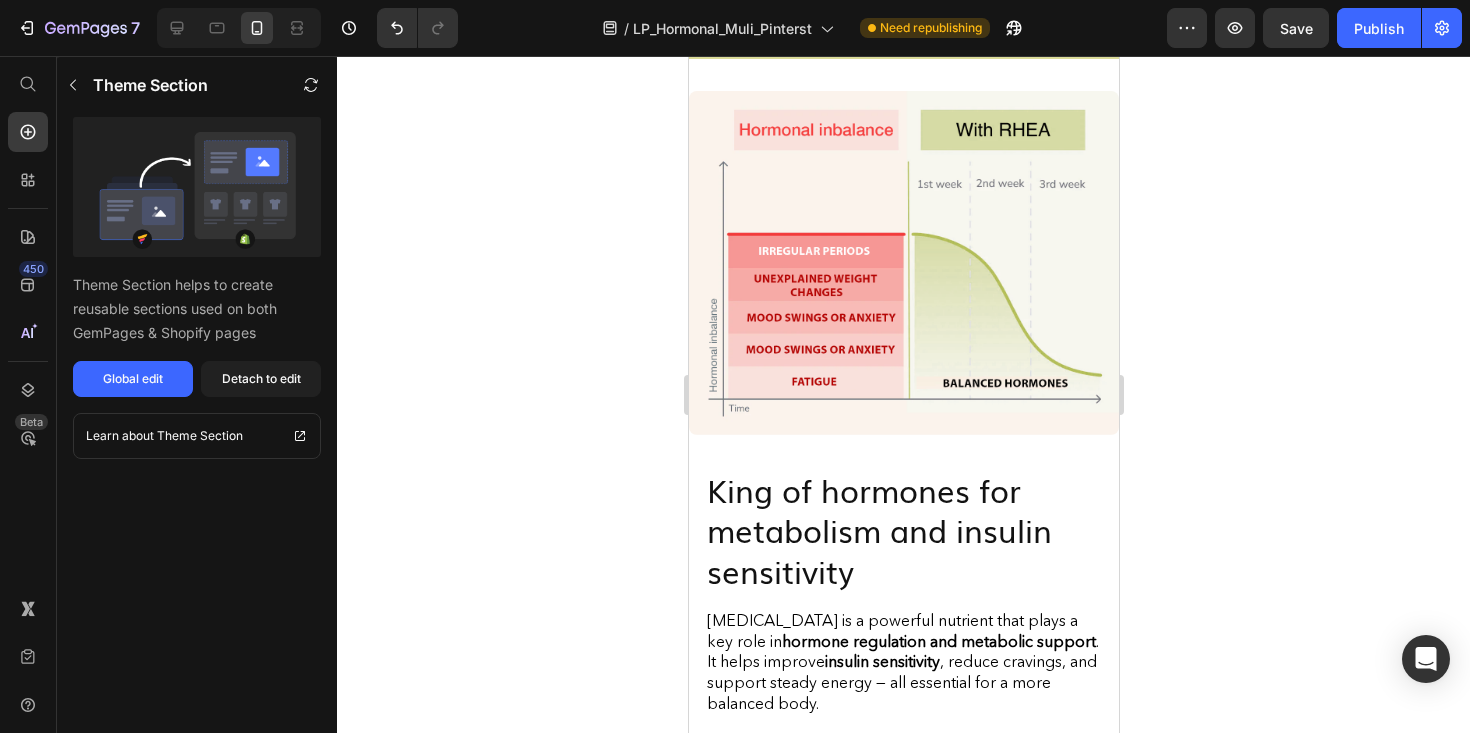 scroll, scrollTop: 6083, scrollLeft: 0, axis: vertical 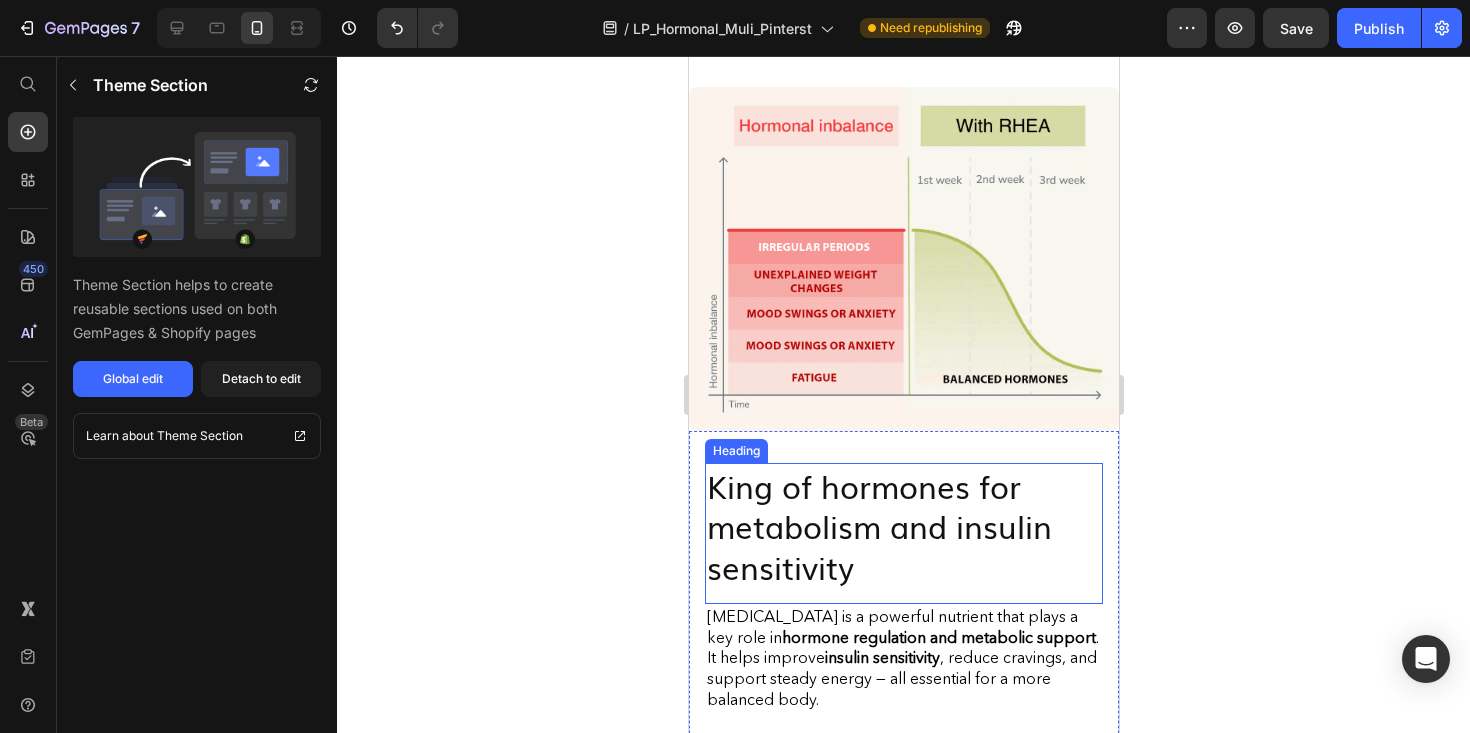 click on "King of hormones for metabolism and insulin sensitivity" at bounding box center (903, 525) 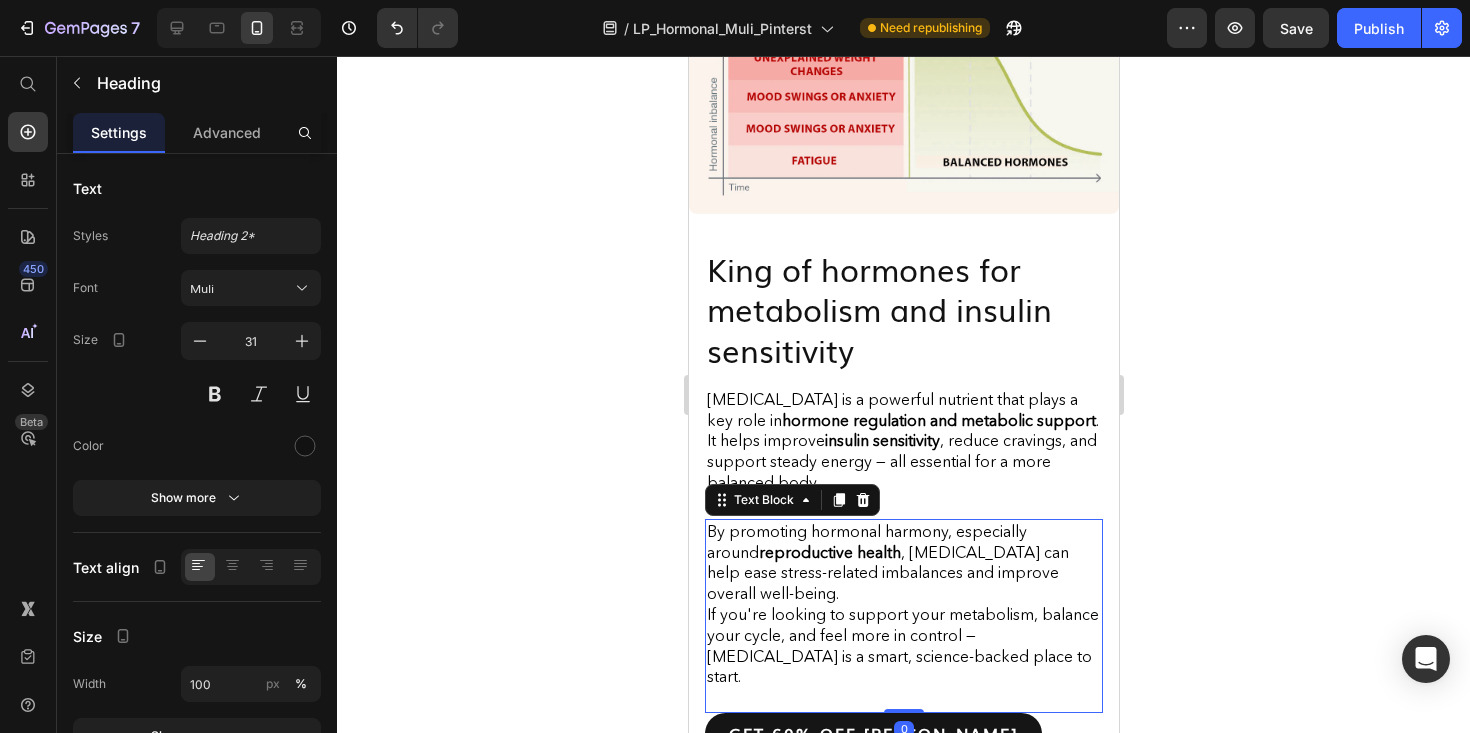 click on "By promoting hormonal harmony, especially around  reproductive health , [MEDICAL_DATA] can help ease stress-related imbalances and improve overall well-being." at bounding box center (887, 562) 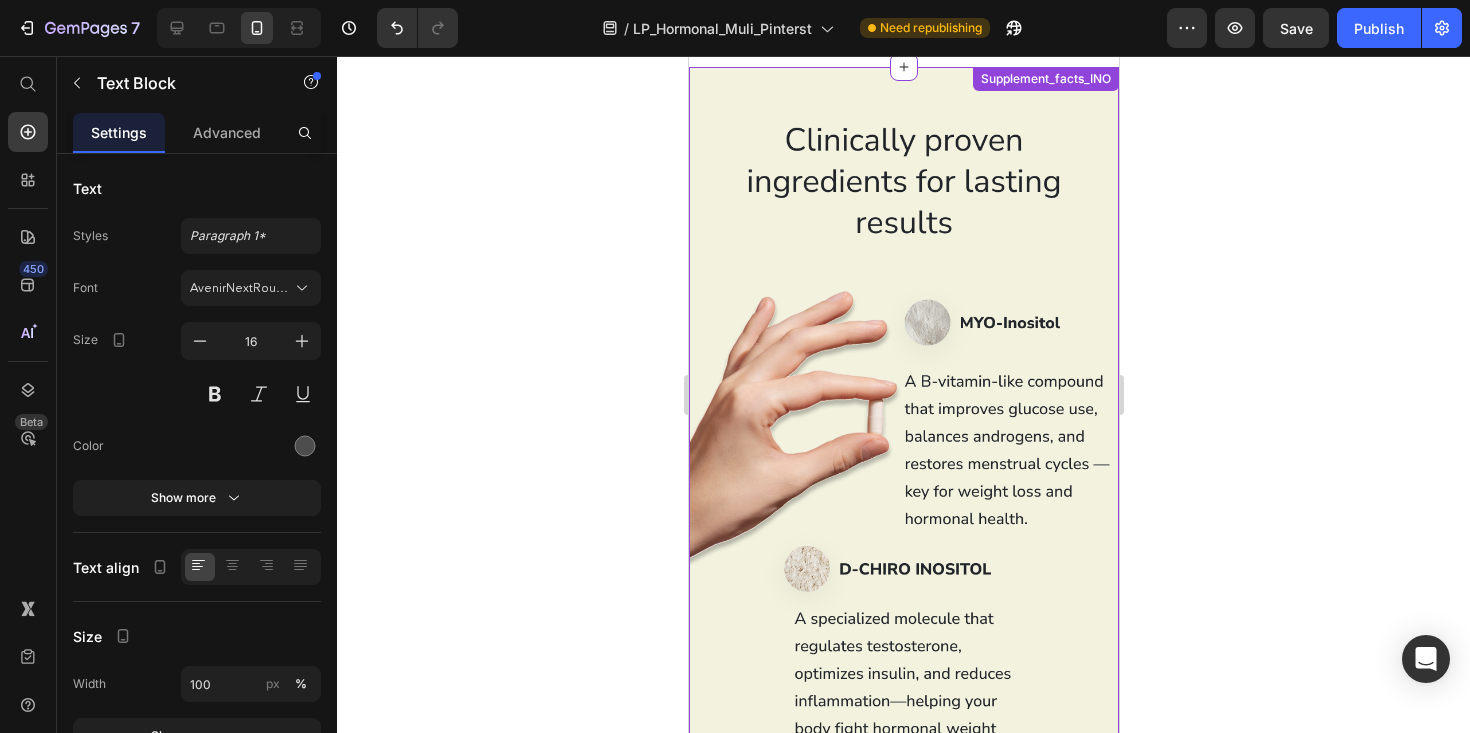 scroll, scrollTop: 8321, scrollLeft: 0, axis: vertical 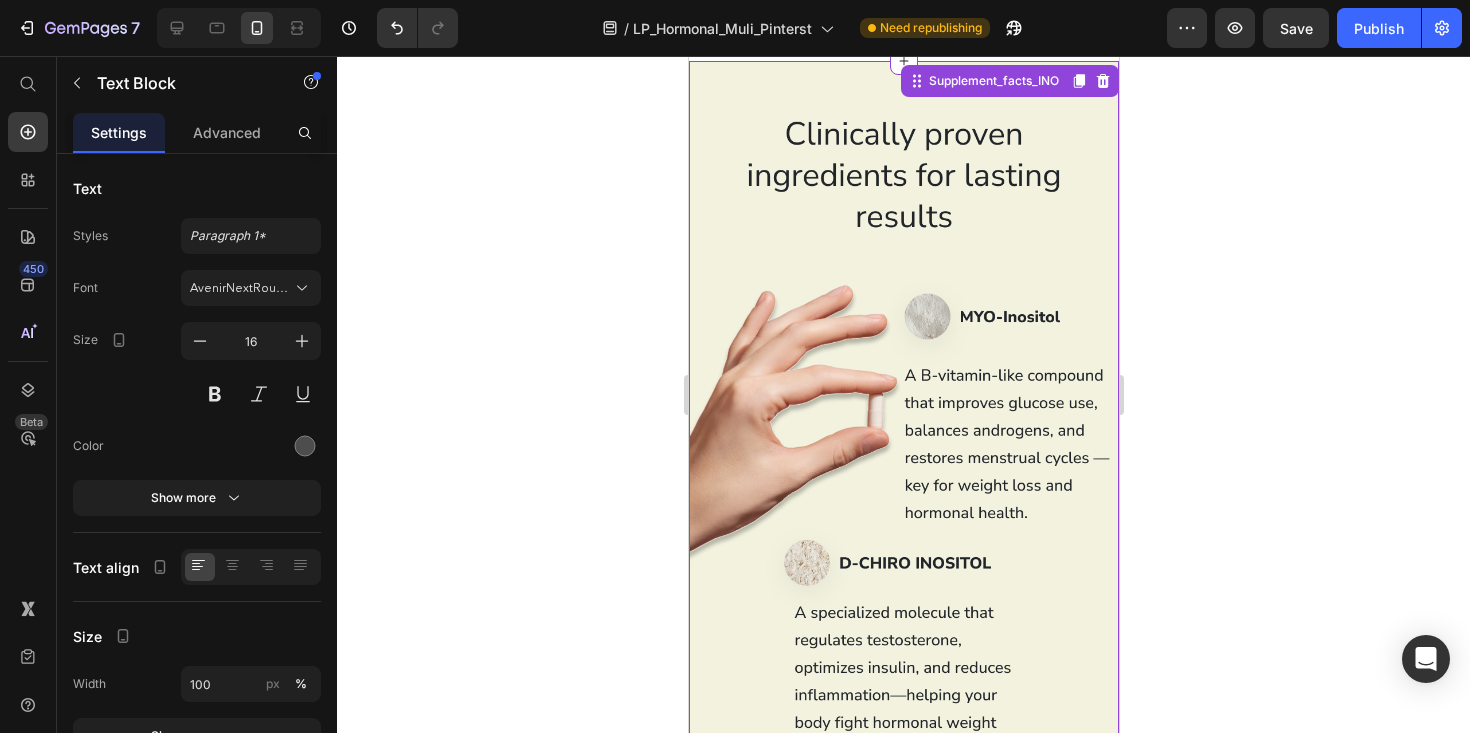 click at bounding box center (903, 443) 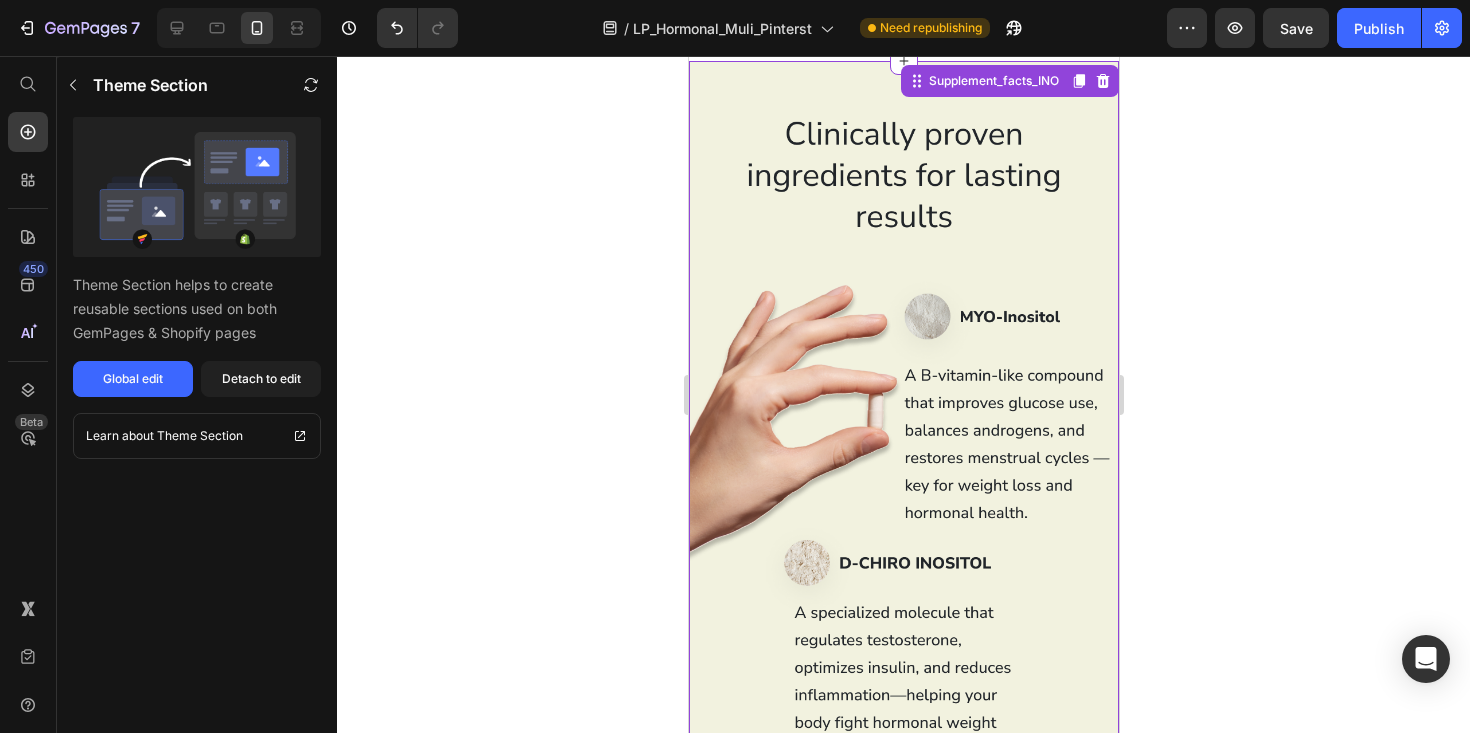 click at bounding box center [903, 443] 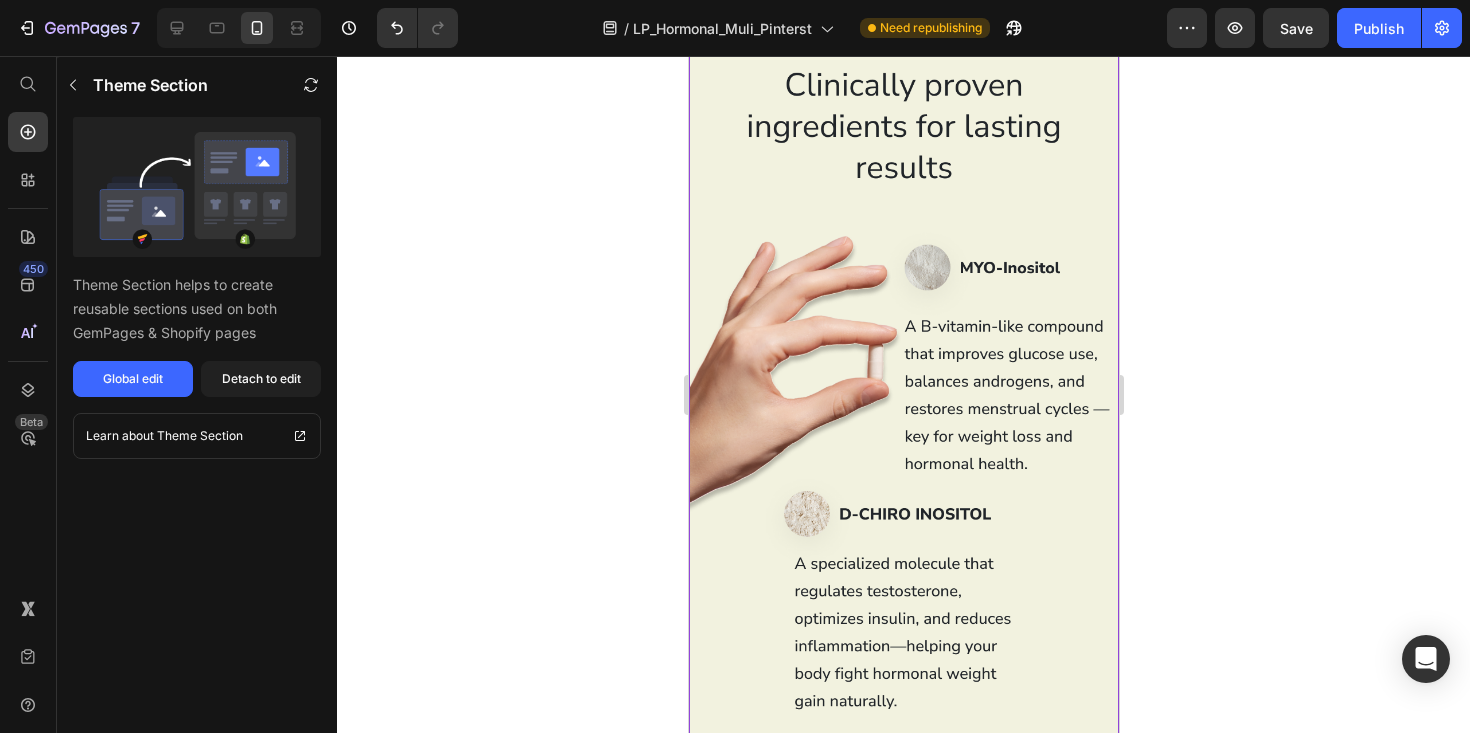 scroll, scrollTop: 8374, scrollLeft: 0, axis: vertical 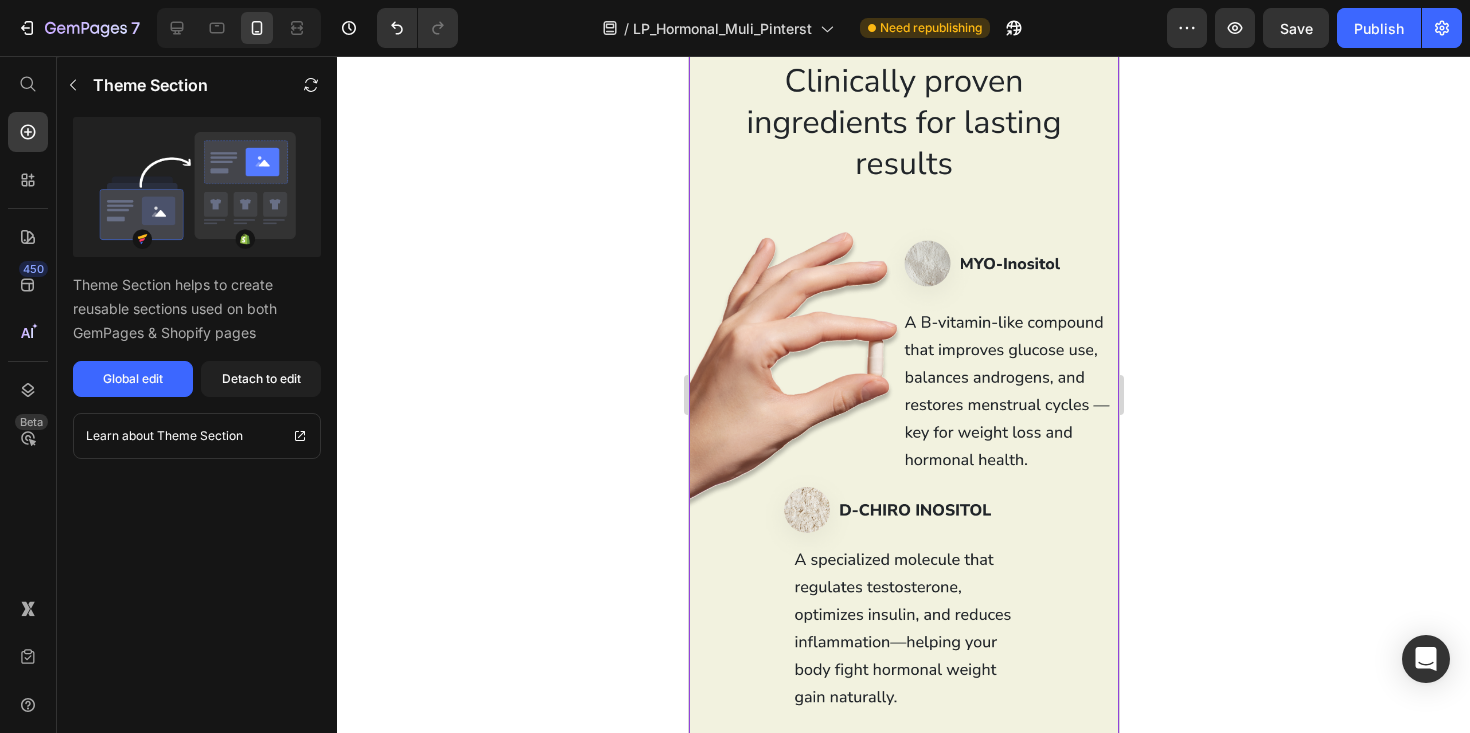 click 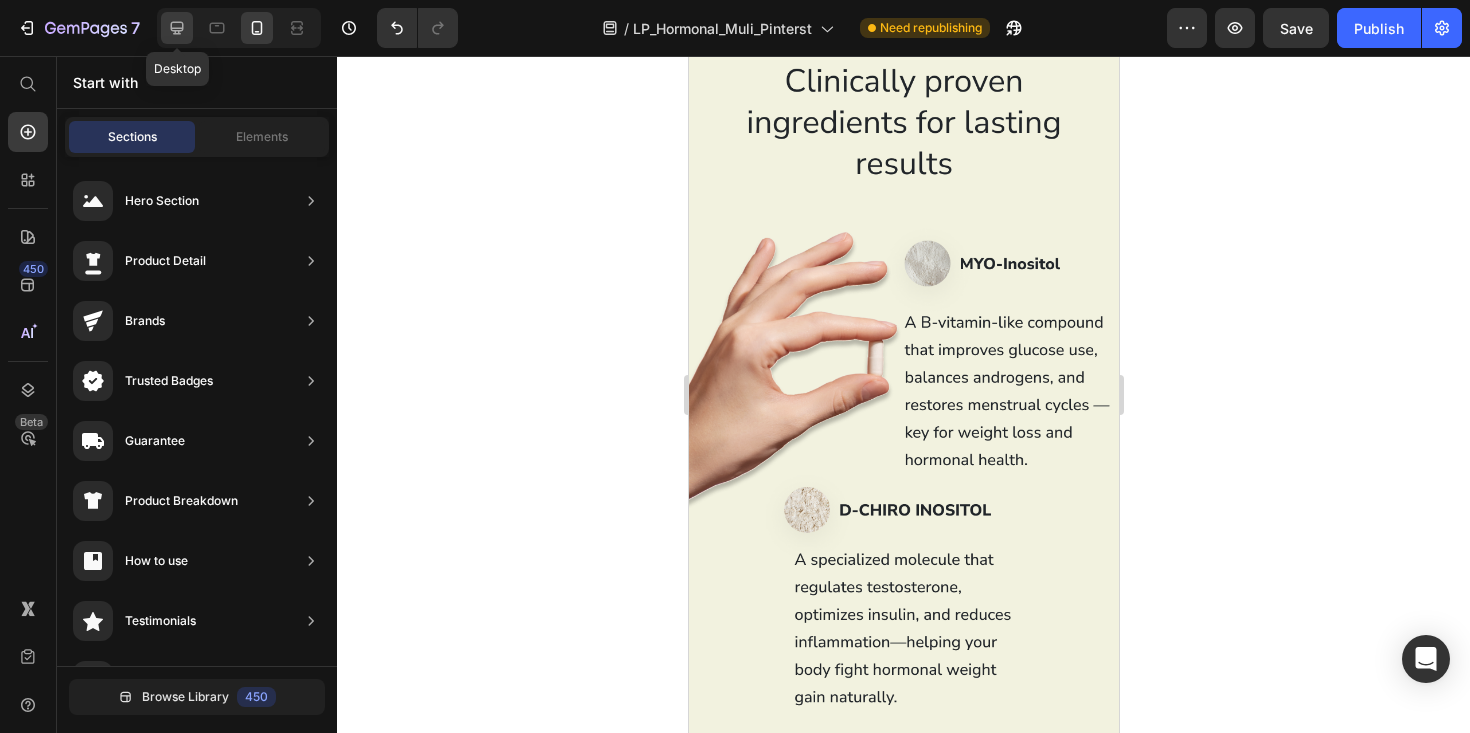 click 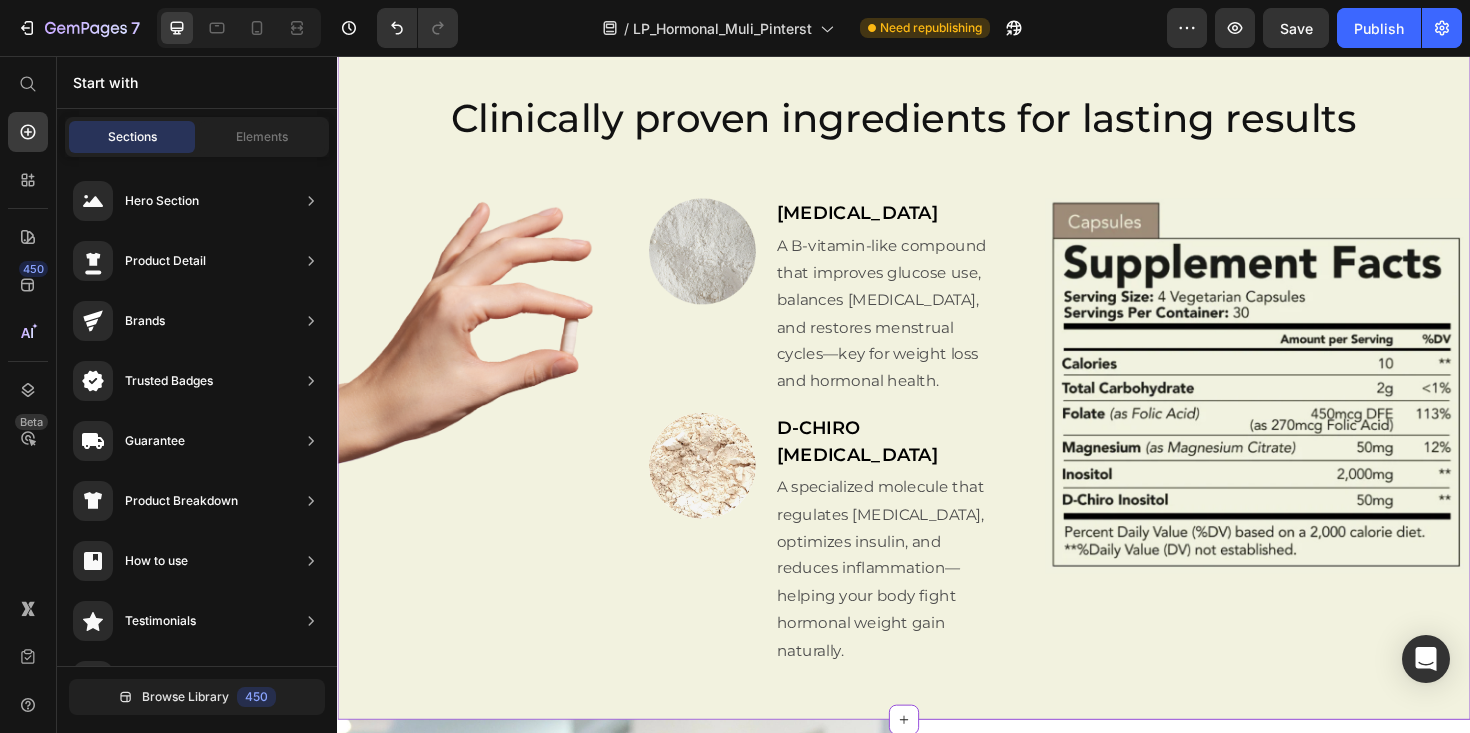 scroll, scrollTop: 7651, scrollLeft: 0, axis: vertical 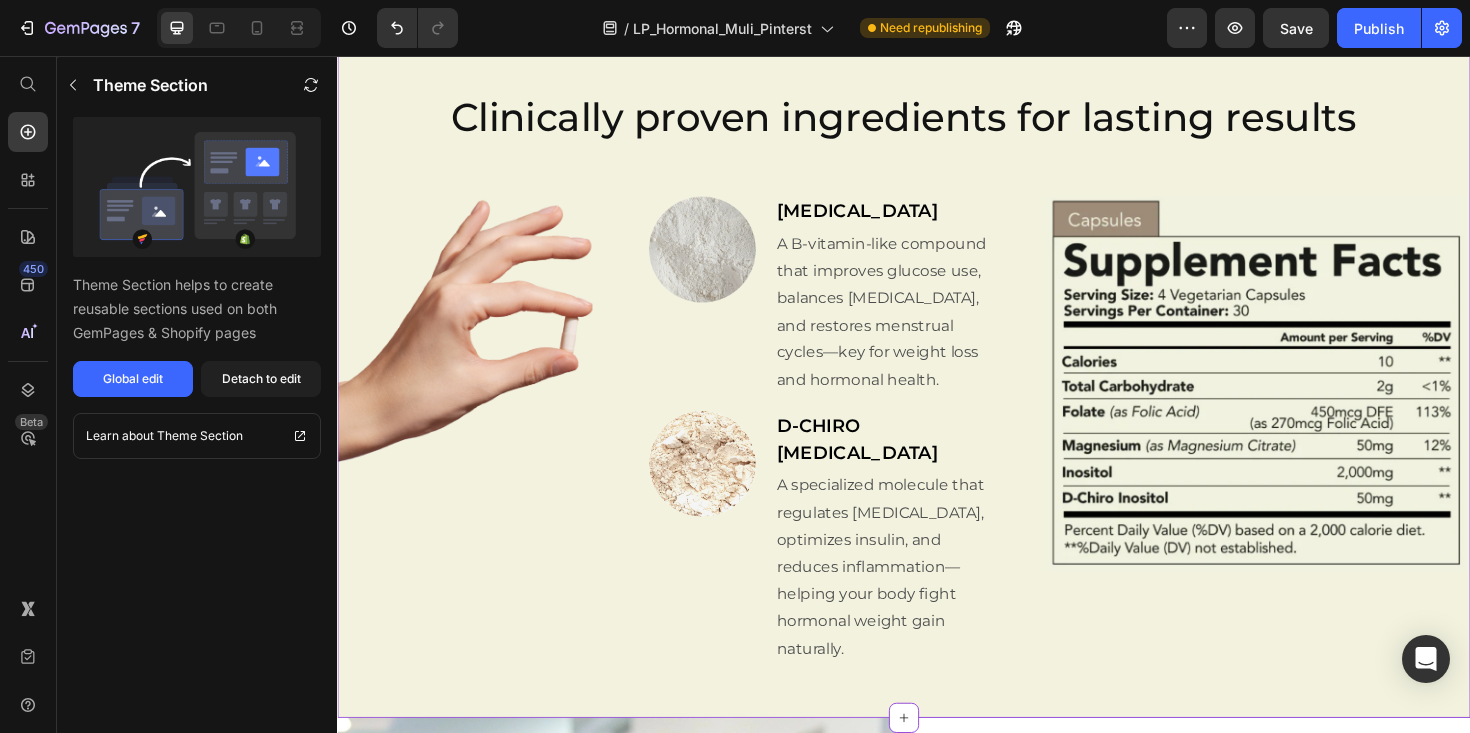 click on "A B-vitamin-like compound that improves glucose use, balances [MEDICAL_DATA], and restores menstrual cycles—key for weight loss and hormonal health." at bounding box center [913, 327] 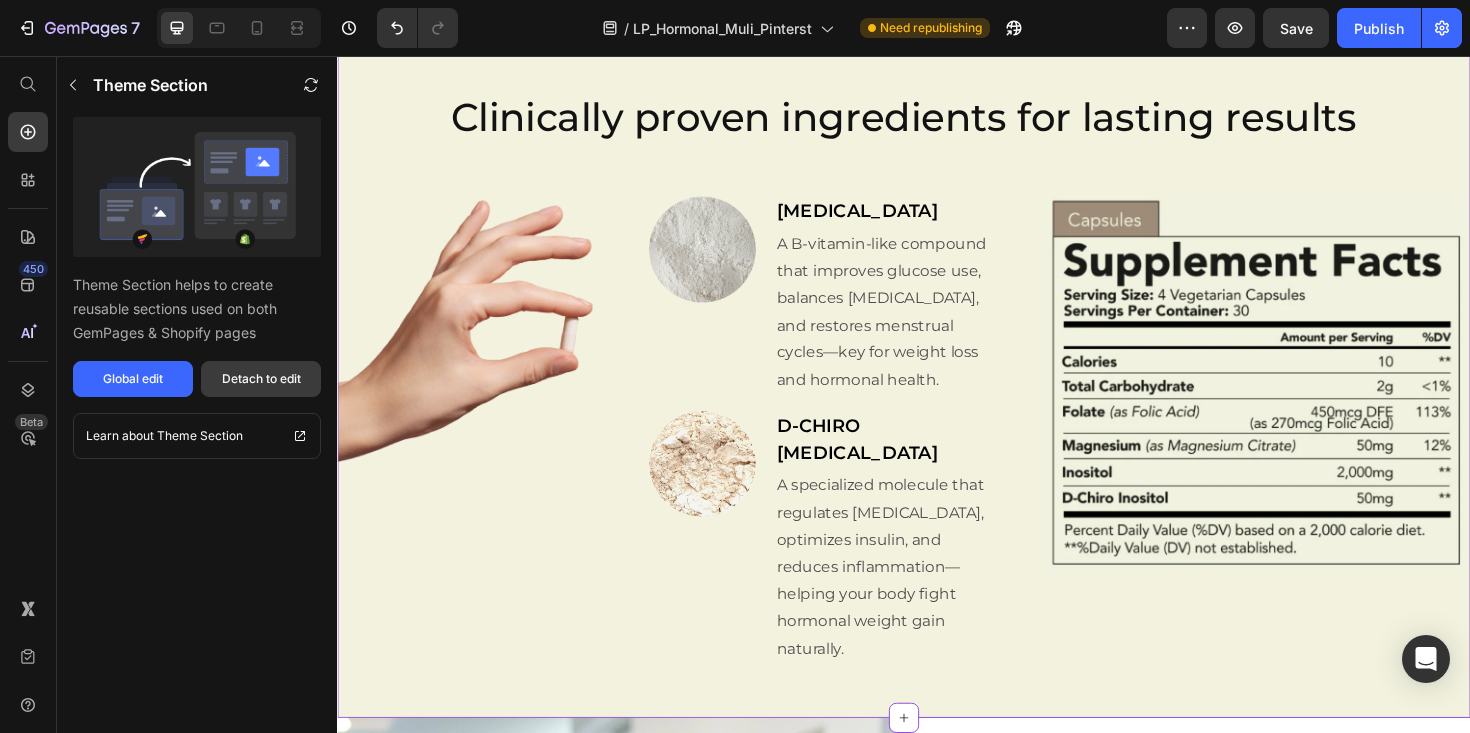 click on "Detach to edit" at bounding box center (261, 379) 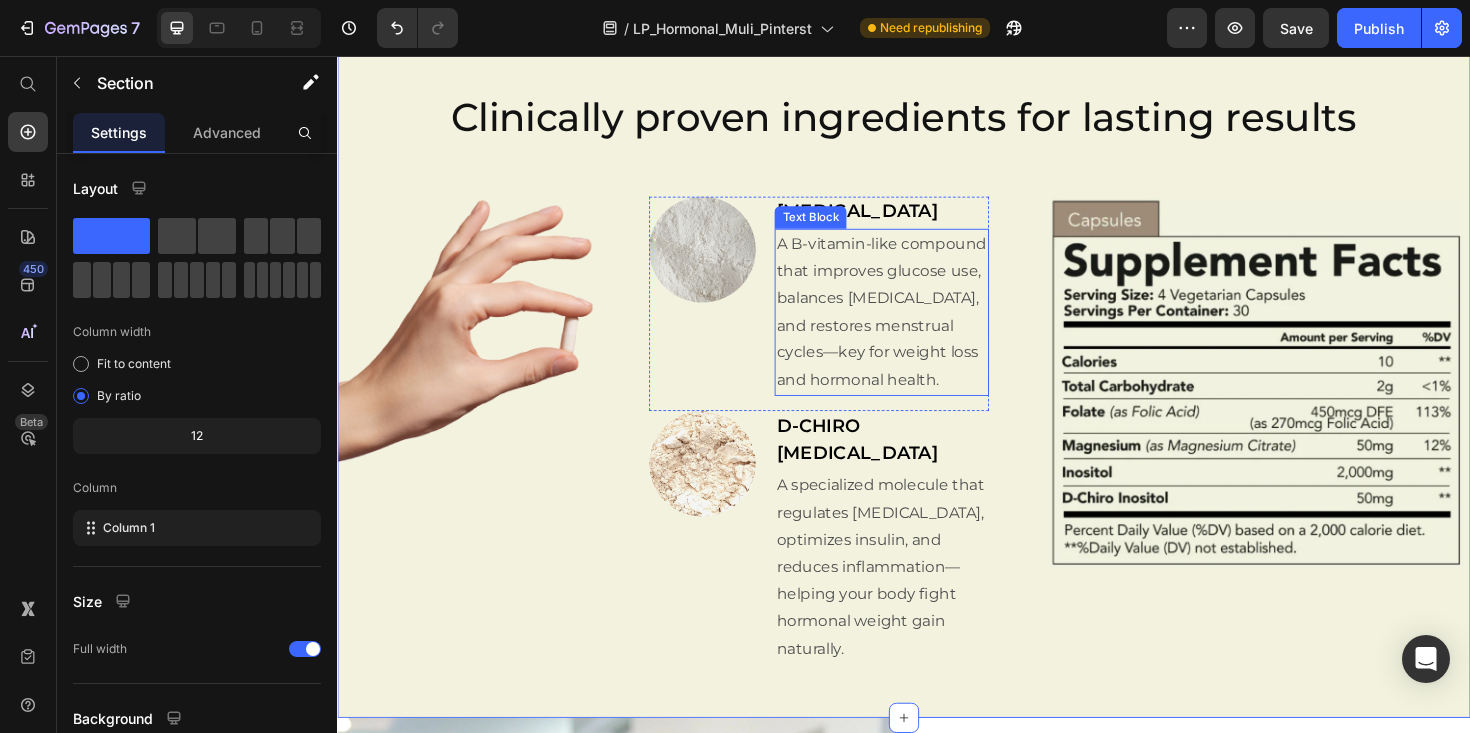 click on "A B-vitamin-like compound that improves glucose use, balances [MEDICAL_DATA], and restores menstrual cycles—key for weight loss and hormonal health." at bounding box center [913, 326] 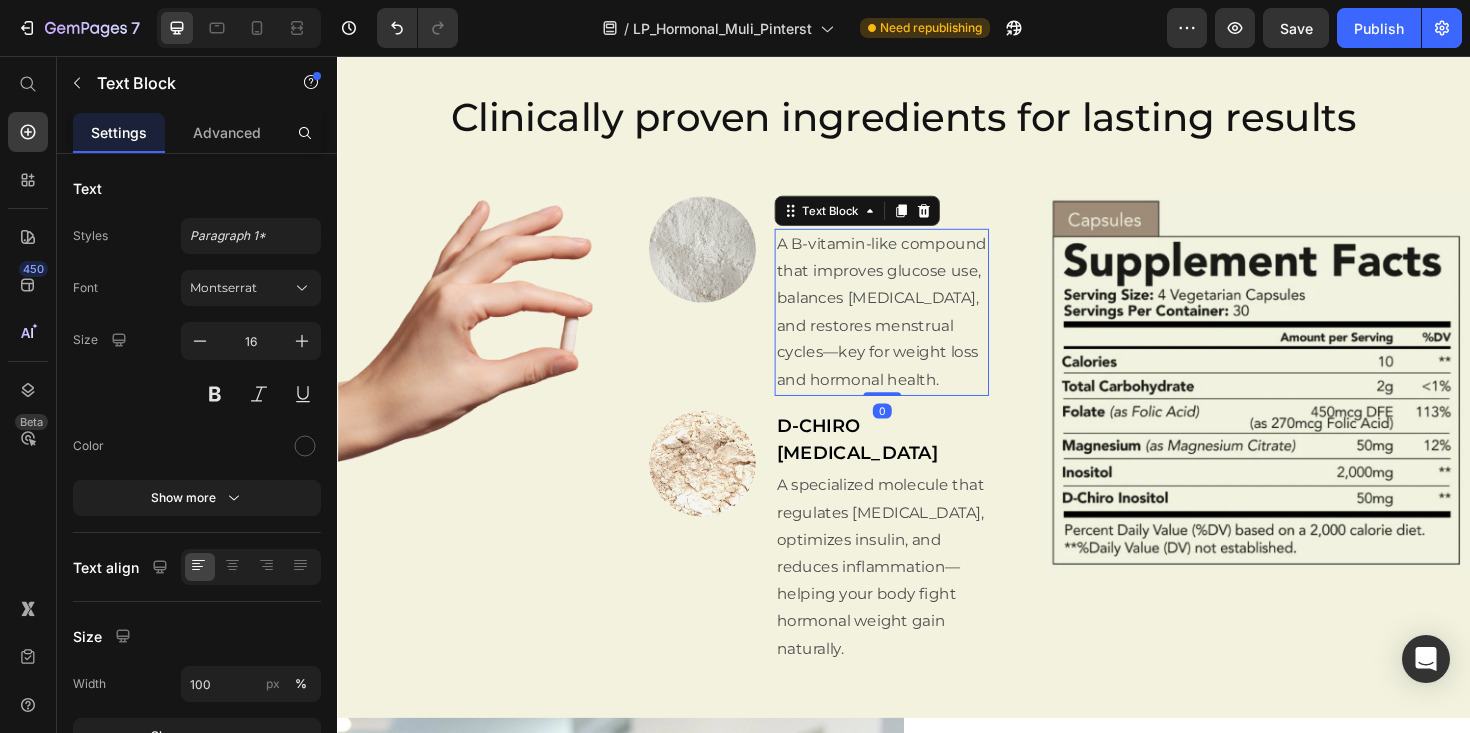 click on "A B-vitamin-like compound that improves glucose use, balances [MEDICAL_DATA], and restores menstrual cycles—key for weight loss and hormonal health." at bounding box center [913, 326] 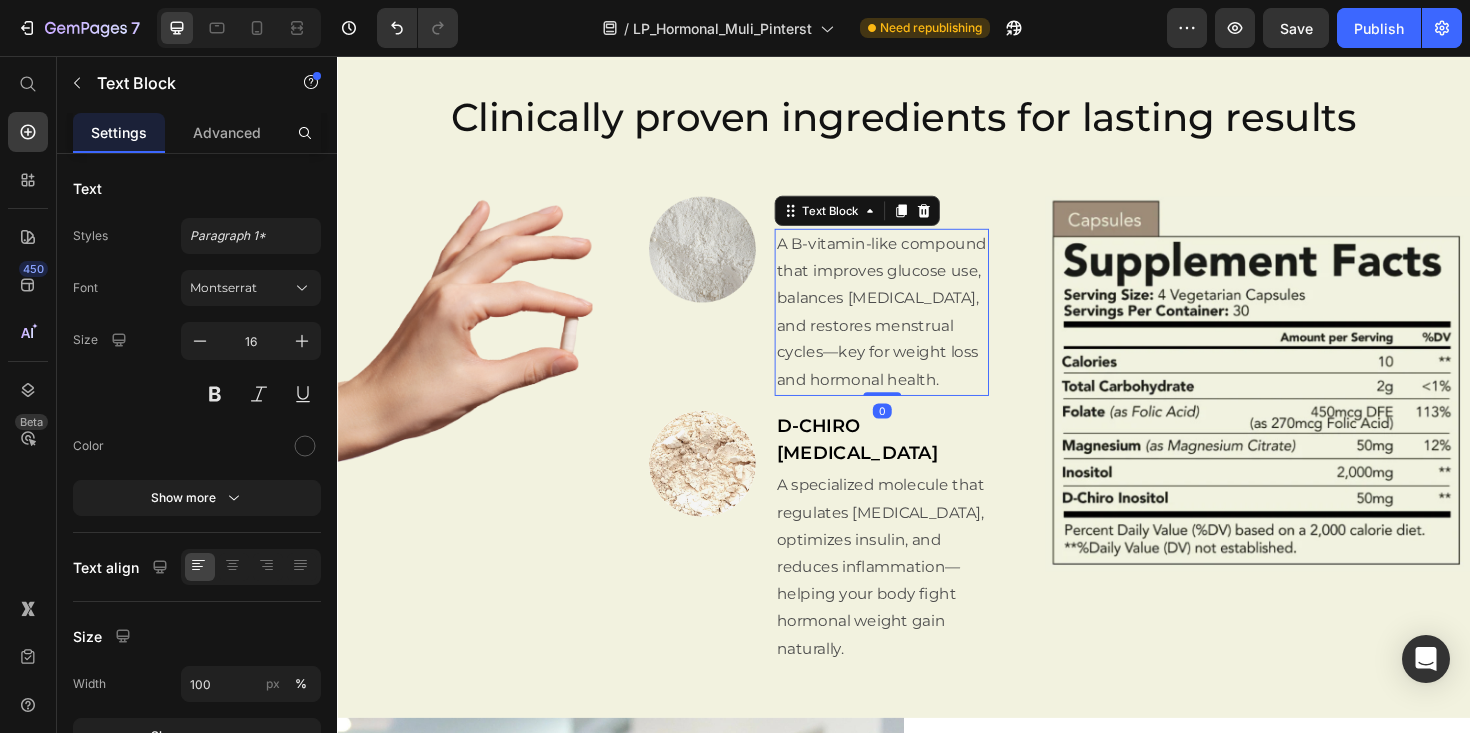 click on "A B-vitamin-like compound that improves glucose use, balances [MEDICAL_DATA], and restores menstrual cycles—key for weight loss and hormonal health." at bounding box center [913, 326] 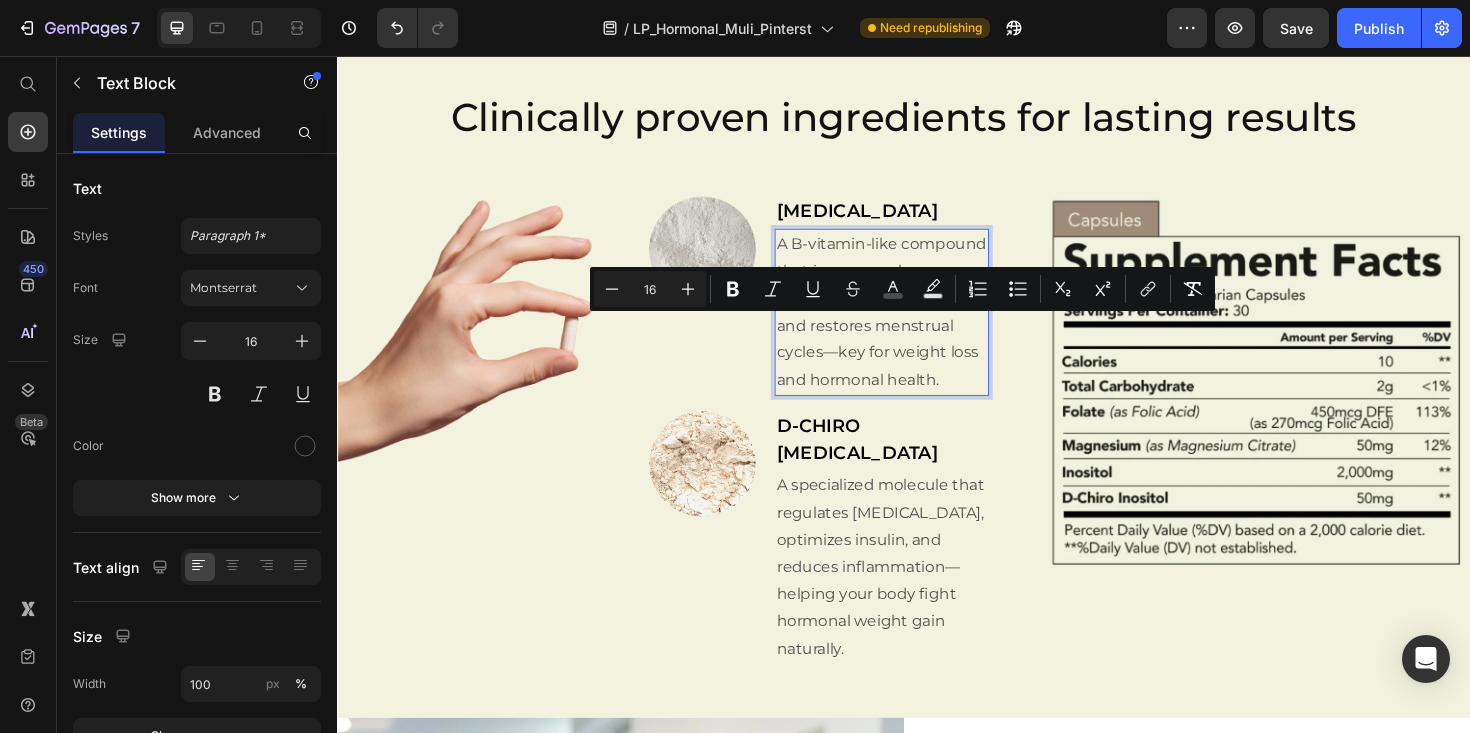 click on "A B-vitamin-like compound that improves glucose use, balances [MEDICAL_DATA], and restores menstrual cycles—key for weight loss and hormonal health." at bounding box center (913, 327) 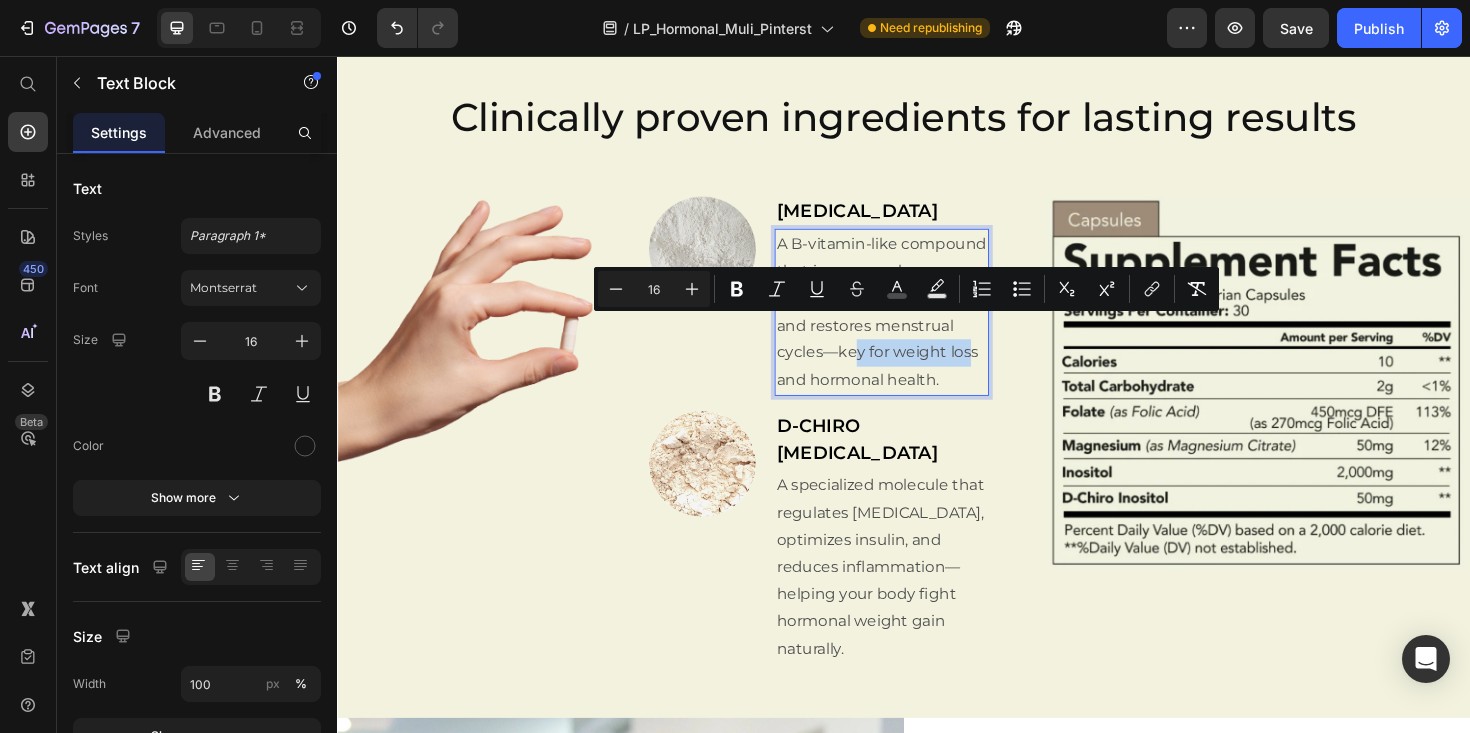 drag, startPoint x: 1000, startPoint y: 342, endPoint x: 855, endPoint y: 342, distance: 145 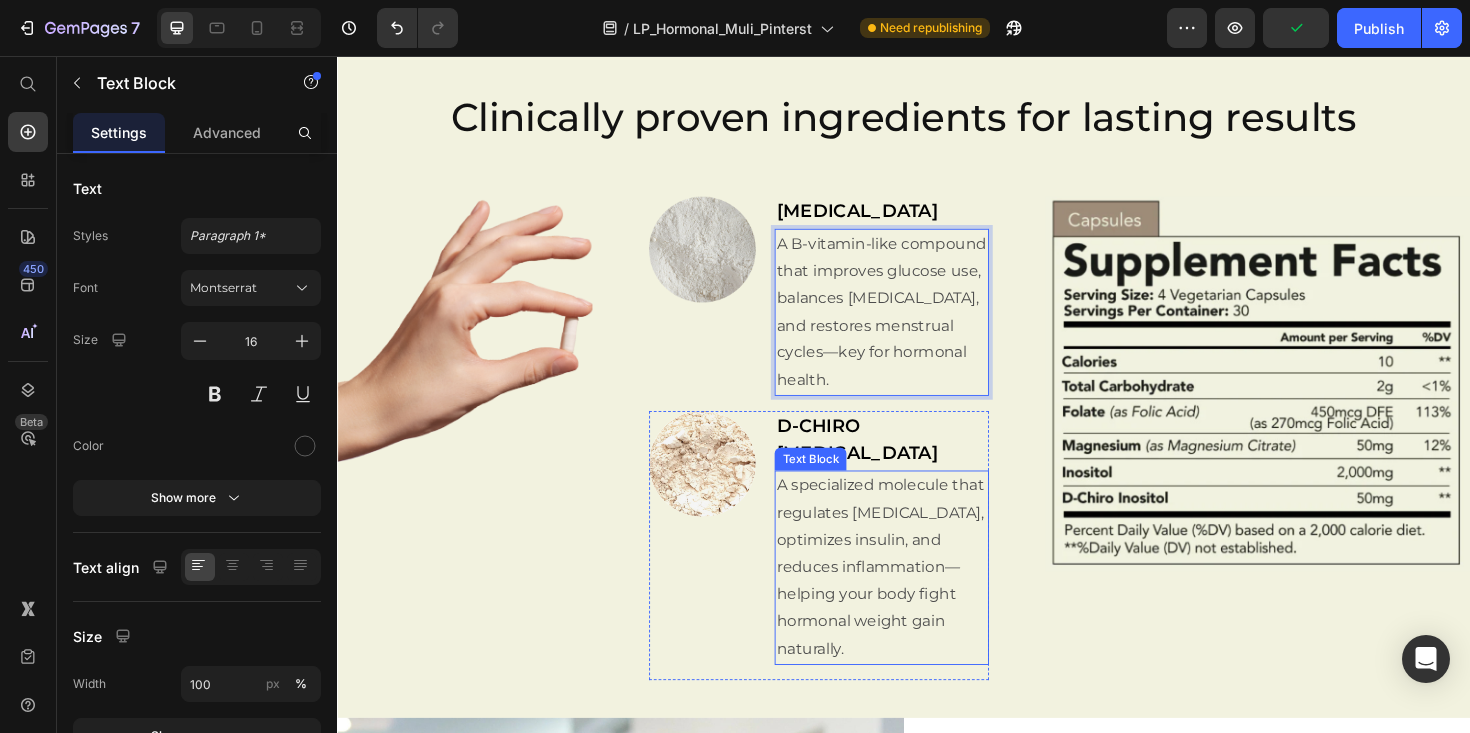 click on "A specialized molecule that regulates [MEDICAL_DATA], optimizes insulin, and reduces inflammation—helping your body fight hormonal weight gain naturally." at bounding box center [912, 597] 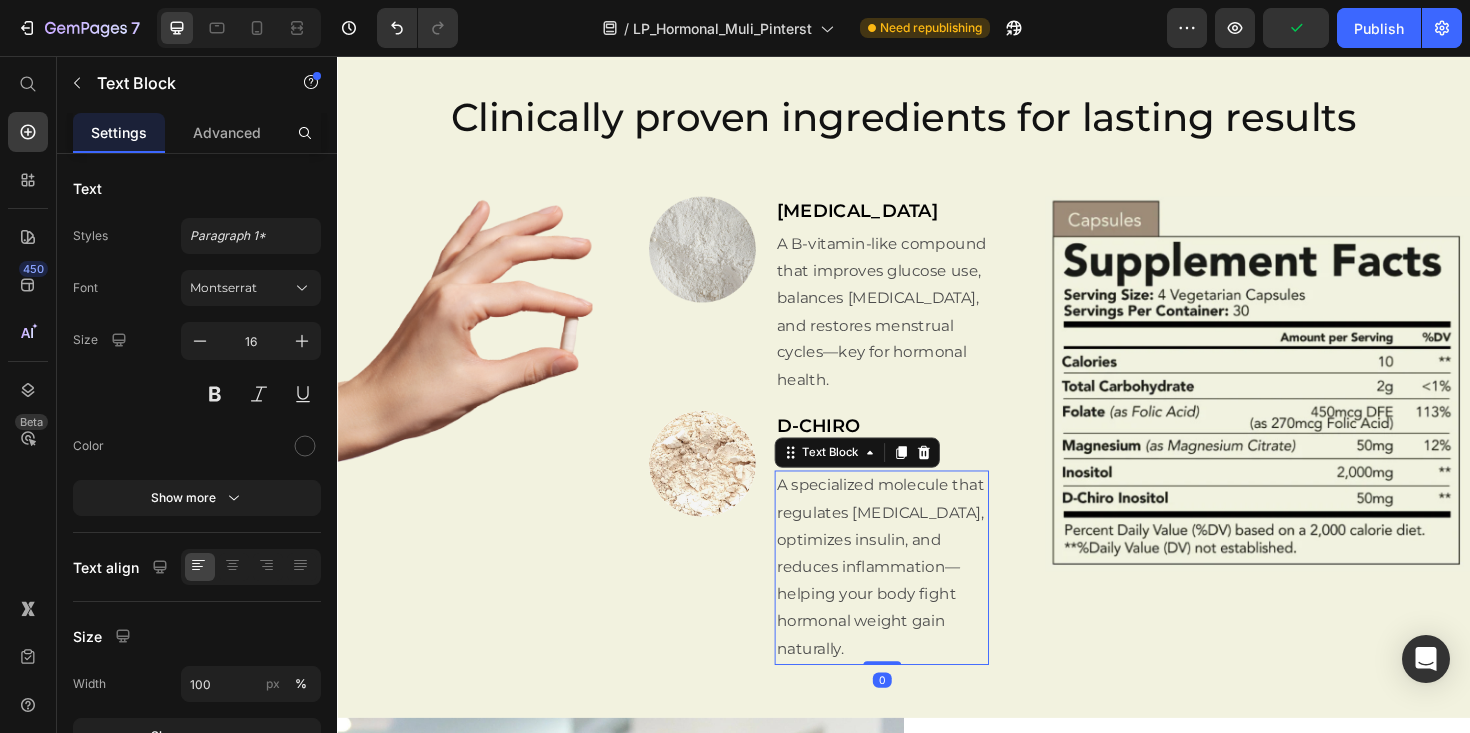 click on "A specialized molecule that regulates [MEDICAL_DATA], optimizes insulin, and reduces inflammation—helping your body fight hormonal weight gain naturally." at bounding box center [912, 597] 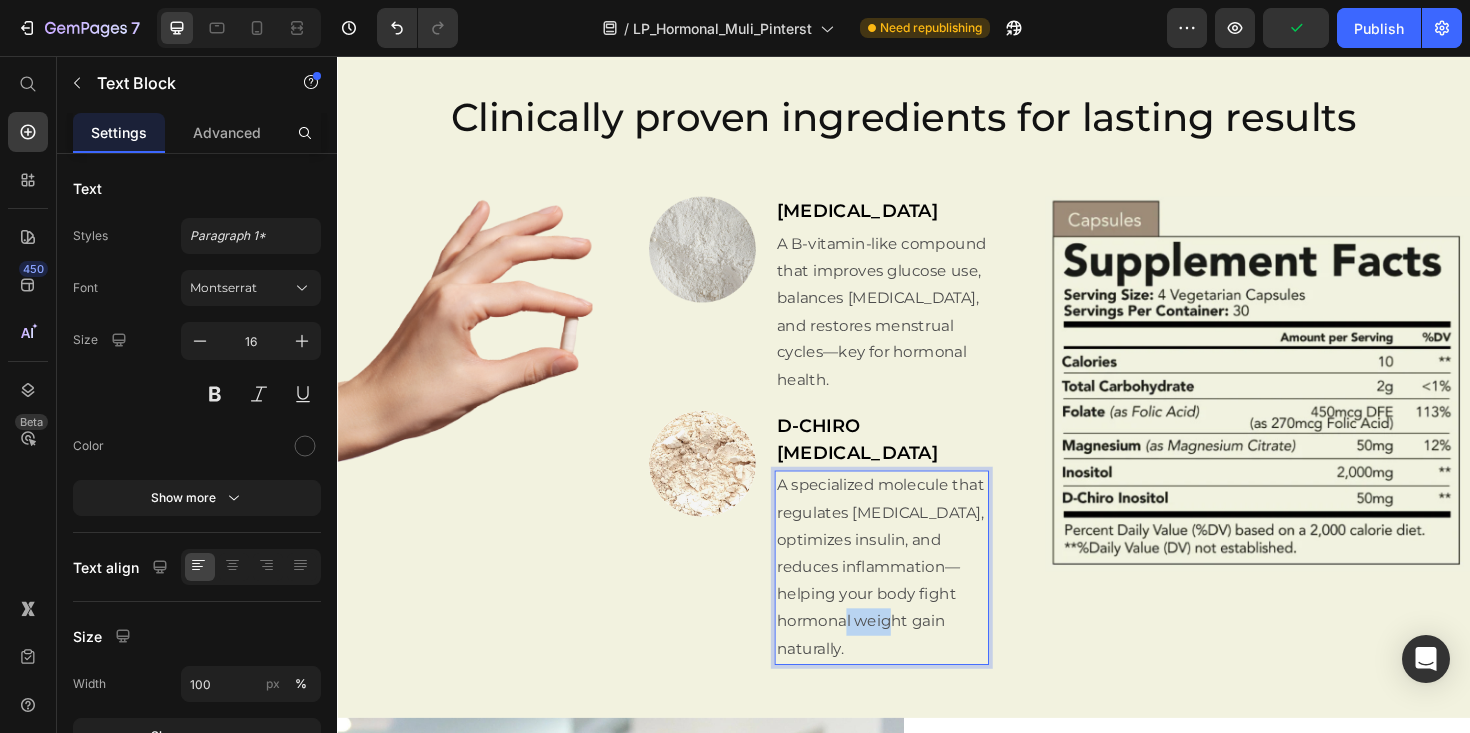 click on "A specialized molecule that regulates [MEDICAL_DATA], optimizes insulin, and reduces inflammation—helping your body fight hormonal weight gain naturally." at bounding box center (912, 597) 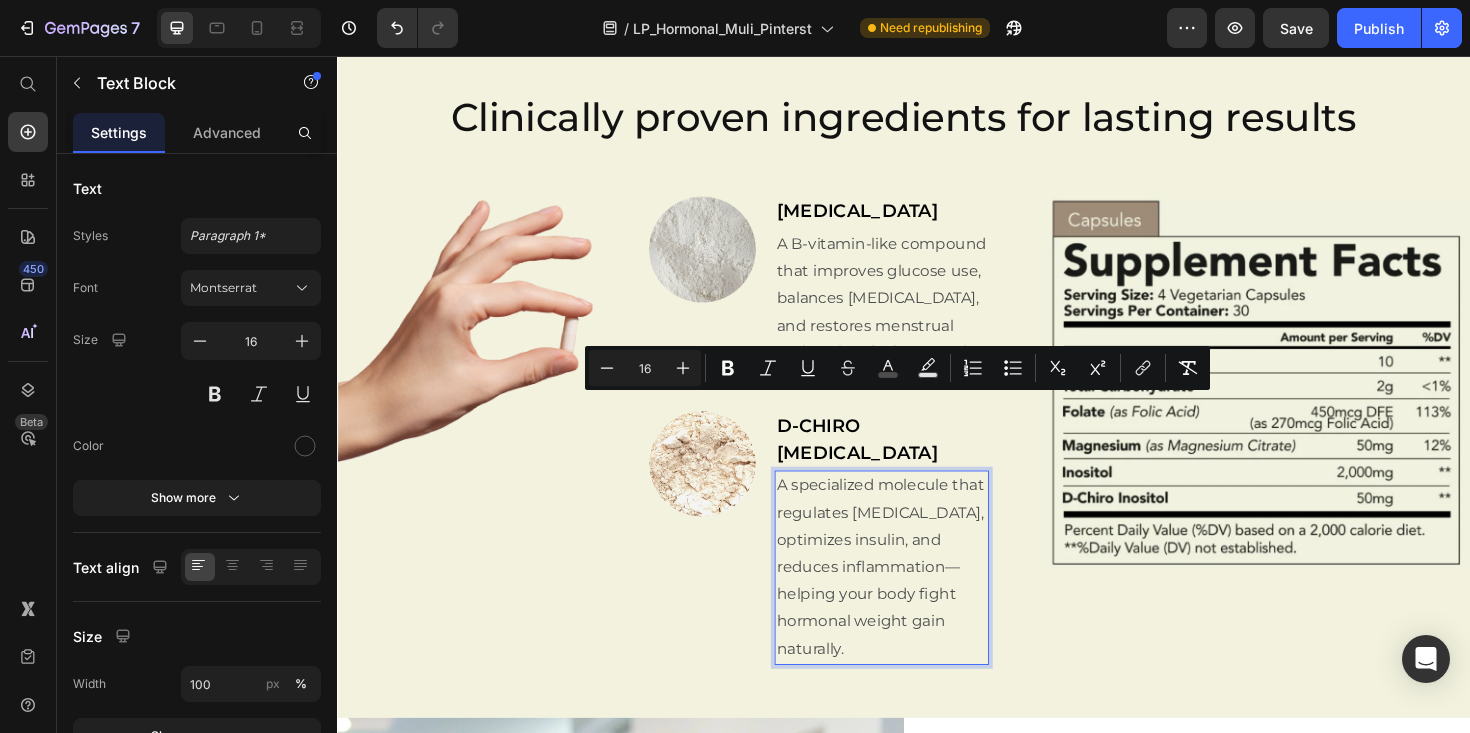 click on "A specialized molecule that regulates [MEDICAL_DATA], optimizes insulin, and reduces inflammation—helping your body fight hormonal weight gain naturally." at bounding box center [912, 597] 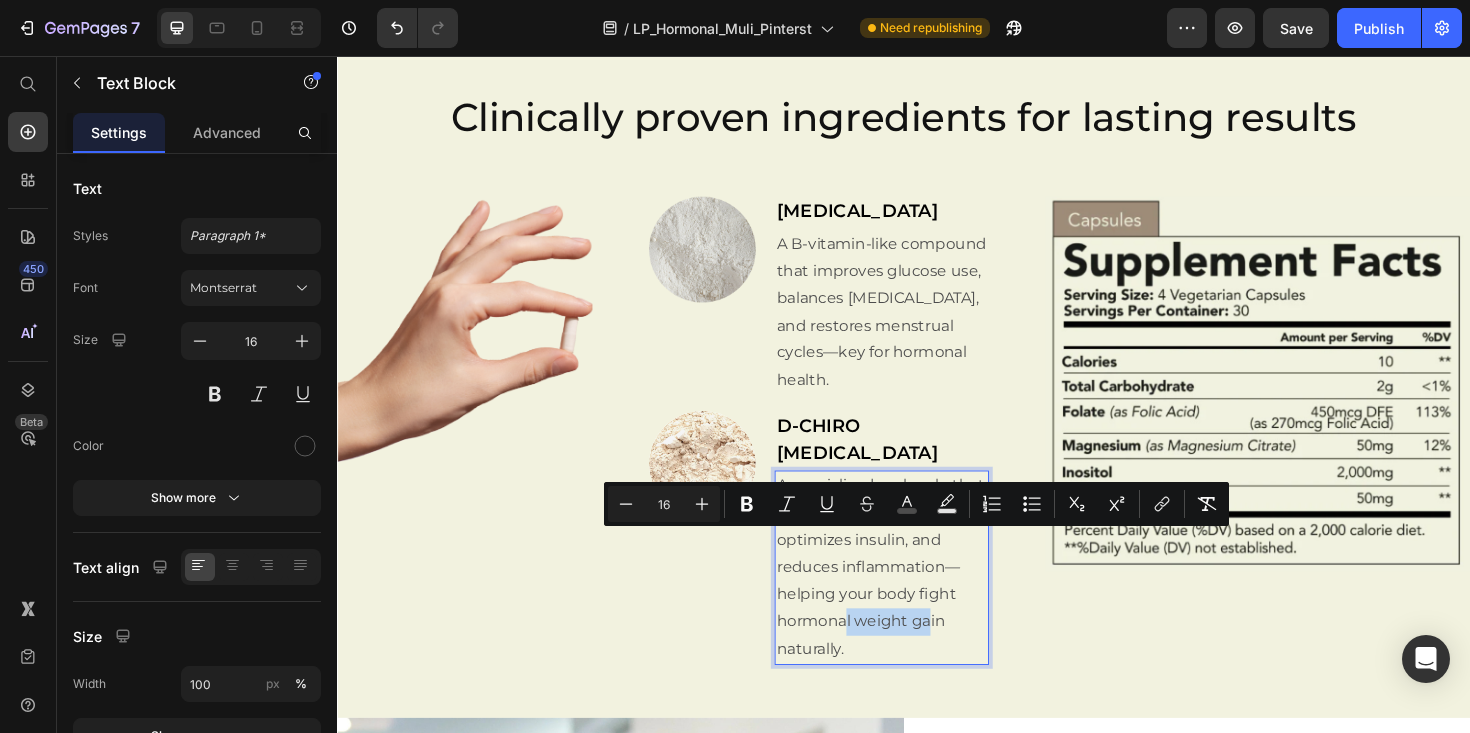 drag, startPoint x: 887, startPoint y: 567, endPoint x: 986, endPoint y: 577, distance: 99.50377 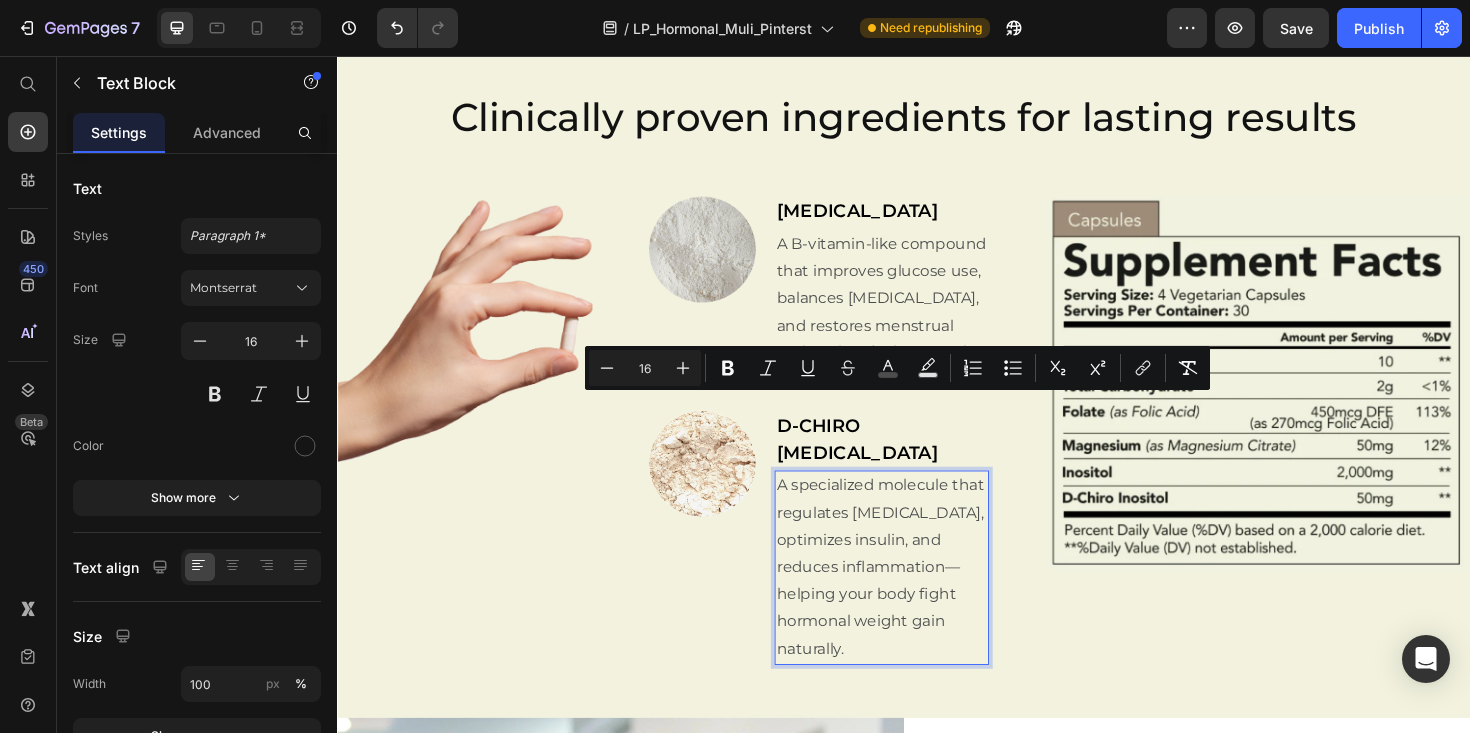 click on "A specialized molecule that regulates [MEDICAL_DATA], optimizes insulin, and reduces inflammation—helping your body fight hormonal weight gain naturally." at bounding box center (913, 598) 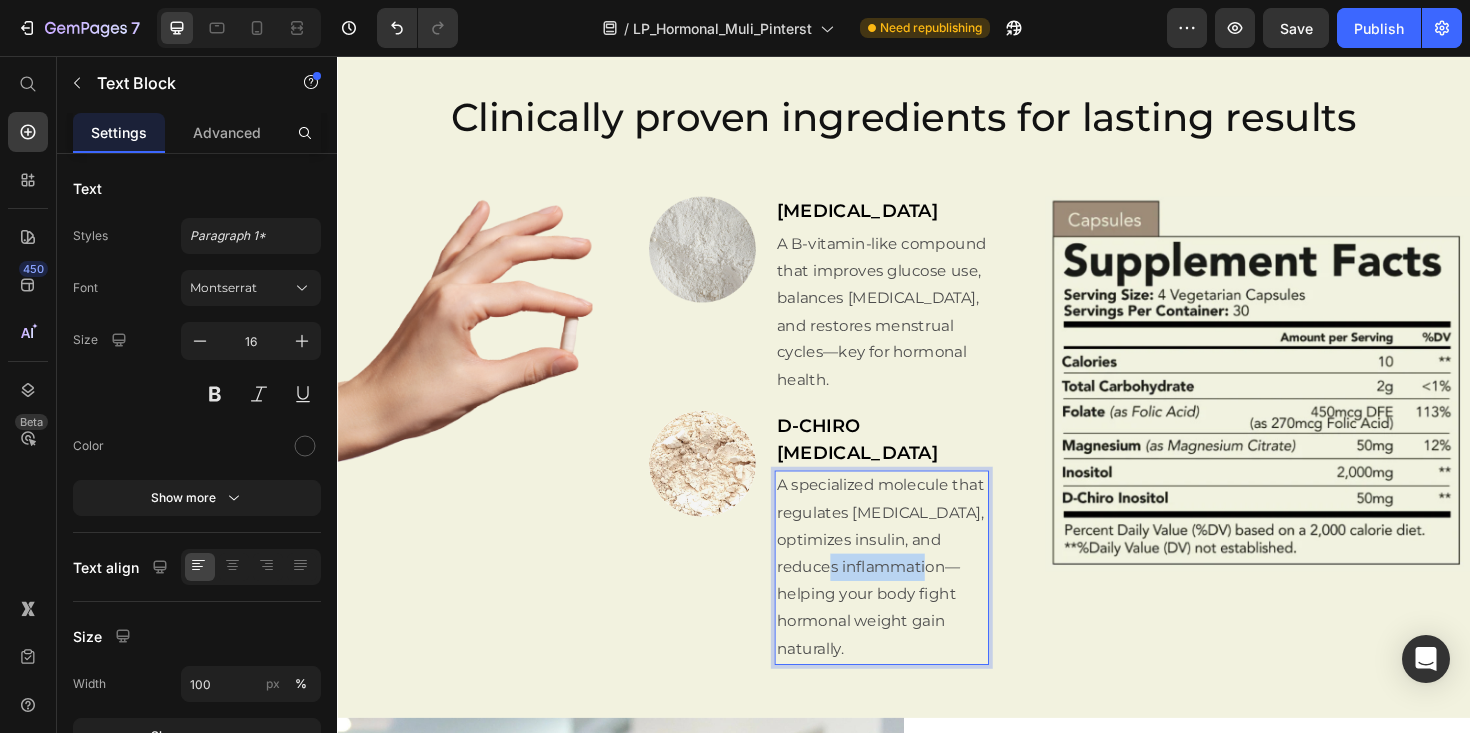 click on "A specialized molecule that regulates [MEDICAL_DATA], optimizes insulin, and reduces inflammation—helping your body fight hormonal weight gain naturally." at bounding box center (913, 598) 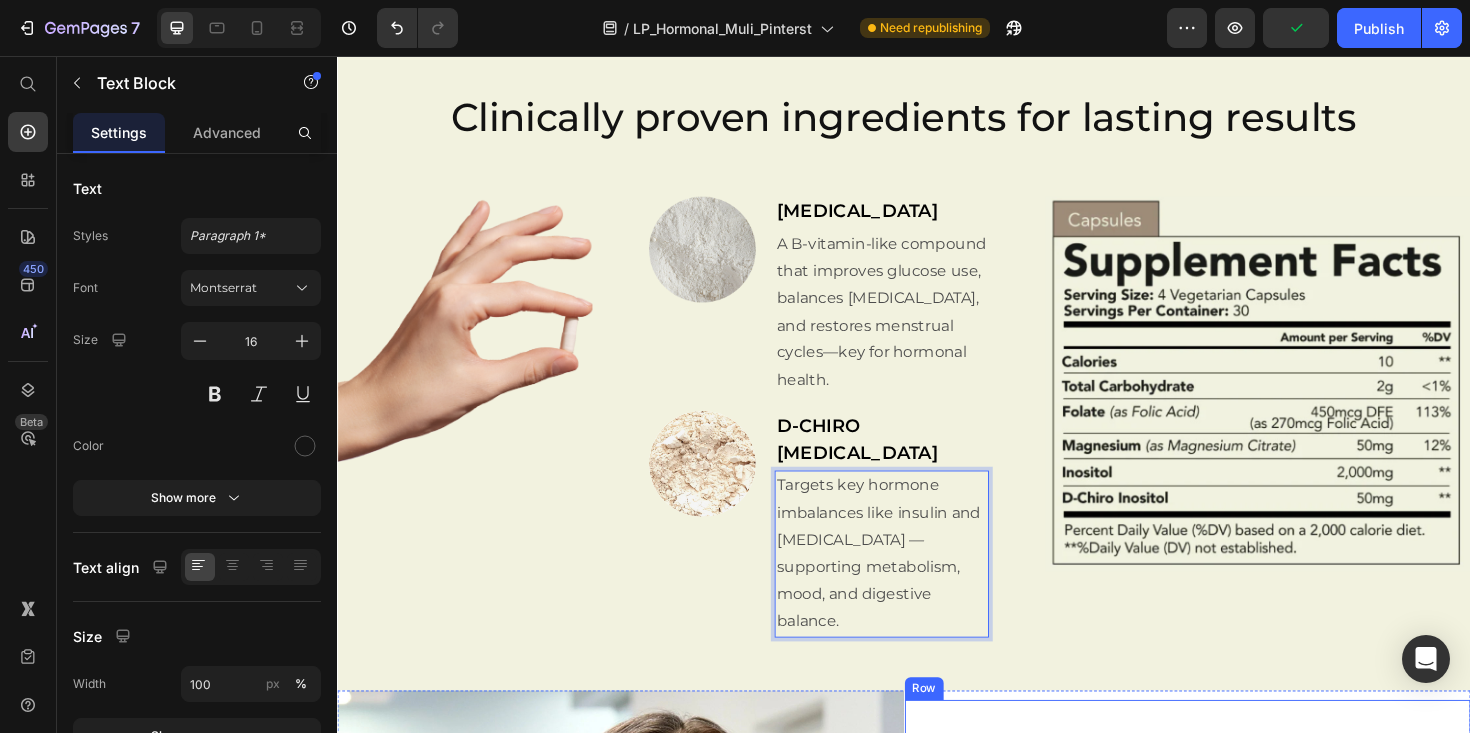 scroll, scrollTop: 7657, scrollLeft: 0, axis: vertical 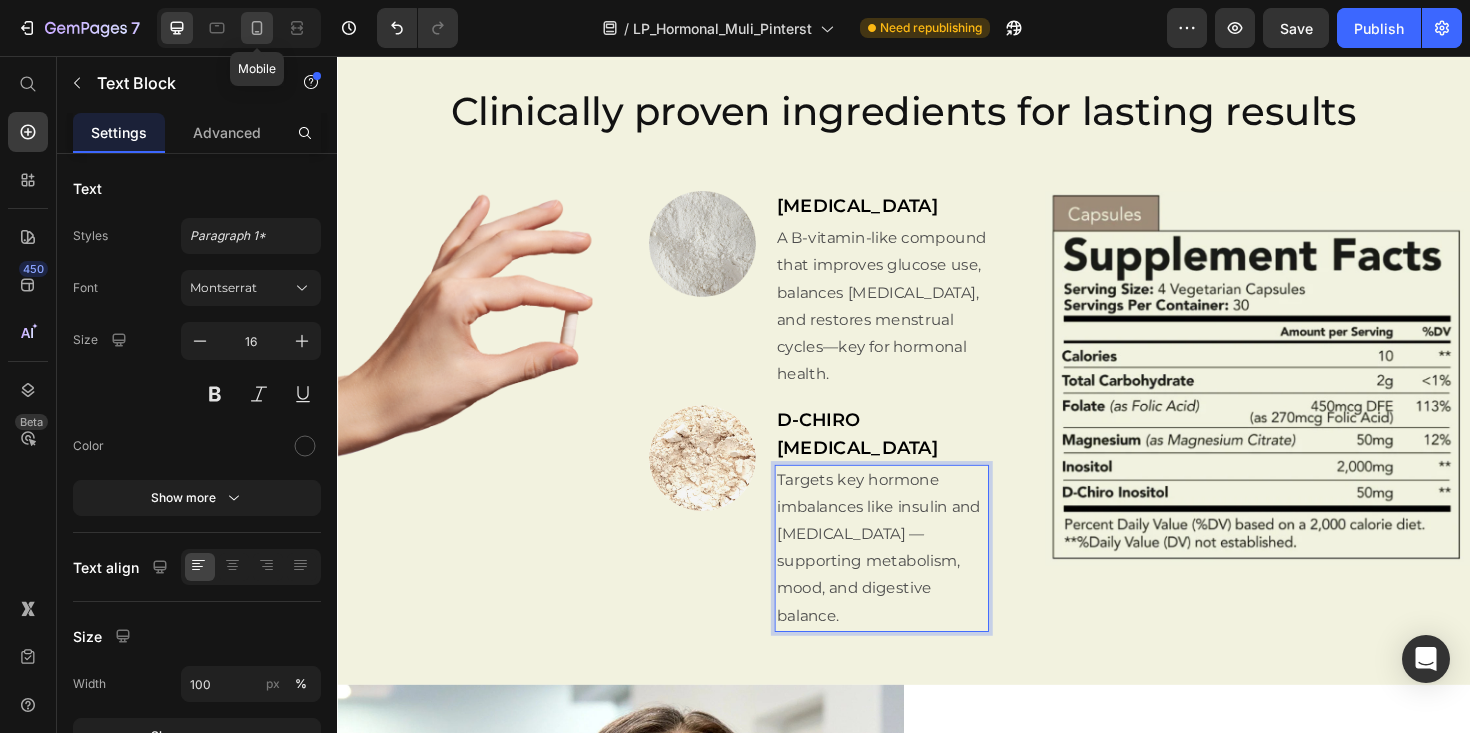 click 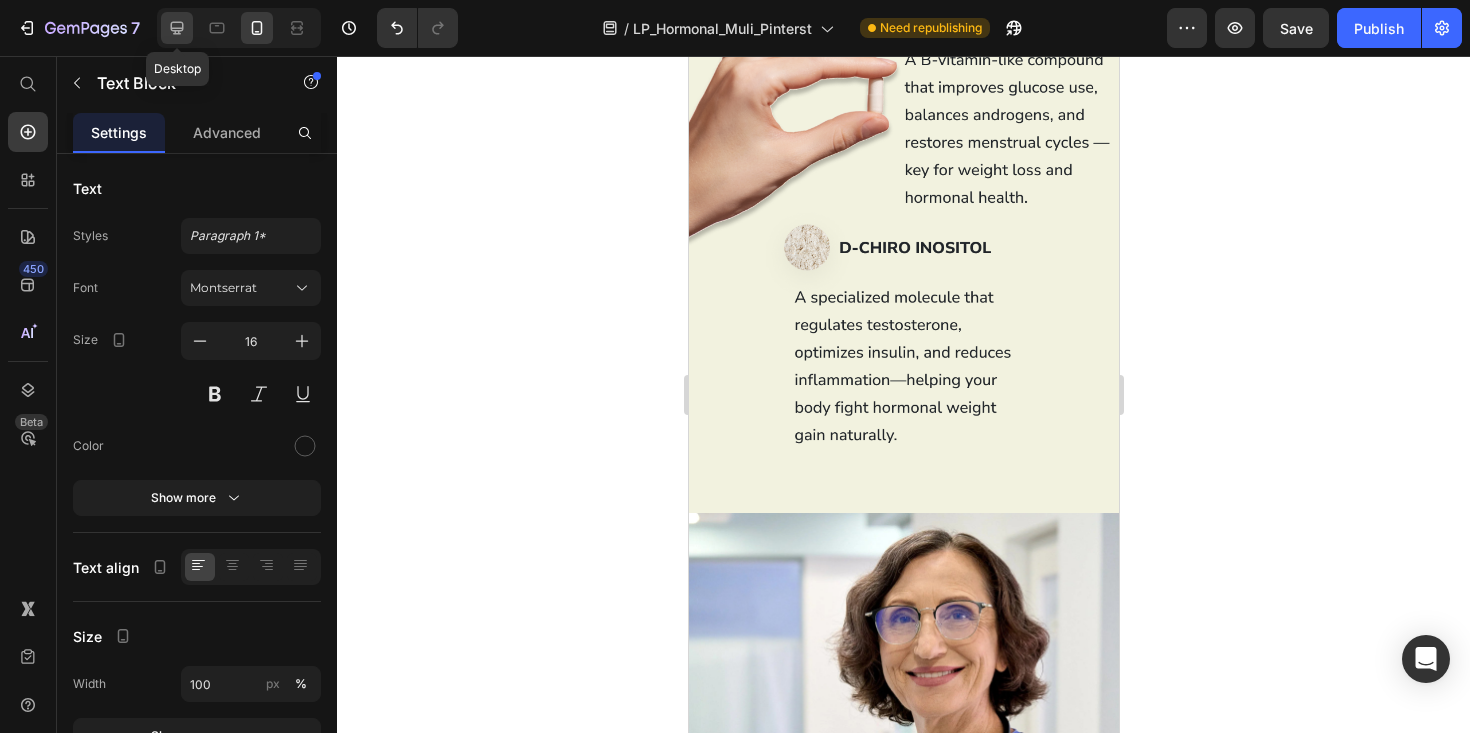 scroll, scrollTop: 7498, scrollLeft: 0, axis: vertical 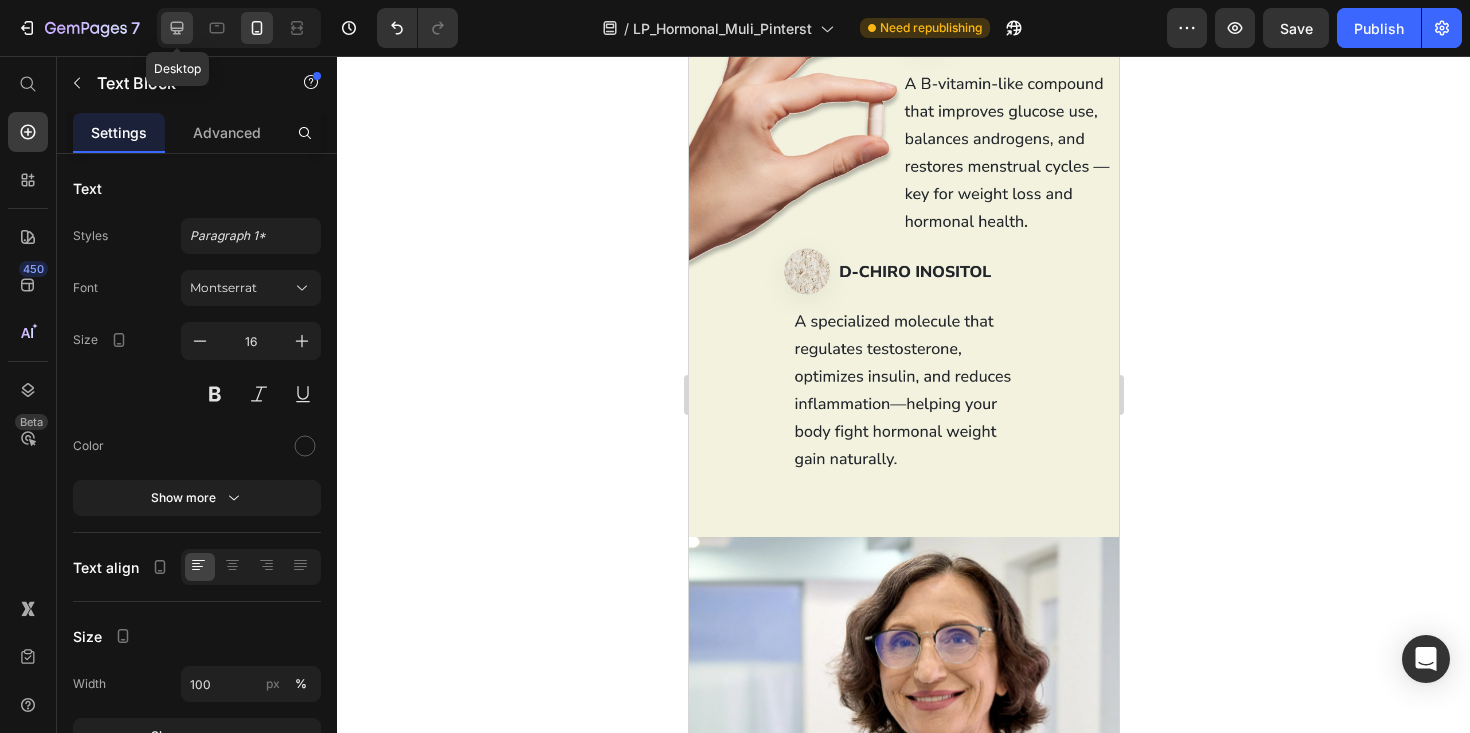 click 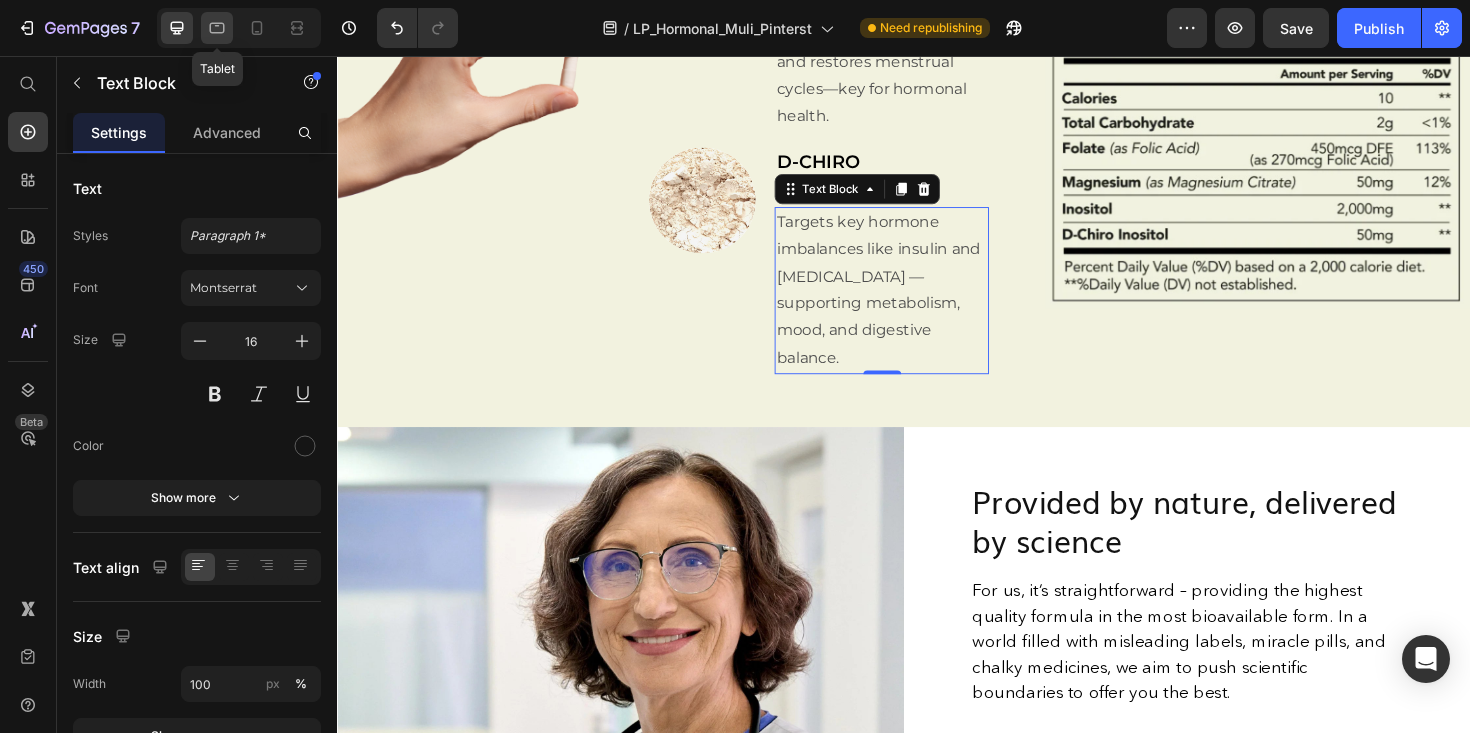 scroll, scrollTop: 7936, scrollLeft: 0, axis: vertical 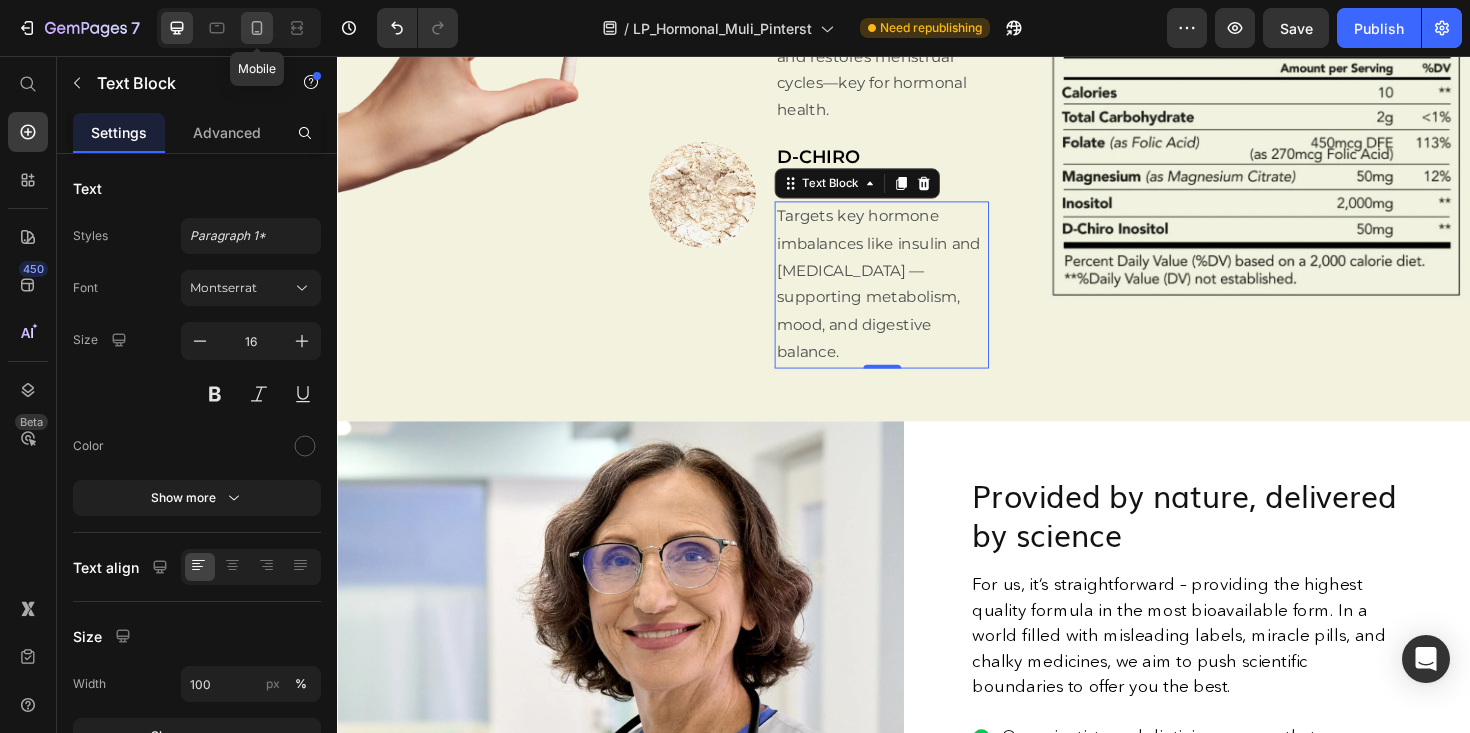 click 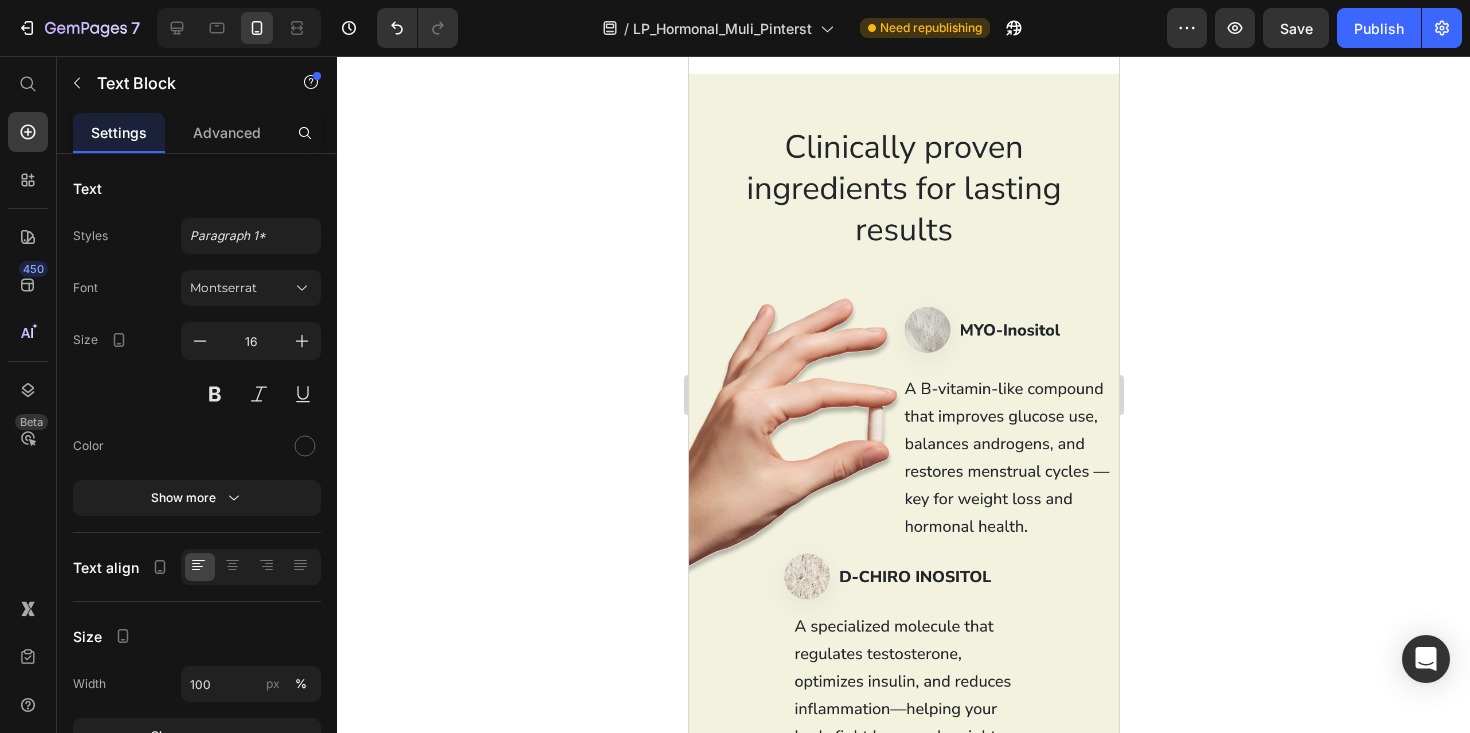 scroll, scrollTop: 7272, scrollLeft: 0, axis: vertical 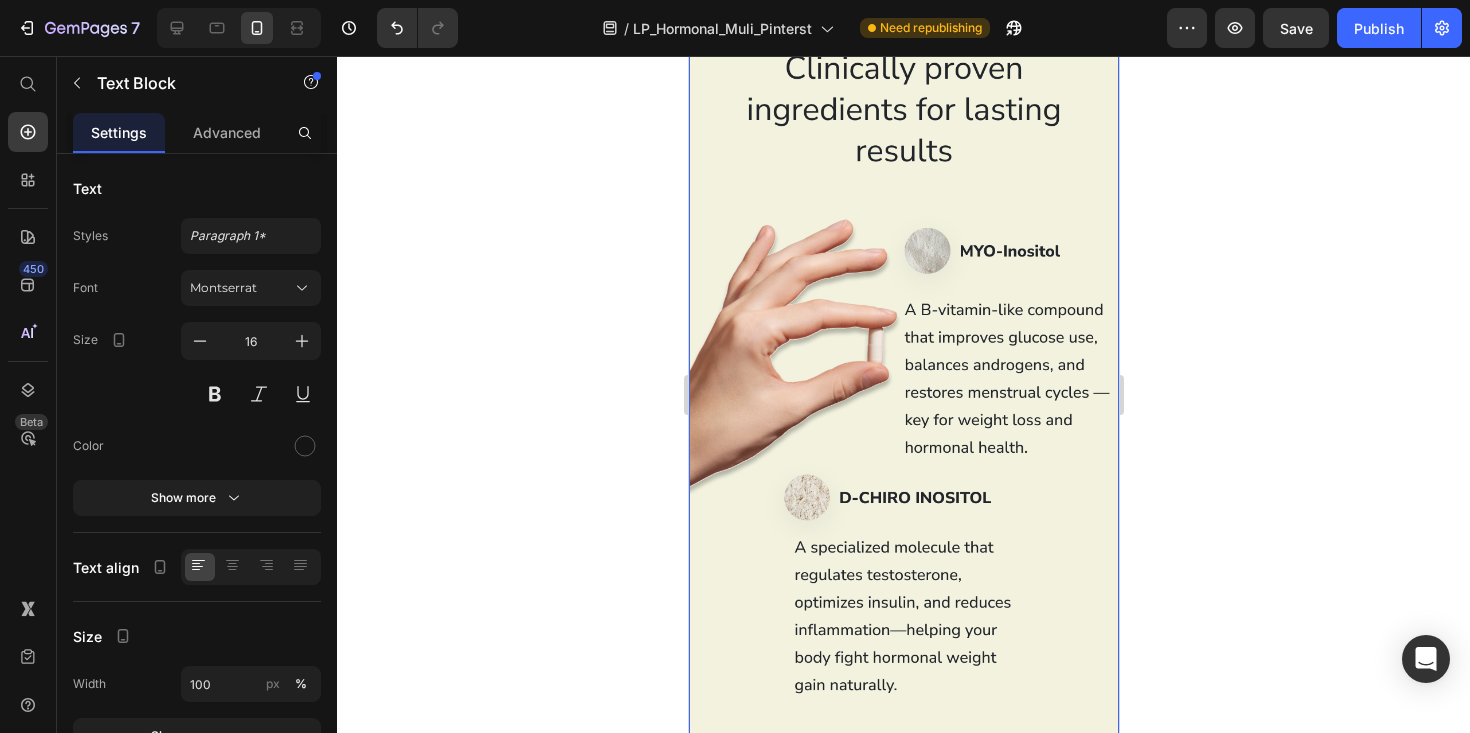 click at bounding box center (903, 377) 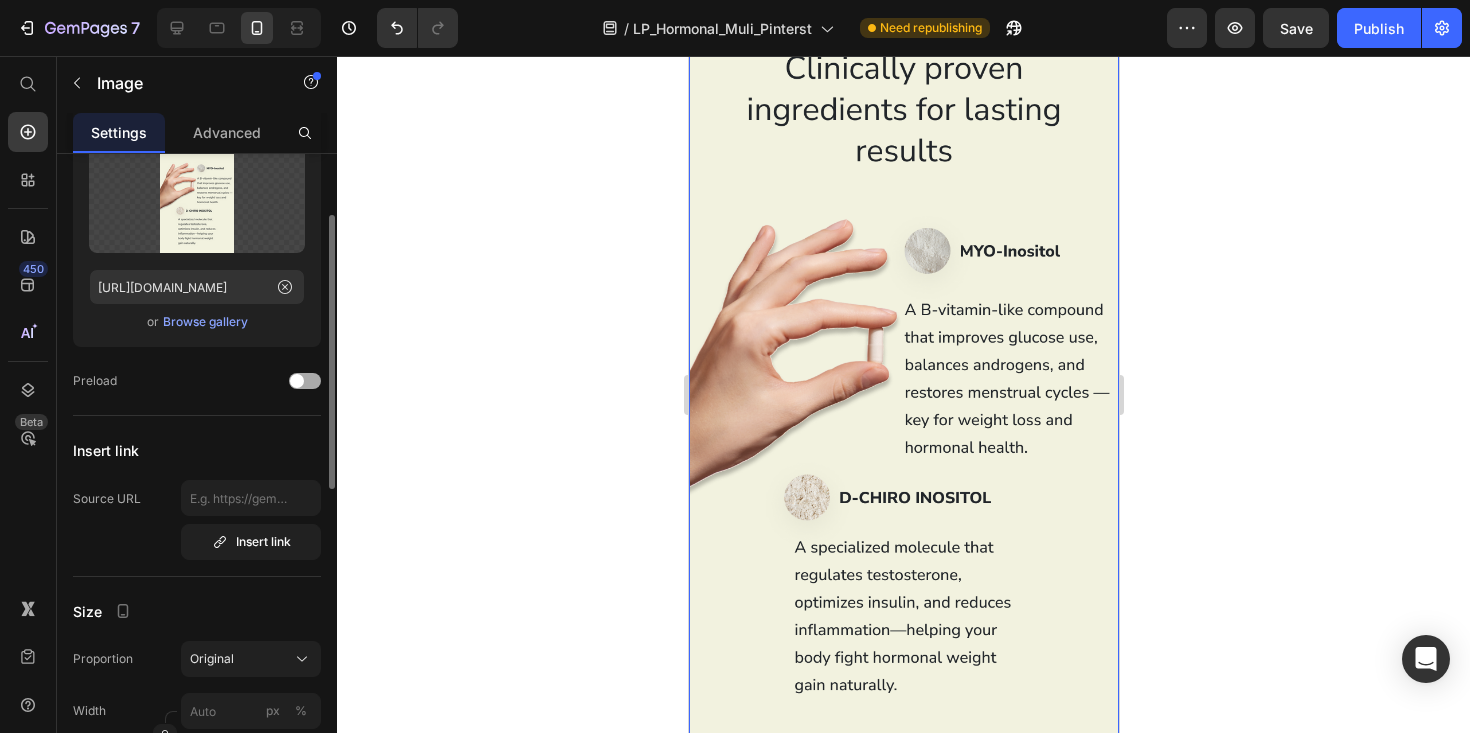 scroll, scrollTop: 137, scrollLeft: 0, axis: vertical 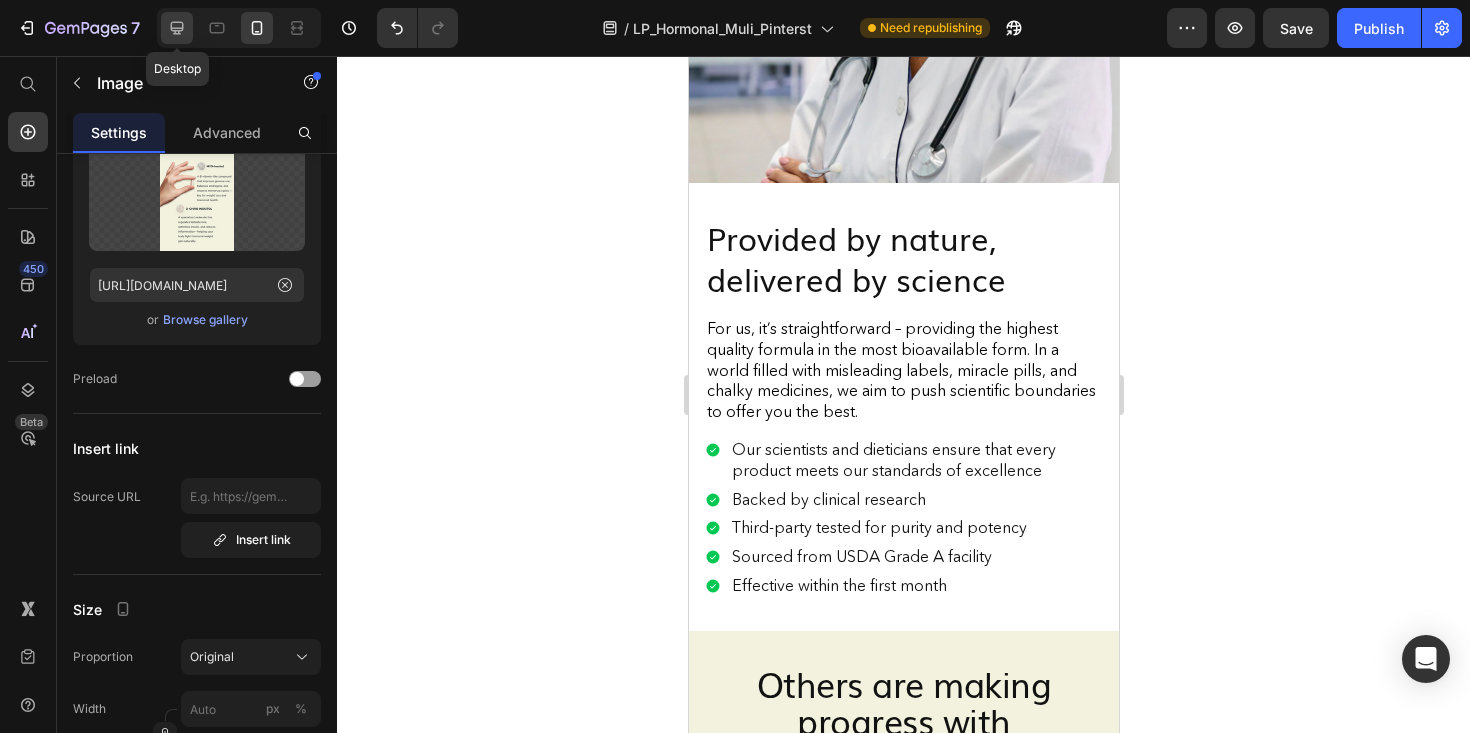 click 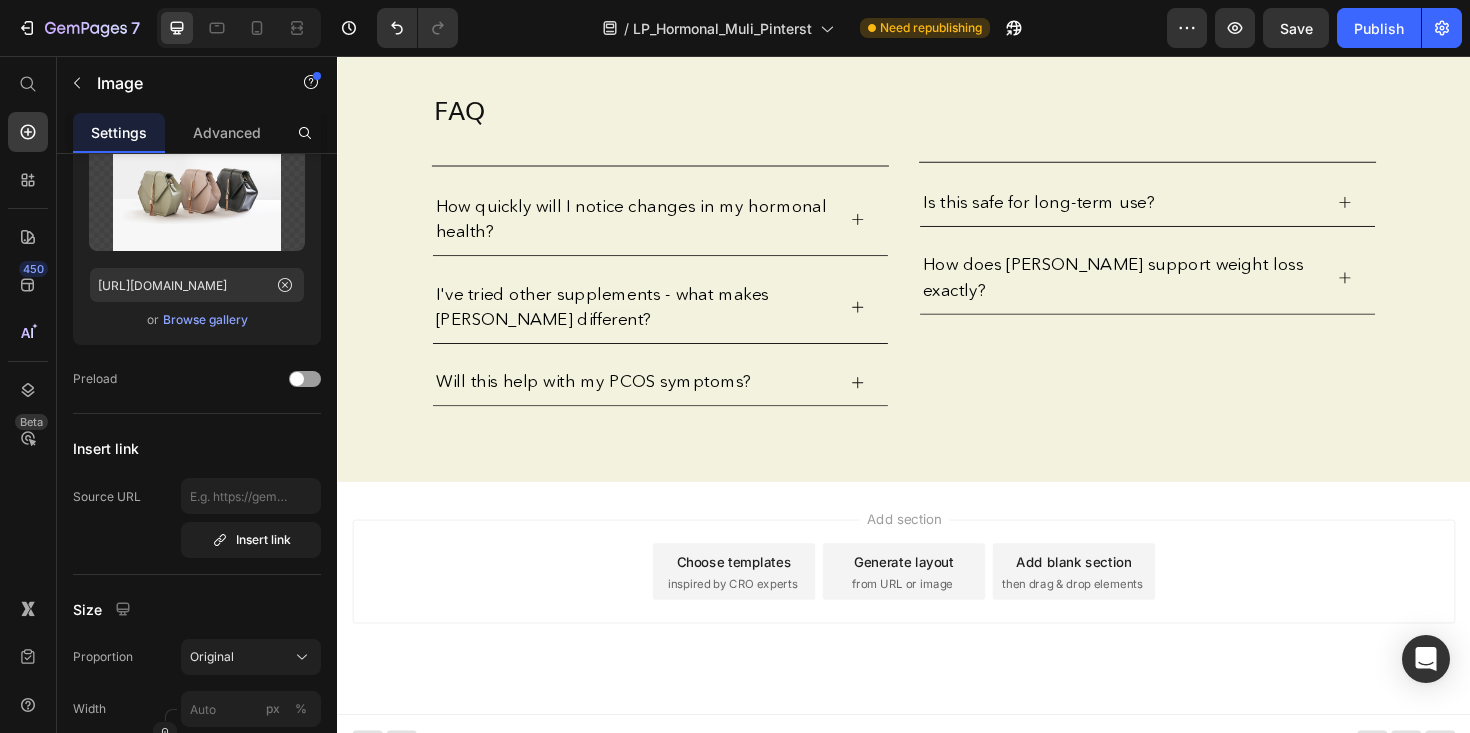 scroll, scrollTop: 11028, scrollLeft: 0, axis: vertical 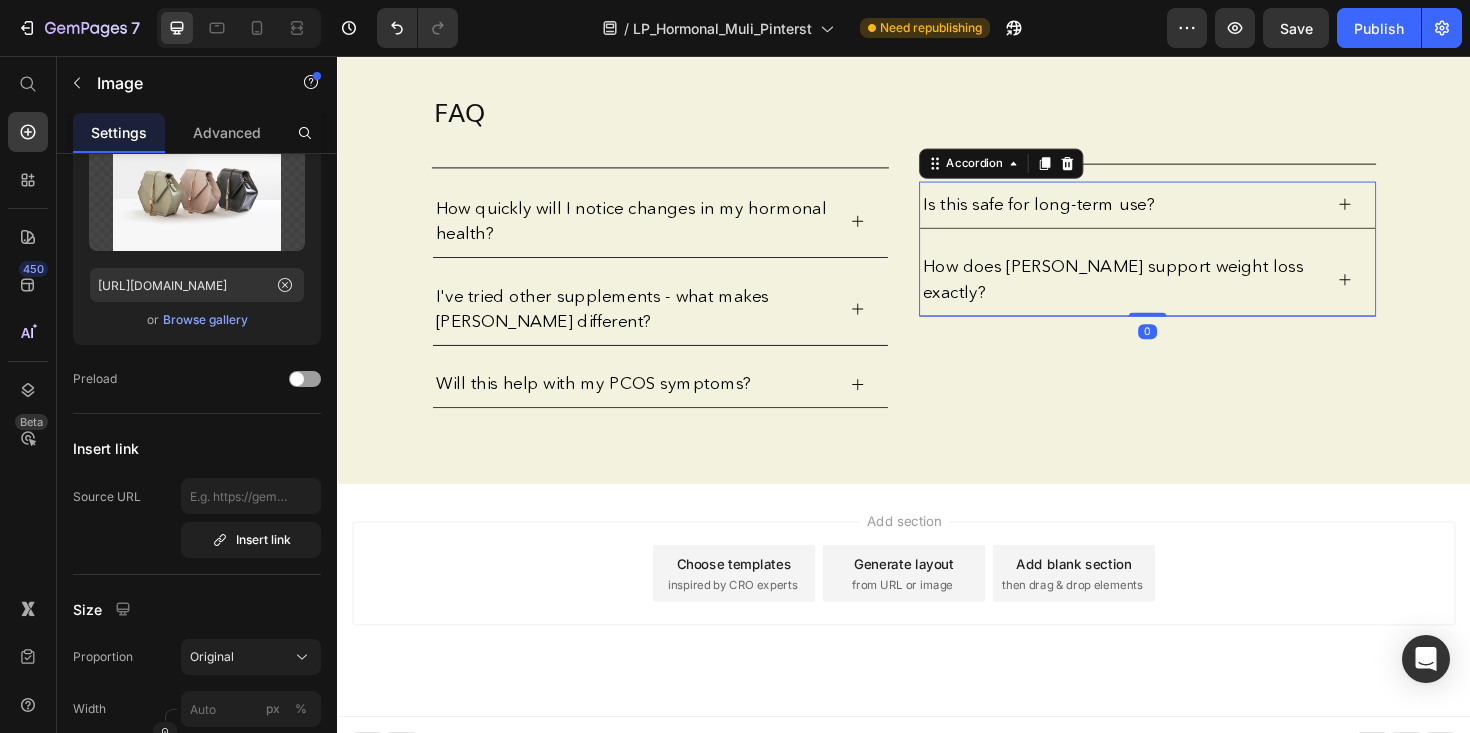 click on "How does [PERSON_NAME] support weight loss exactly?" at bounding box center (1158, 292) 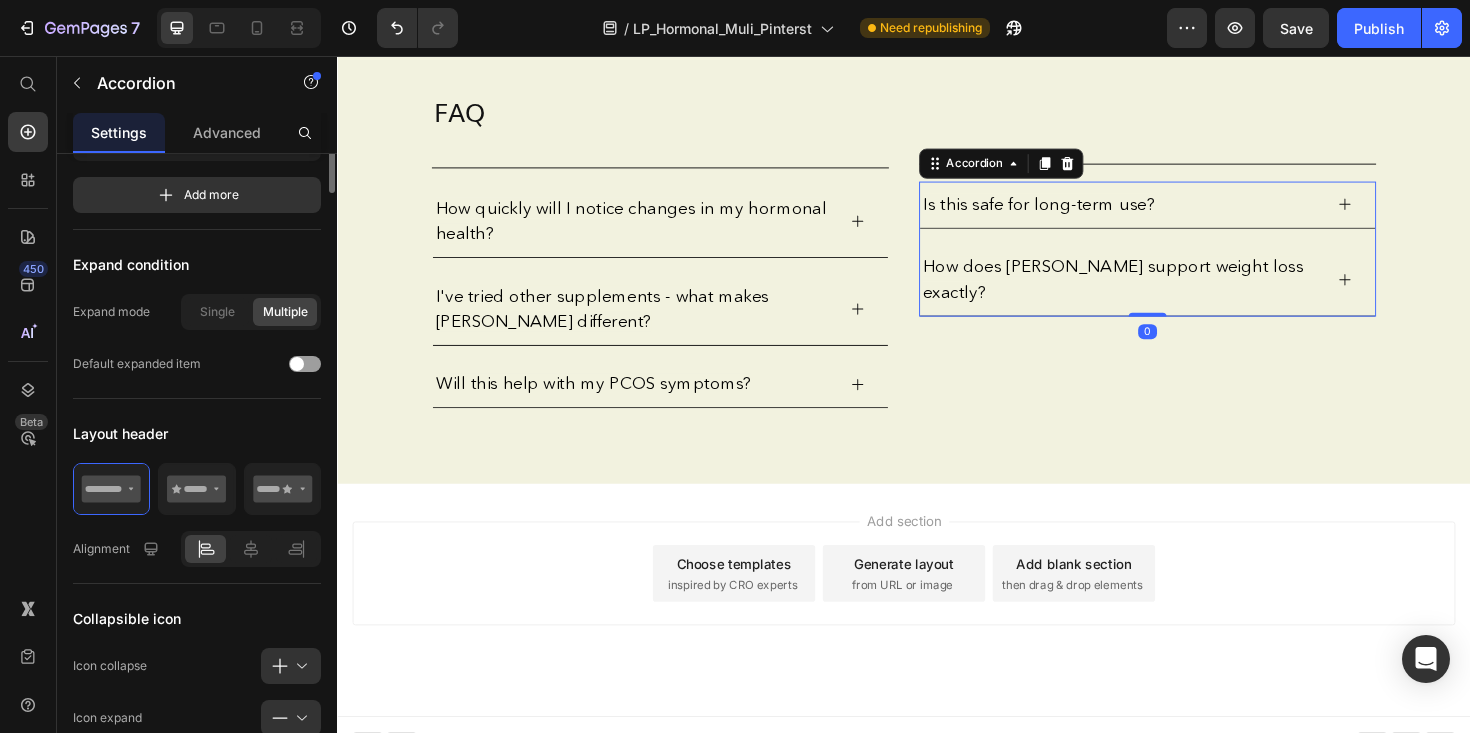 scroll, scrollTop: 0, scrollLeft: 0, axis: both 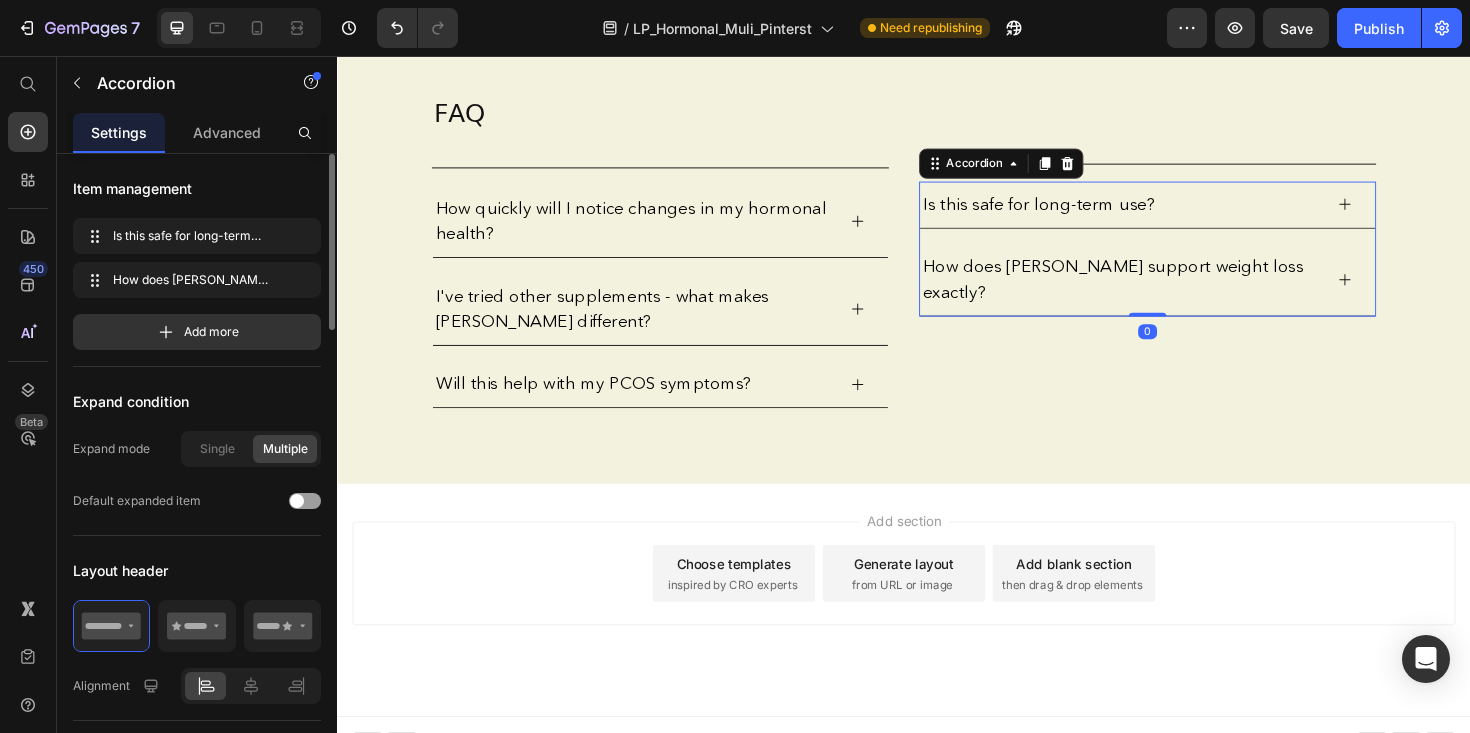 click on "How does [PERSON_NAME] support weight loss exactly?" at bounding box center [1158, 292] 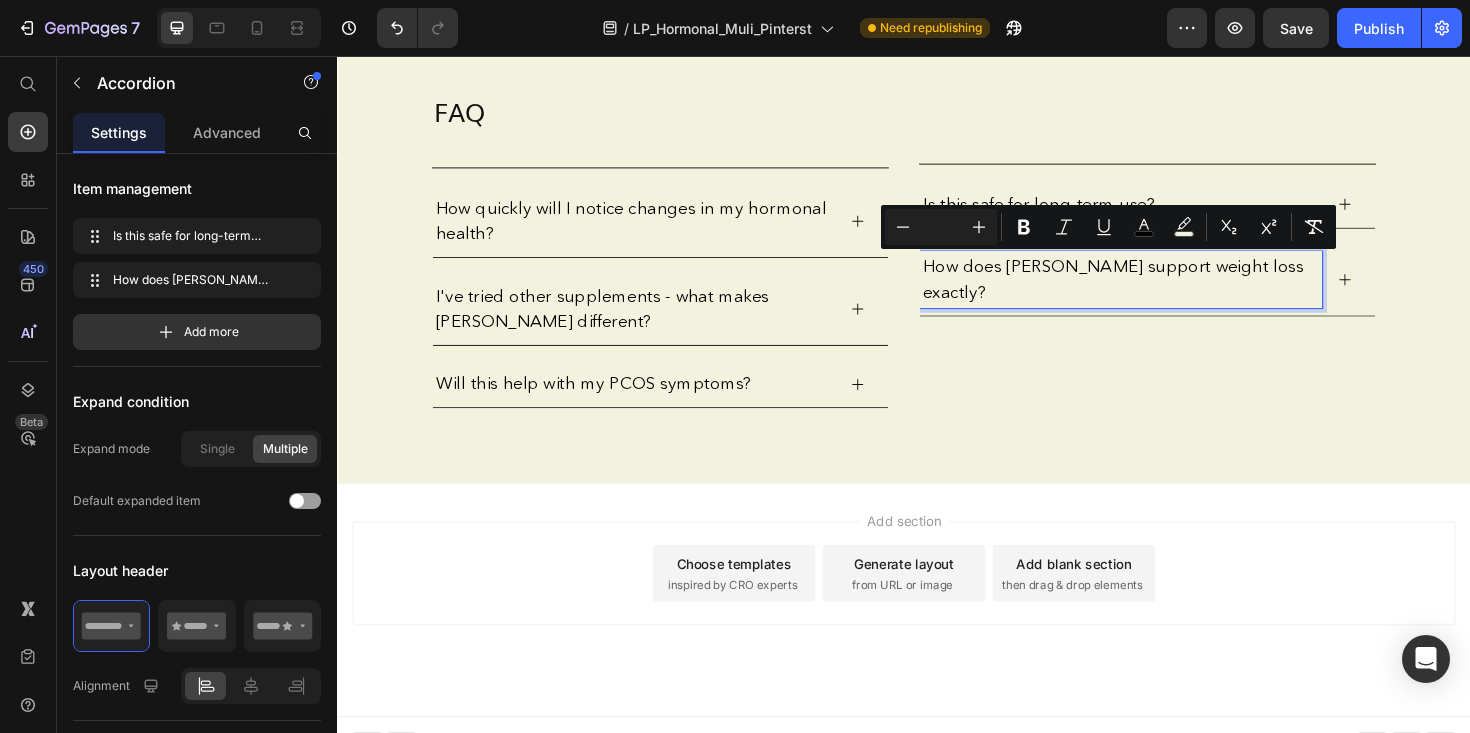 click 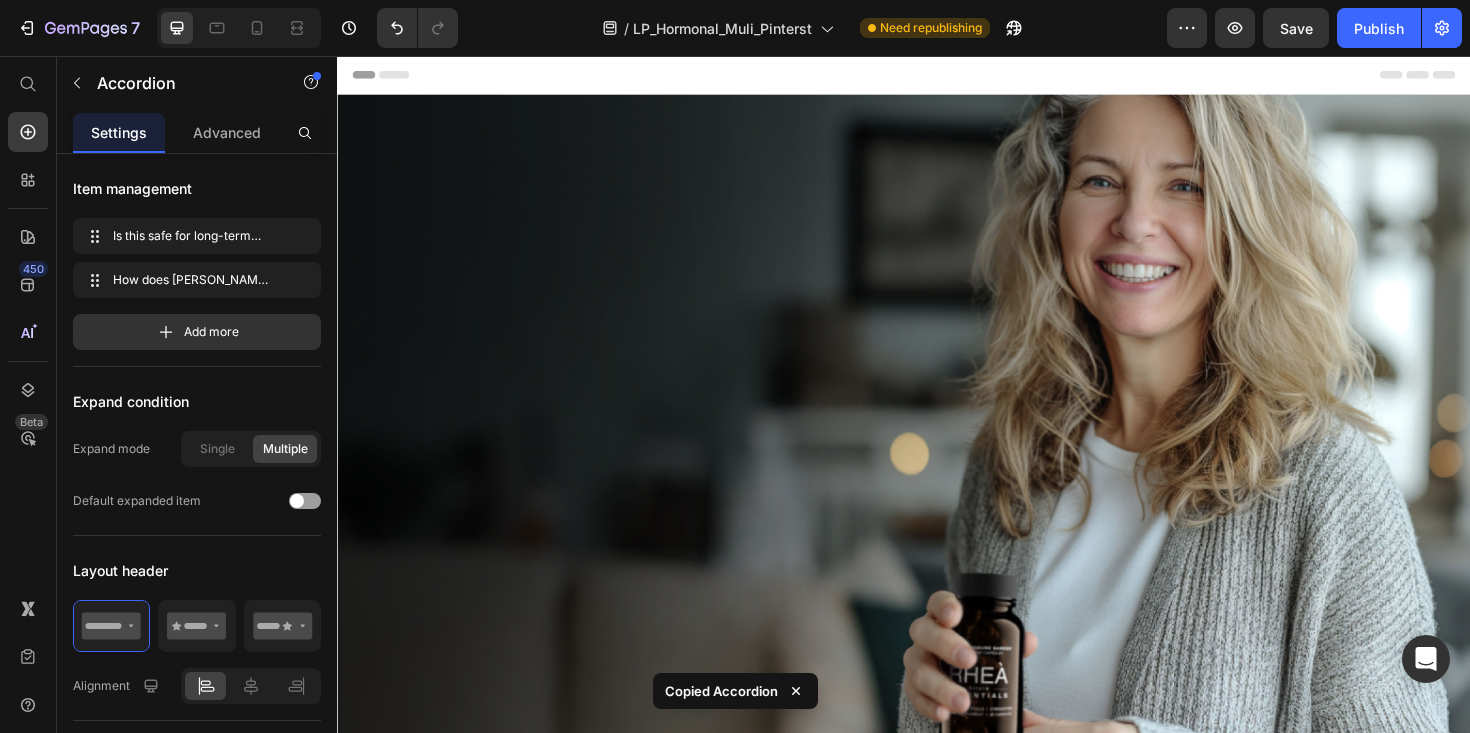 scroll, scrollTop: 0, scrollLeft: 0, axis: both 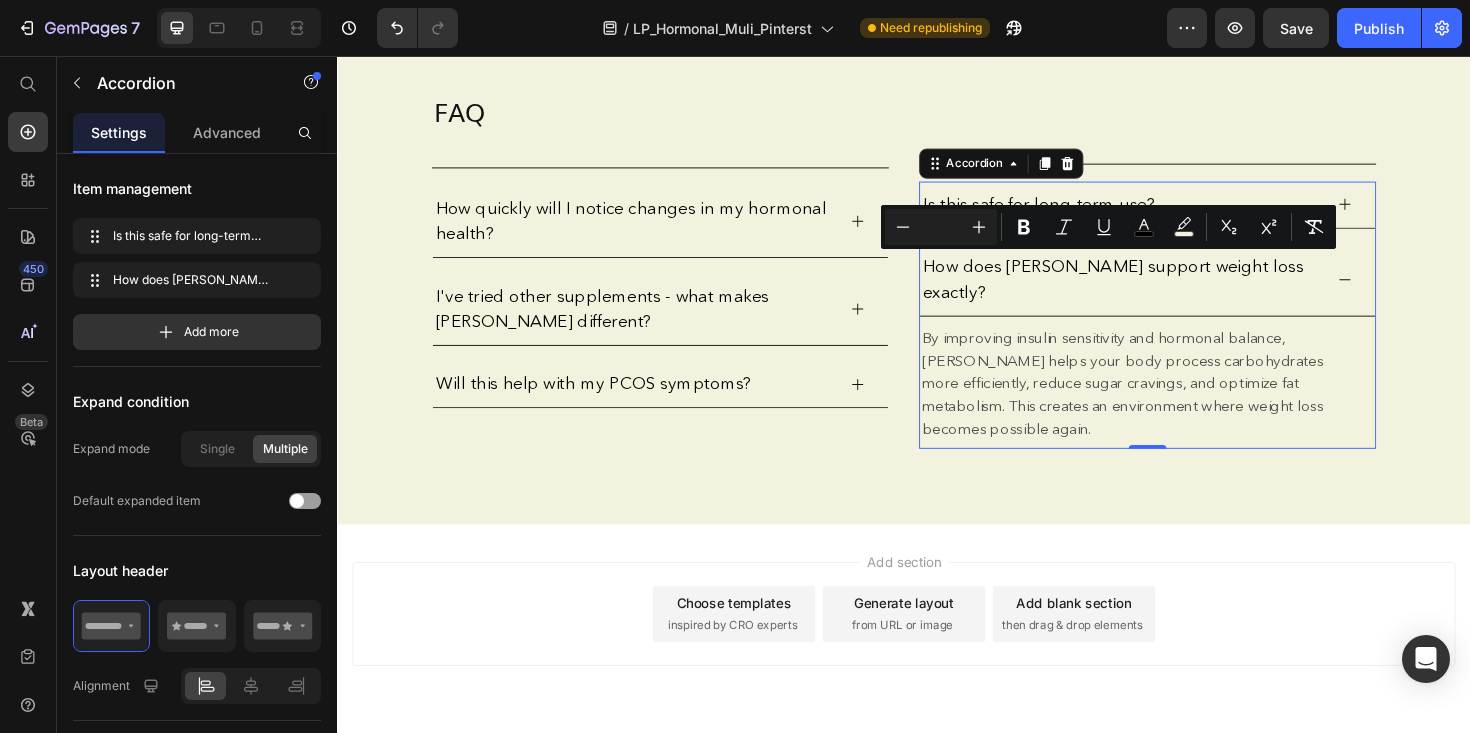 click on "How does [PERSON_NAME] support weight loss exactly?" at bounding box center [1158, 292] 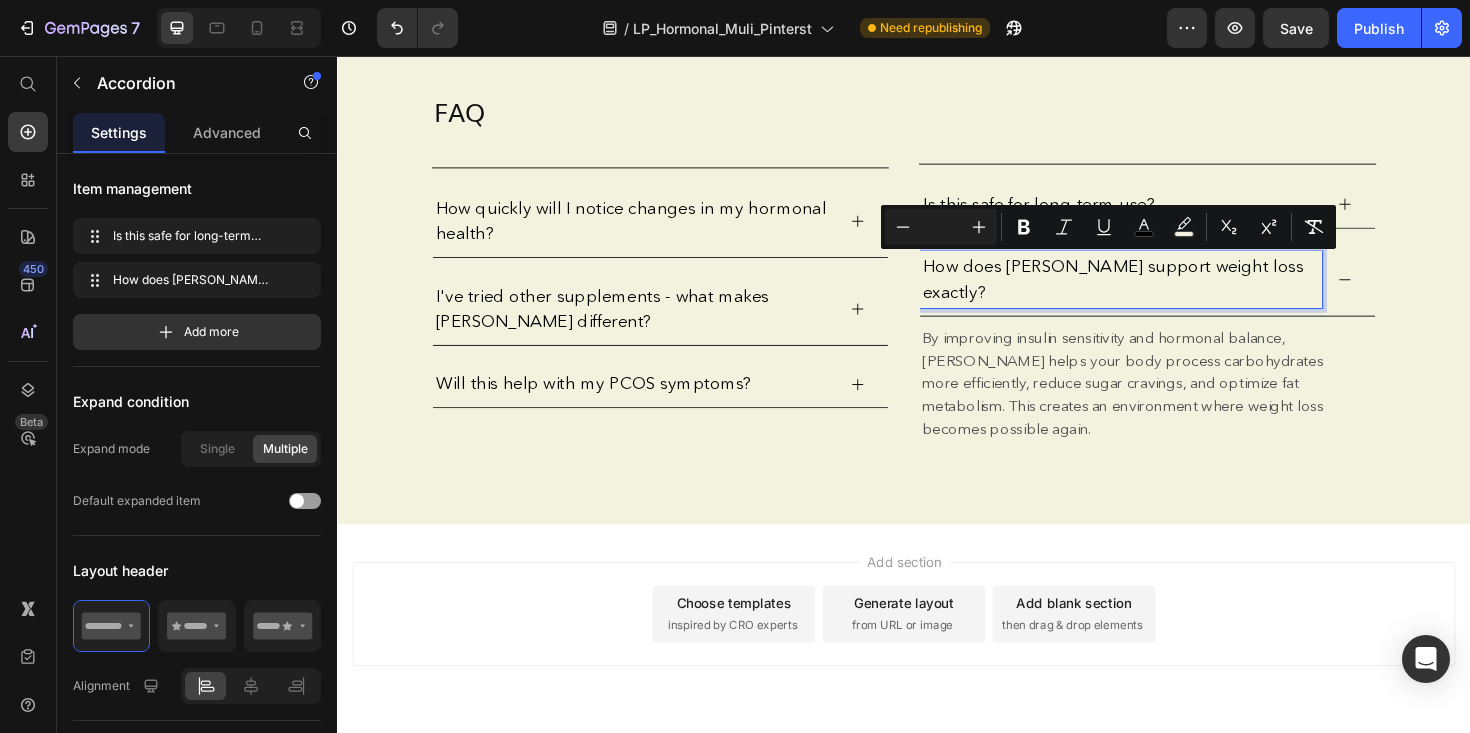 click on "How does [PERSON_NAME] support weight loss exactly?" at bounding box center (1158, 292) 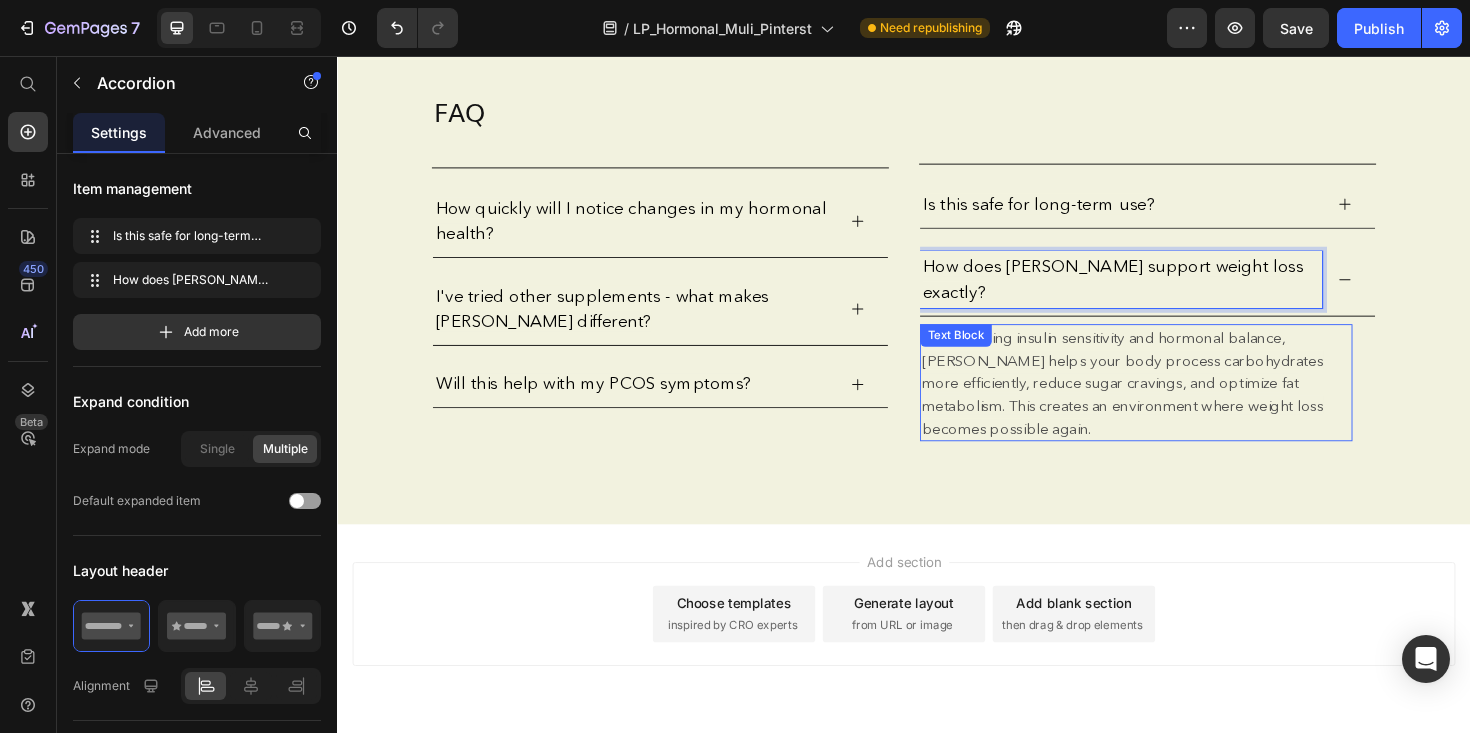 click on "By improving insulin sensitivity and hormonal balance, [PERSON_NAME] helps your body process carbohydrates more efficiently, reduce sugar cravings, and optimize fat metabolism. This creates an environment where weight loss becomes possible again." at bounding box center (1168, 402) 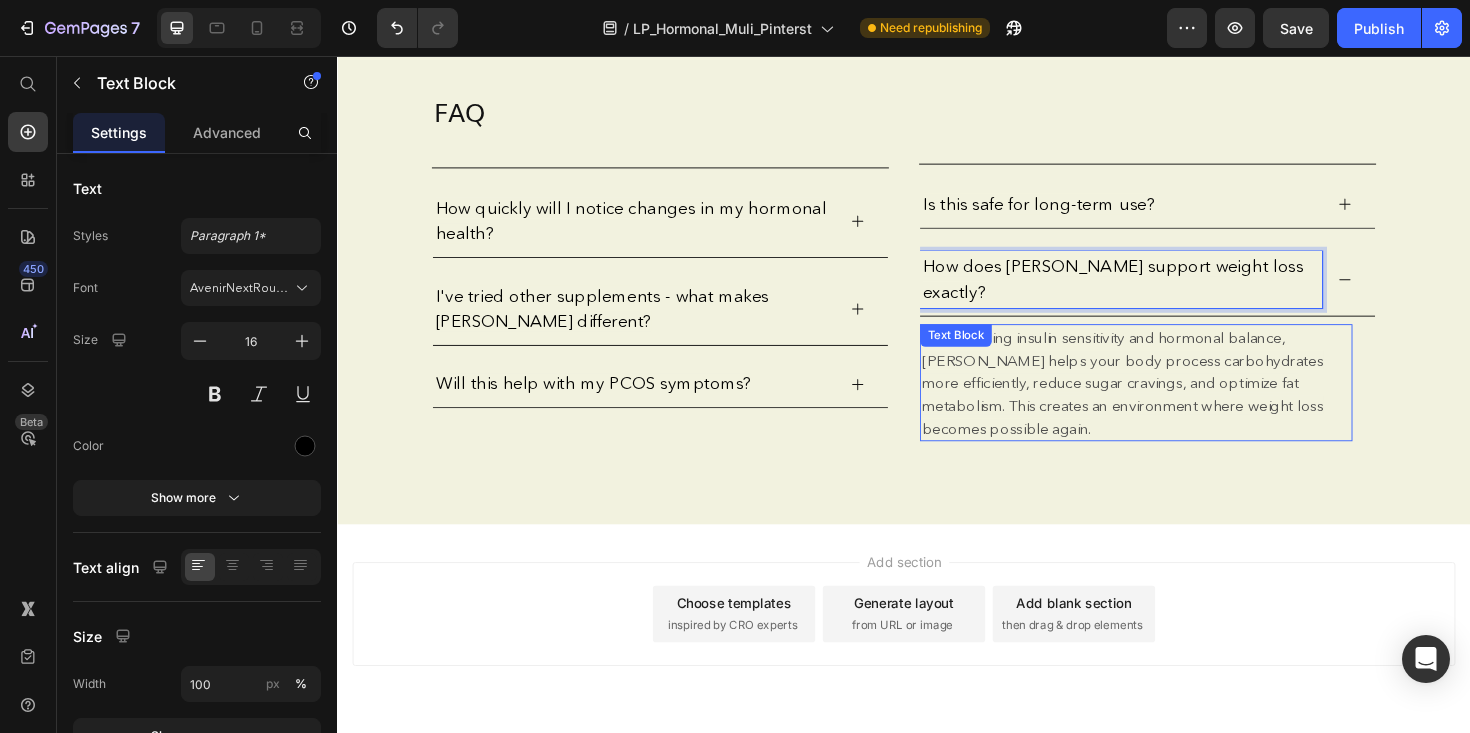 click on "By improving insulin sensitivity and hormonal balance, [PERSON_NAME] helps your body process carbohydrates more efficiently, reduce sugar cravings, and optimize fat metabolism. This creates an environment where weight loss becomes possible again." at bounding box center (1168, 402) 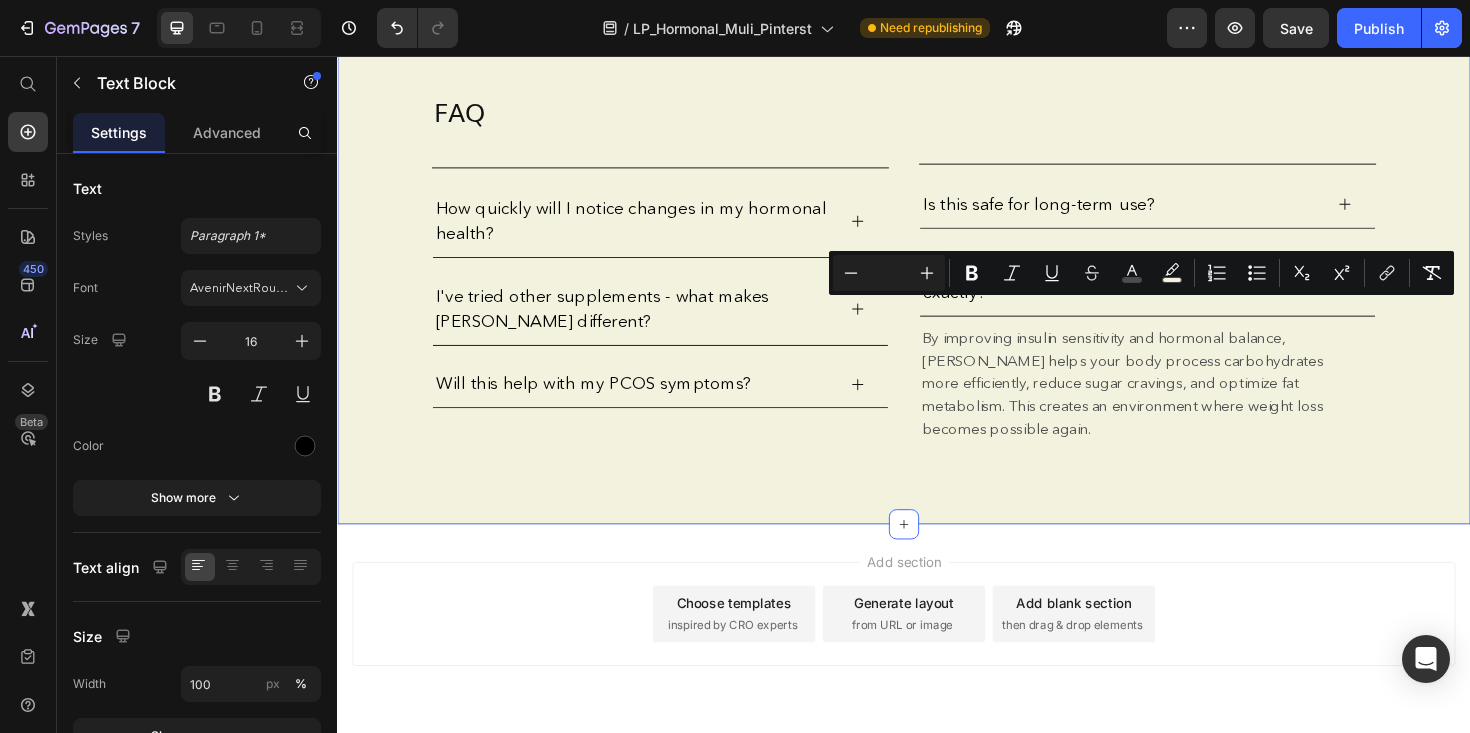 click on "FAQ Heading Row                Title Line
How quickly will I notice changes in my hormonal health?
I've tried other supplements - what makes RHEA different?
Will this help with my PCOS symptoms? Accordion                Title Line
Is this safe for long-term use?
How does RHEA support weight loss exactly? By improving insulin sensitivity and hormonal balance, RHEA helps your body process carbohydrates more efficiently, reduce sugar cravings, and optimize fat metabolism. This creates an environment where weight loss becomes possible again. Text Block Accordion Section 14   Create Theme Section AI Content Write with GemAI What would you like to describe here? Tone and Voice Persuasive Product Show more Generate" at bounding box center (937, 283) 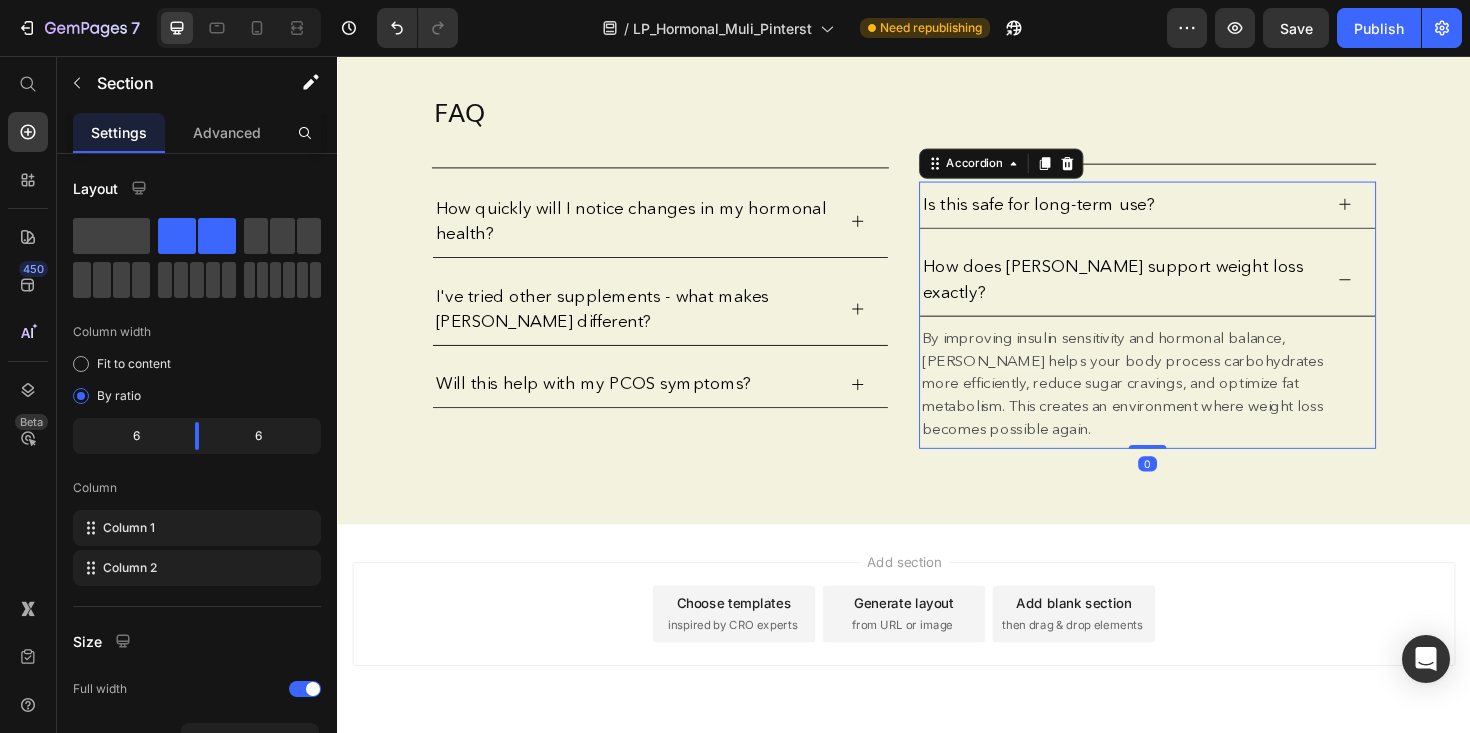 click on "How does [PERSON_NAME] support weight loss exactly?" at bounding box center [1158, 292] 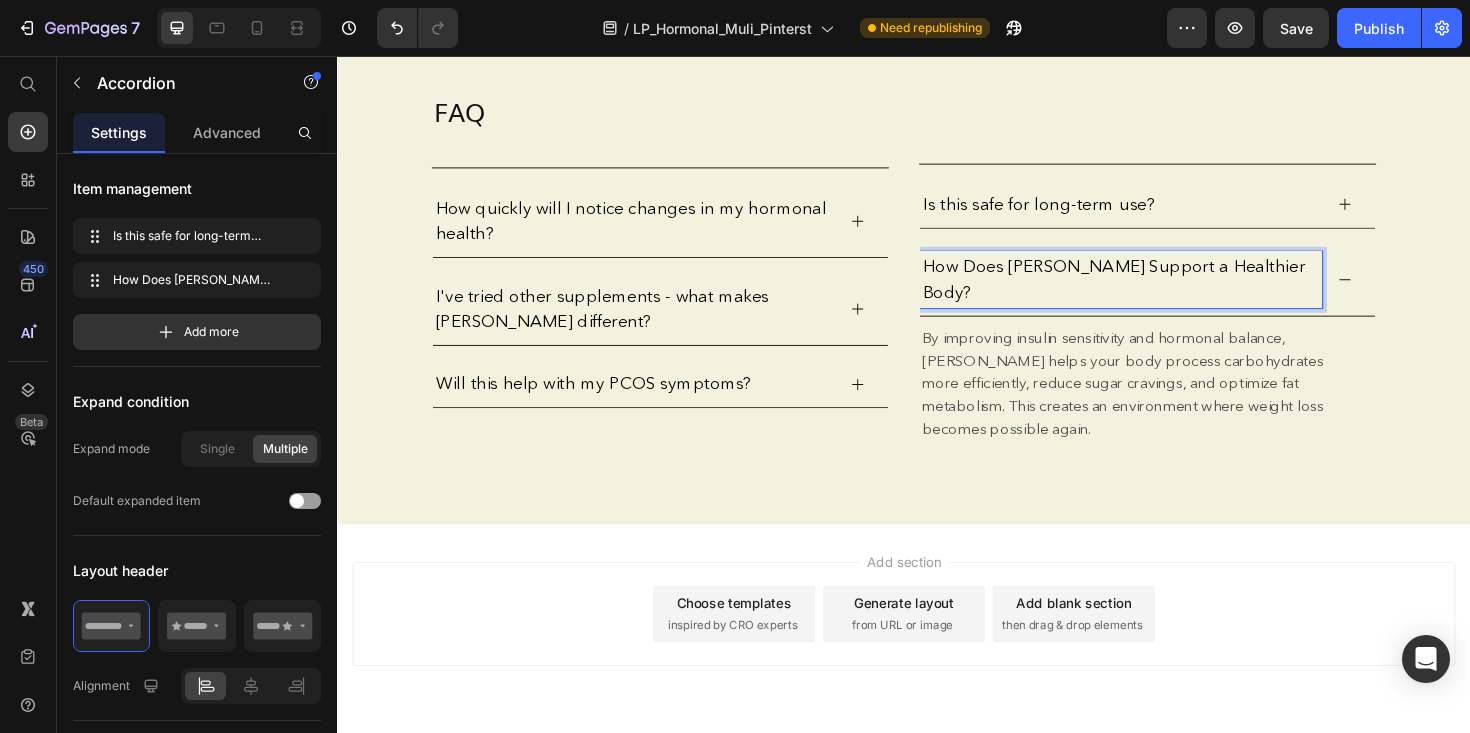 click on "How Does RHEA Support a Healthier Body?" at bounding box center (1159, 292) 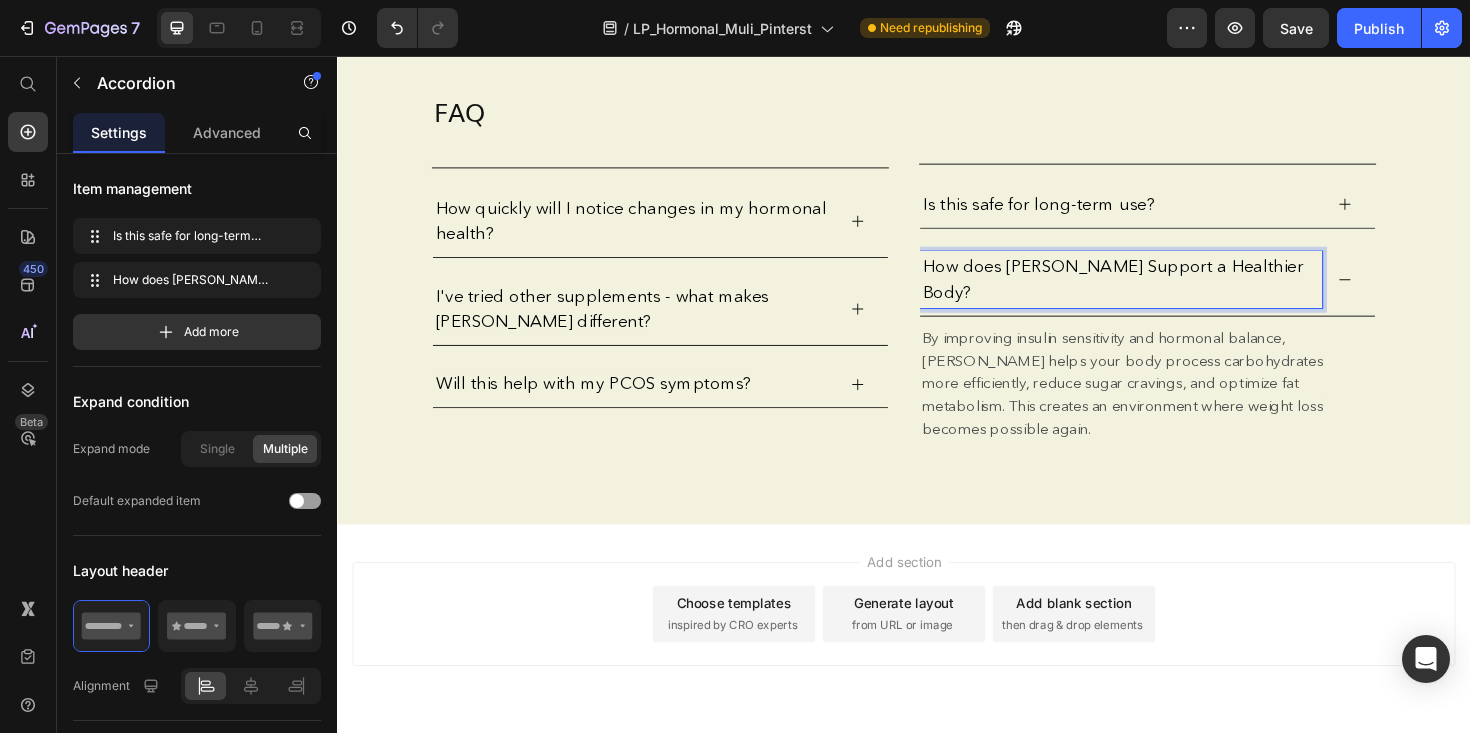 click on "How does RHEA Support a Healthier Body?" at bounding box center [1158, 292] 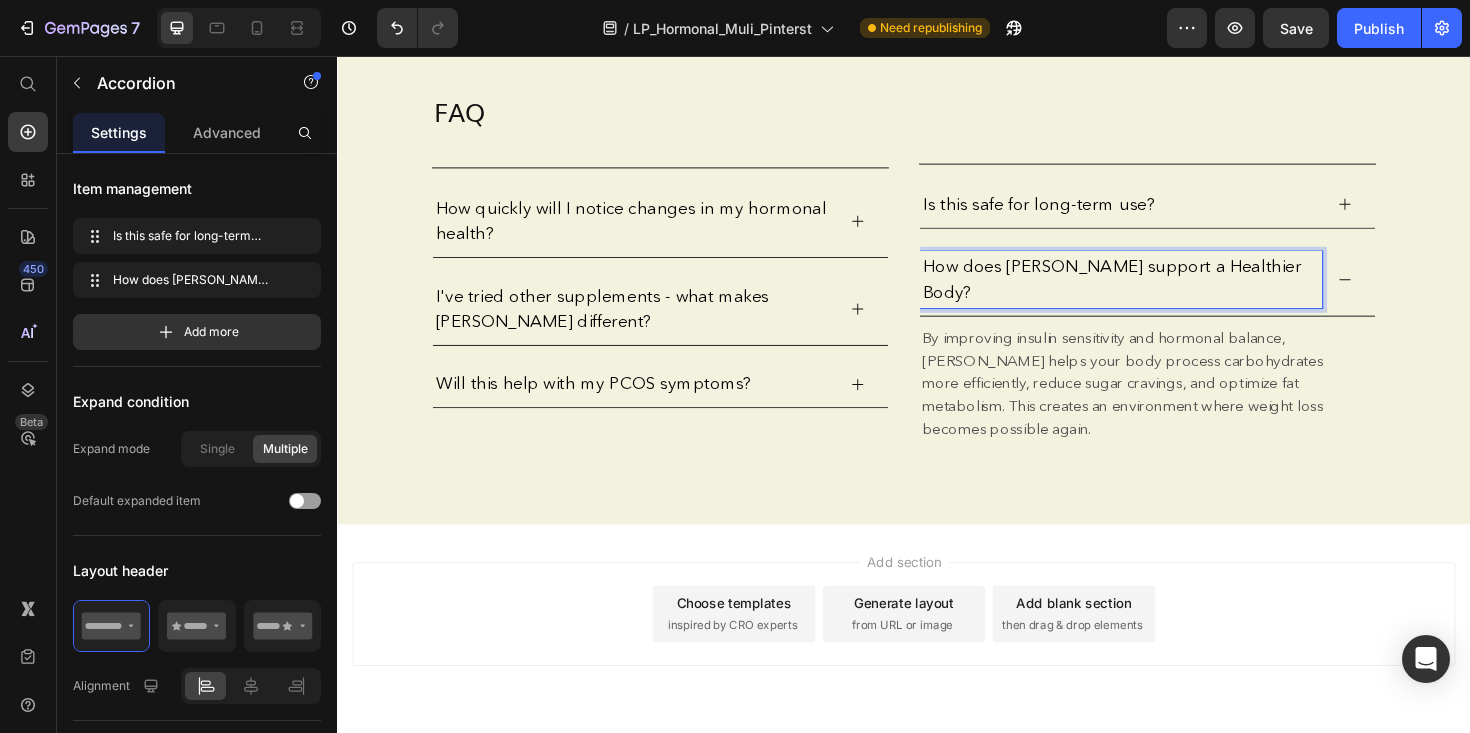 click on "How does RHEA support a Healthier Body?" at bounding box center (1157, 292) 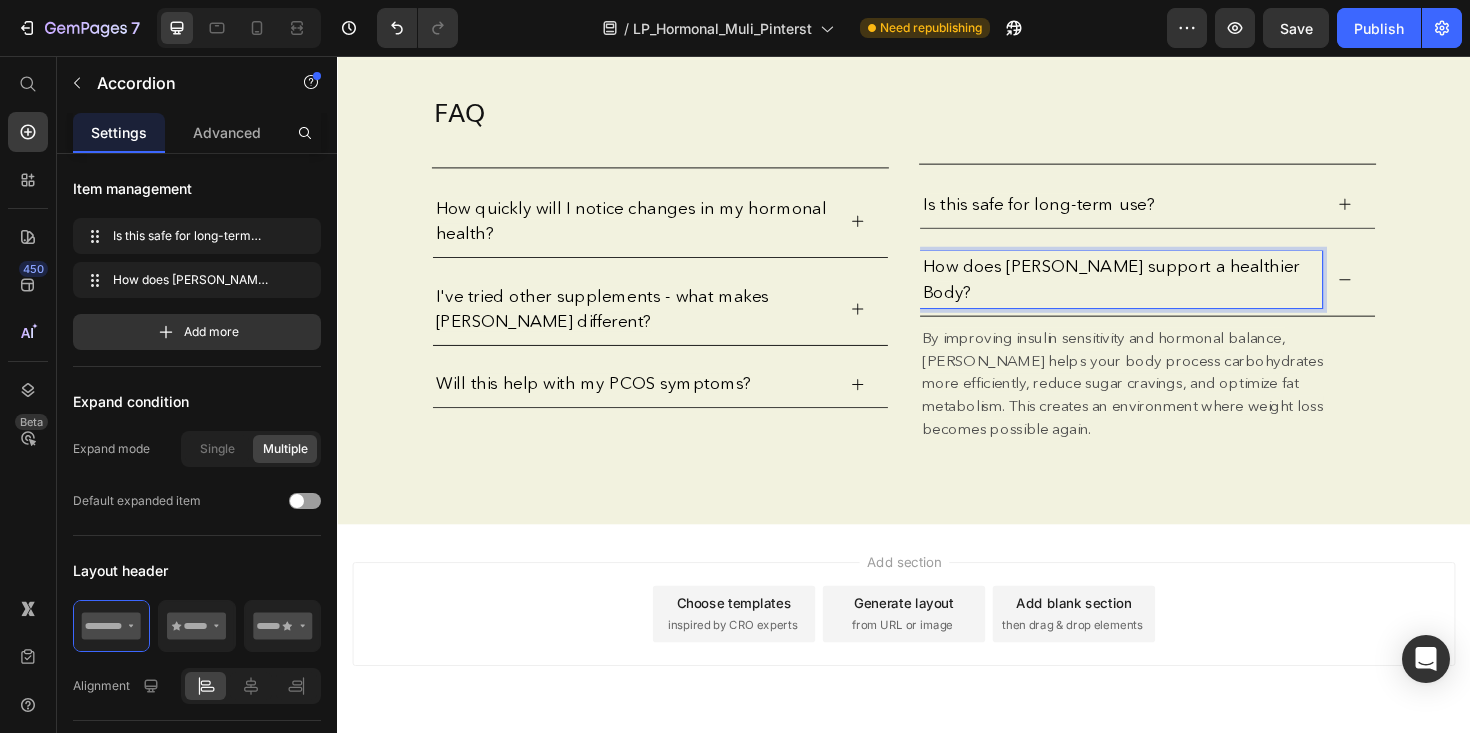 click on "How does RHEA support a healthier Body?" at bounding box center (1156, 292) 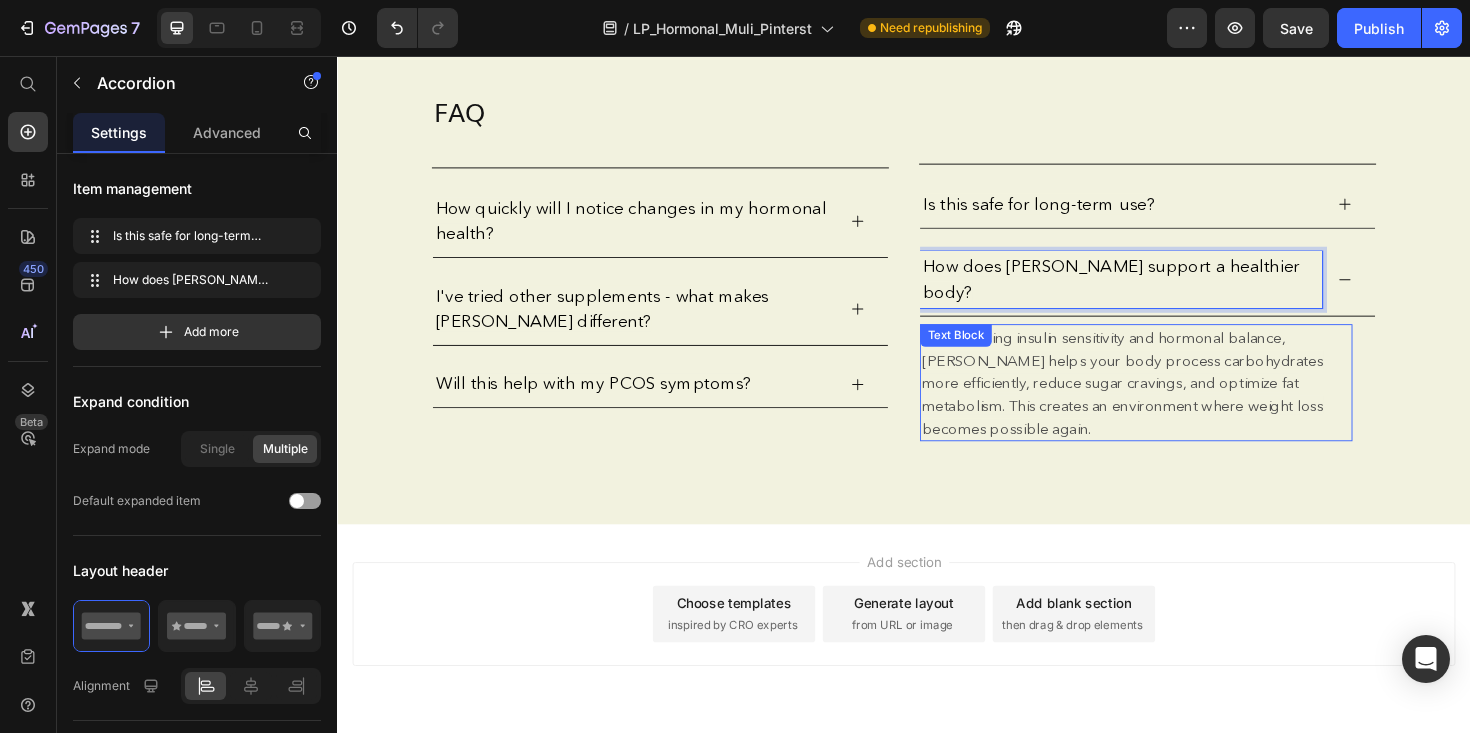 click on "By improving insulin sensitivity and hormonal balance, [PERSON_NAME] helps your body process carbohydrates more efficiently, reduce sugar cravings, and optimize fat metabolism. This creates an environment where weight loss becomes possible again." at bounding box center (1183, 402) 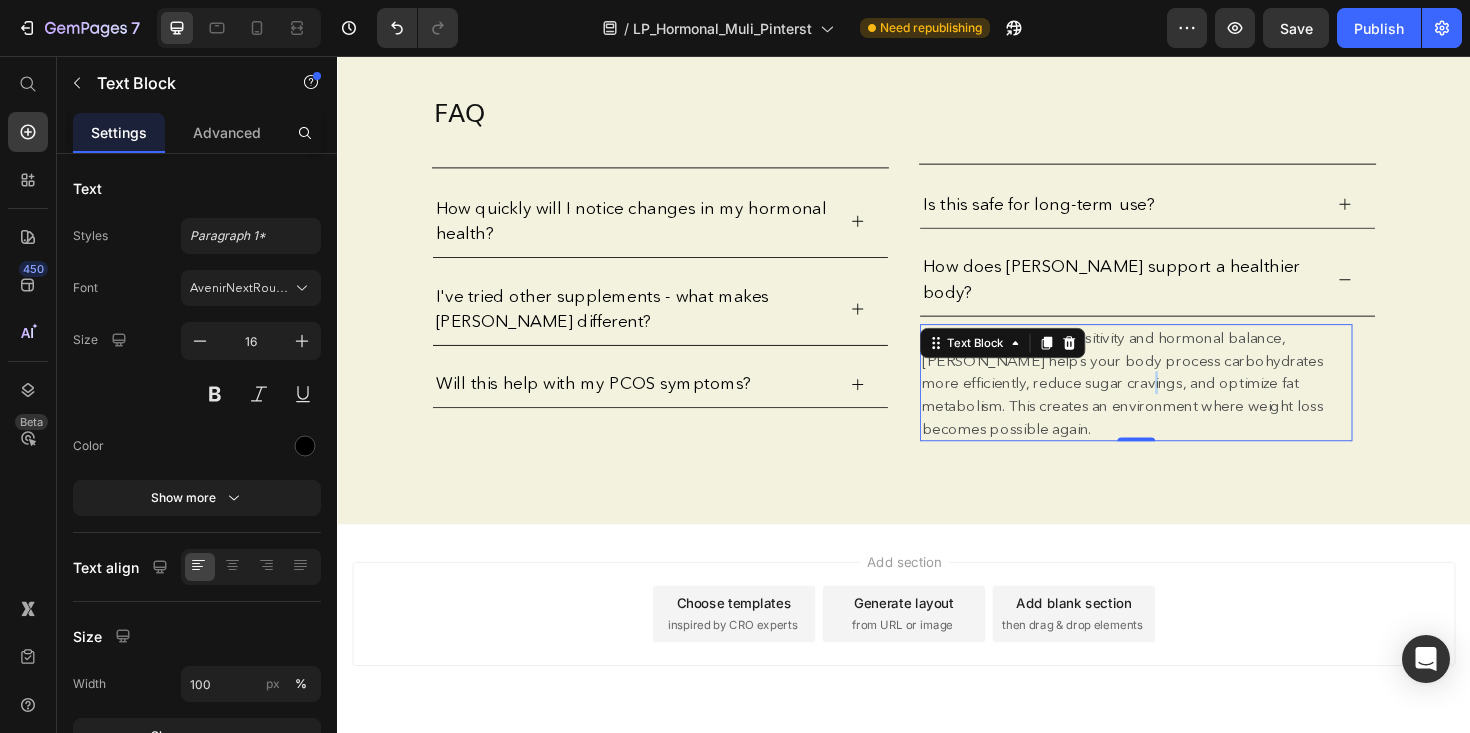 click on "By improving insulin sensitivity and hormonal balance, [PERSON_NAME] helps your body process carbohydrates more efficiently, reduce sugar cravings, and optimize fat metabolism. This creates an environment where weight loss becomes possible again." at bounding box center (1168, 402) 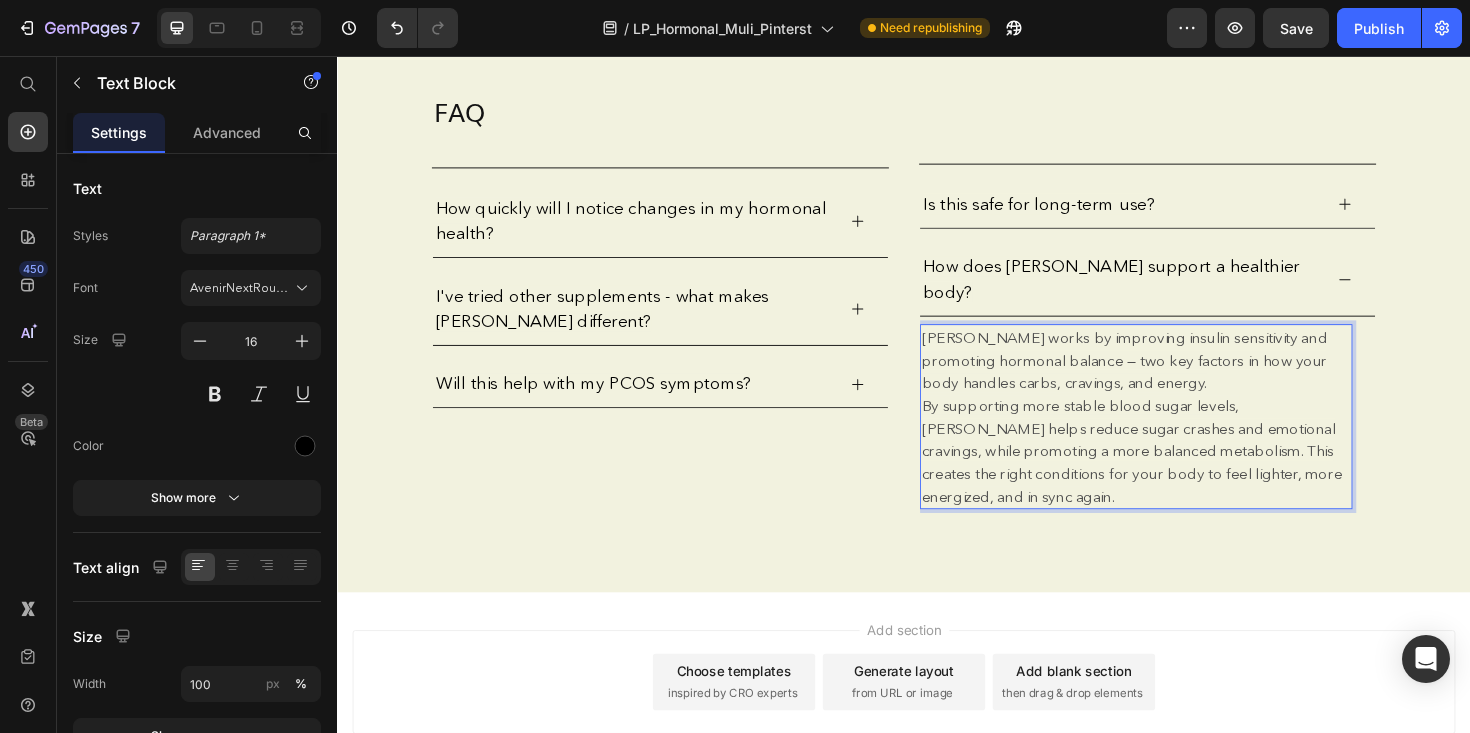 click on "RHEA works by improving insulin sensitivity and promoting hormonal balance — two key factors in how your body handles carbs, cravings, and energy." at bounding box center [1183, 378] 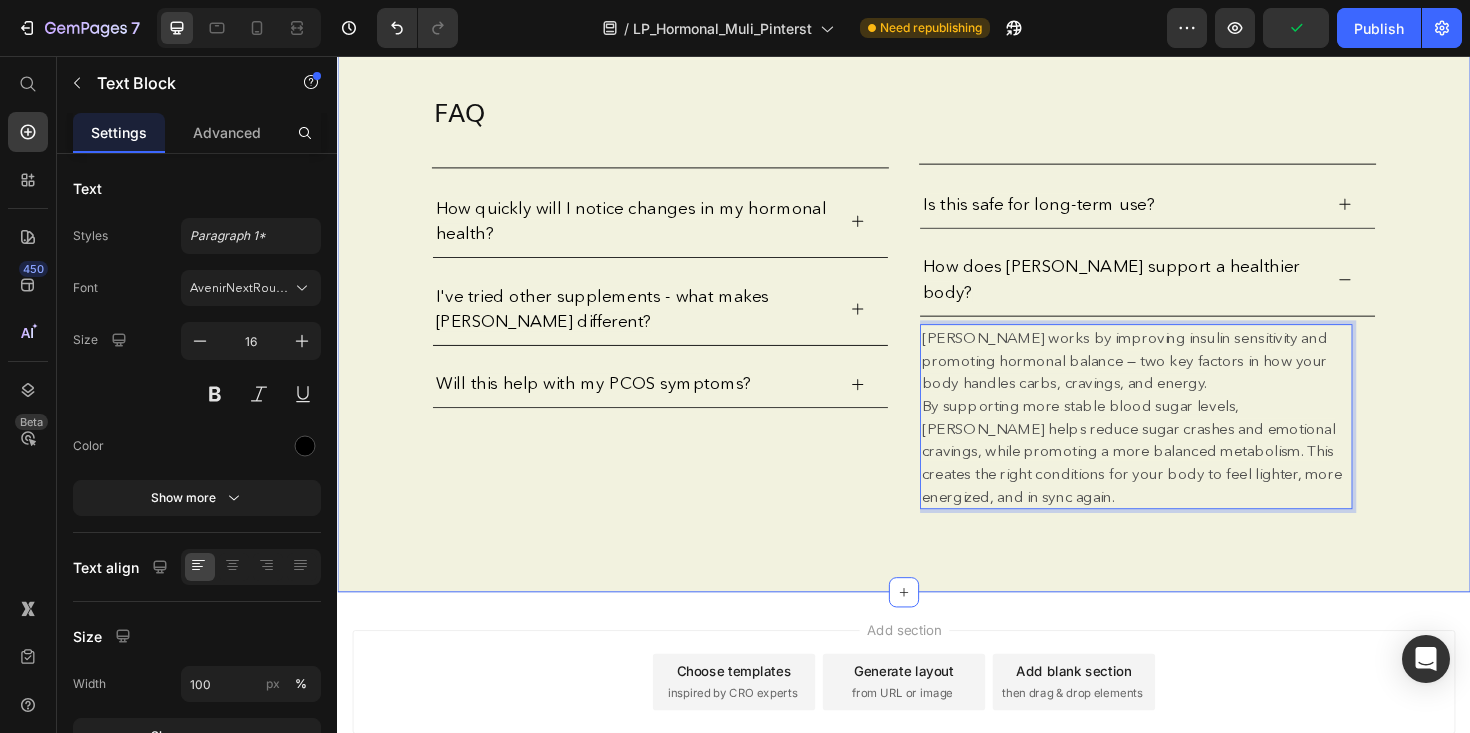 click on "FAQ Heading Row                Title Line
How quickly will I notice changes in my hormonal health?
I've tried other supplements - what makes RHEA different?
Will this help with my PCOS symptoms? Accordion                Title Line
Is this safe for long-term use?
How does RHEA support a healthier body? RHEA works by improving insulin sensitivity and promoting hormonal balance — two key factors in how your body handles carbs, cravings, and energy. By supporting more stable blood sugar levels, RHEA helps reduce sugar crashes and emotional cravings, while promoting a more balanced metabolism. This creates the right conditions for your body to feel lighter, more energized, and in sync again. Text Block   0 Accordion Section 14" at bounding box center (937, 319) 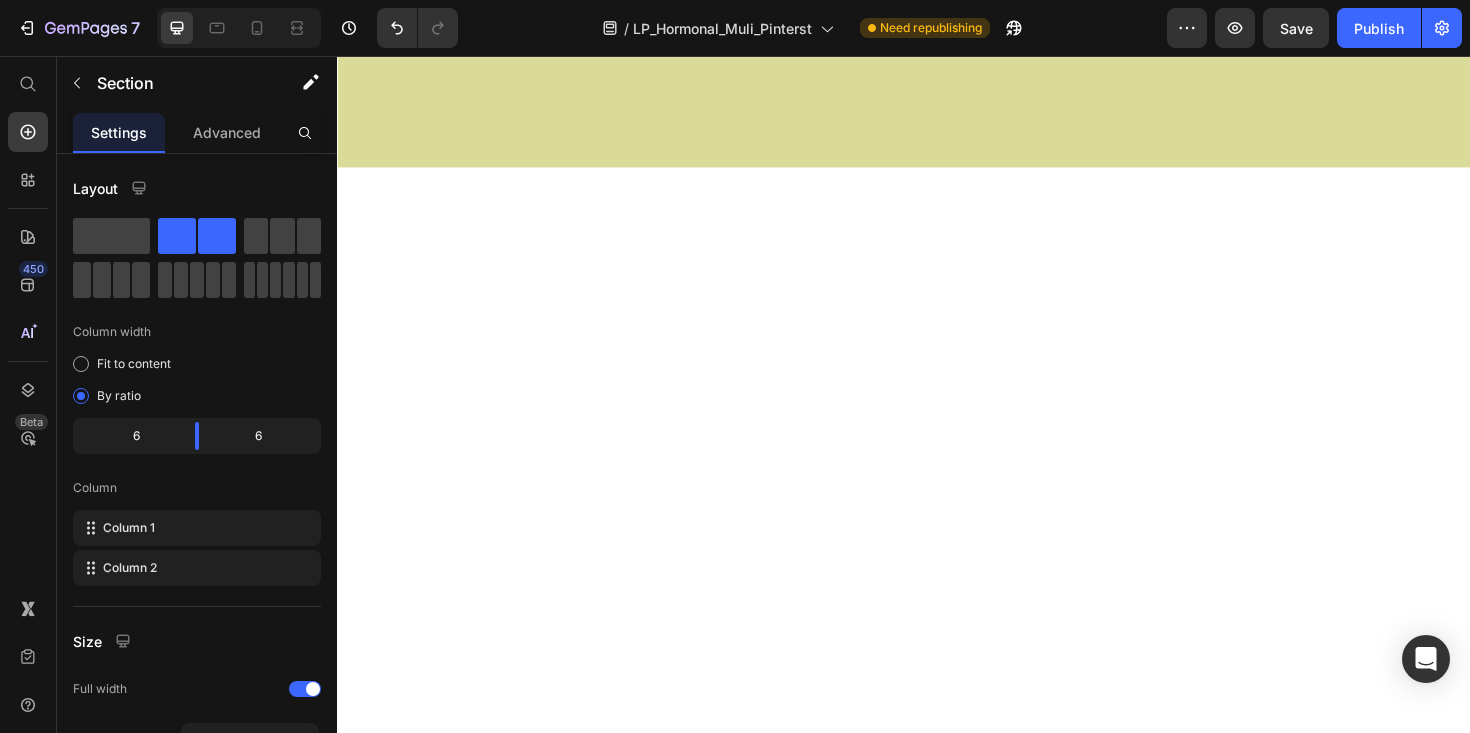 scroll, scrollTop: 5224, scrollLeft: 0, axis: vertical 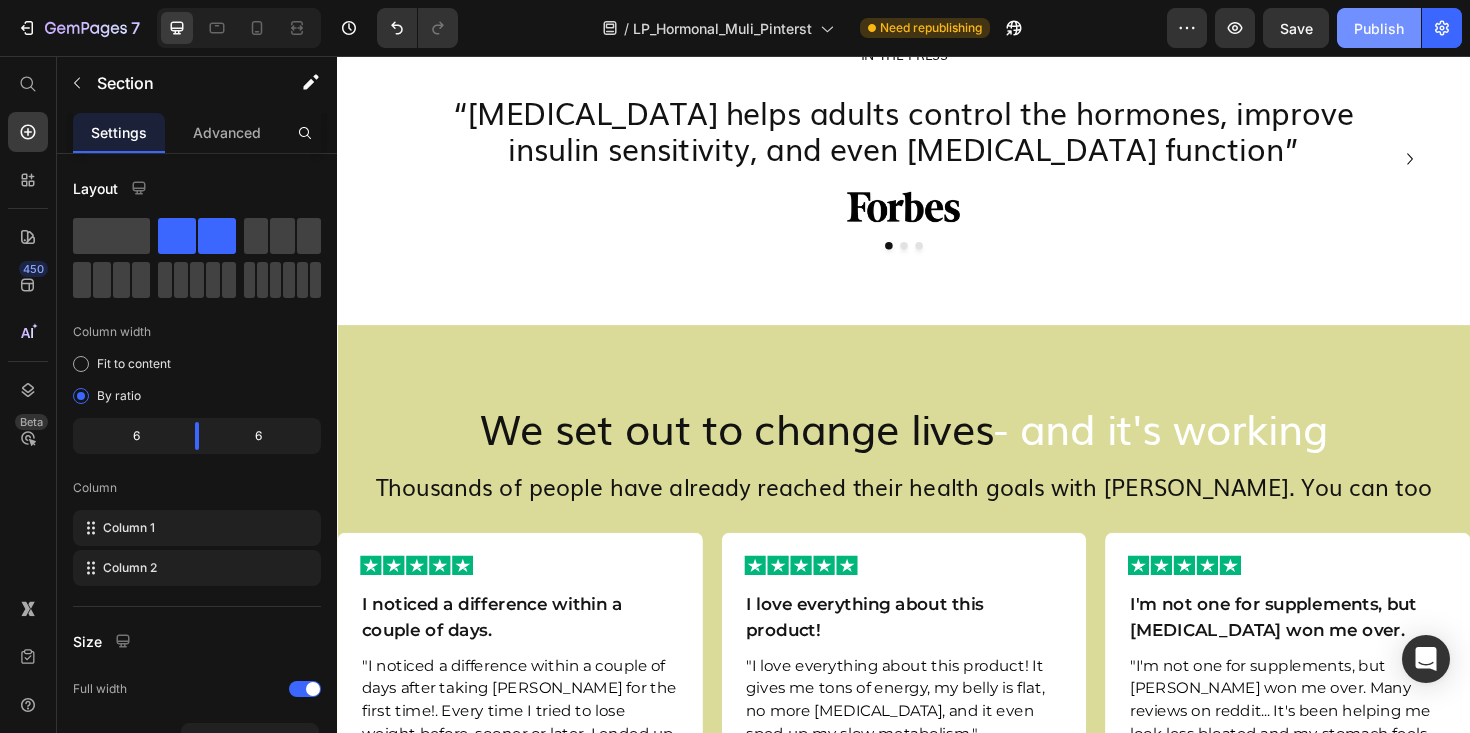 click on "Publish" 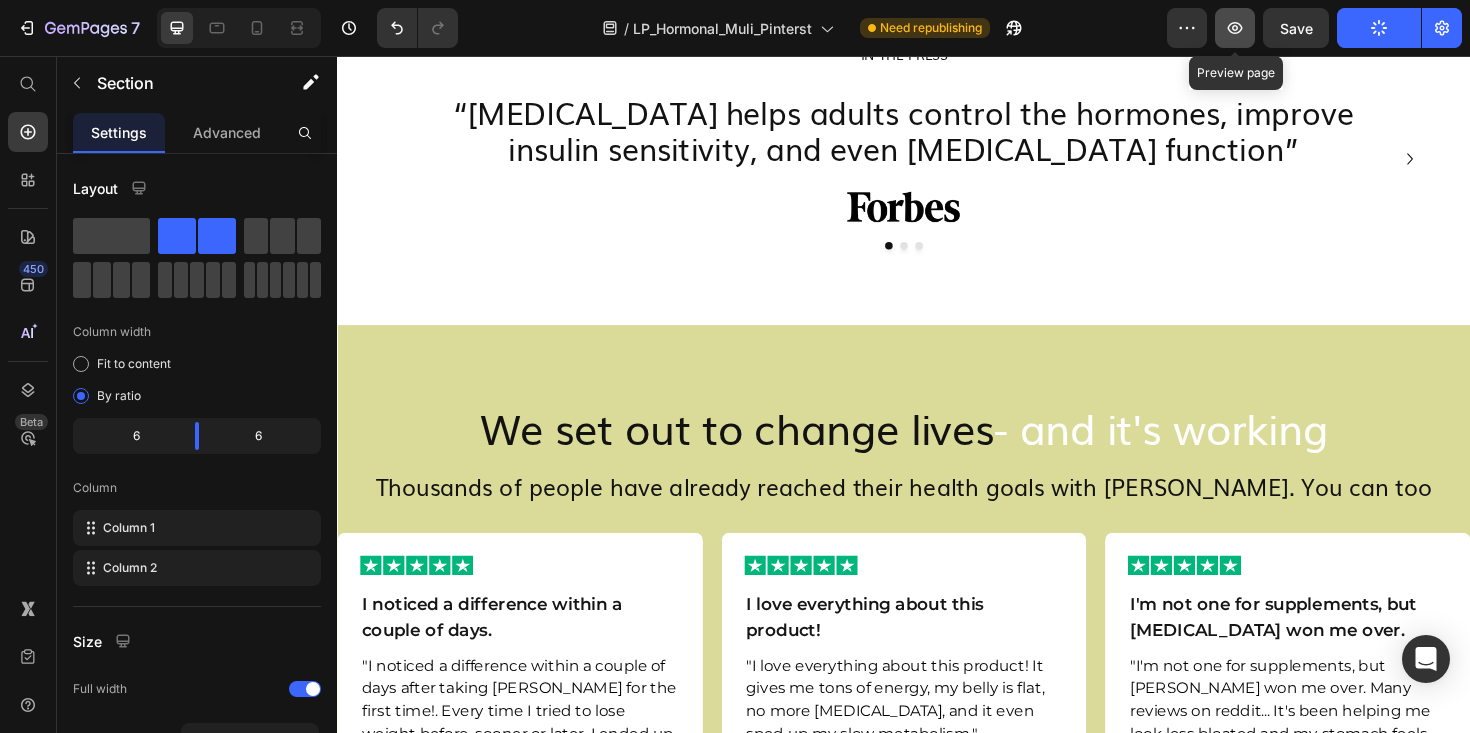 click 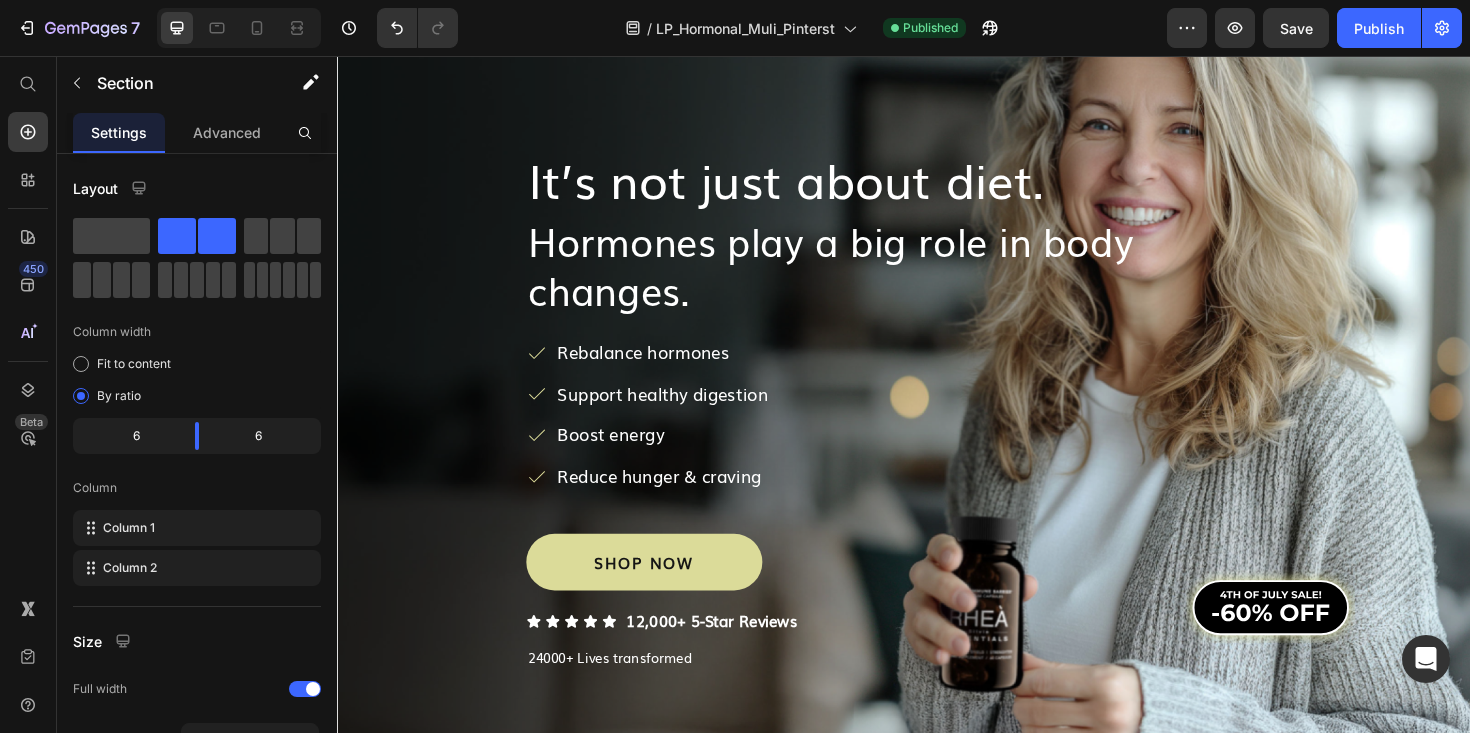 scroll, scrollTop: 0, scrollLeft: 0, axis: both 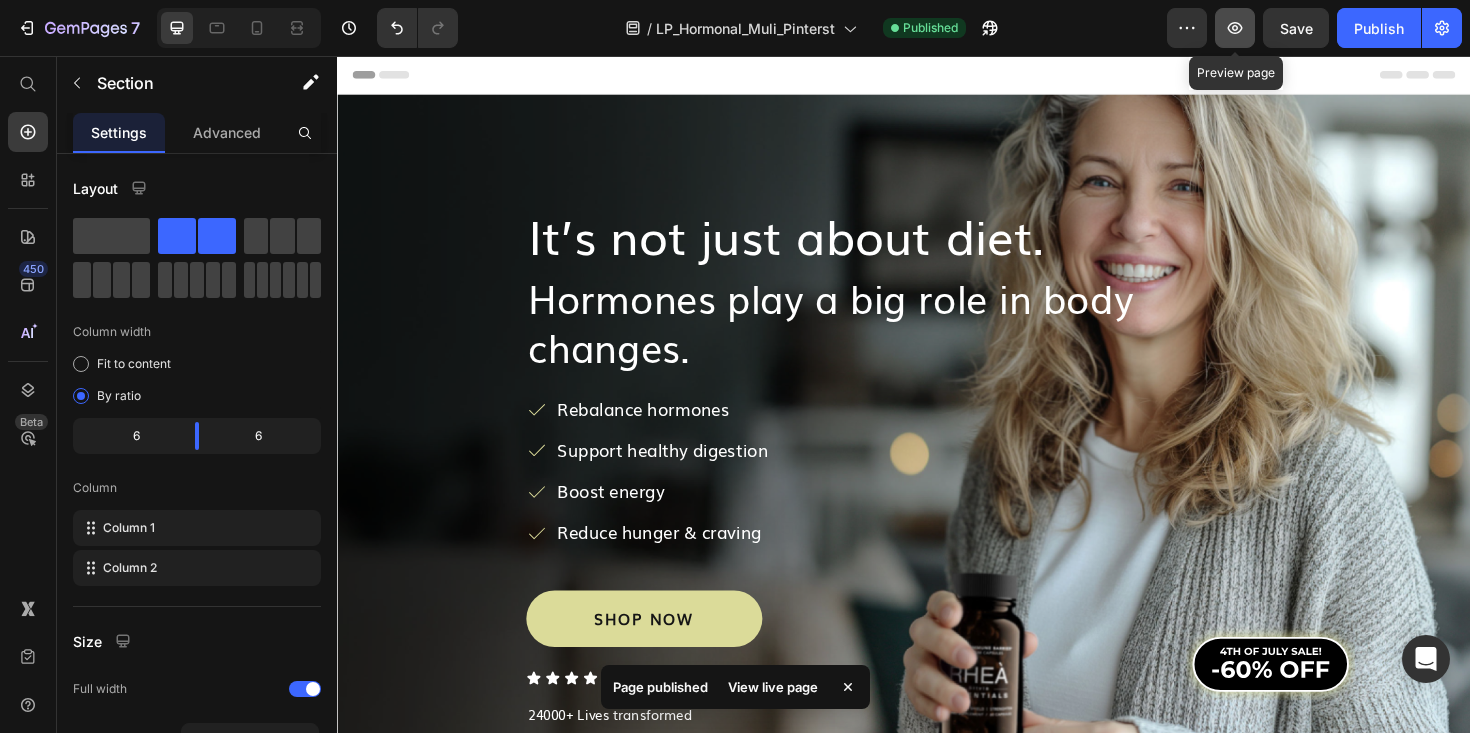 click 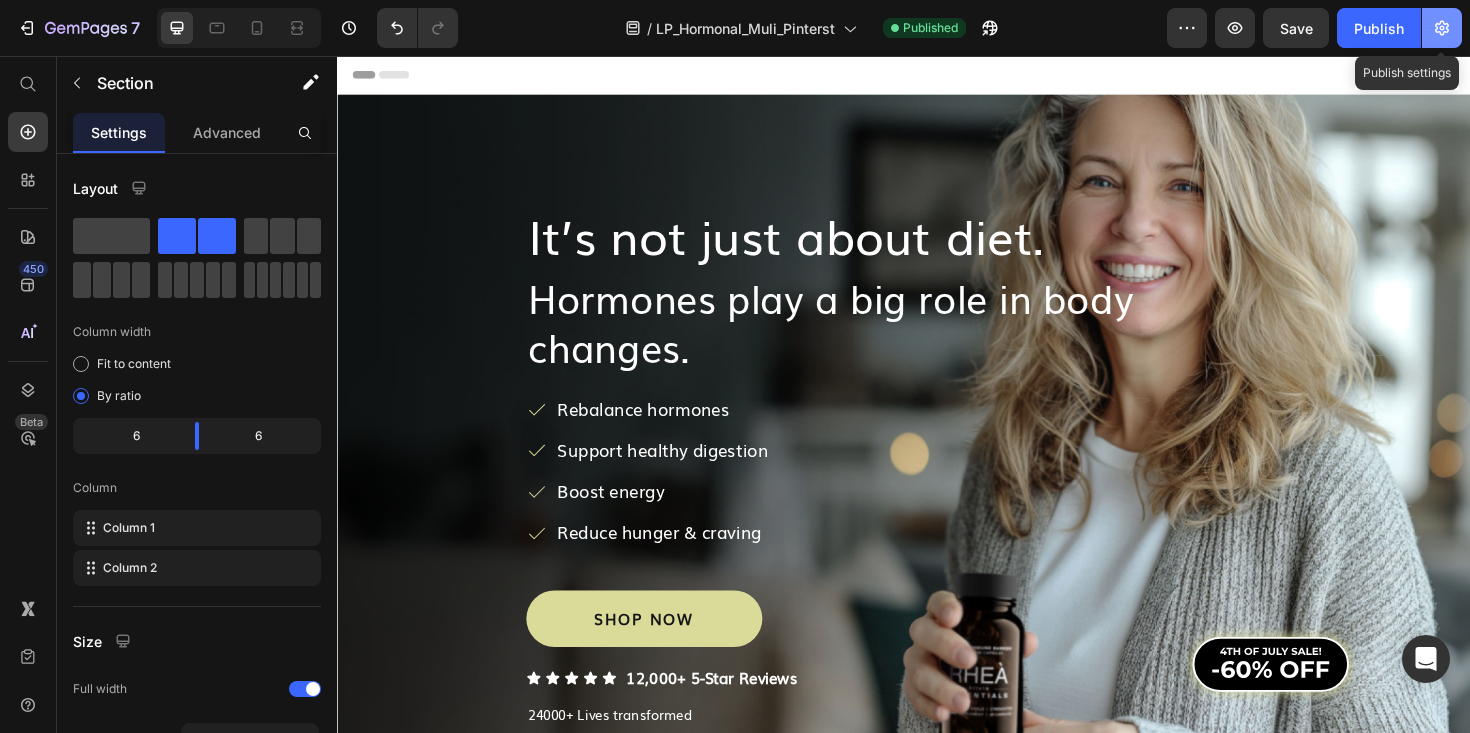 click 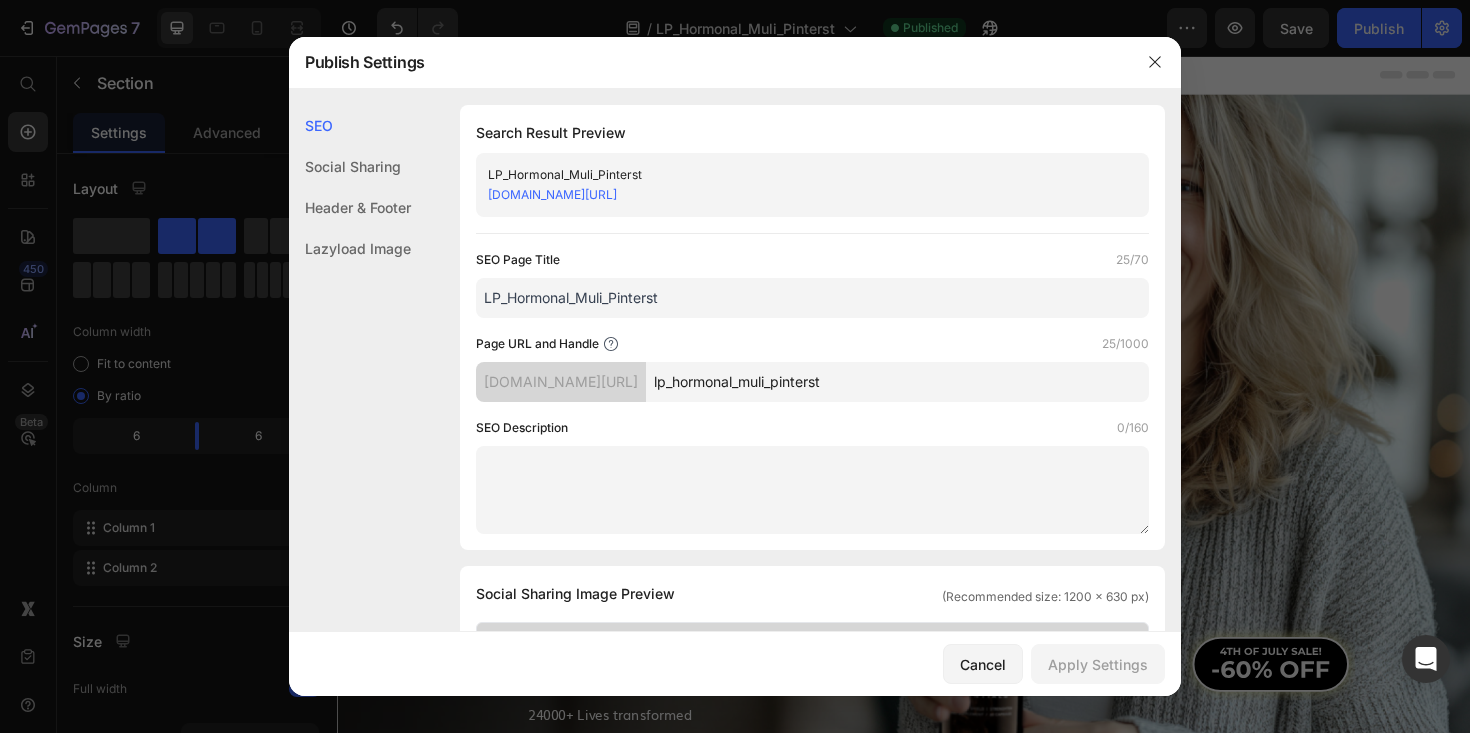 click at bounding box center (735, 366) 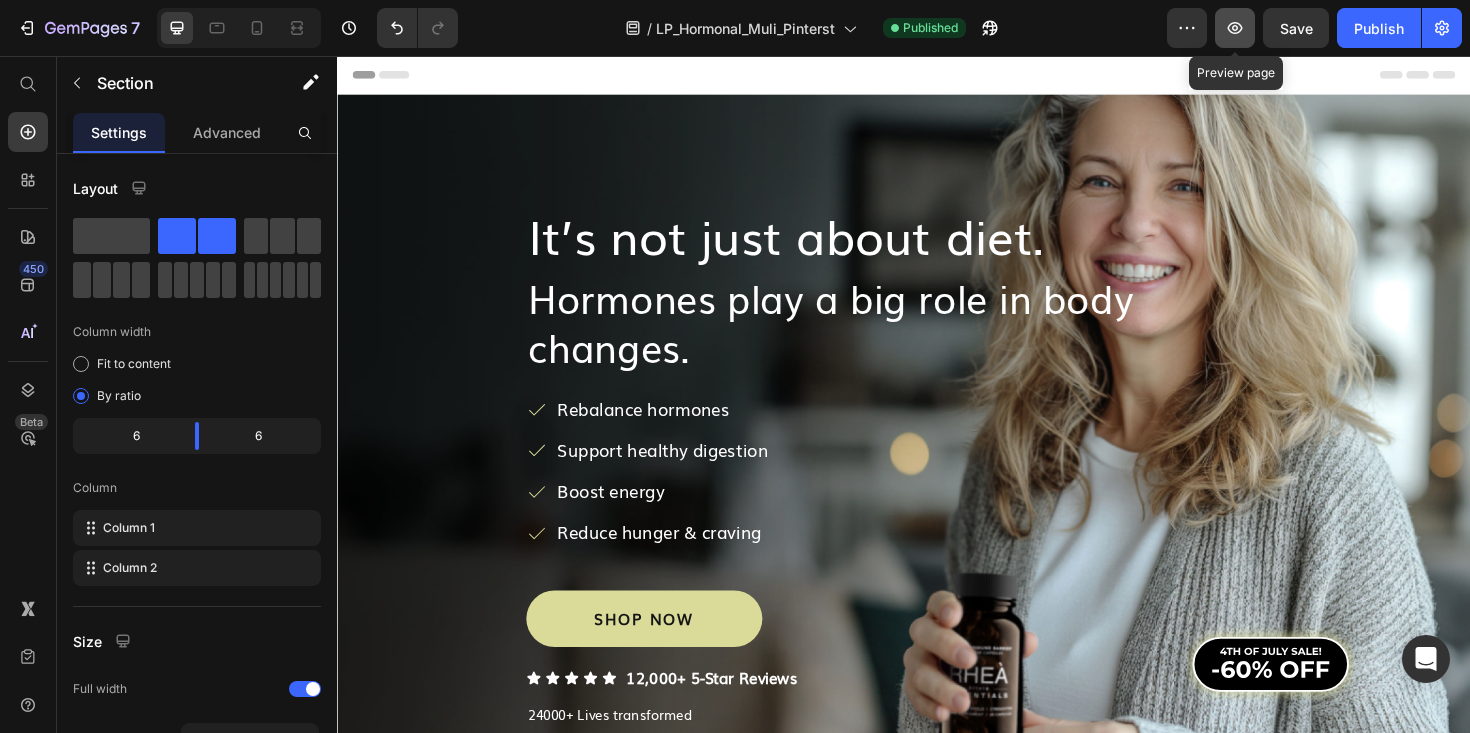 click 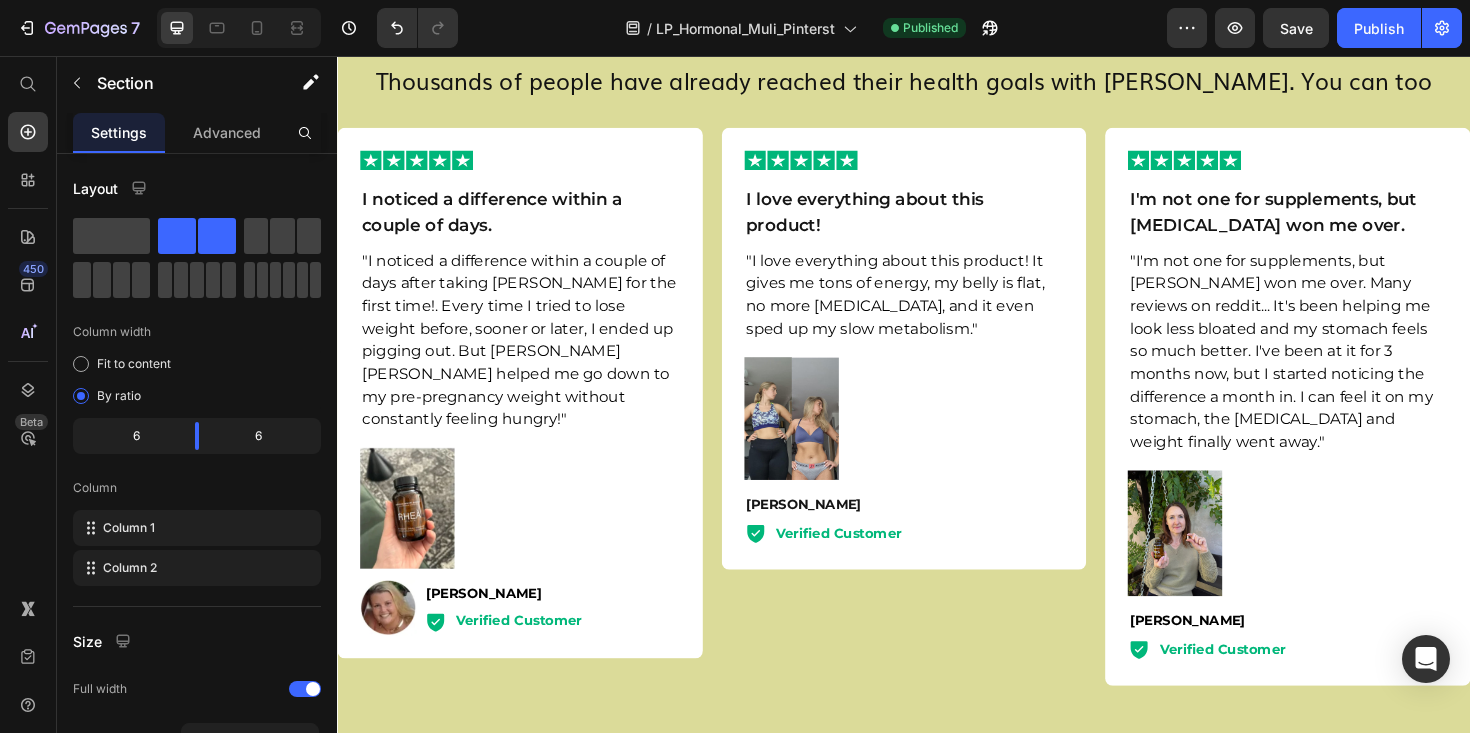 scroll, scrollTop: 4958, scrollLeft: 0, axis: vertical 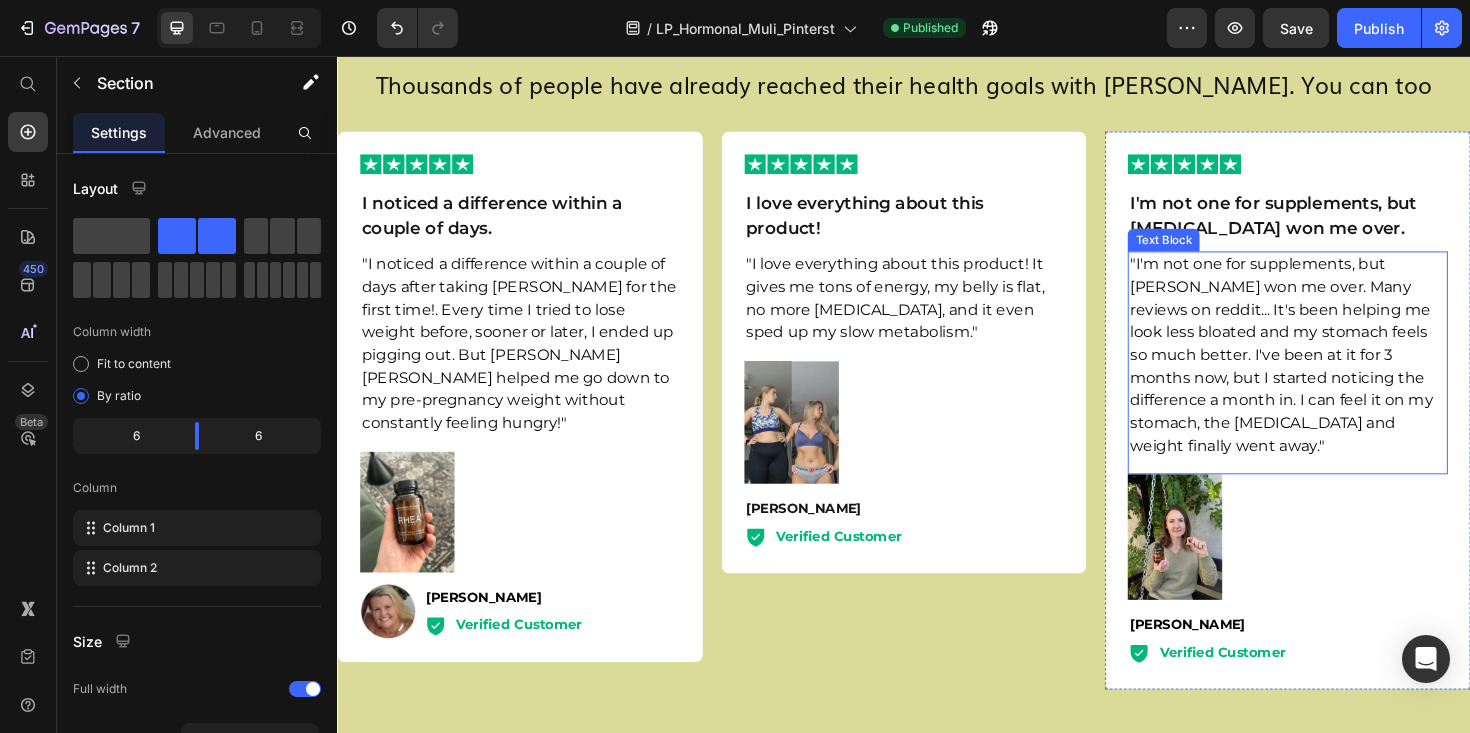 click on ""I'm not one for supplements, but [PERSON_NAME] won me over. Many reviews on reddit... It's been helping me look less bloated and my stomach feels so much better. I've been at it for 3 months now, but I started noticing the difference a month in. I can feel it on my stomach, the [MEDICAL_DATA] and weight finally went away."" at bounding box center (1336, 372) 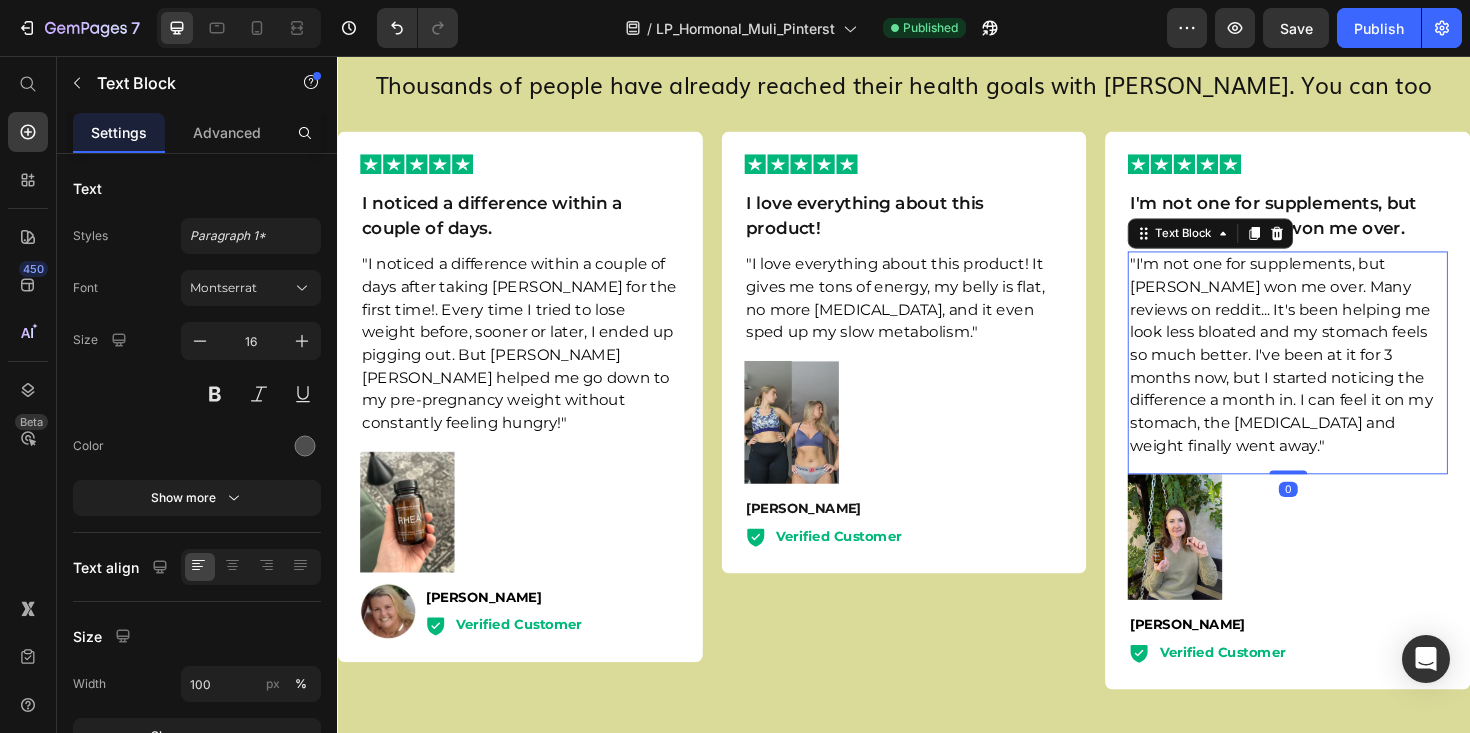 click on ""I'm not one for supplements, but [PERSON_NAME] won me over. Many reviews on reddit... It's been helping me look less bloated and my stomach feels so much better. I've been at it for 3 months now, but I started noticing the difference a month in. I can feel it on my stomach, the [MEDICAL_DATA] and weight finally went away."" at bounding box center (1336, 372) 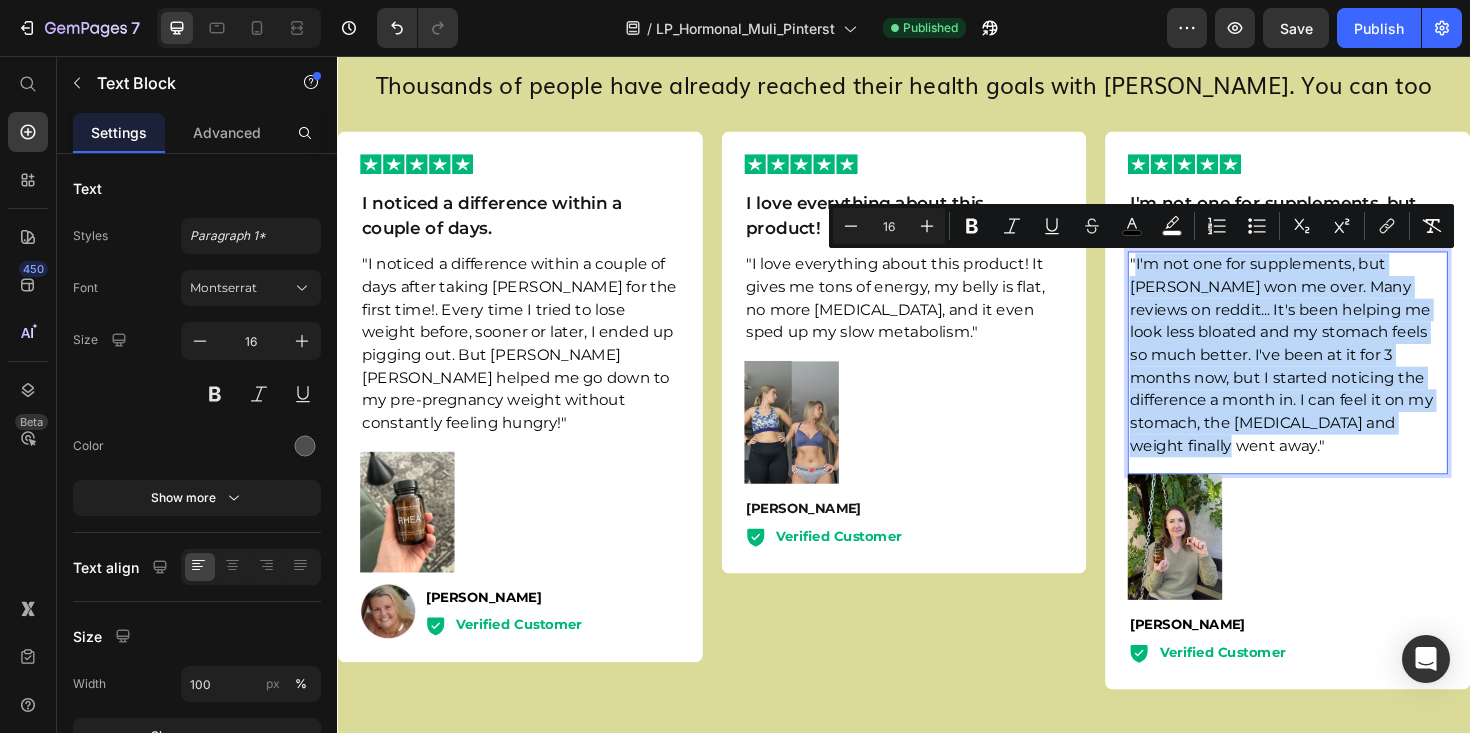 drag, startPoint x: 1377, startPoint y: 449, endPoint x: 1180, endPoint y: 287, distance: 255.0549 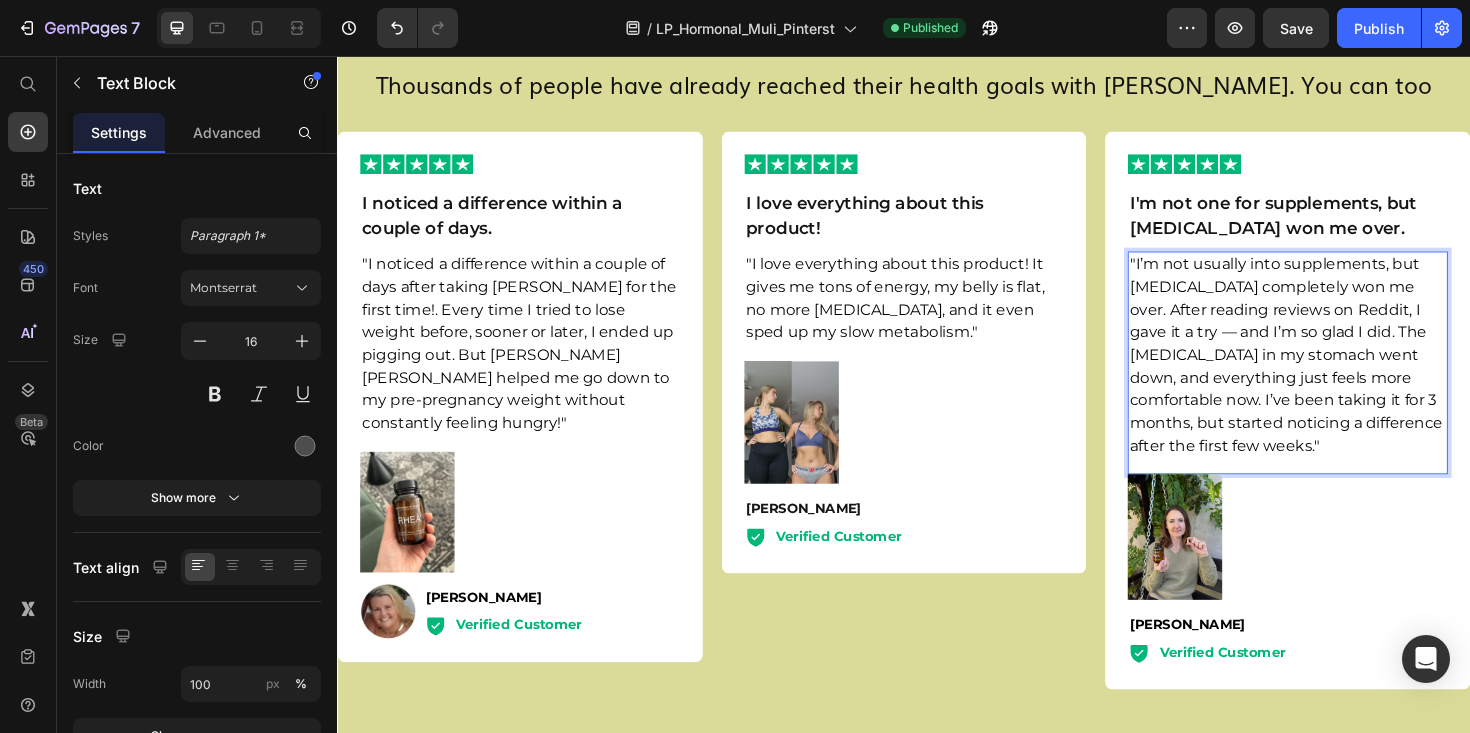 click on ""I’m not usually into supplements, but inositol completely won me over. After reading reviews on Reddit, I gave it a try — and I’m so glad I did. The bloating in my stomach went down, and everything just feels more comfortable now. I’ve been taking it for 3 months, but started noticing a difference after the first few weeks."" at bounding box center (1341, 372) 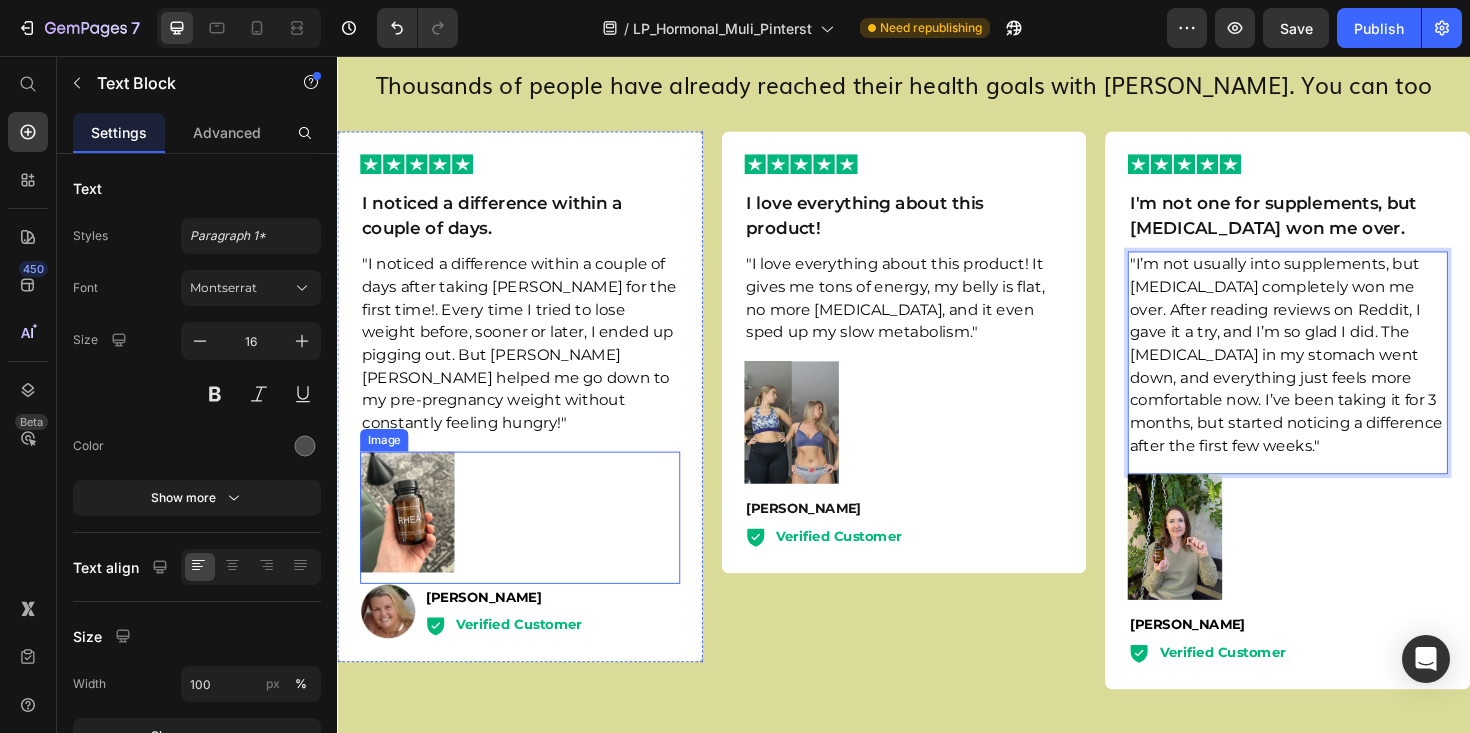 click on ""I noticed a difference within a couple of days after taking [PERSON_NAME] for the first time!. Every time I tried to lose weight before, sooner or later, I ended up pigging out. But [PERSON_NAME] [PERSON_NAME] helped me go down to my pre-pregnancy weight without constantly feeling hungry!"" at bounding box center (529, 360) 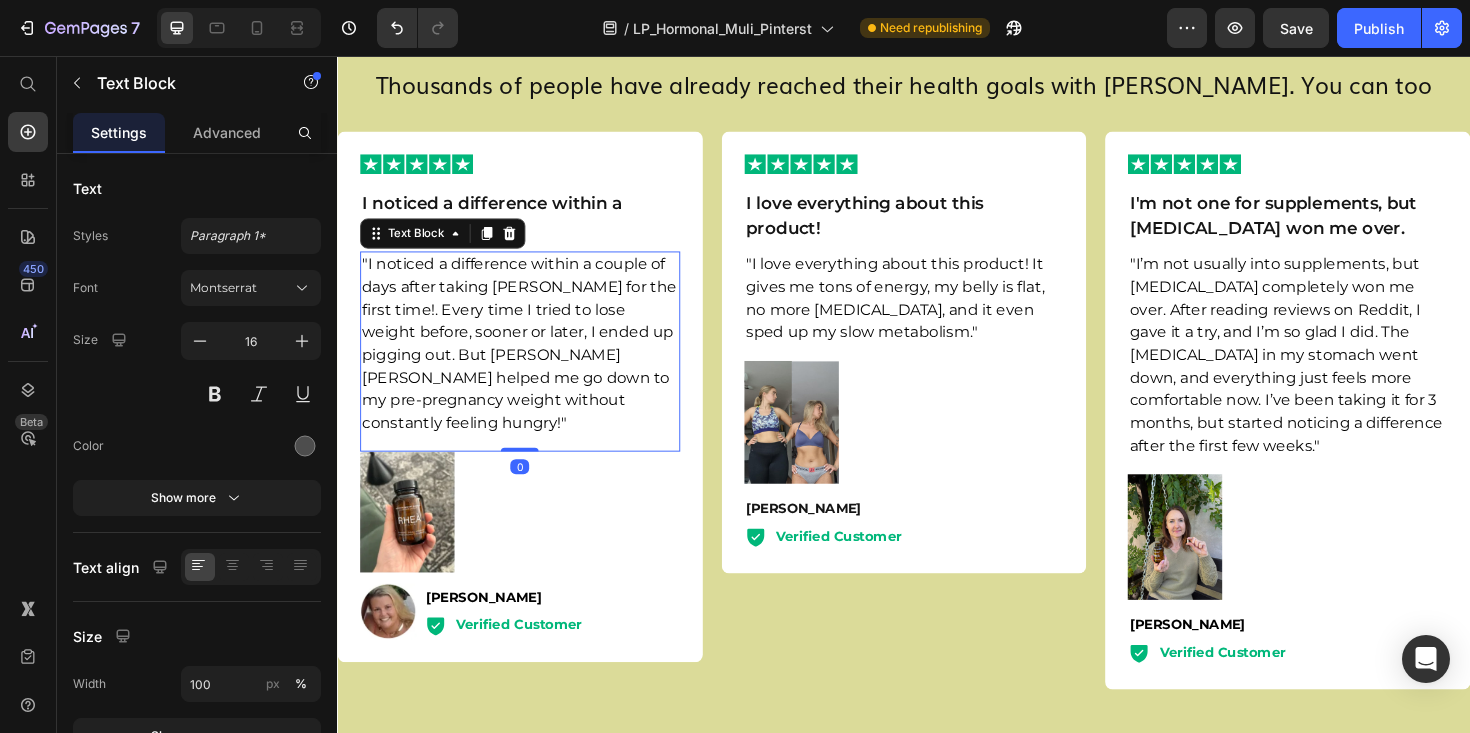 click on ""I noticed a difference within a couple of days after taking [PERSON_NAME] for the first time!. Every time I tried to lose weight before, sooner or later, I ended up pigging out. But [PERSON_NAME] [PERSON_NAME] helped me go down to my pre-pregnancy weight without constantly feeling hungry!"" at bounding box center [530, 361] 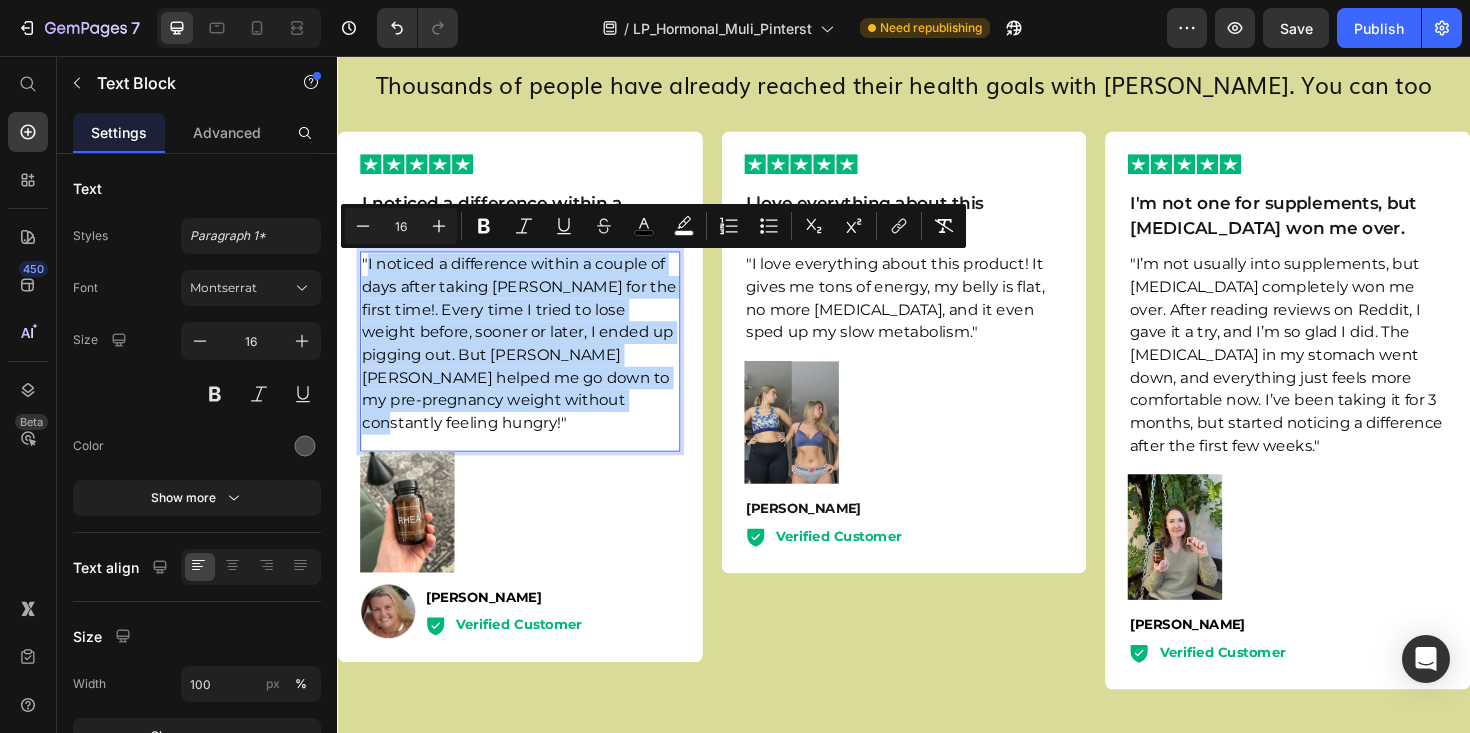 drag, startPoint x: 572, startPoint y: 420, endPoint x: 368, endPoint y: 285, distance: 244.6242 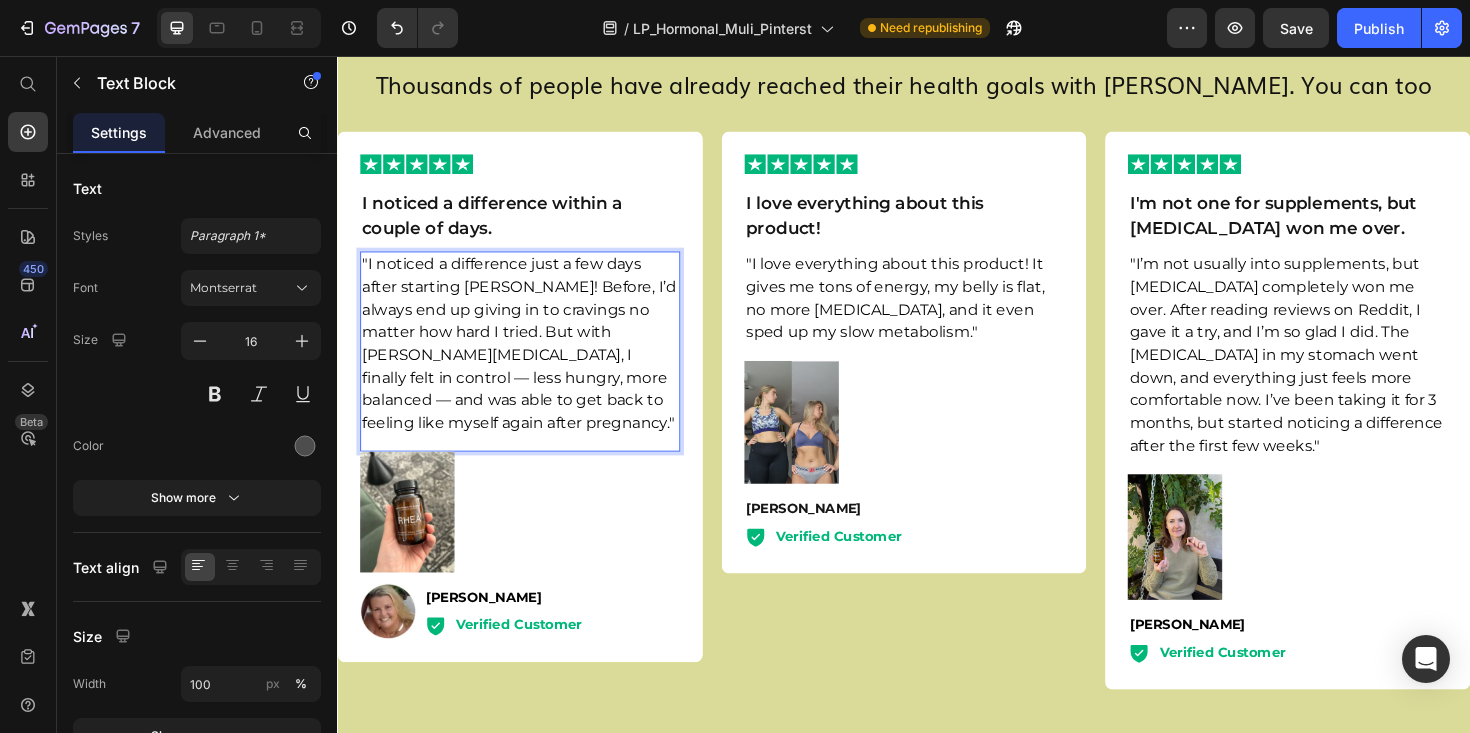 click on ""I noticed a difference just a few days after starting RHEA! Before, I’d always end up giving in to cravings no matter how hard I tried. But with RHEA Inositol, I finally felt in control — less hungry, more balanced — and was able to get back to feeling like myself again after pregnancy."" at bounding box center (529, 360) 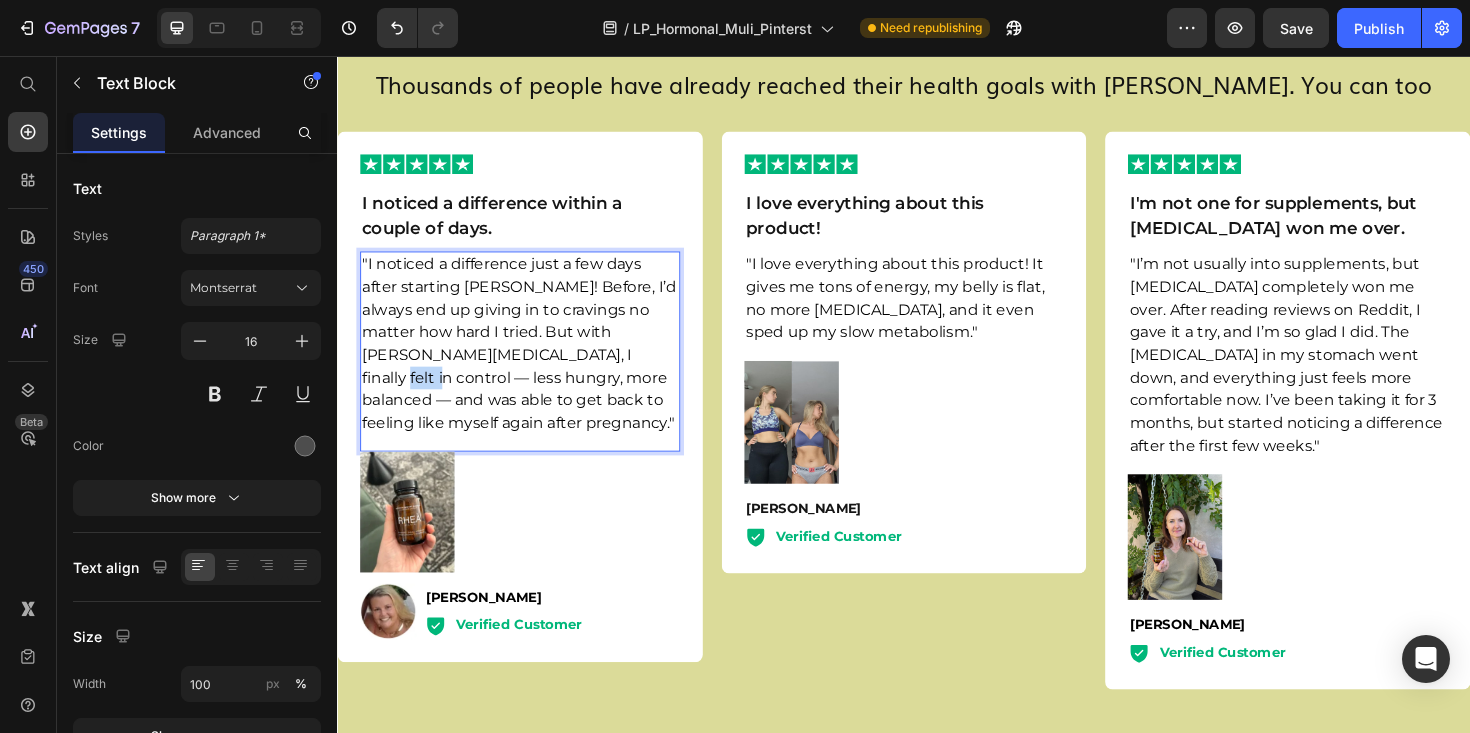 click on ""I noticed a difference just a few days after starting RHEA! Before, I’d always end up giving in to cravings no matter how hard I tried. But with RHEA Inositol, I finally felt in control — less hungry, more balanced — and was able to get back to feeling like myself again after pregnancy."" at bounding box center (529, 360) 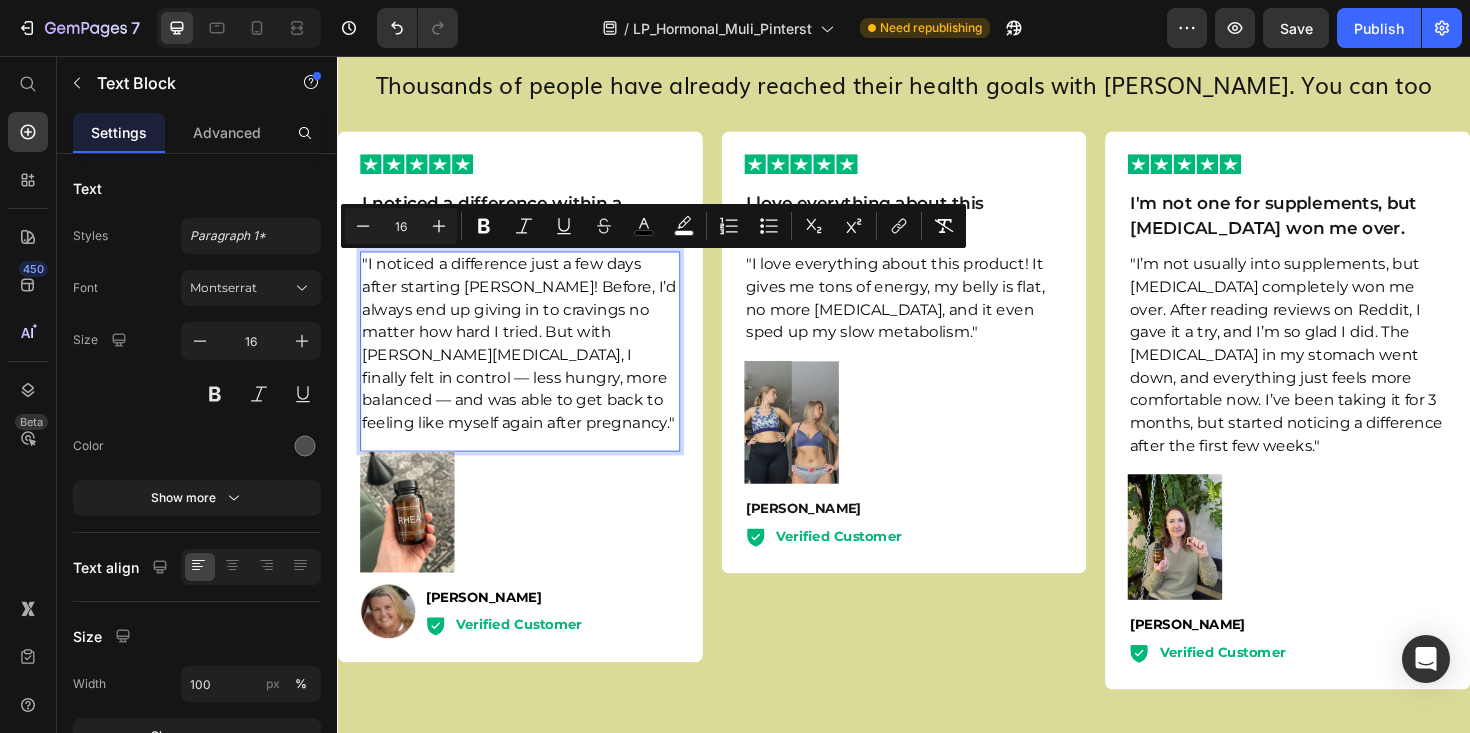 click on ""I noticed a difference just a few days after starting RHEA! Before, I’d always end up giving in to cravings no matter how hard I tried. But with RHEA Inositol, I finally felt in control — less hungry, more balanced — and was able to get back to feeling like myself again after pregnancy."" at bounding box center [530, 361] 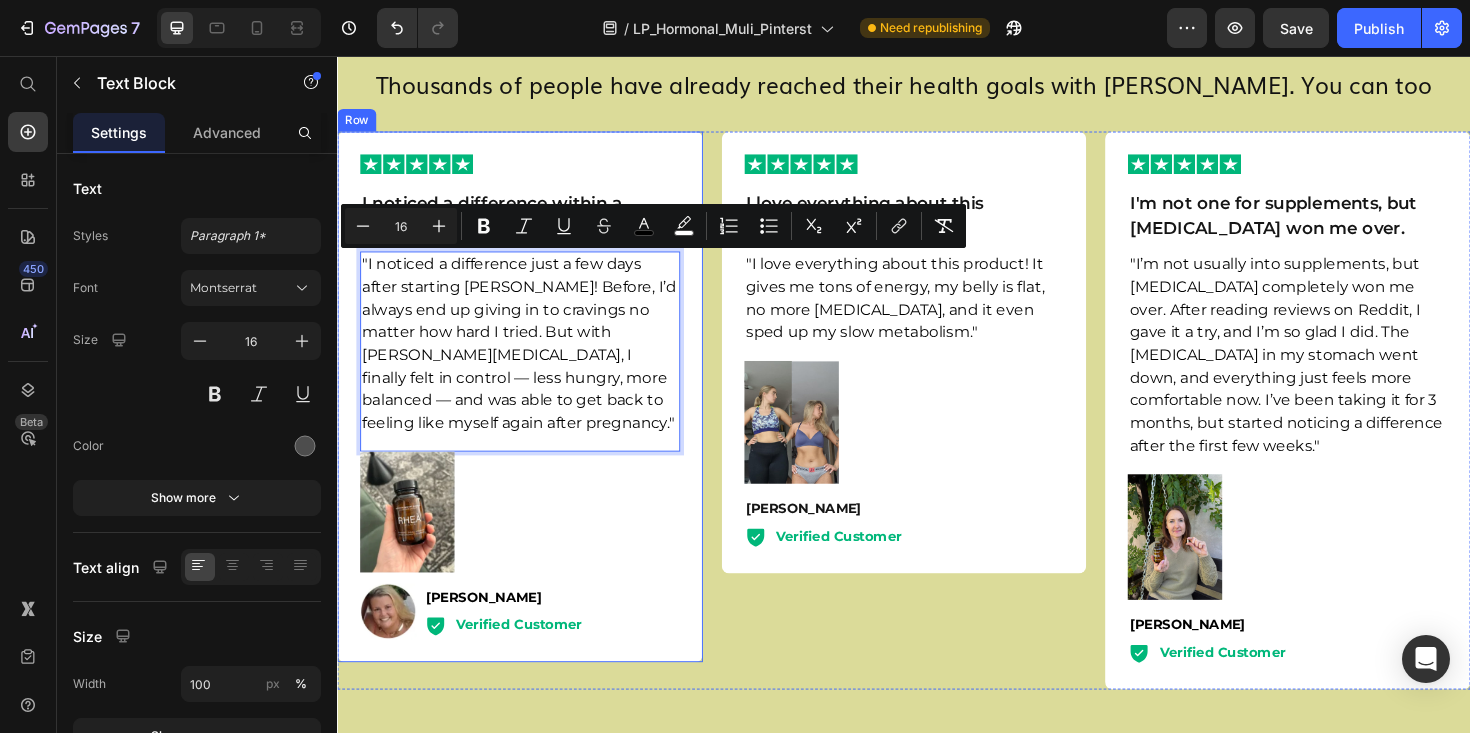click on ""I noticed a difference just a few days after starting RHEA! Before, I’d always end up giving in to cravings no matter how hard I tried. But with RHEA Inositol, I finally felt in control — less hungry, more balanced — and was able to get back to feeling like myself again after pregnancy."" at bounding box center (529, 360) 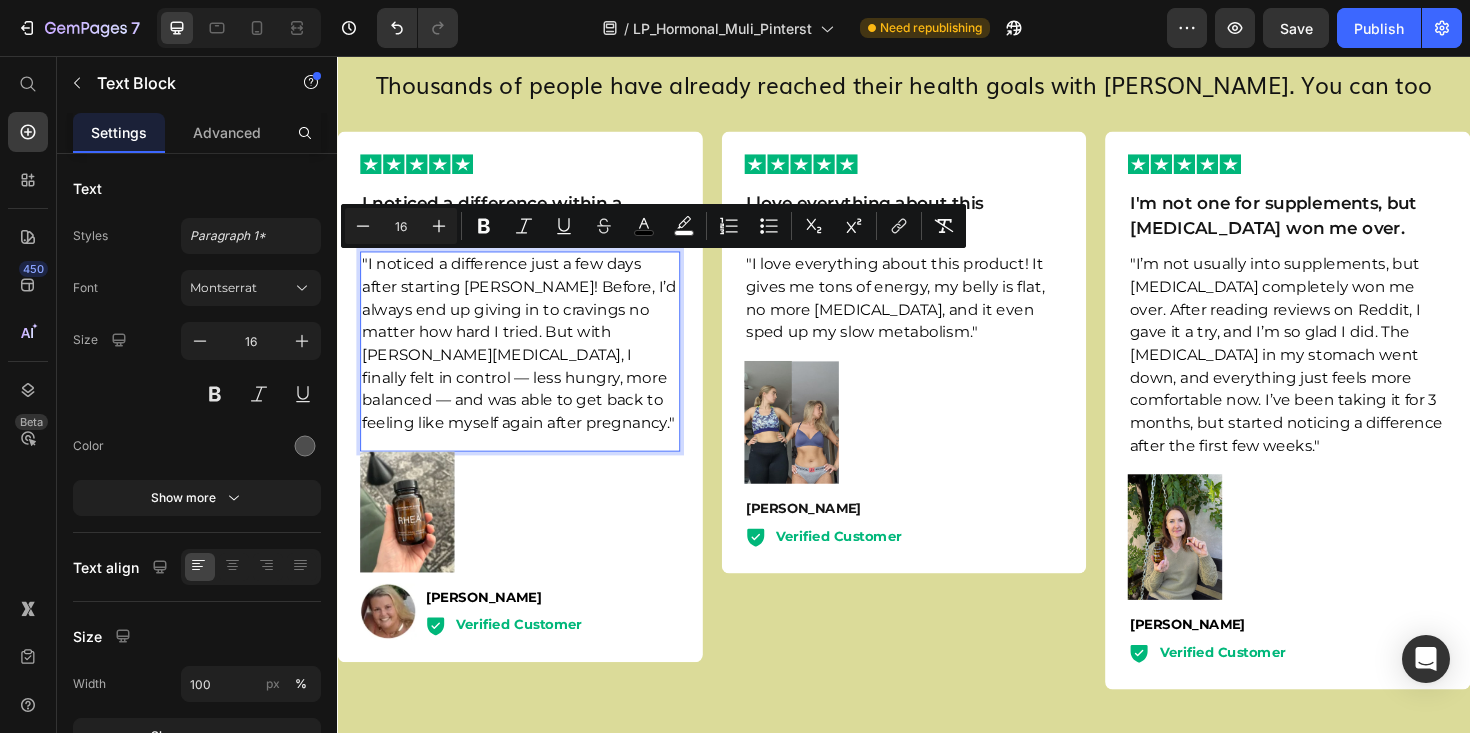 click on ""I noticed a difference just a few days after starting RHEA! Before, I’d always end up giving in to cravings no matter how hard I tried. But with RHEA Inositol, I finally felt in control — less hungry, more balanced — and was able to get back to feeling like myself again after pregnancy."" at bounding box center [529, 360] 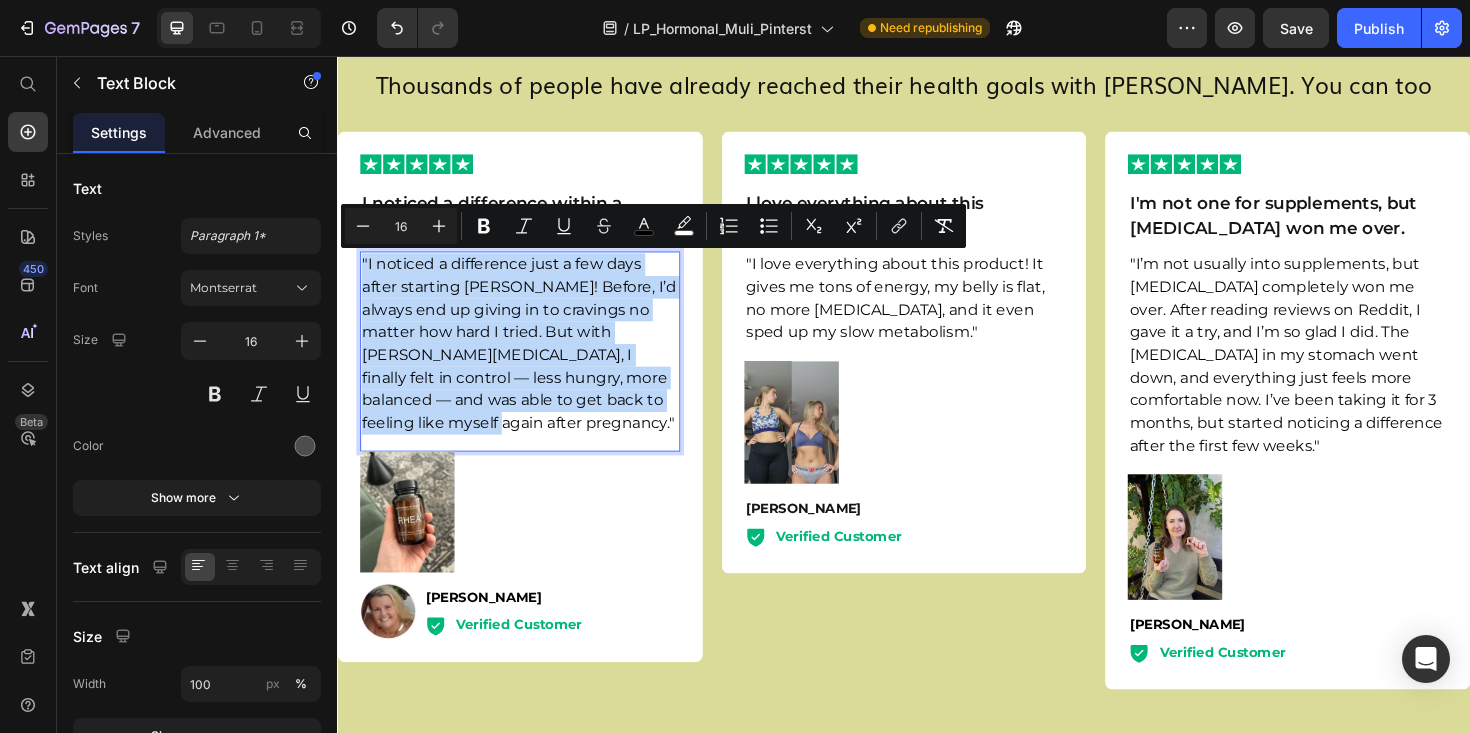 click on ""I noticed a difference just a few days after starting RHEA! Before, I’d always end up giving in to cravings no matter how hard I tried. But with RHEA Inositol, I finally felt in control — less hungry, more balanced — and was able to get back to feeling like myself again after pregnancy."" at bounding box center (529, 360) 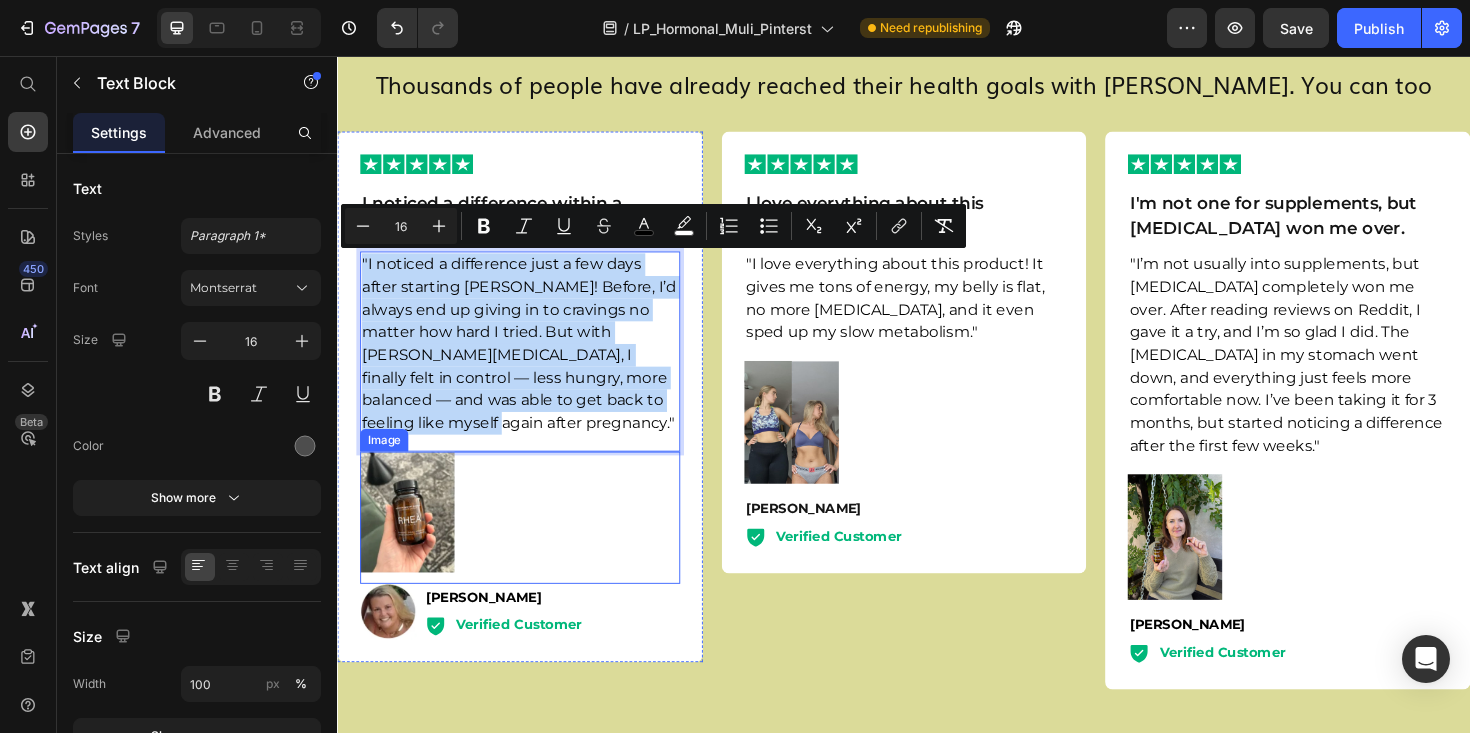 click at bounding box center (530, 544) 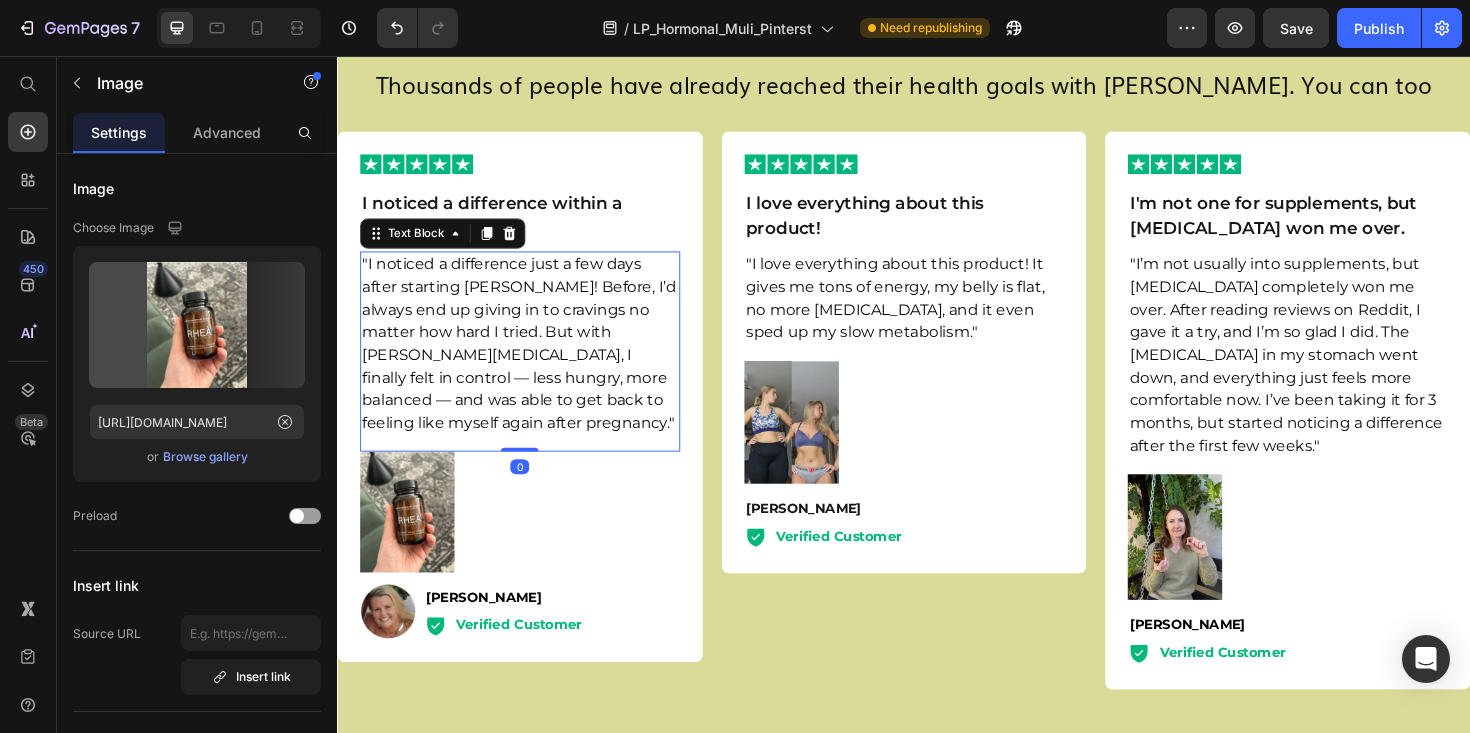 click on ""I noticed a difference just a few days after starting RHEA! Before, I’d always end up giving in to cravings no matter how hard I tried. But with RHEA Inositol, I finally felt in control — less hungry, more balanced — and was able to get back to feeling like myself again after pregnancy."" at bounding box center (529, 360) 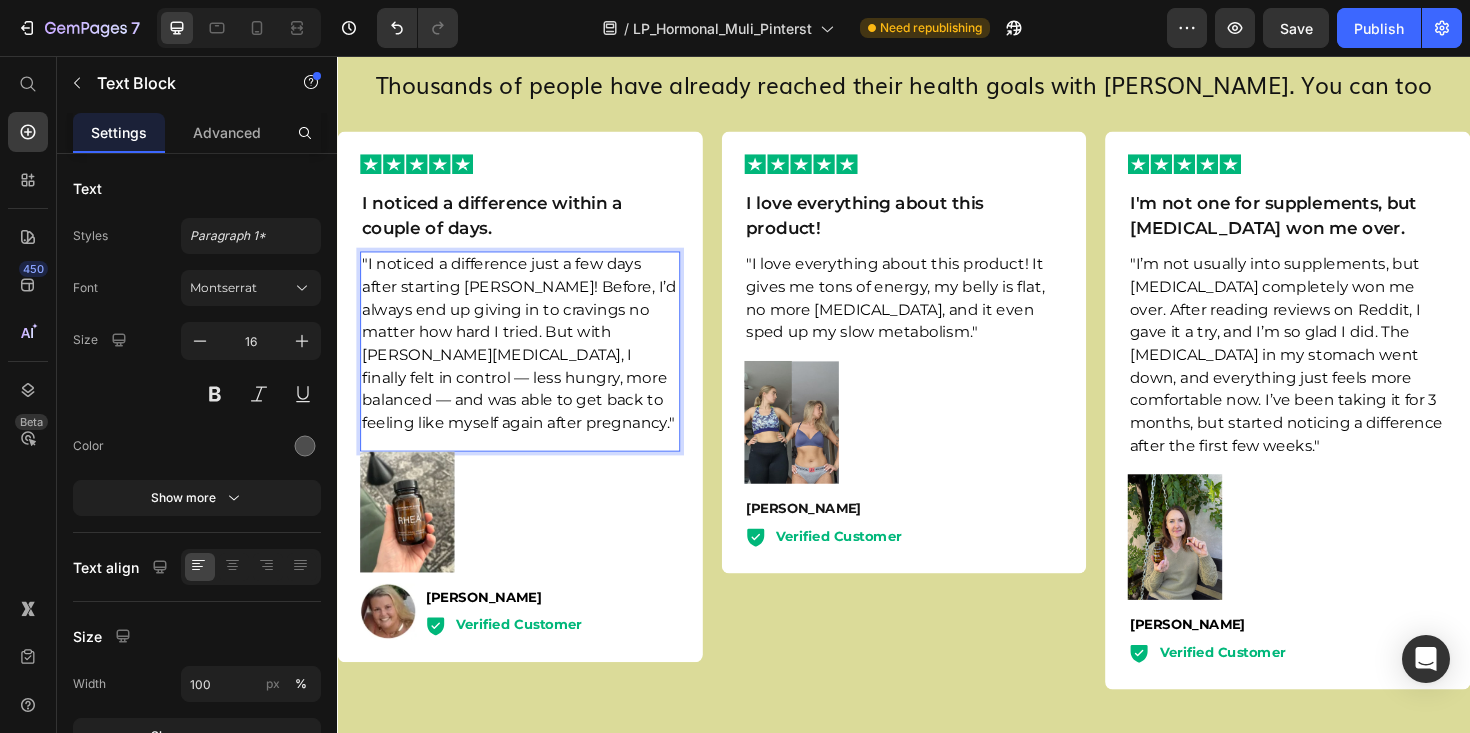 click on ""I noticed a difference just a few days after starting RHEA! Before, I’d always end up giving in to cravings no matter how hard I tried. But with RHEA Inositol, I finally felt in control — less hungry, more balanced — and was able to get back to feeling like myself again after pregnancy."" at bounding box center [529, 360] 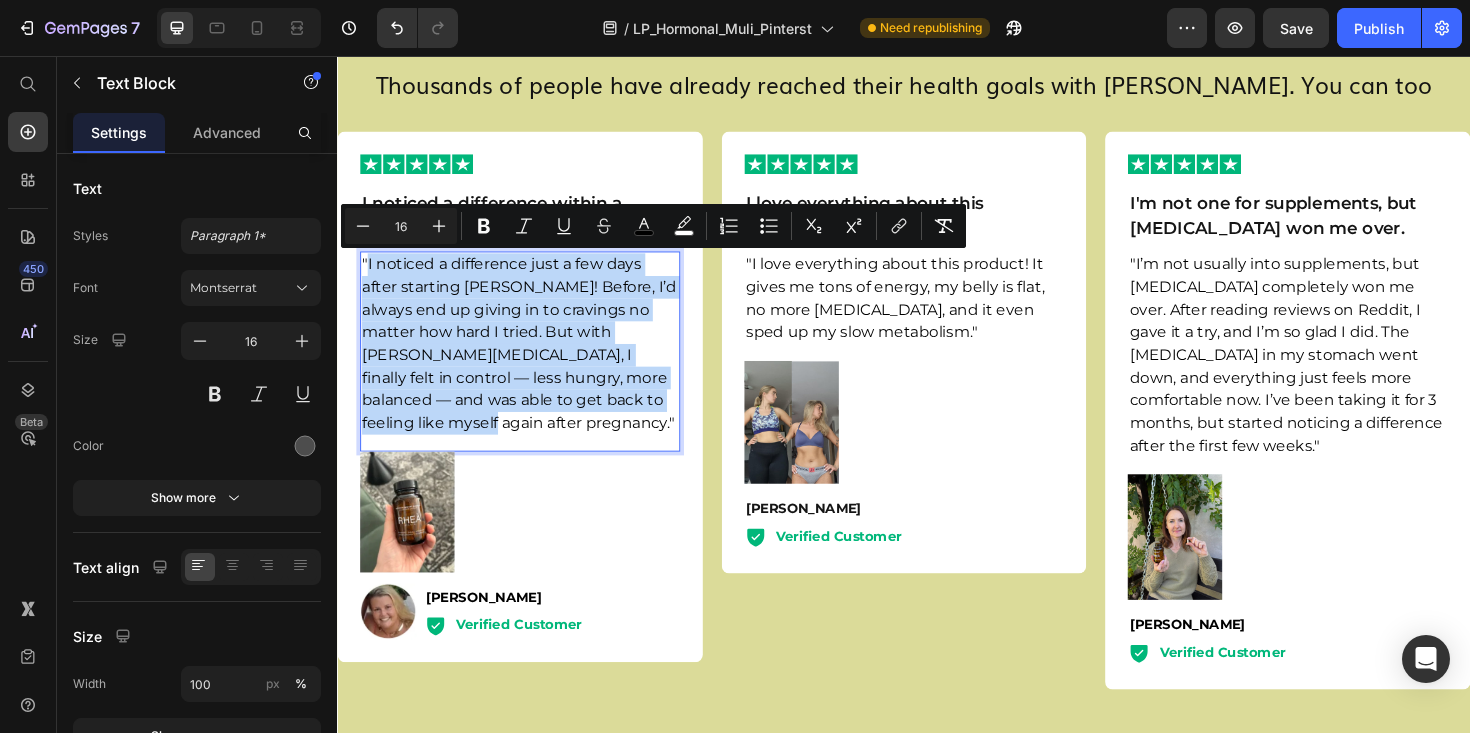 drag, startPoint x: 690, startPoint y: 424, endPoint x: 369, endPoint y: 287, distance: 349.0129 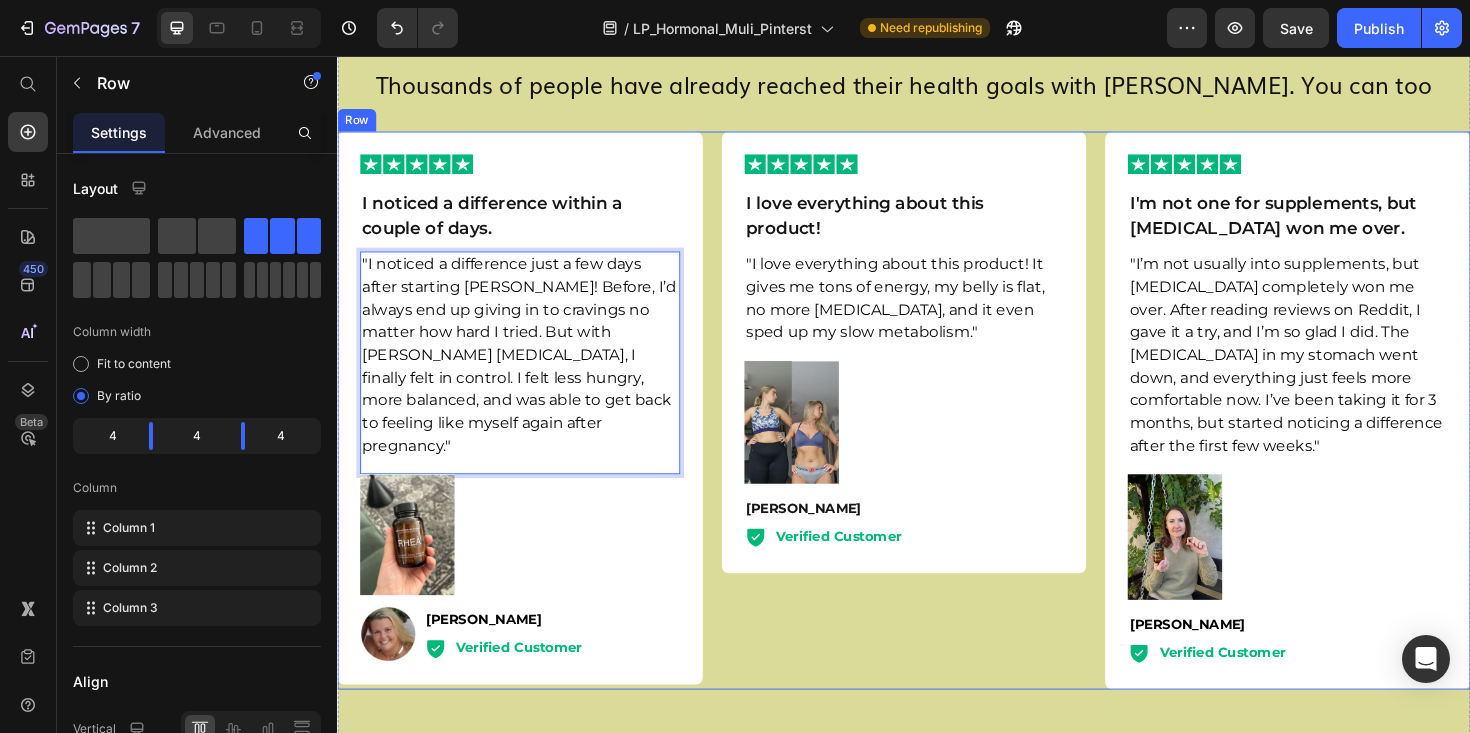 click on "Image I love everything about this product! Text Block "I love everything about this product! It gives me tons of energy, my belly is flat, no more stomach inflammation, and it even sped up my slow metabolism." Text Block Image Patricia M. Text Block
Icon Verified Customer Text Block Row Row" at bounding box center [937, 431] 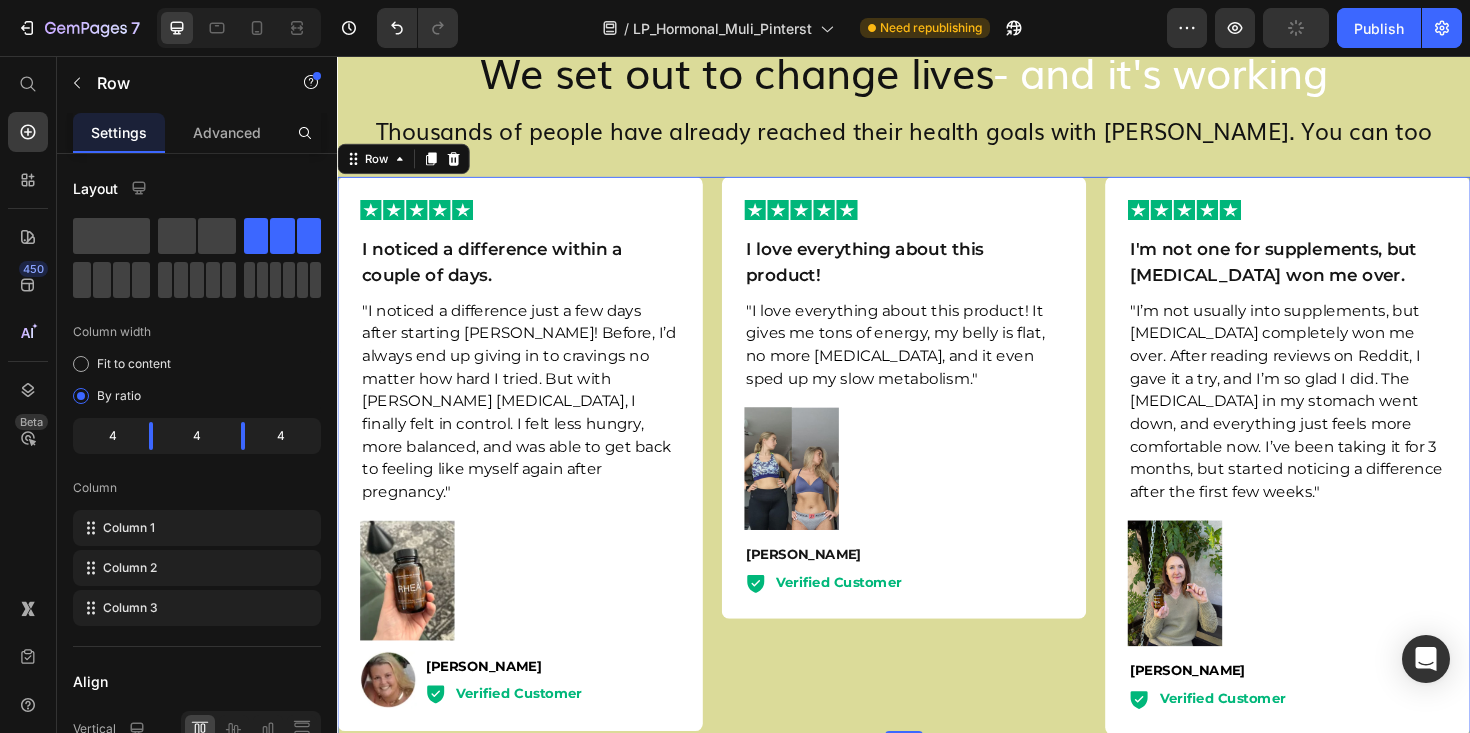 scroll, scrollTop: 4773, scrollLeft: 0, axis: vertical 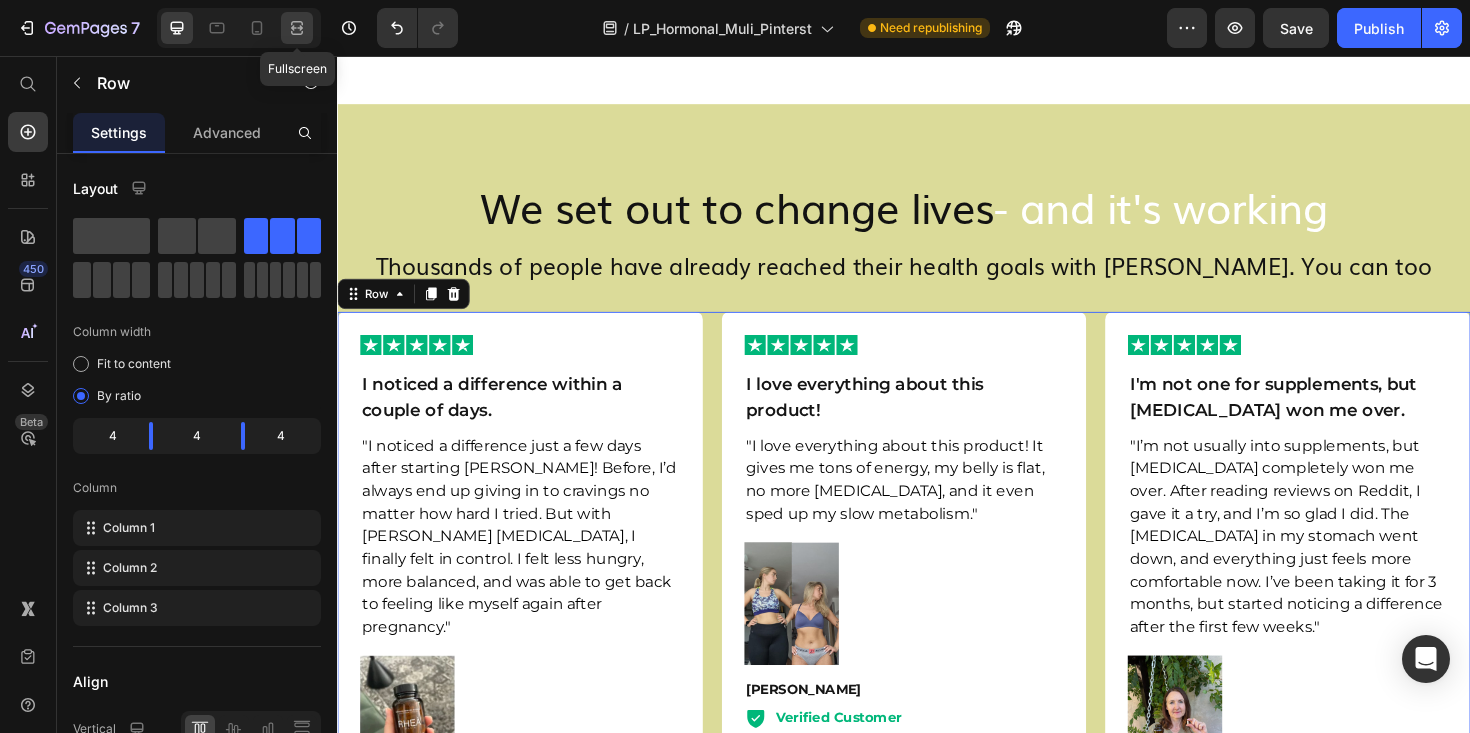 click 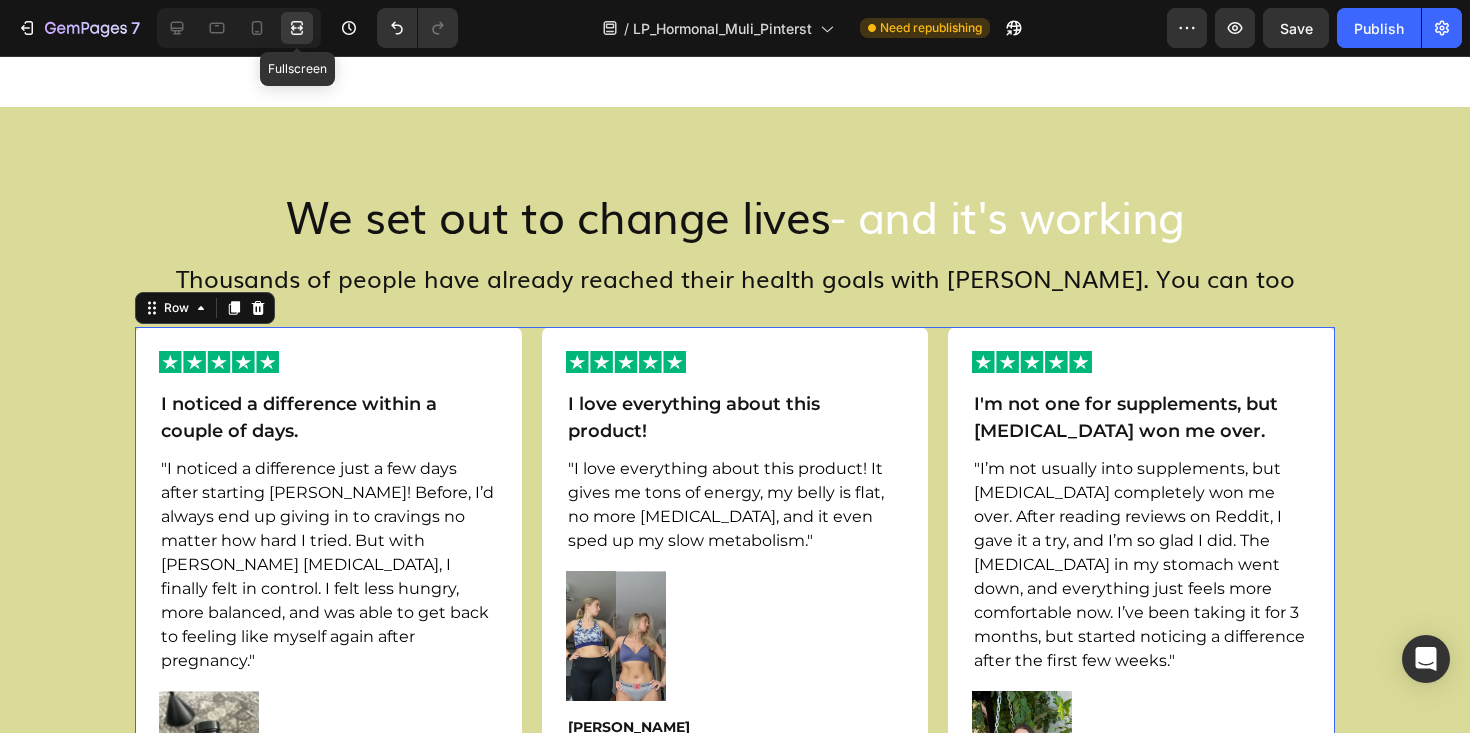 click on "Fullscreen" at bounding box center (239, 28) 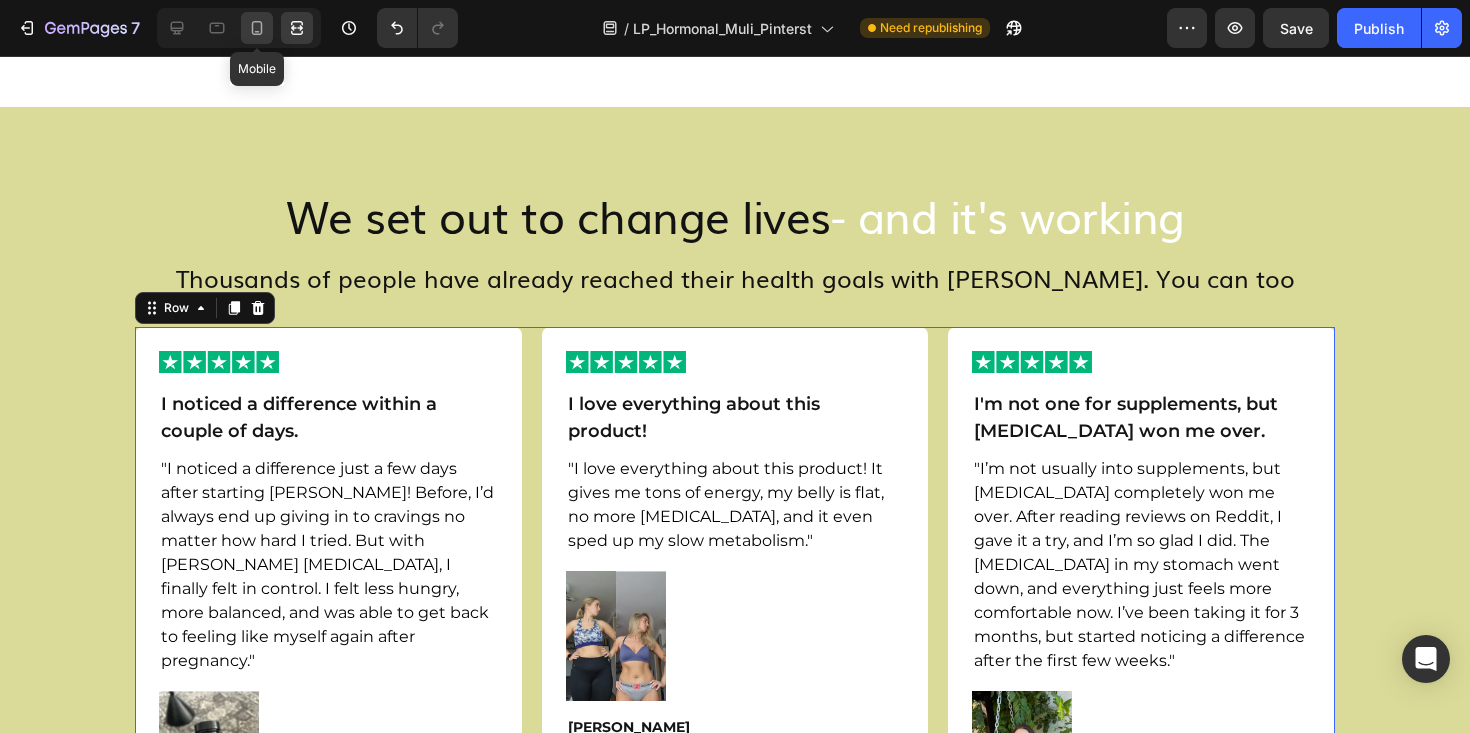click 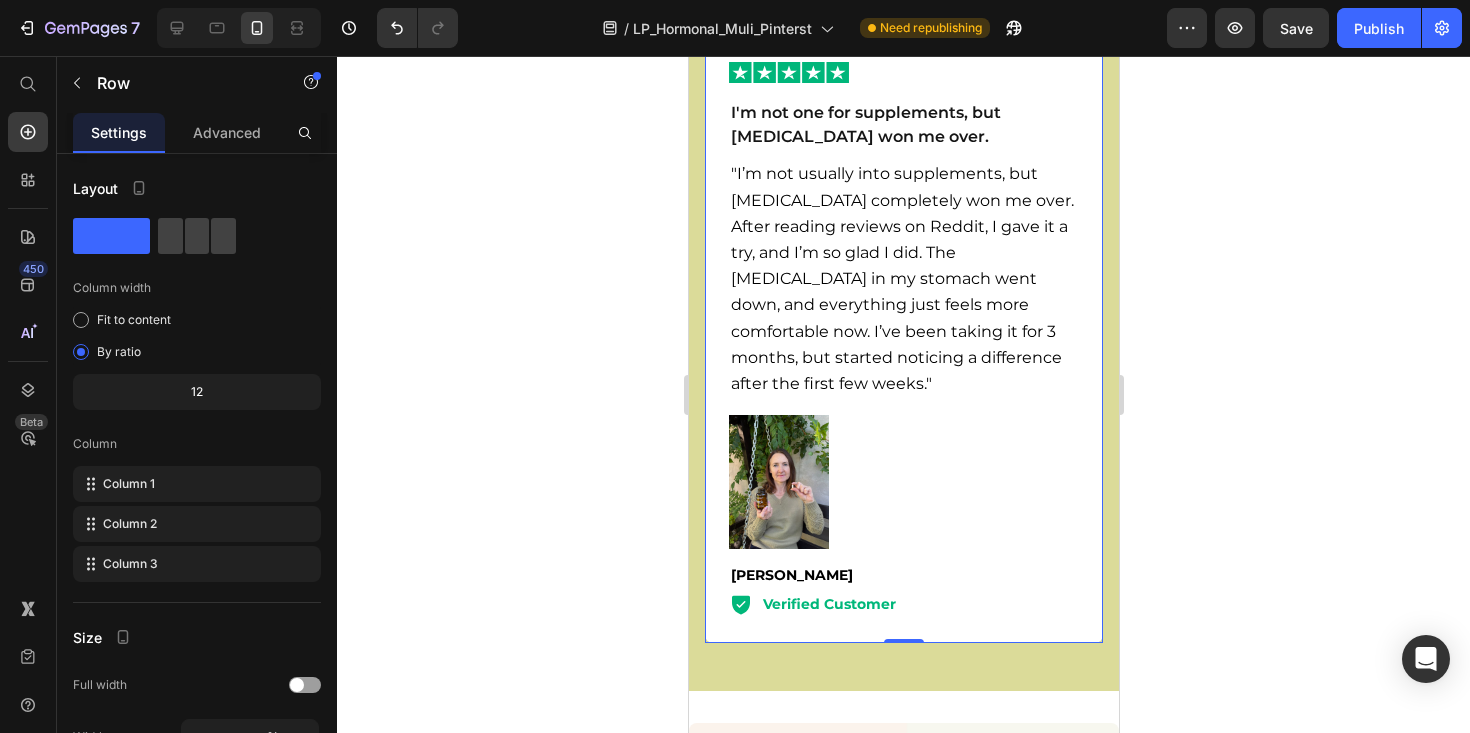 scroll, scrollTop: 6073, scrollLeft: 0, axis: vertical 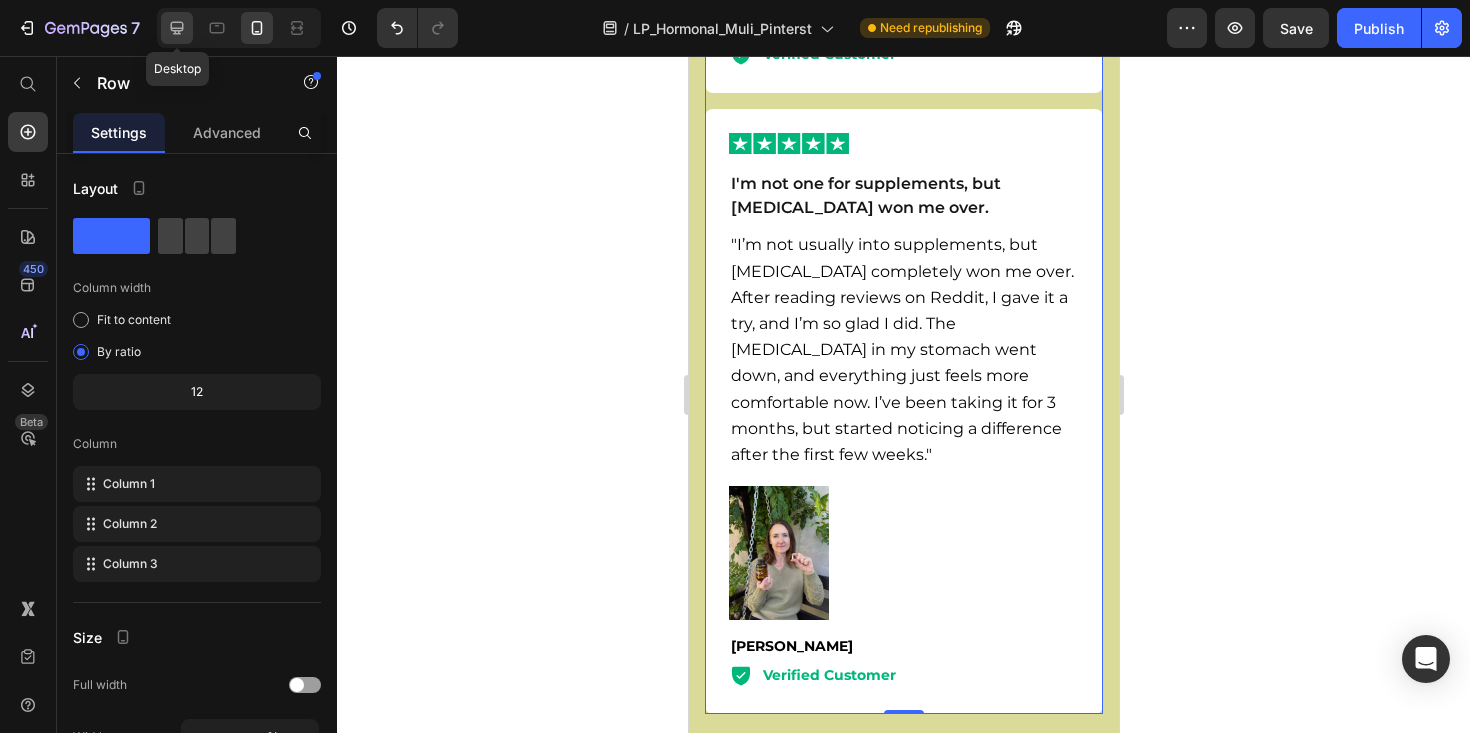 click 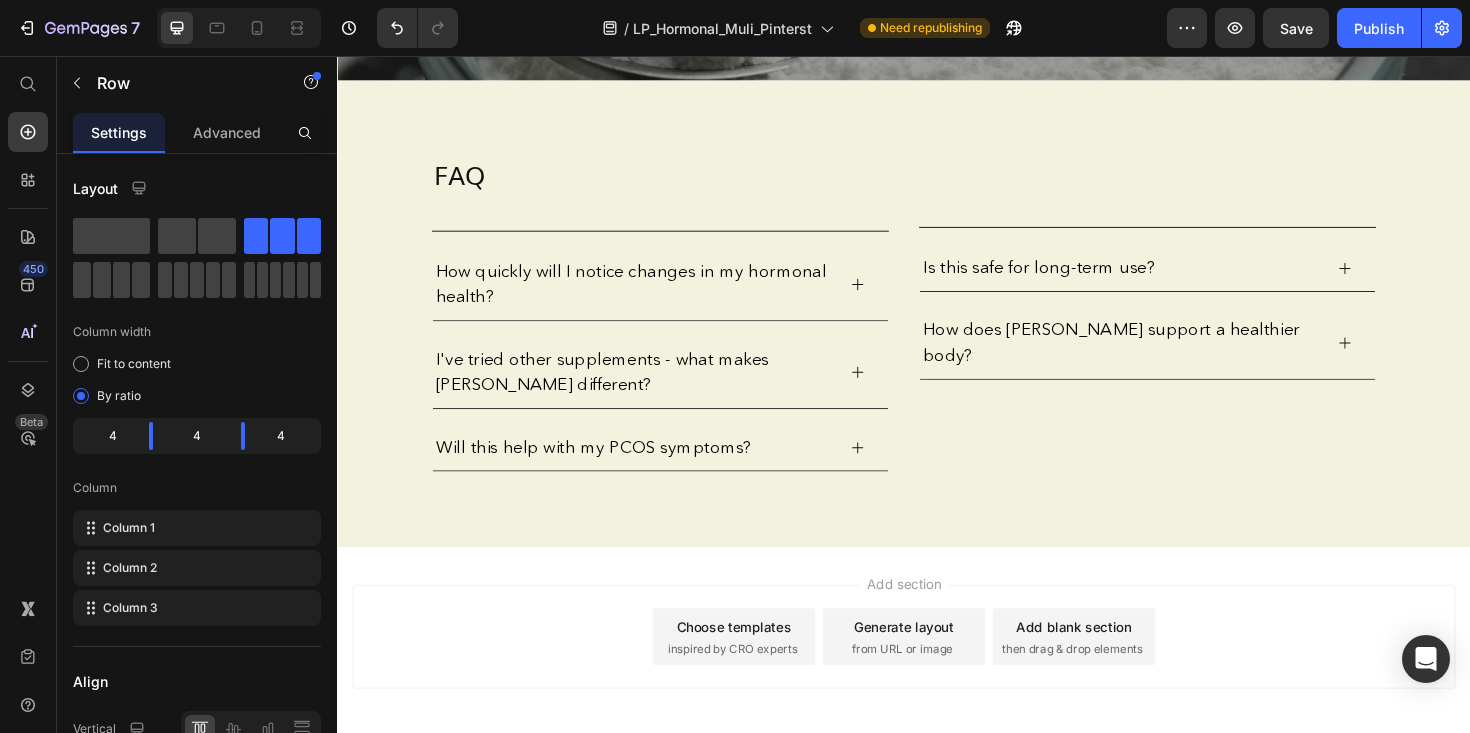 scroll, scrollTop: 10035, scrollLeft: 0, axis: vertical 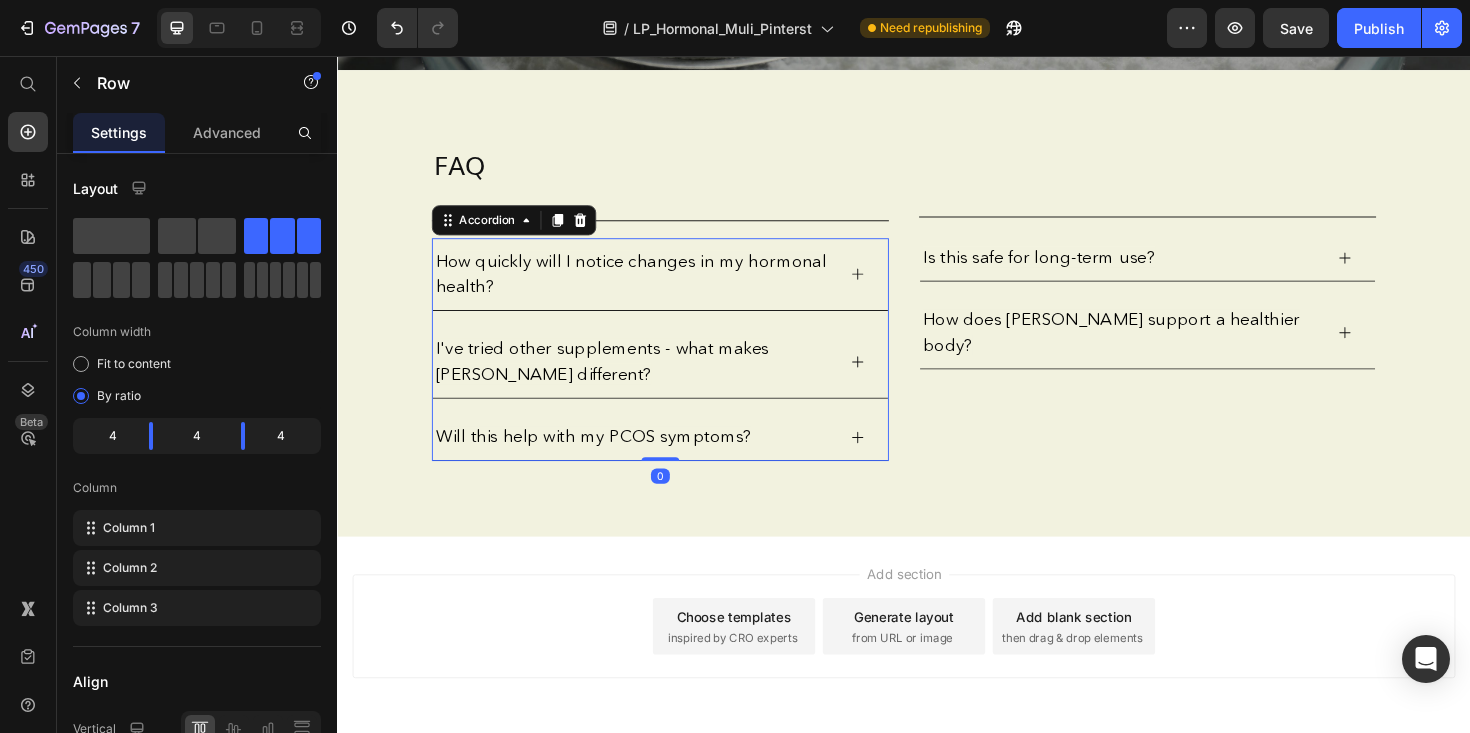 click 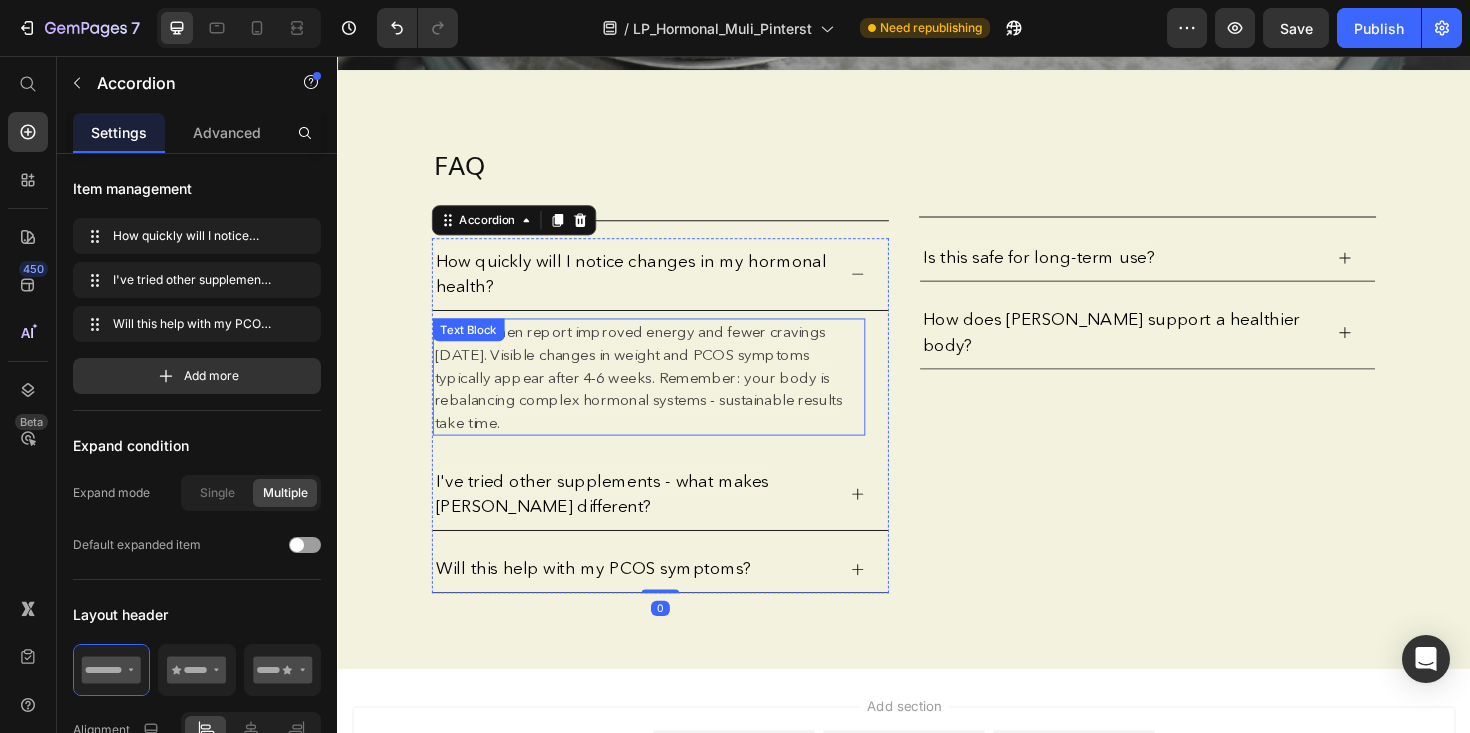 click on "Most women report improved energy and fewer cravings within 2 weeks. Visible changes in weight and PCOS symptoms typically appear after 4-6 weeks. Remember: your body is rebalancing complex hormonal systems - sustainable results take time." at bounding box center (656, 396) 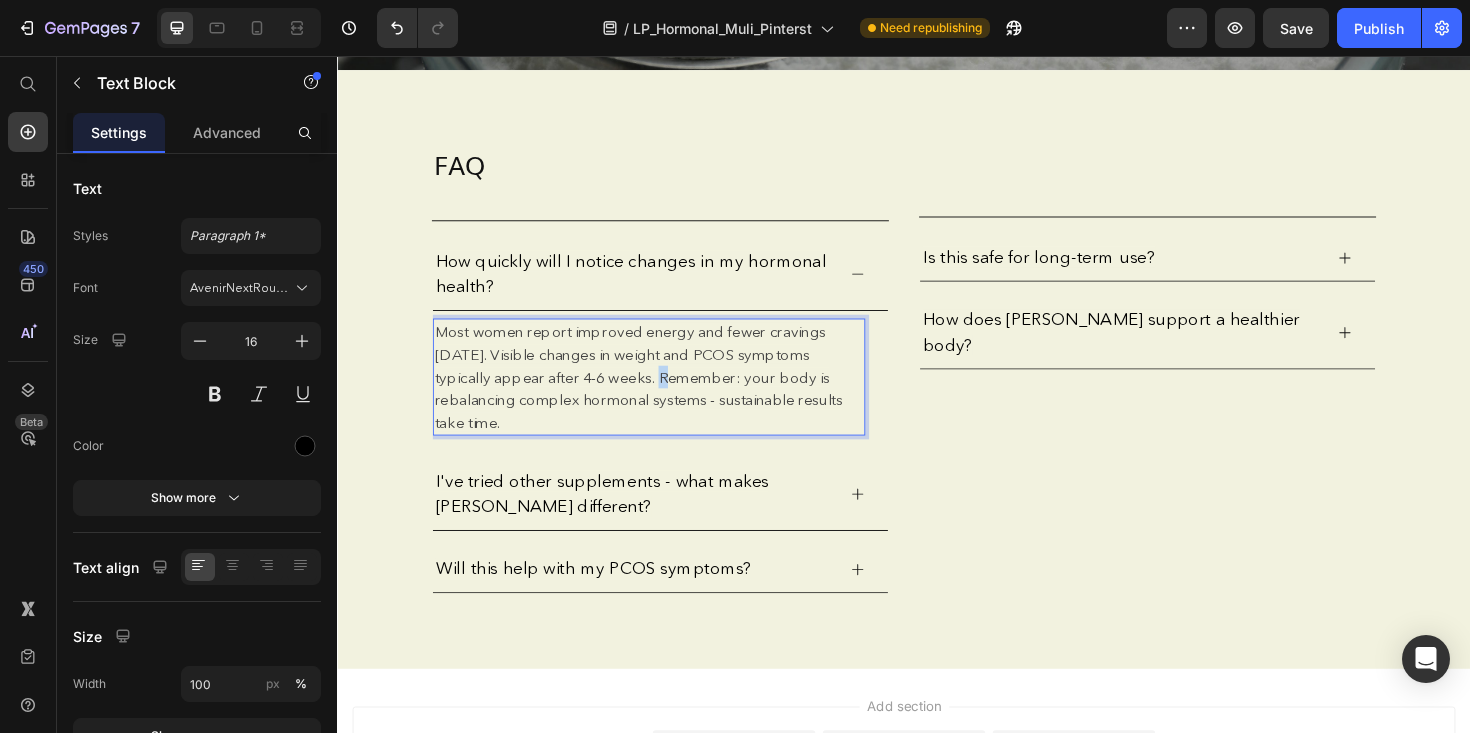 click on "Most women report improved energy and fewer cravings within 2 weeks. Visible changes in weight and PCOS symptoms typically appear after 4-6 weeks. Remember: your body is rebalancing complex hormonal systems - sustainable results take time." at bounding box center [656, 396] 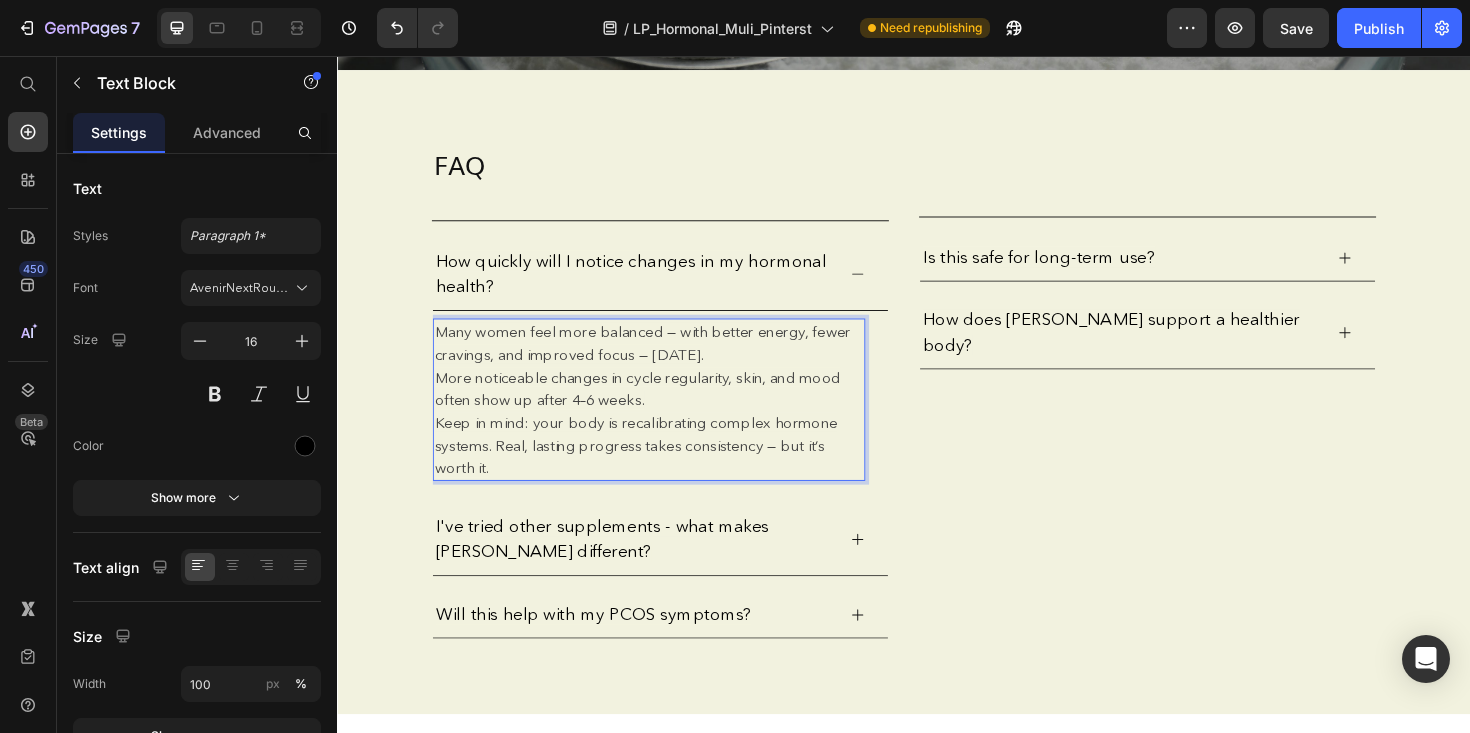 click on "More noticeable changes in cycle regularity, skin, and mood often show up after 4–6 weeks." at bounding box center [667, 408] 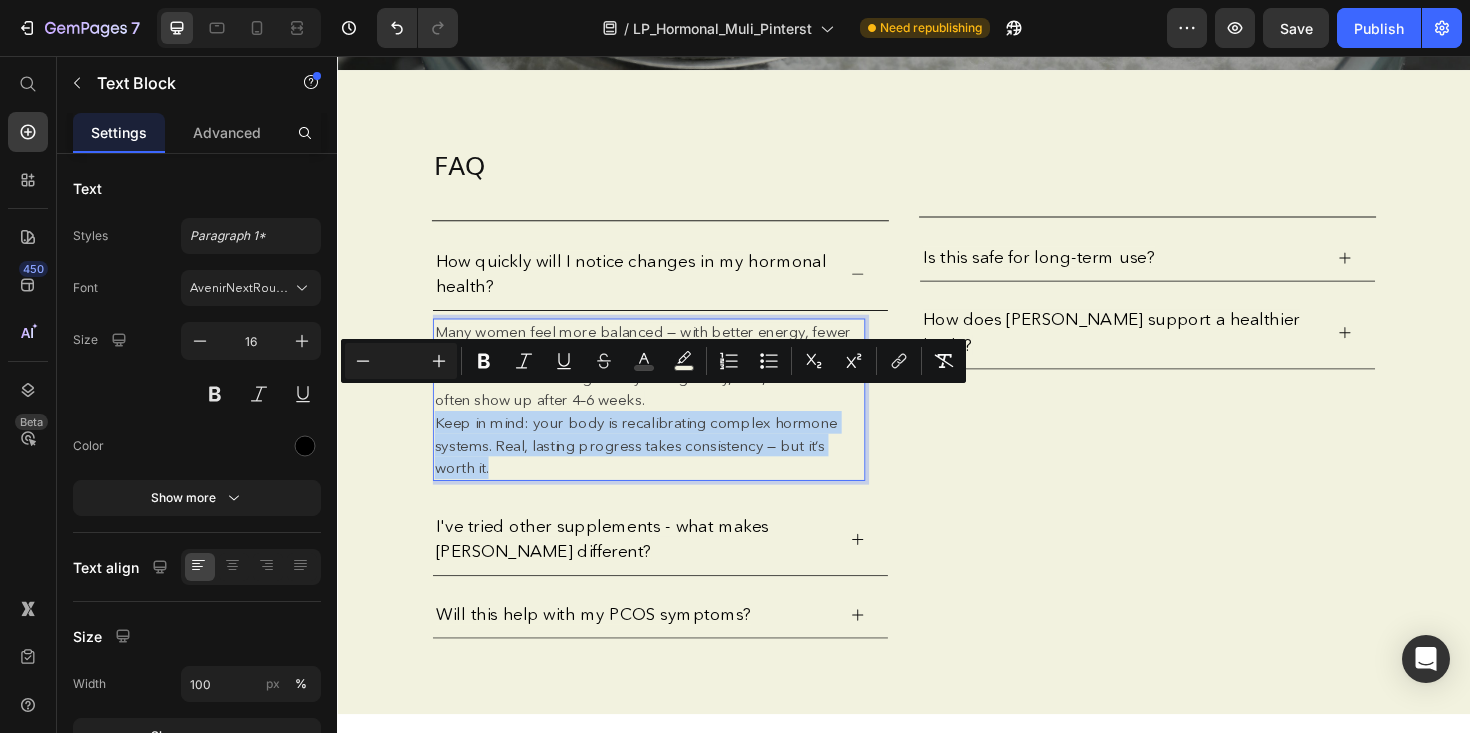 drag, startPoint x: 646, startPoint y: 492, endPoint x: 701, endPoint y: 422, distance: 89.02247 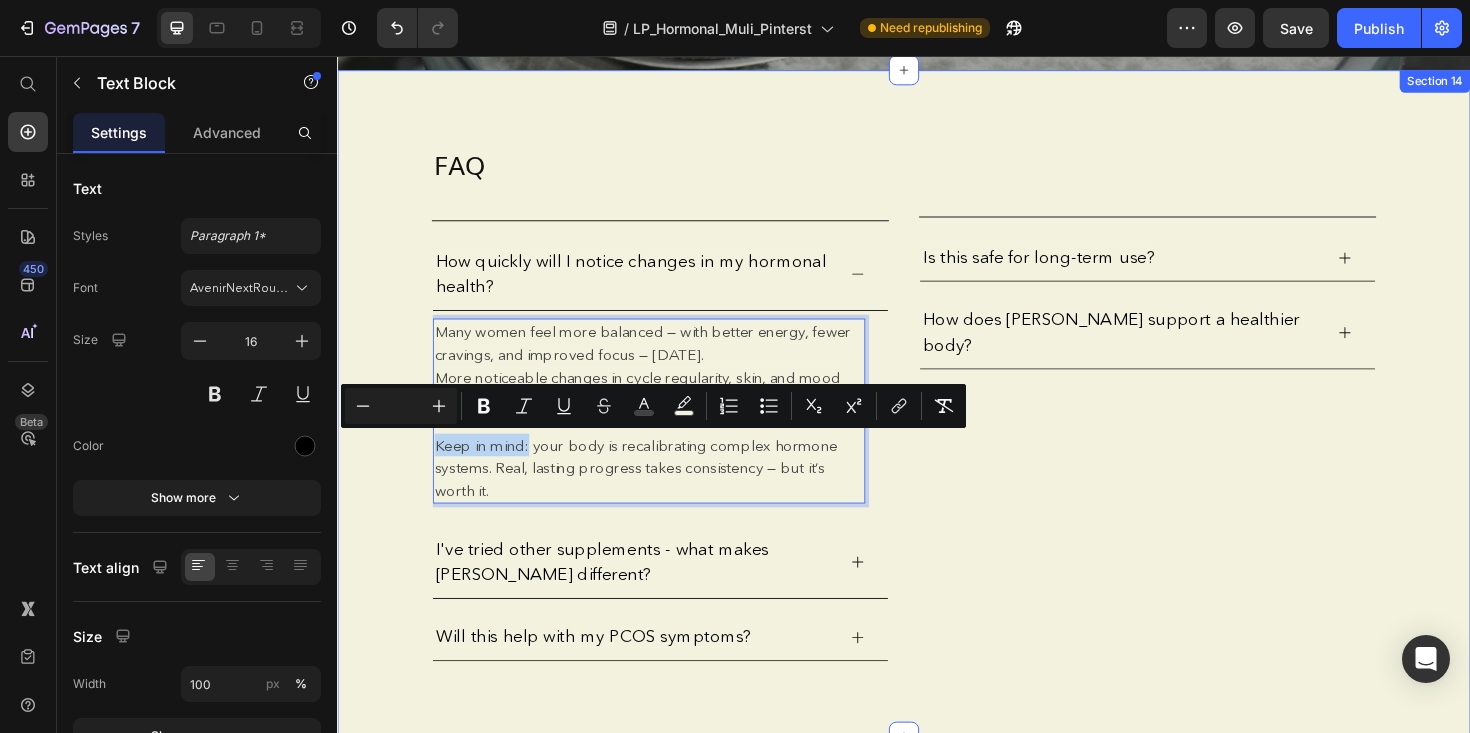 drag, startPoint x: 543, startPoint y: 470, endPoint x: 387, endPoint y: 470, distance: 156 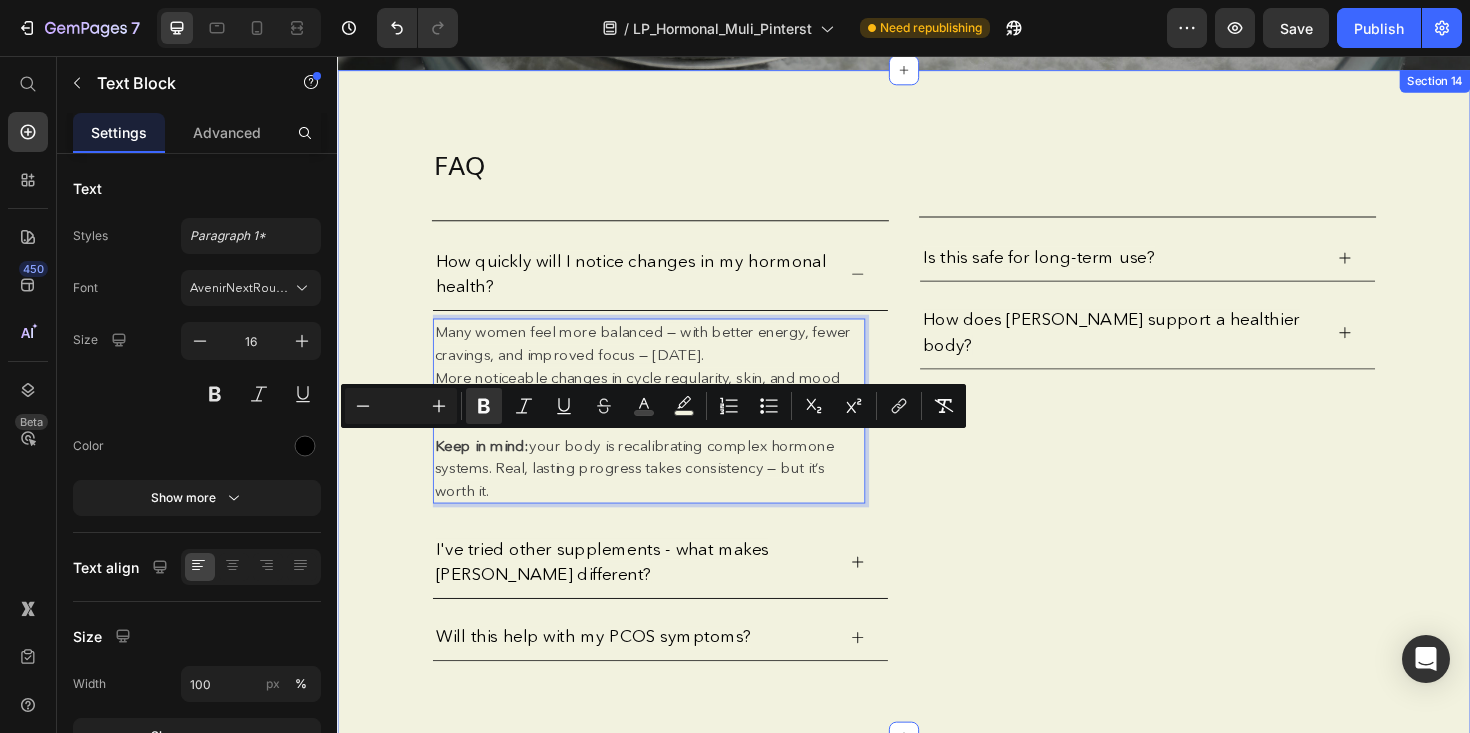 click on "FAQ Heading Row                Title Line
How quickly will I notice changes in my hormonal health? Many women feel more balanced — with better energy, fewer cravings, and improved focus — within 2 weeks. More noticeable changes in cycle regularity, skin, and mood often show up after 4–6 weeks. Keep in mind:  your body is recalibrating complex hormone systems. Real, lasting progress takes consistency — but it’s worth it. Text Block   0
I've tried other supplements - what makes RHEA different?
Will this help with my PCOS symptoms? Accordion                Title Line
Is this safe for long-term use?
How does RHEA support a healthier body? Accordion Section 14" at bounding box center (937, 424) 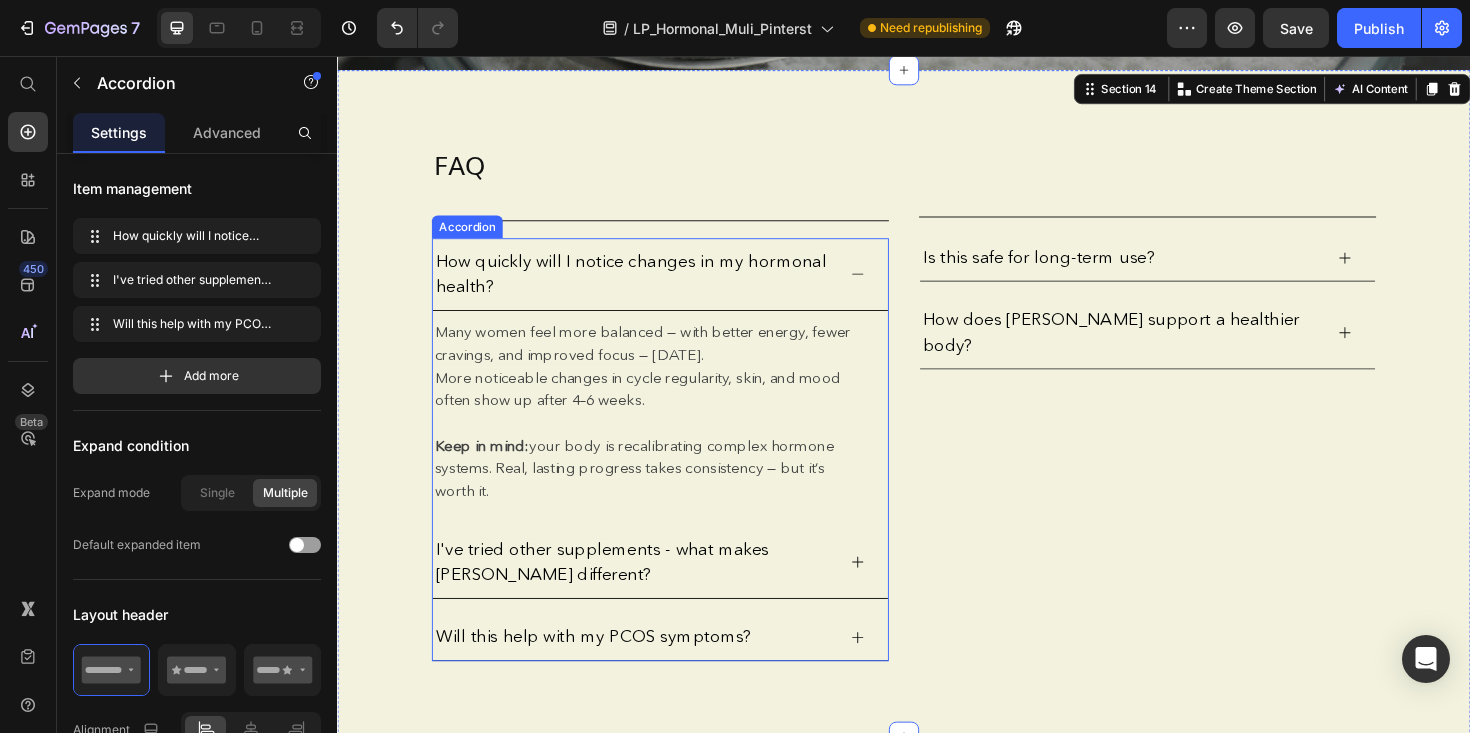 click 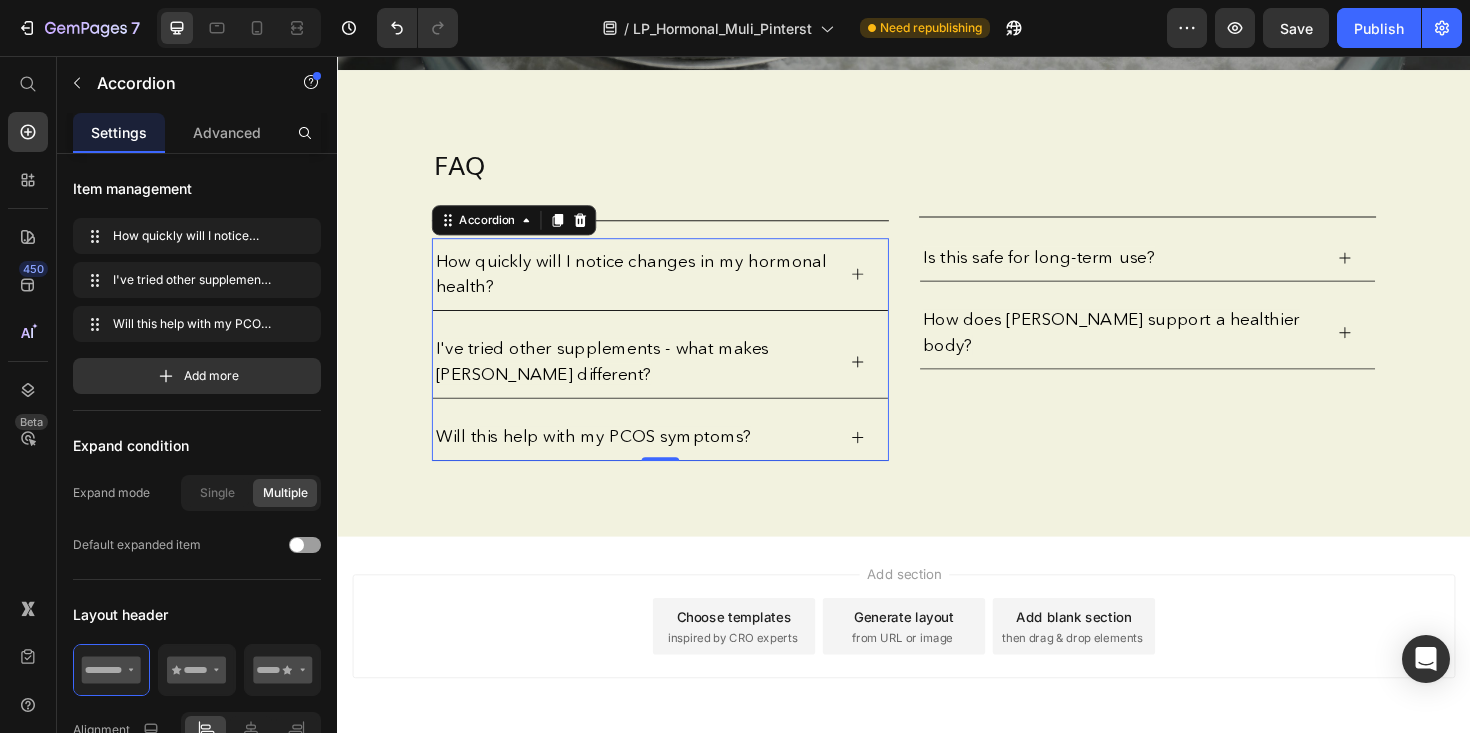 click 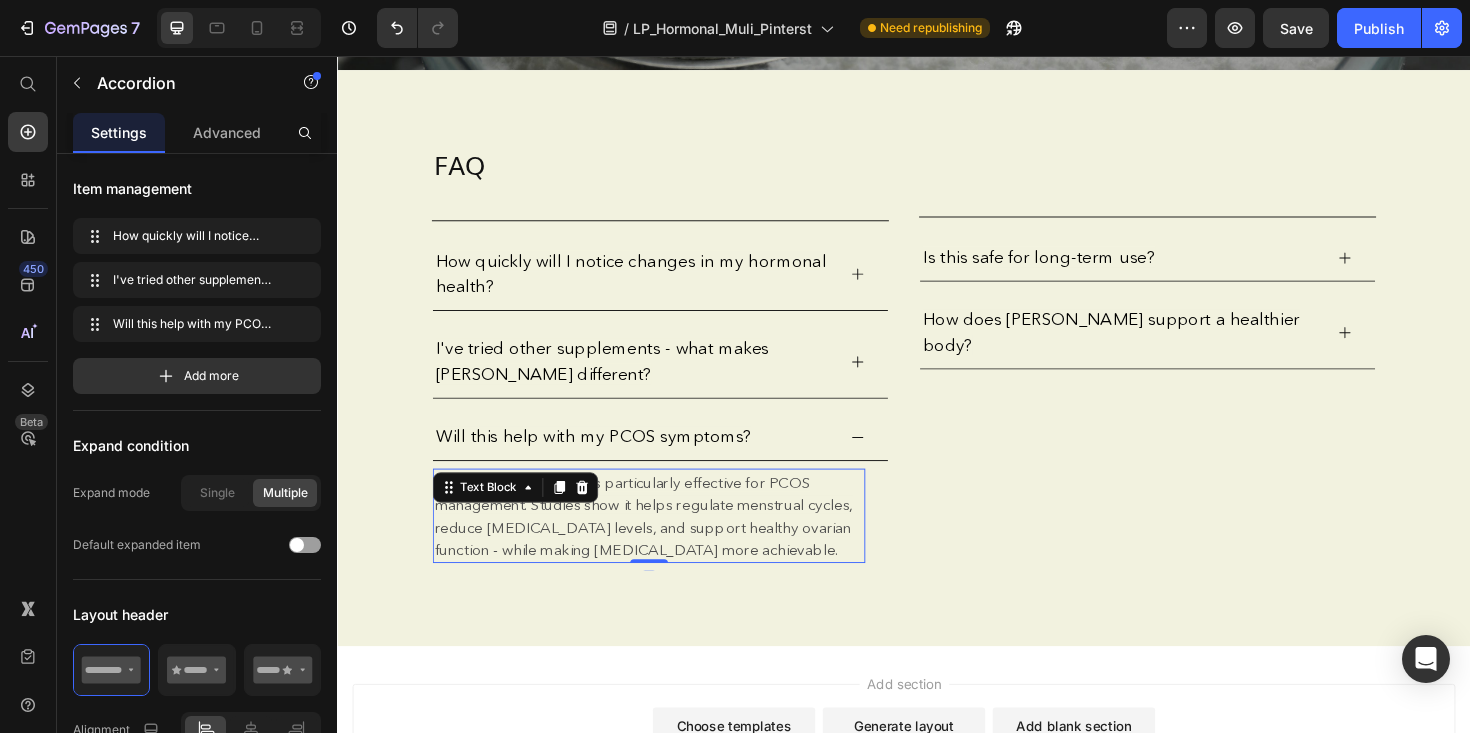 click on "Yes. Inositol is particularly effective for PCOS management. Studies show it helps regulate menstrual cycles, reduce androgen levels, and support healthy ovarian function - while making weight management more achievable." at bounding box center [661, 543] 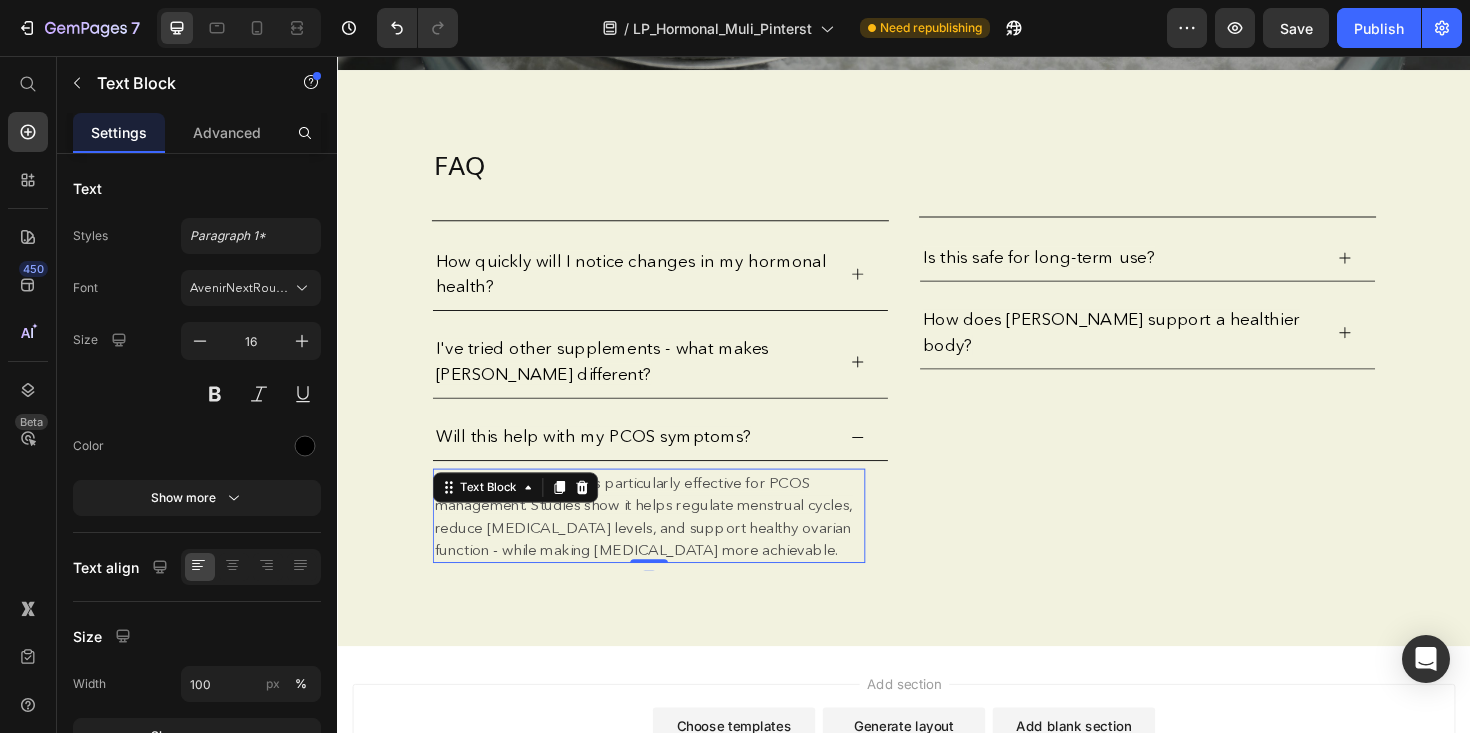 click on "Yes. Inositol is particularly effective for PCOS management. Studies show it helps regulate menstrual cycles, reduce androgen levels, and support healthy ovarian function - while making weight management more achievable." at bounding box center [661, 543] 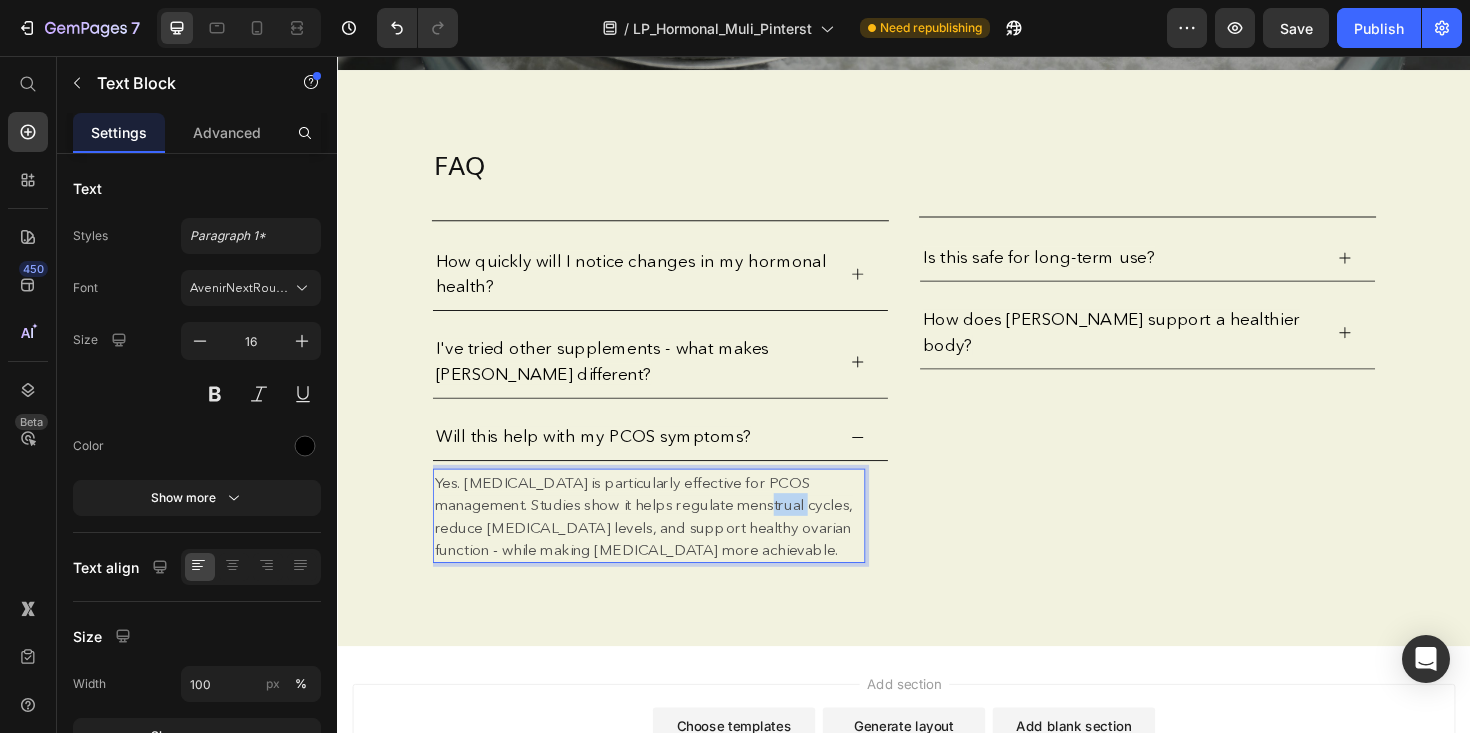 click on "Yes. Inositol is particularly effective for PCOS management. Studies show it helps regulate menstrual cycles, reduce androgen levels, and support healthy ovarian function - while making weight management more achievable." at bounding box center (661, 543) 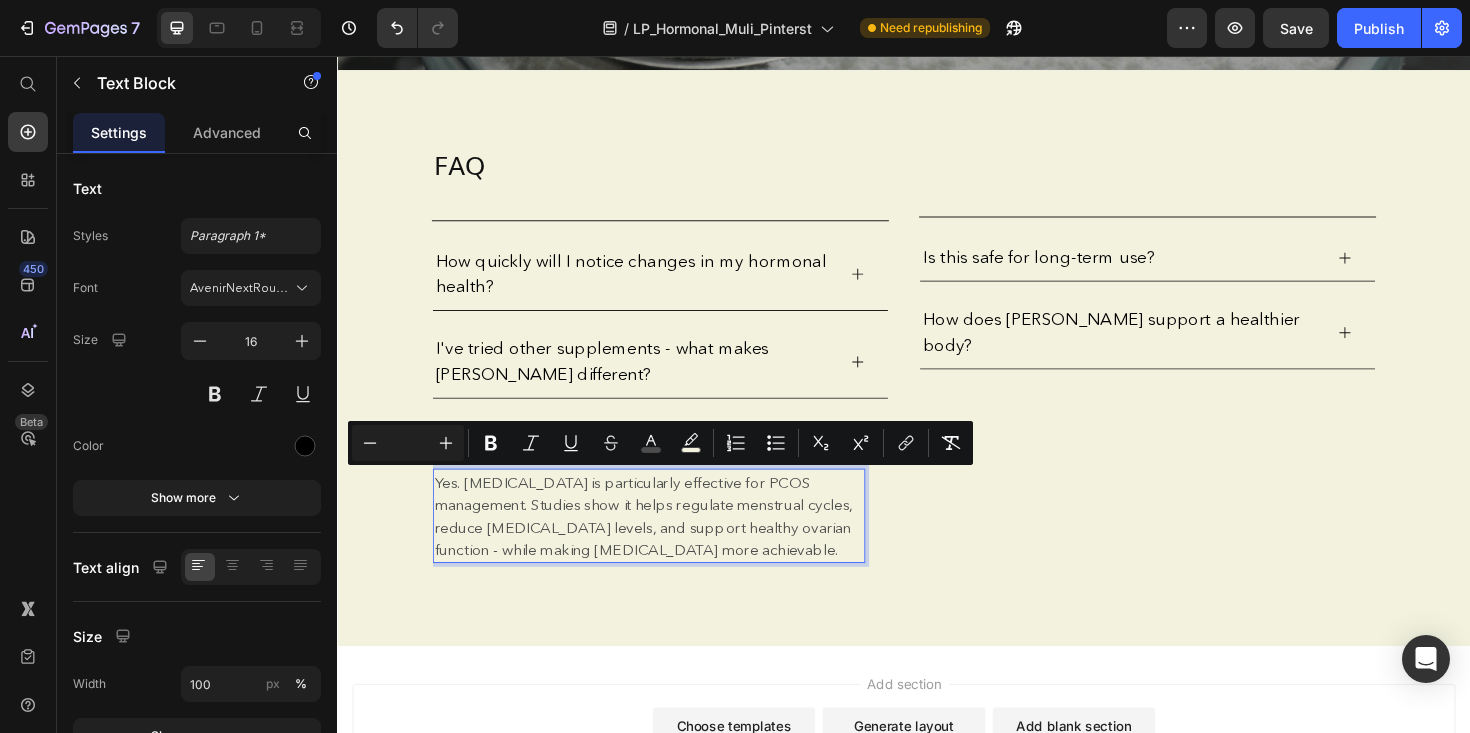 click on "Yes. Inositol is particularly effective for PCOS management. Studies show it helps regulate menstrual cycles, reduce androgen levels, and support healthy ovarian function - while making weight management more achievable." at bounding box center (667, 543) 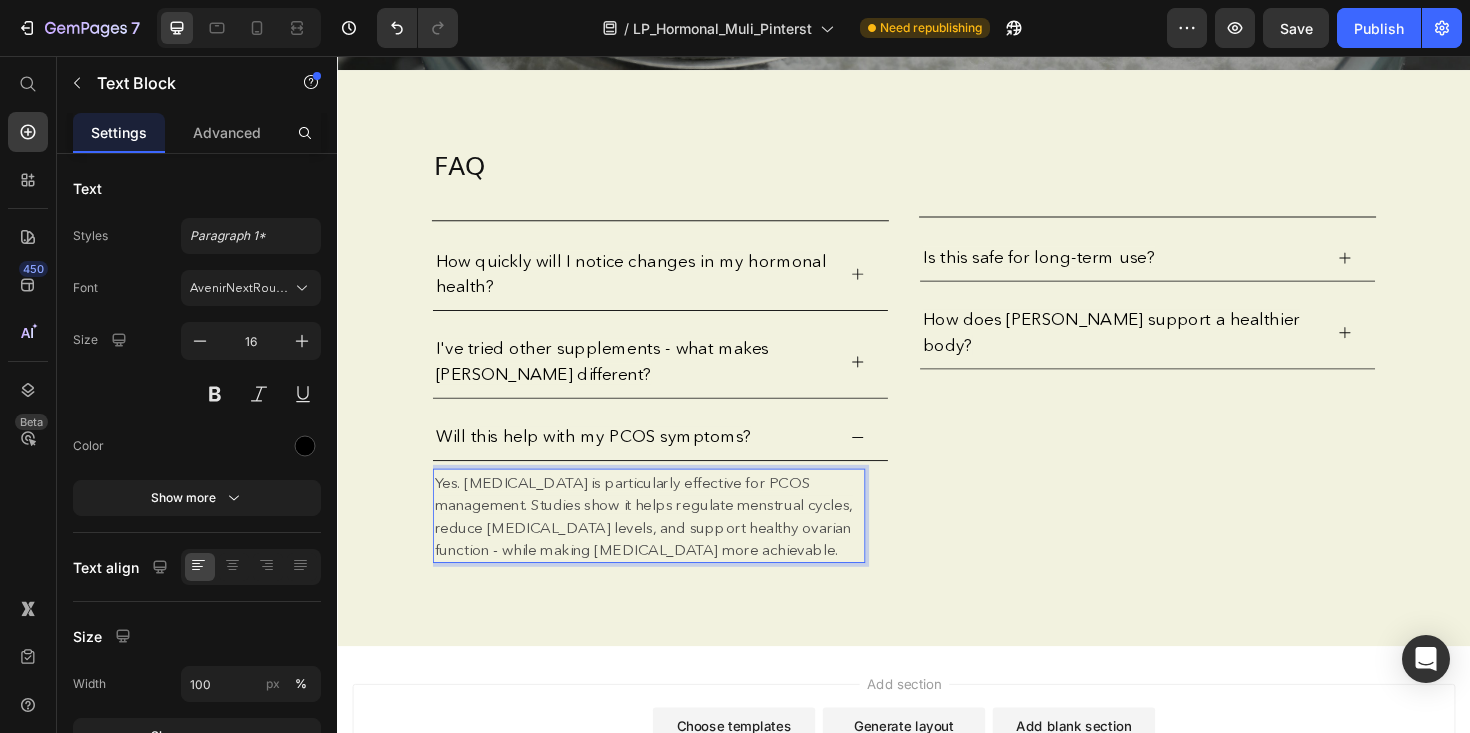 scroll, scrollTop: 20, scrollLeft: 0, axis: vertical 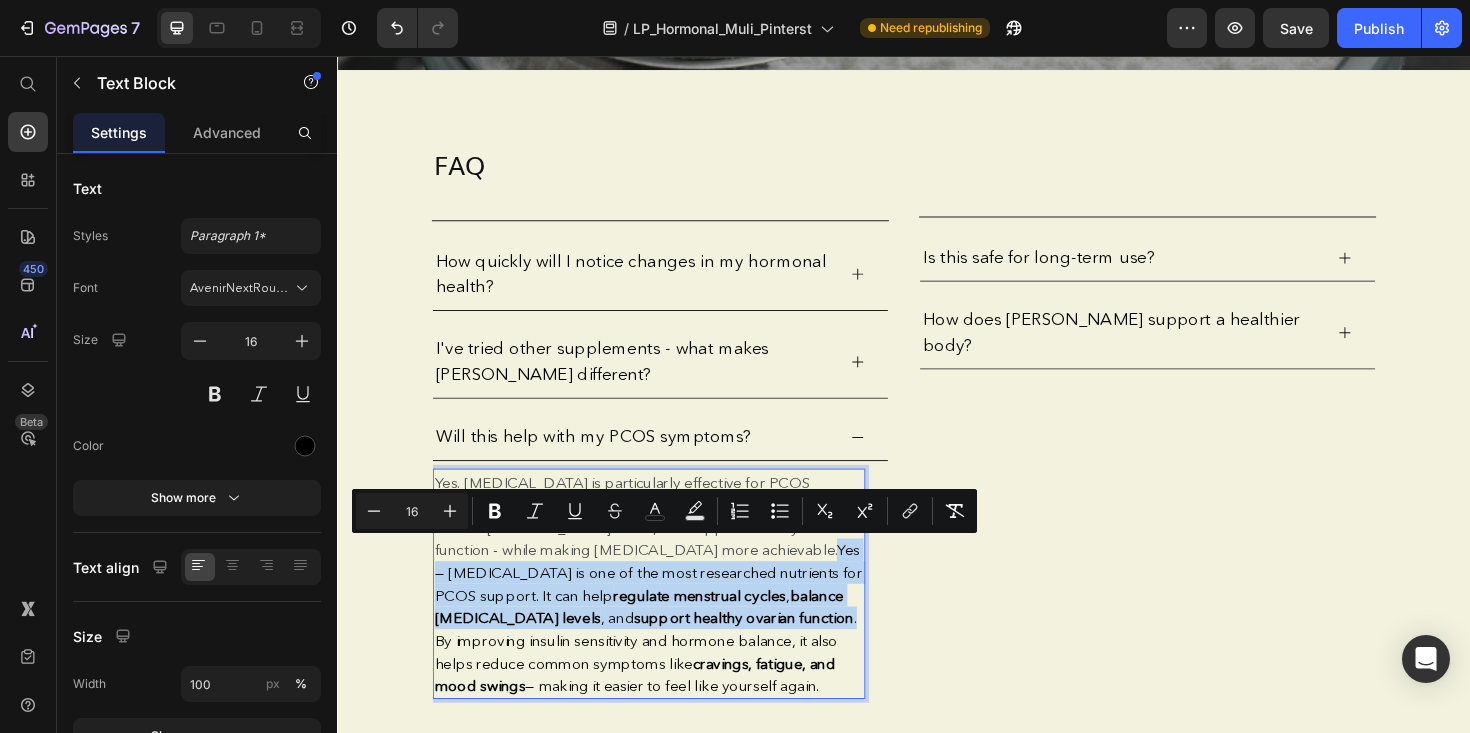 drag, startPoint x: 724, startPoint y: 655, endPoint x: 782, endPoint y: 584, distance: 91.67879 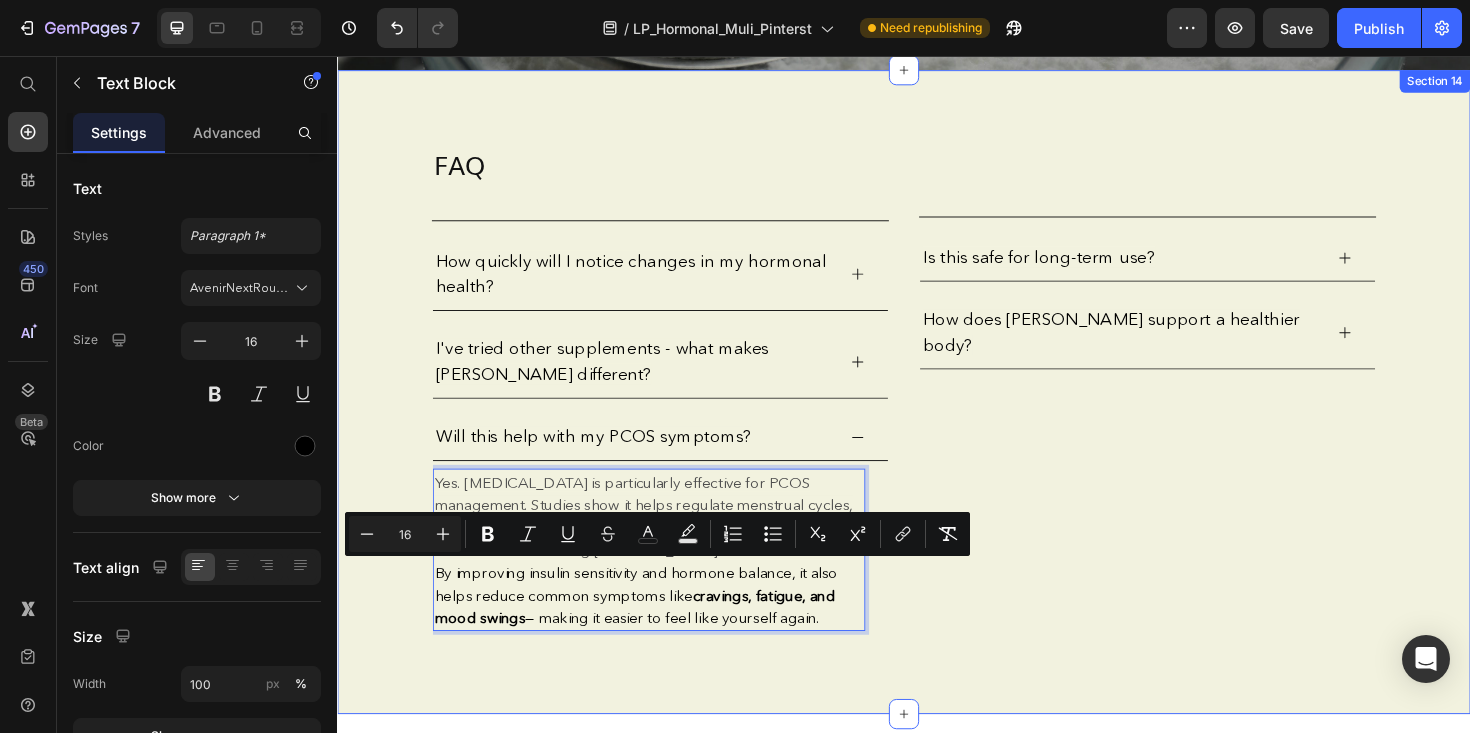 drag, startPoint x: 873, startPoint y: 653, endPoint x: 430, endPoint y: 606, distance: 445.48624 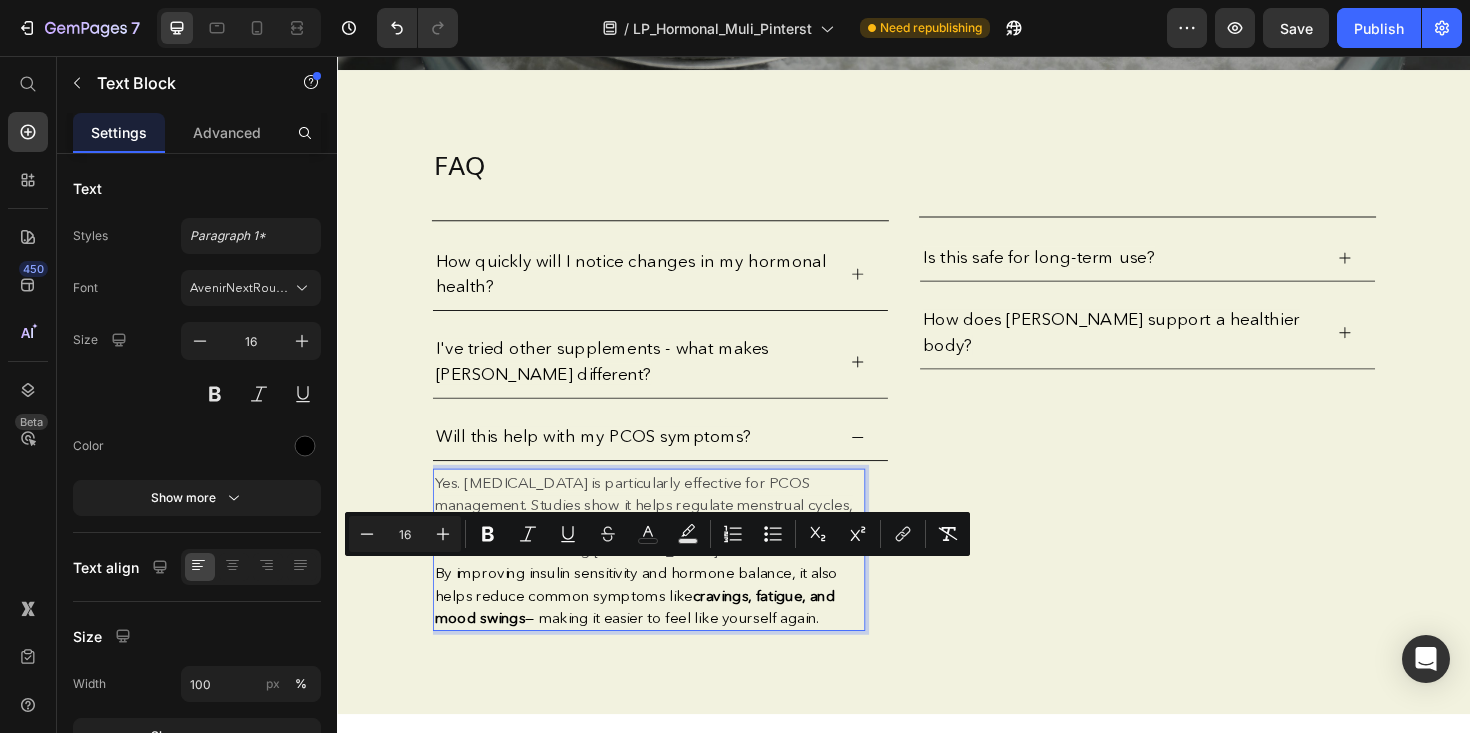 click on "By improving insulin sensitivity and hormone balance, it also helps reduce common symptoms like  cravings, fatigue, and mood swings  — making it easier to feel like yourself again." at bounding box center (667, 627) 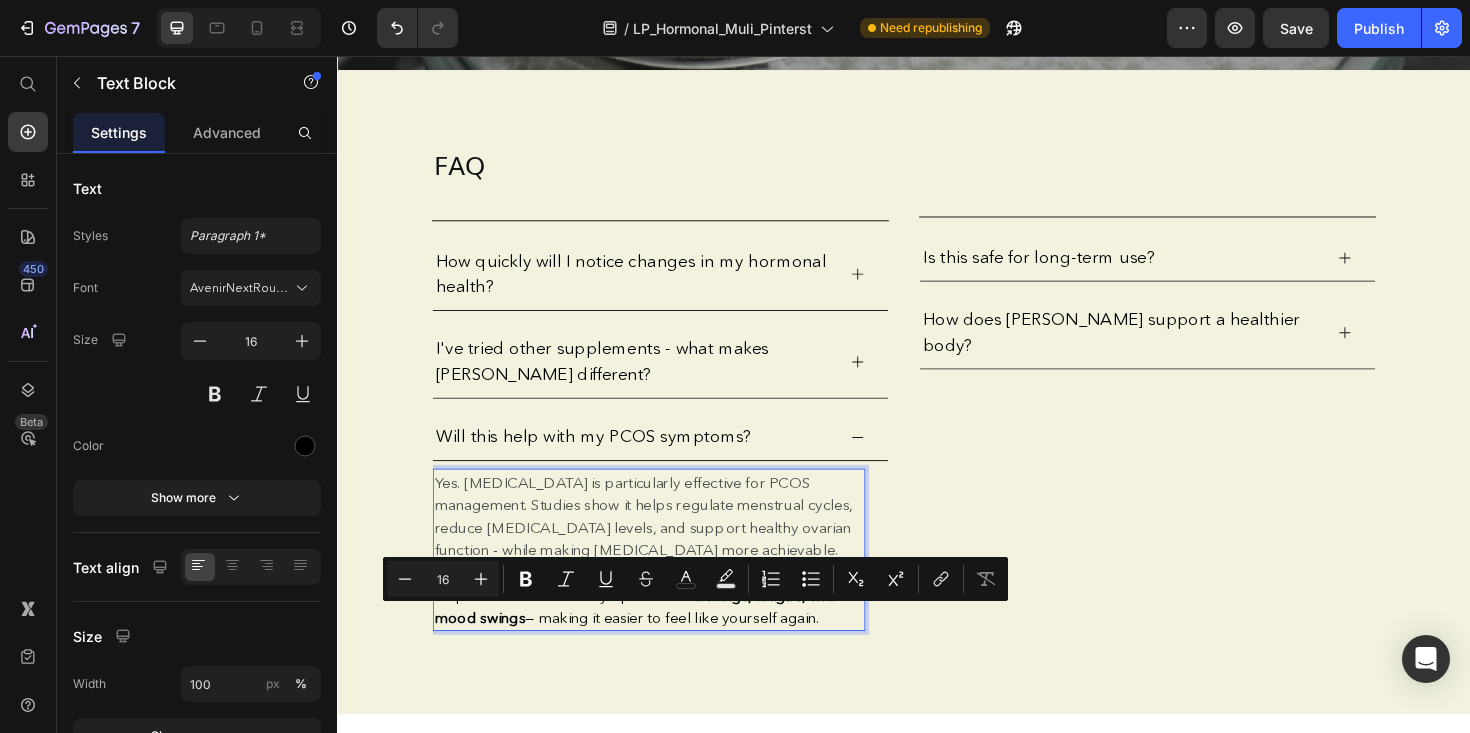 drag, startPoint x: 879, startPoint y: 650, endPoint x: 535, endPoint y: 660, distance: 344.14532 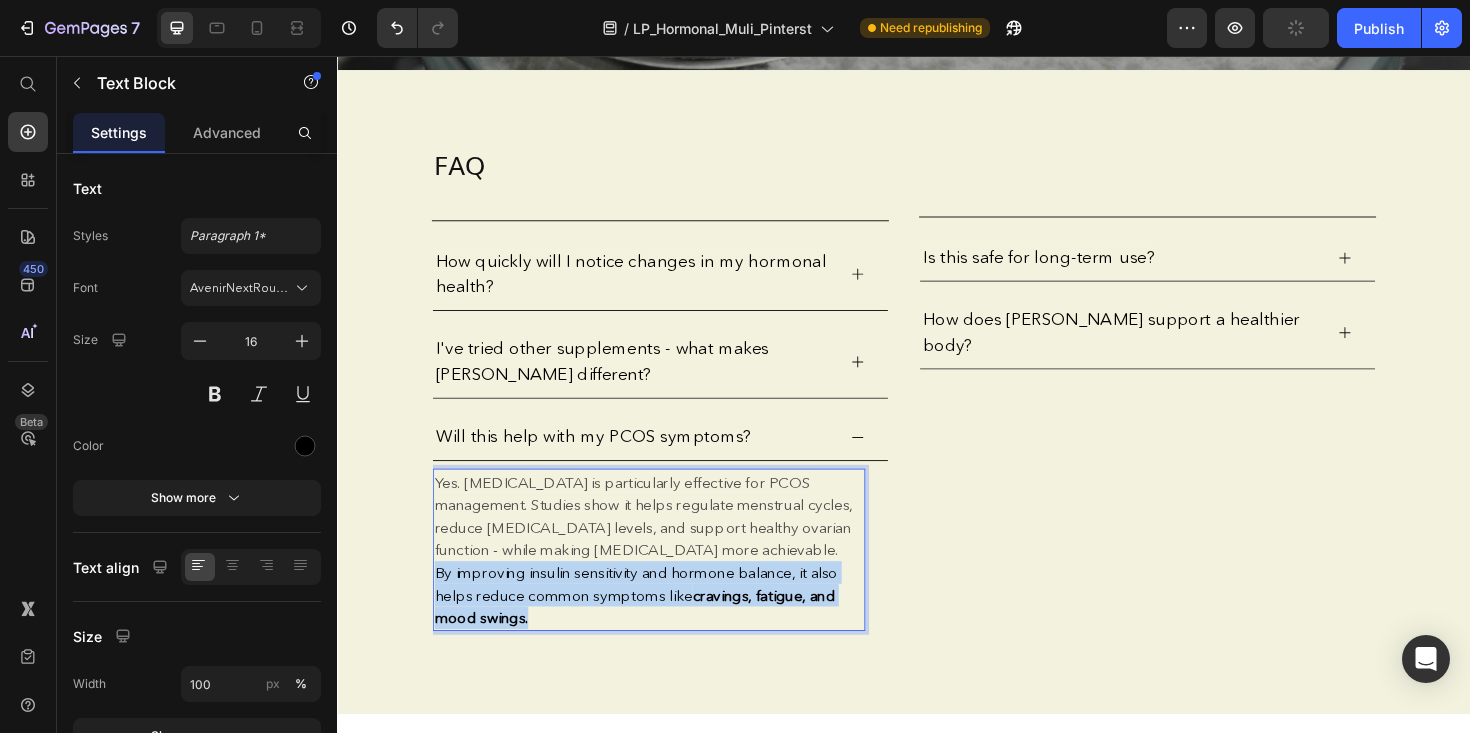 drag, startPoint x: 597, startPoint y: 656, endPoint x: 441, endPoint y: 611, distance: 162.3607 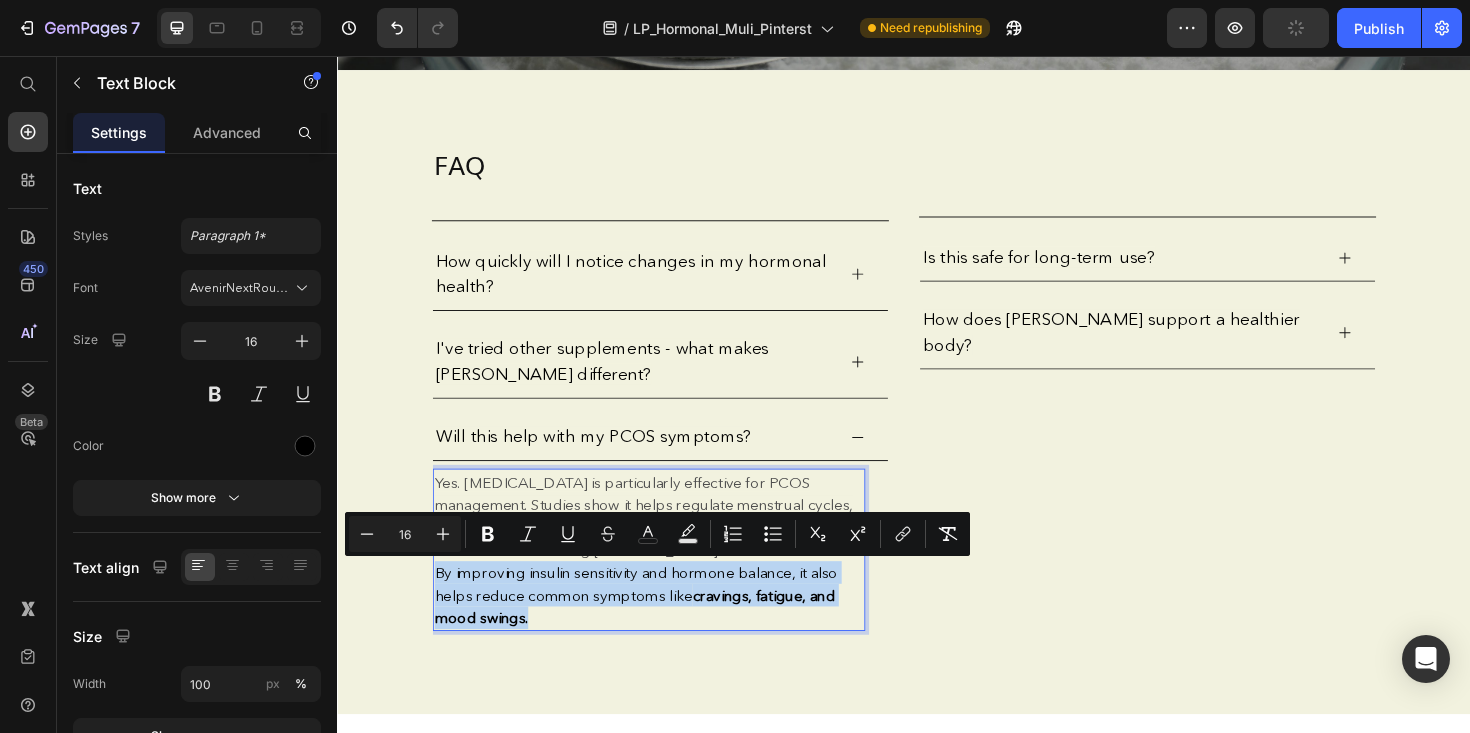 copy on "By improving insulin sensitivity and hormone balance, it also helps reduce common symptoms like  cravings, fatigue, and mood swings." 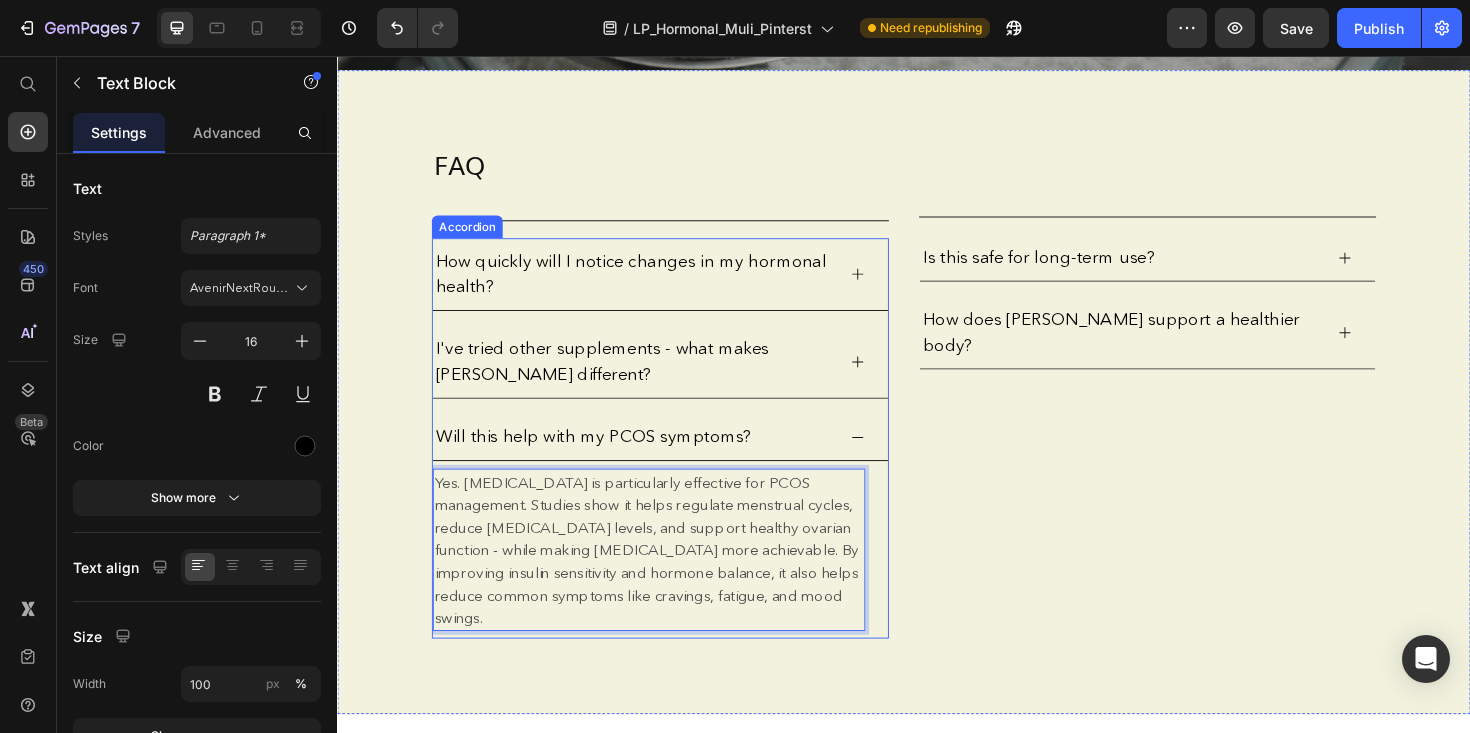 click 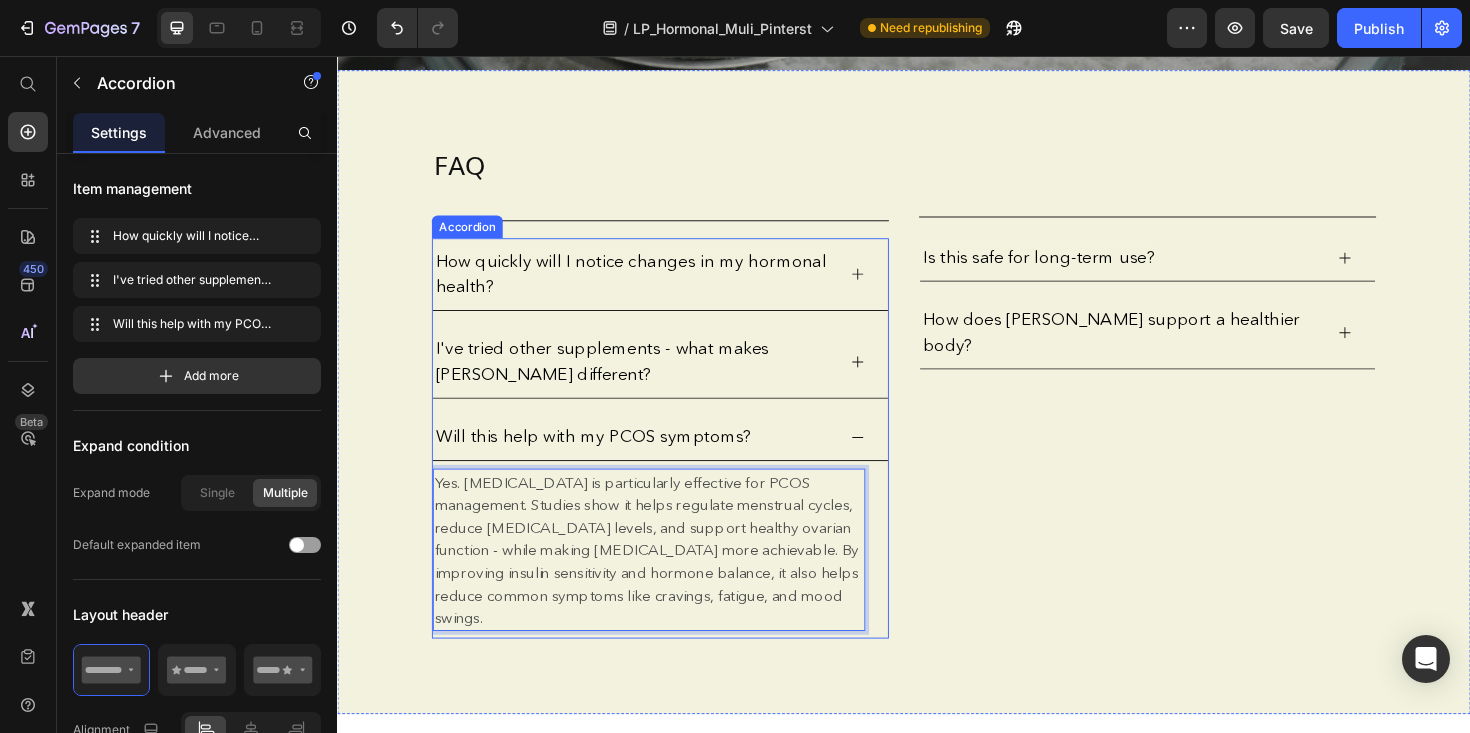 scroll, scrollTop: 0, scrollLeft: 0, axis: both 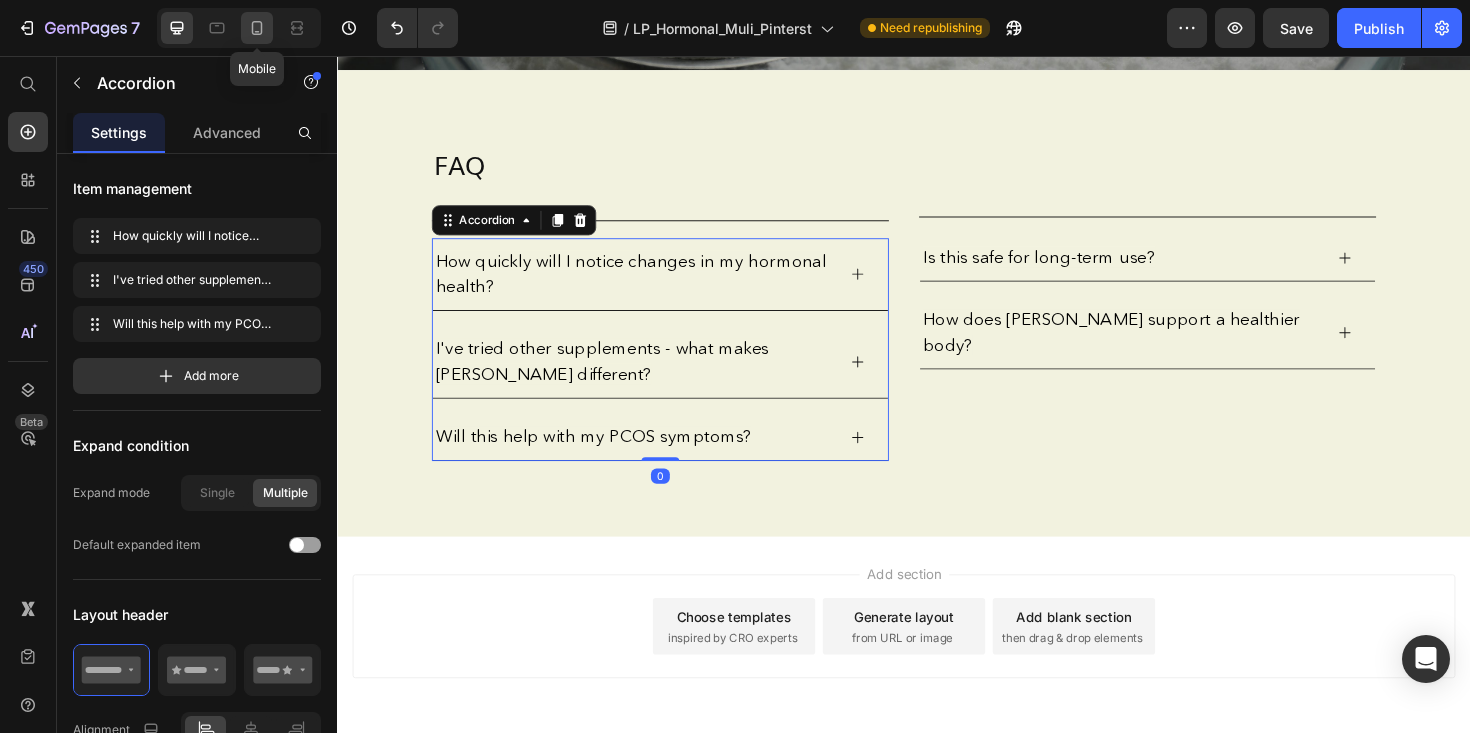 click 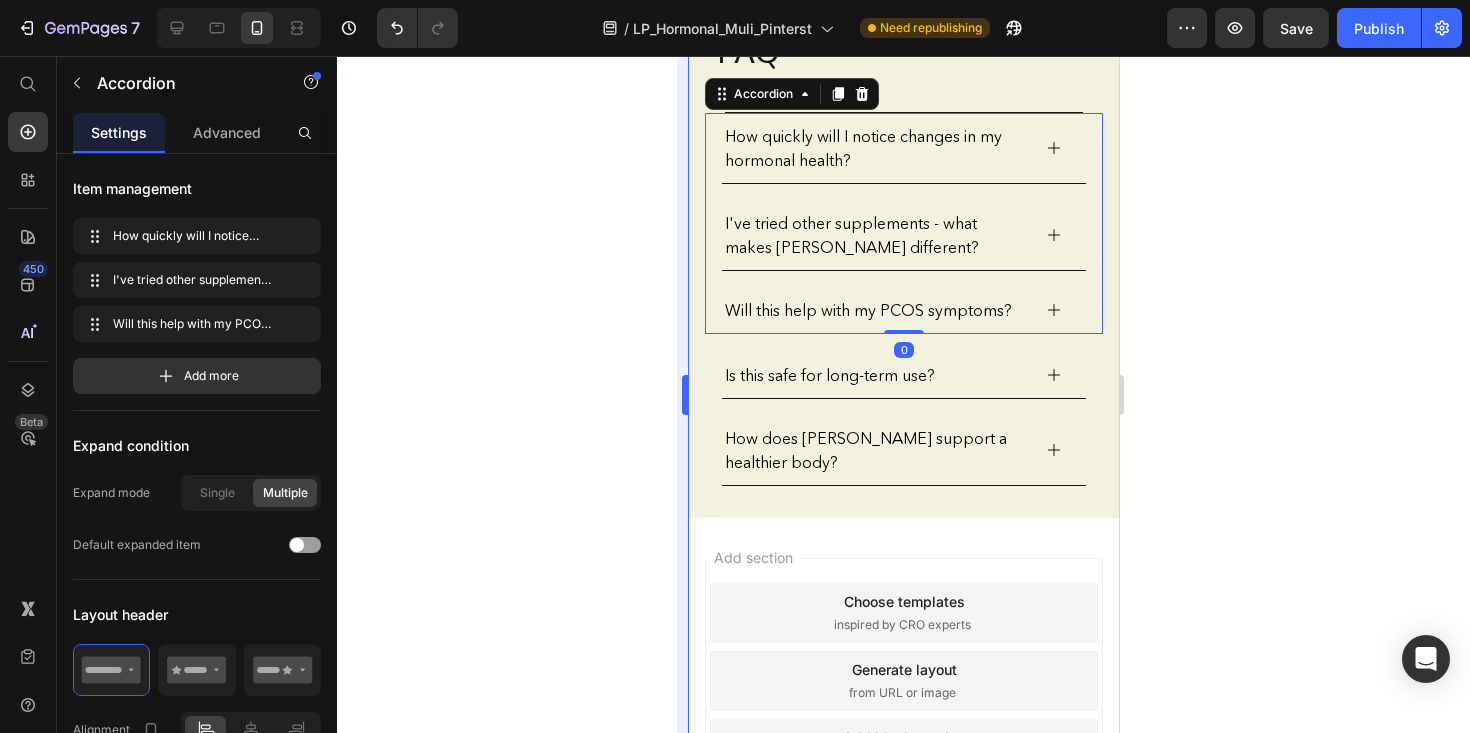 scroll, scrollTop: 9505, scrollLeft: 0, axis: vertical 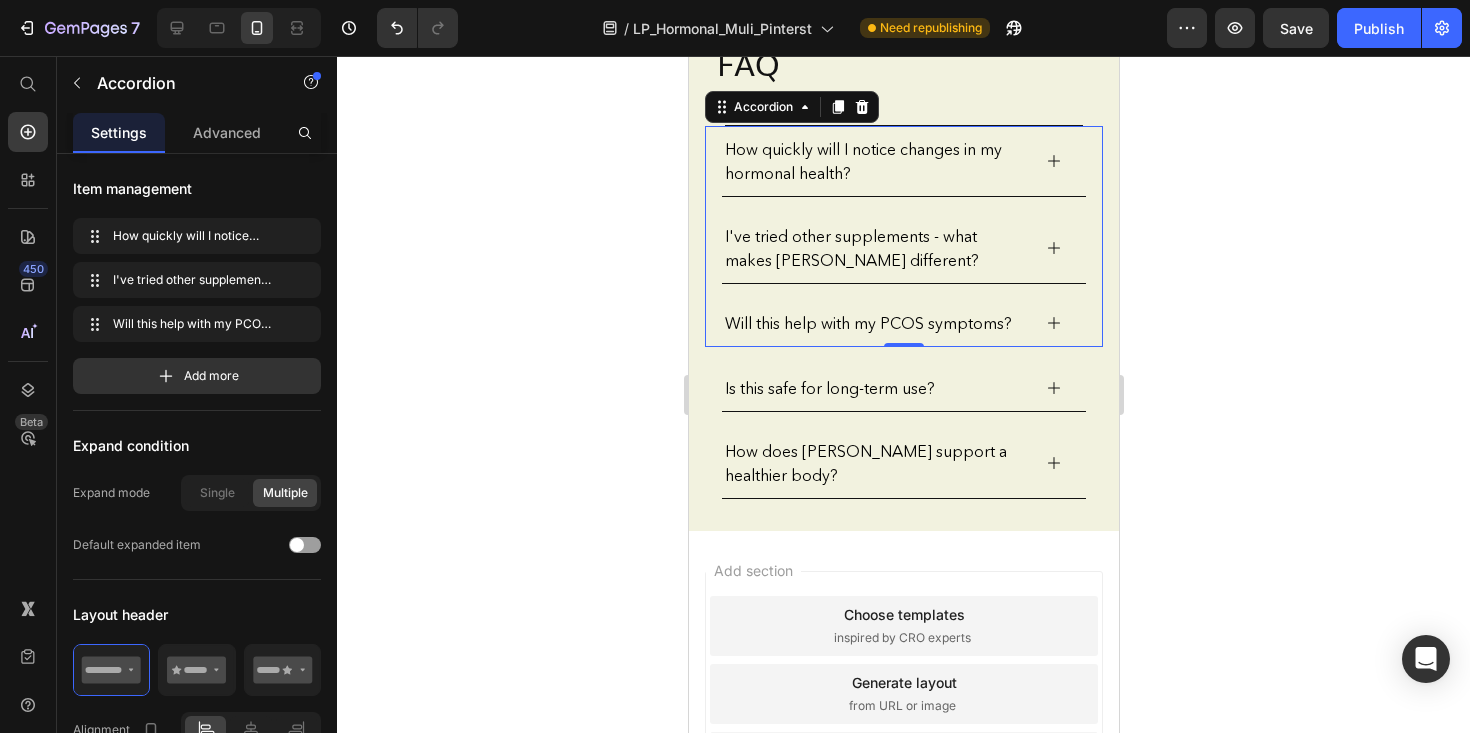 click on "Will this help with my PCOS symptoms?" at bounding box center (903, 323) 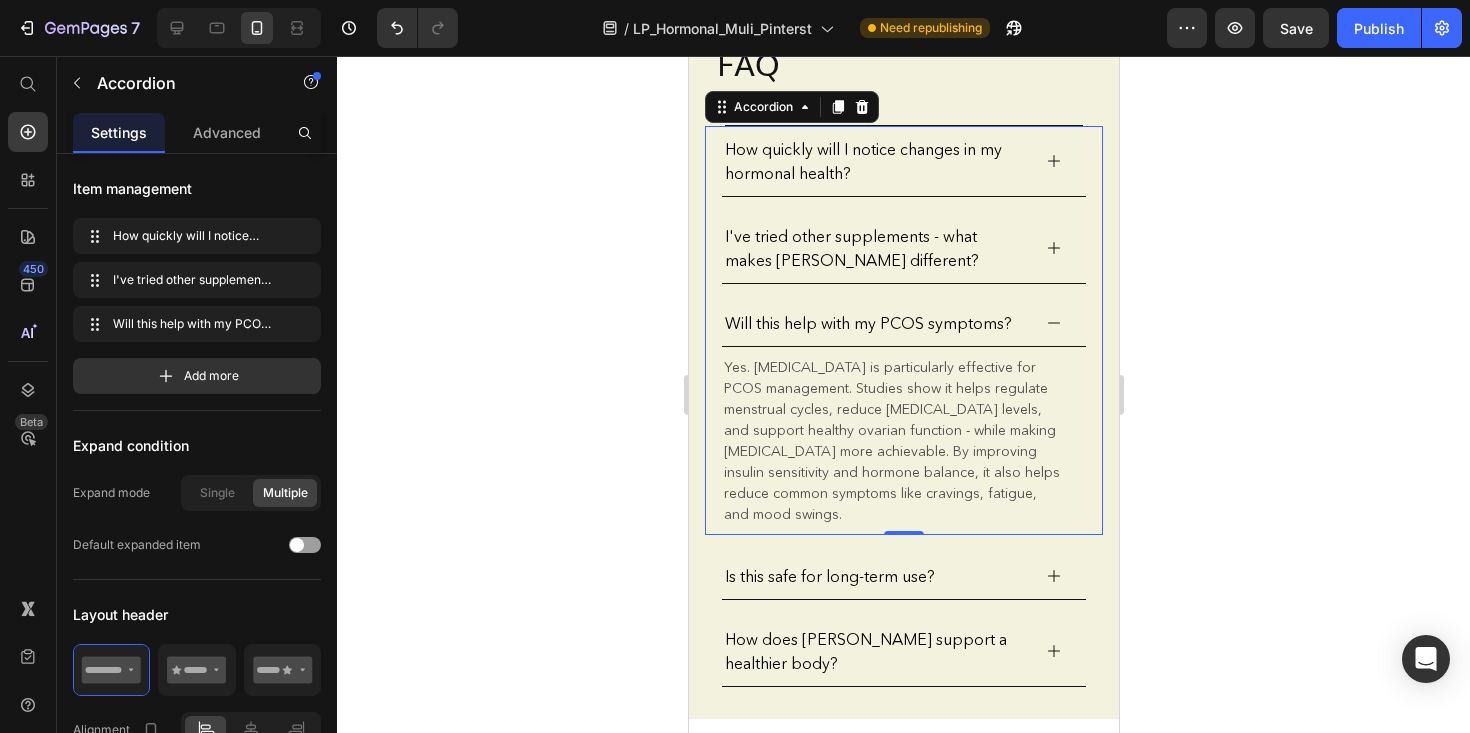 click on "Will this help with my PCOS symptoms?" at bounding box center [903, 323] 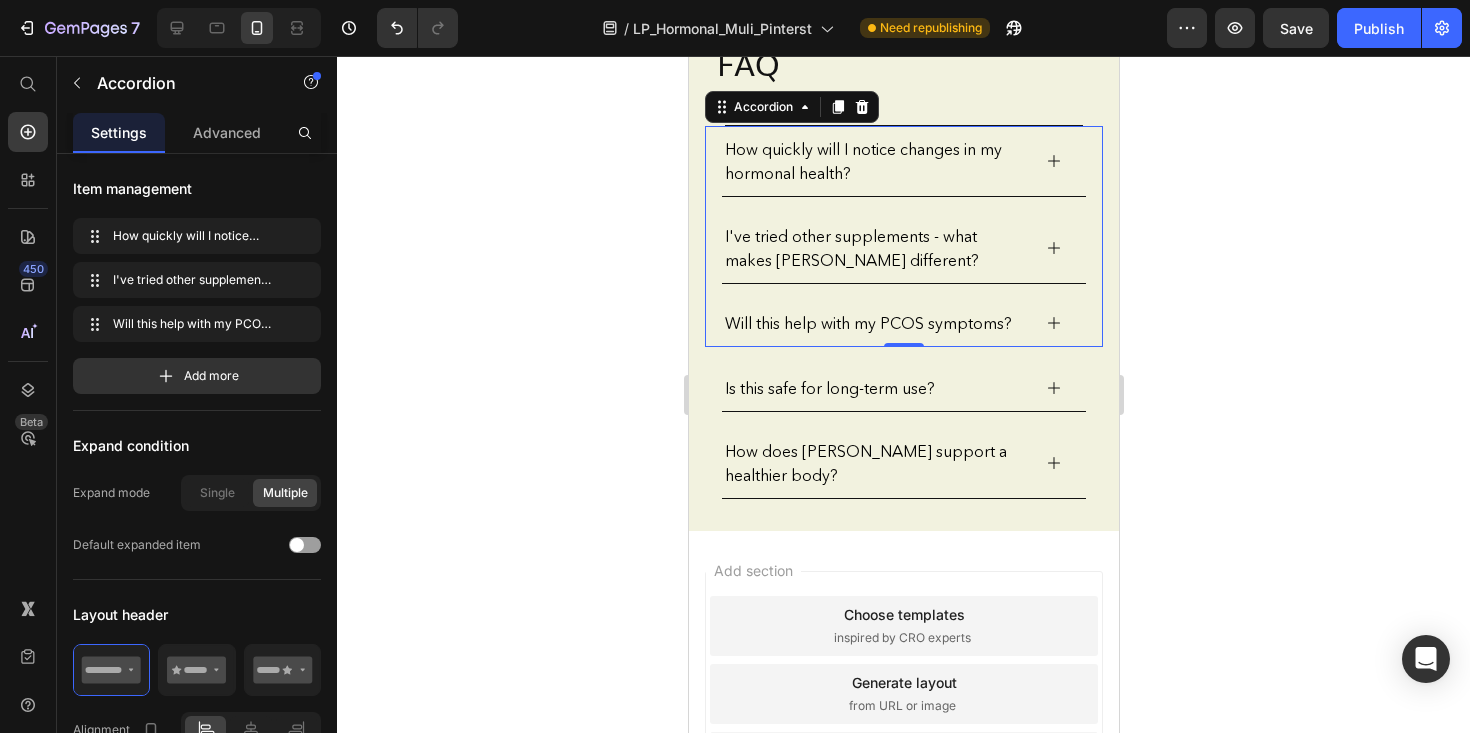 click 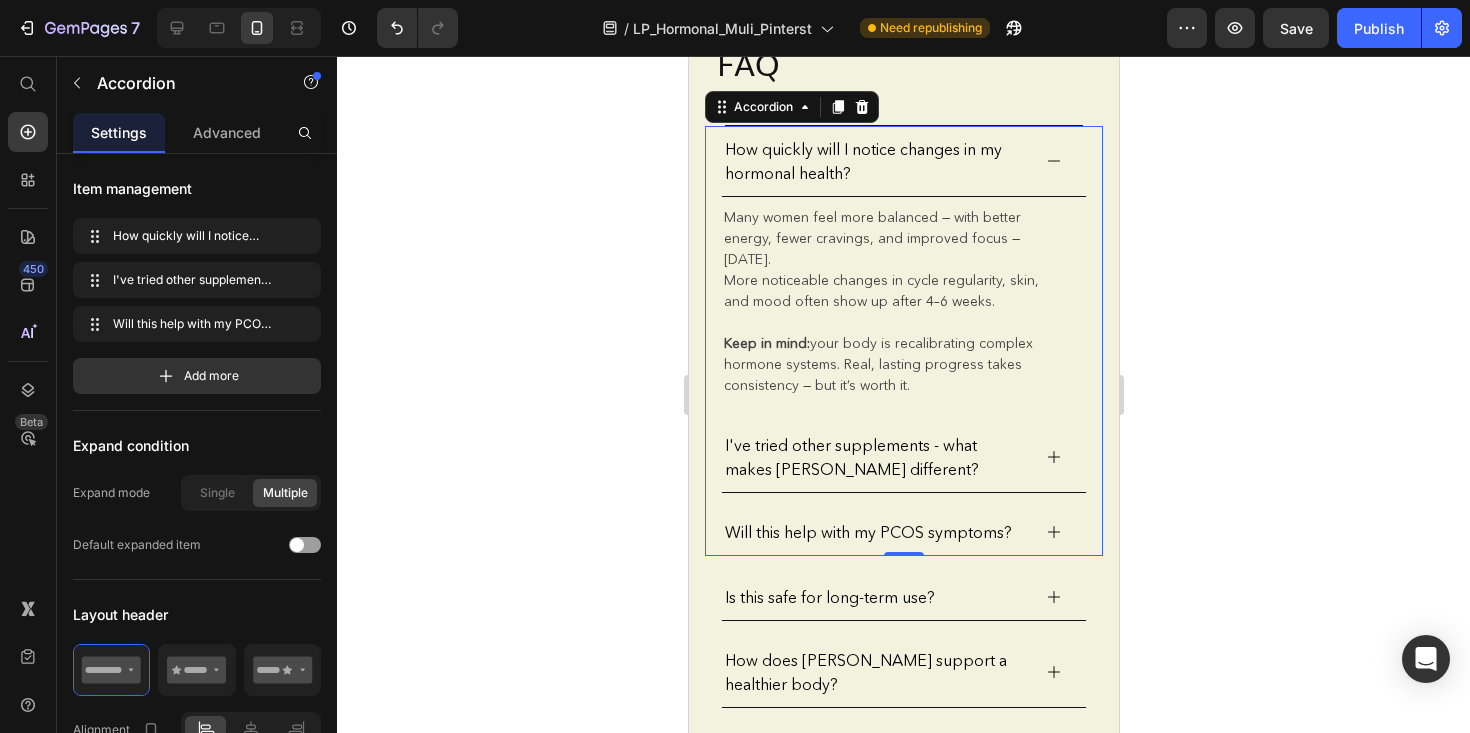 click 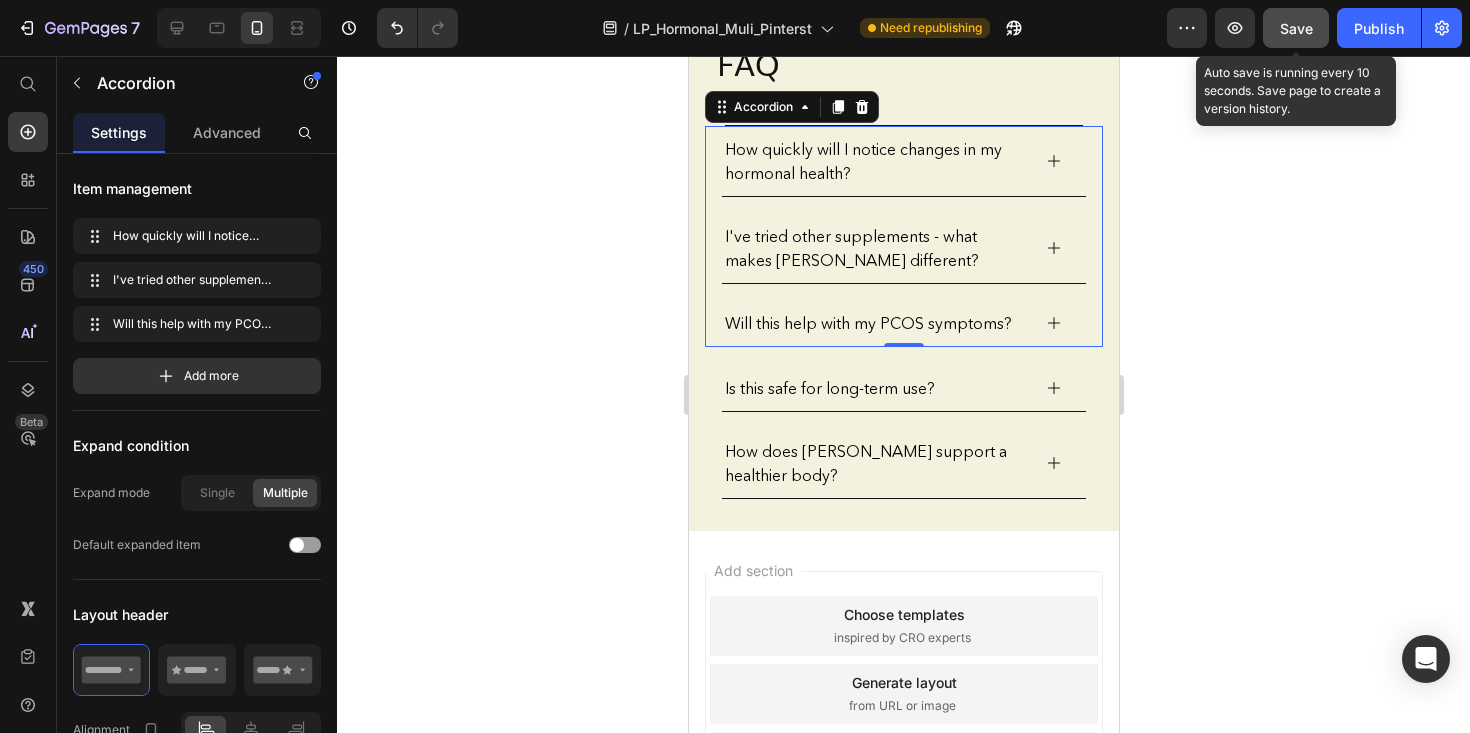 click on "Save" at bounding box center [1296, 28] 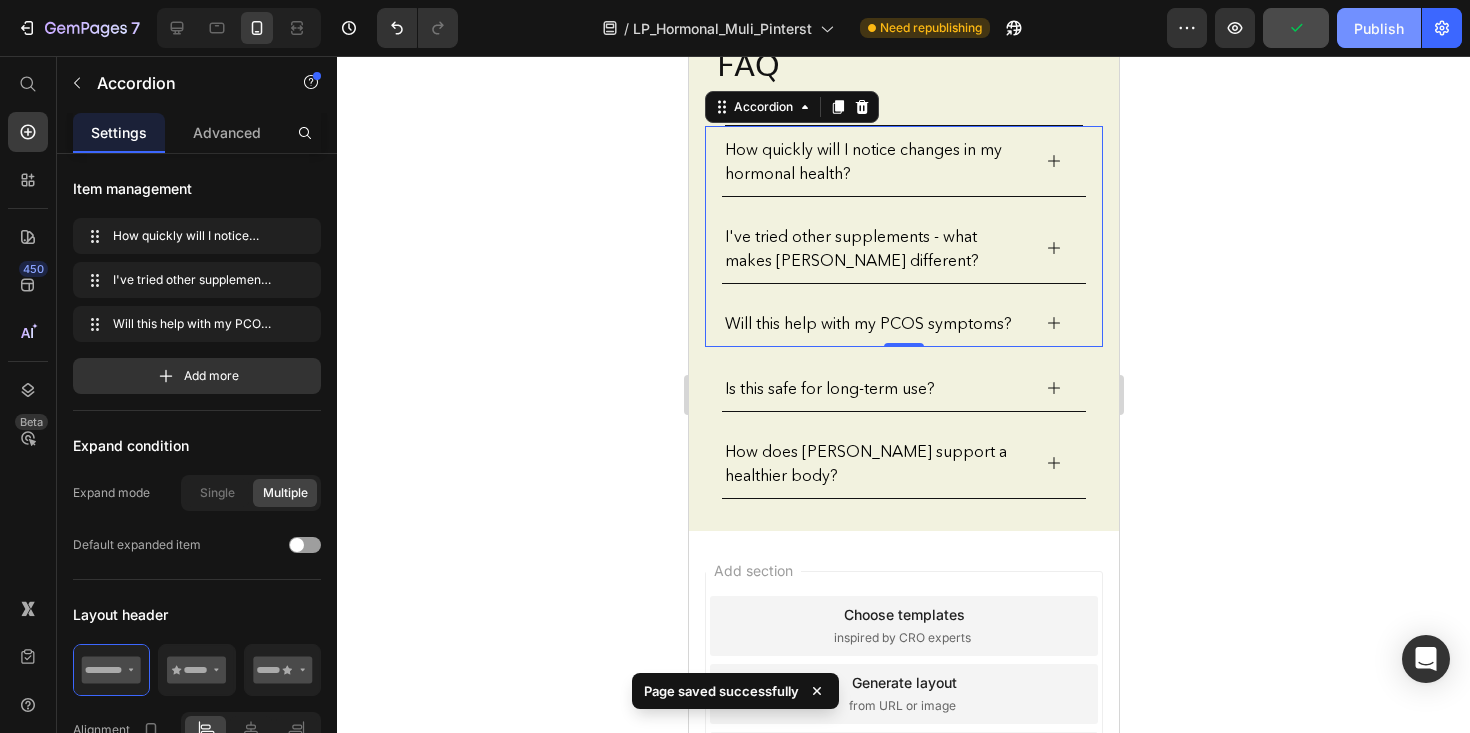click on "Publish" at bounding box center (1379, 28) 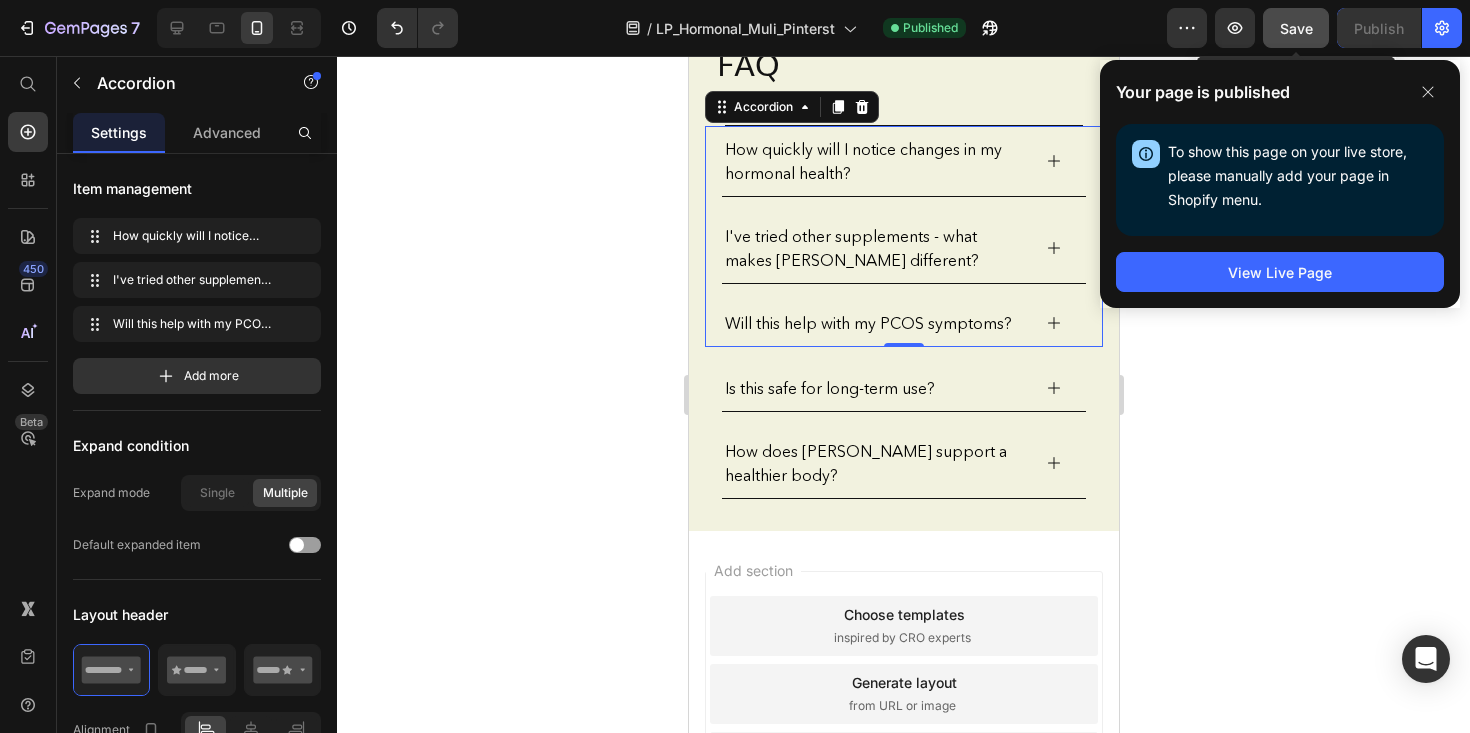 click on "Save" at bounding box center [1296, 28] 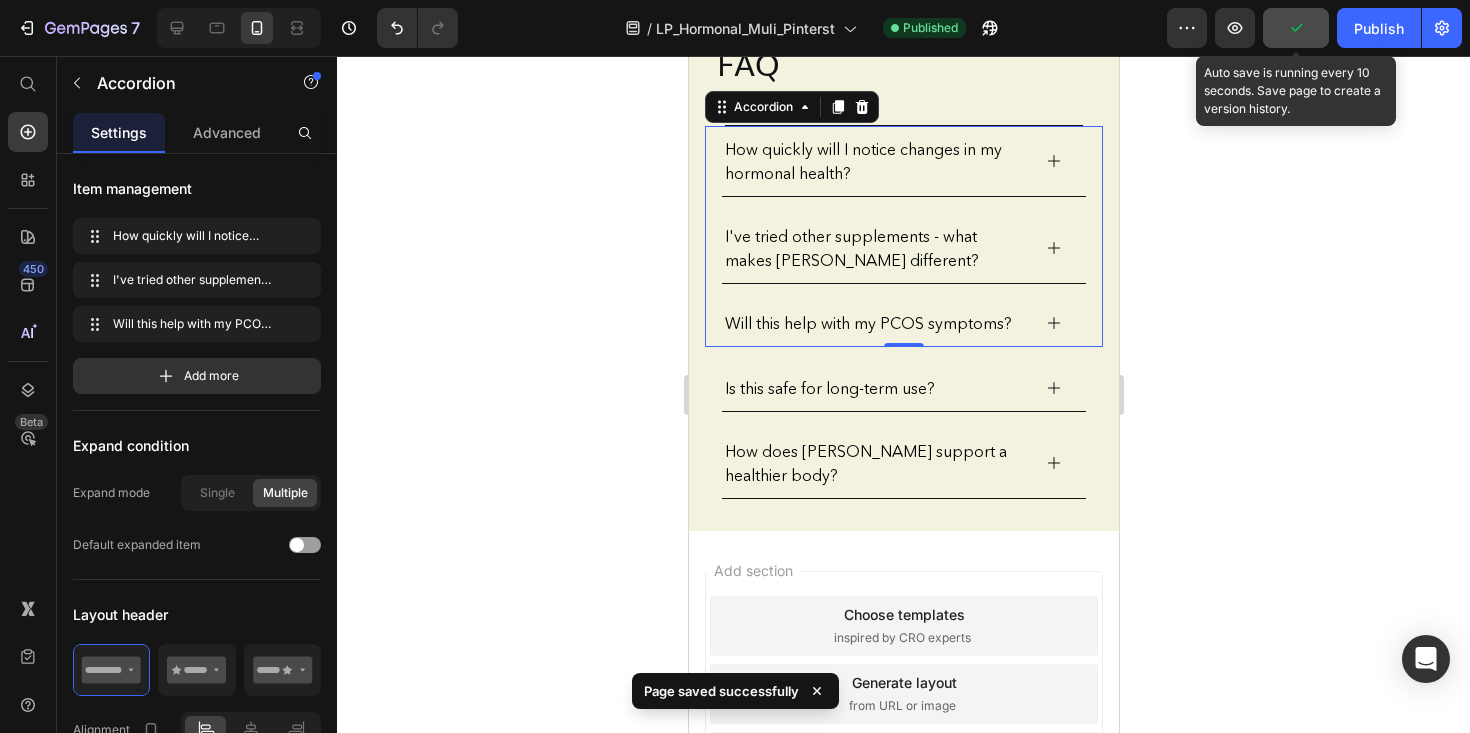click 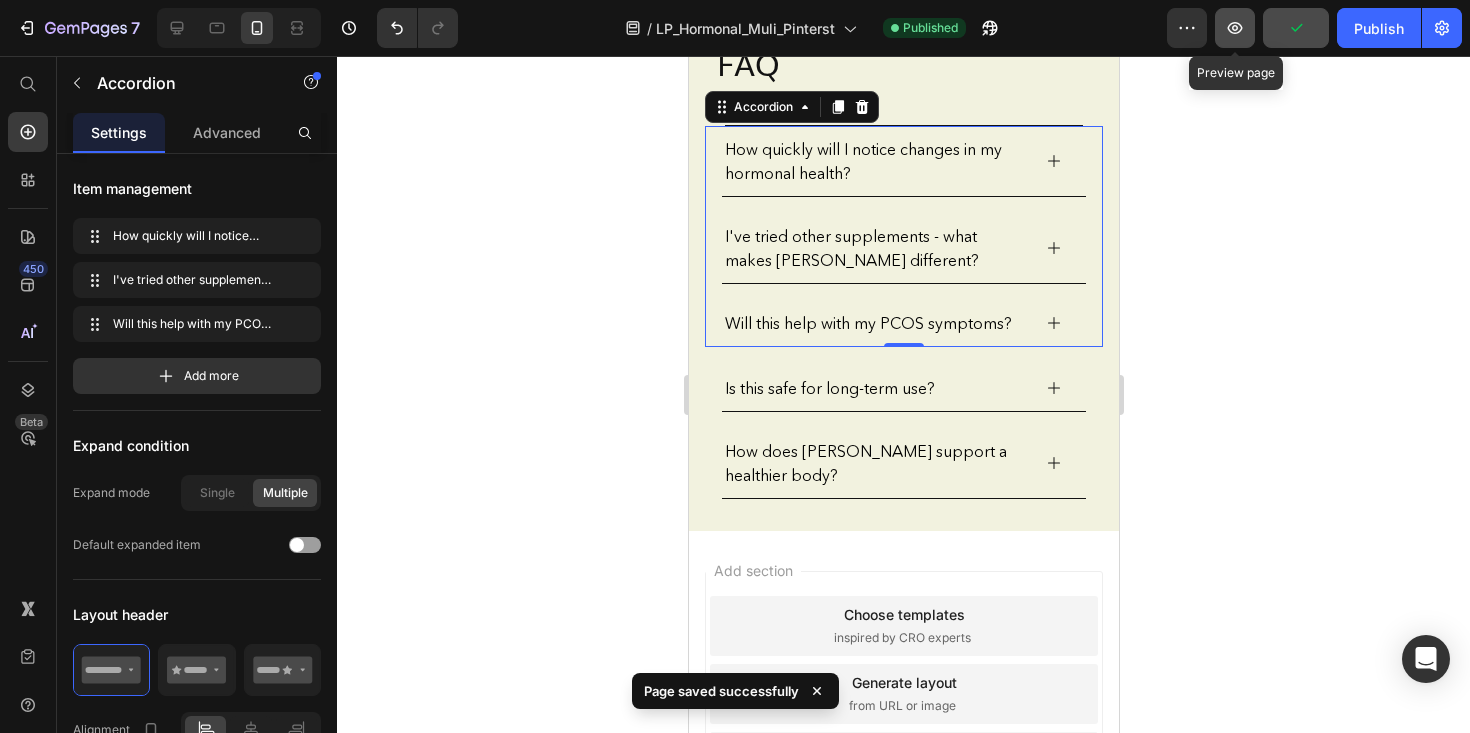 click 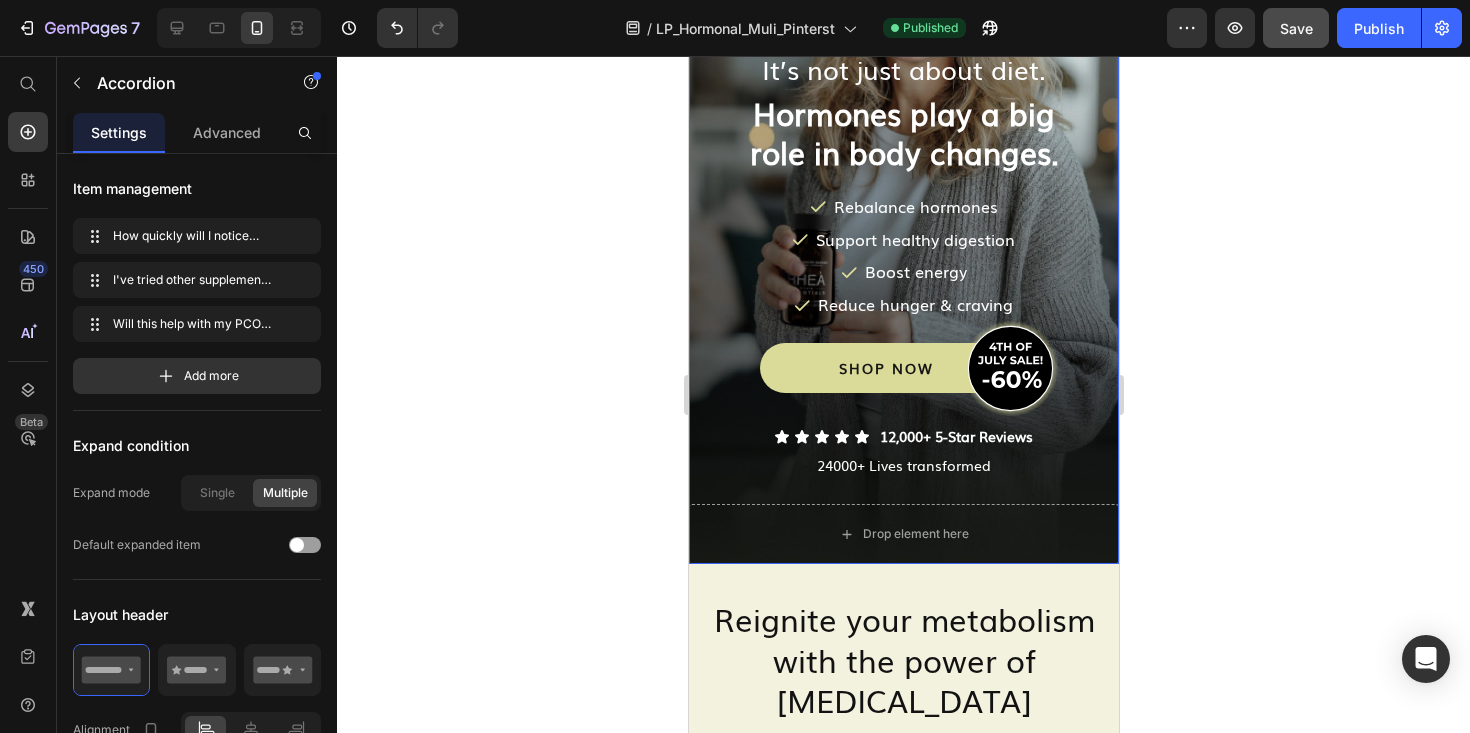 scroll, scrollTop: 0, scrollLeft: 0, axis: both 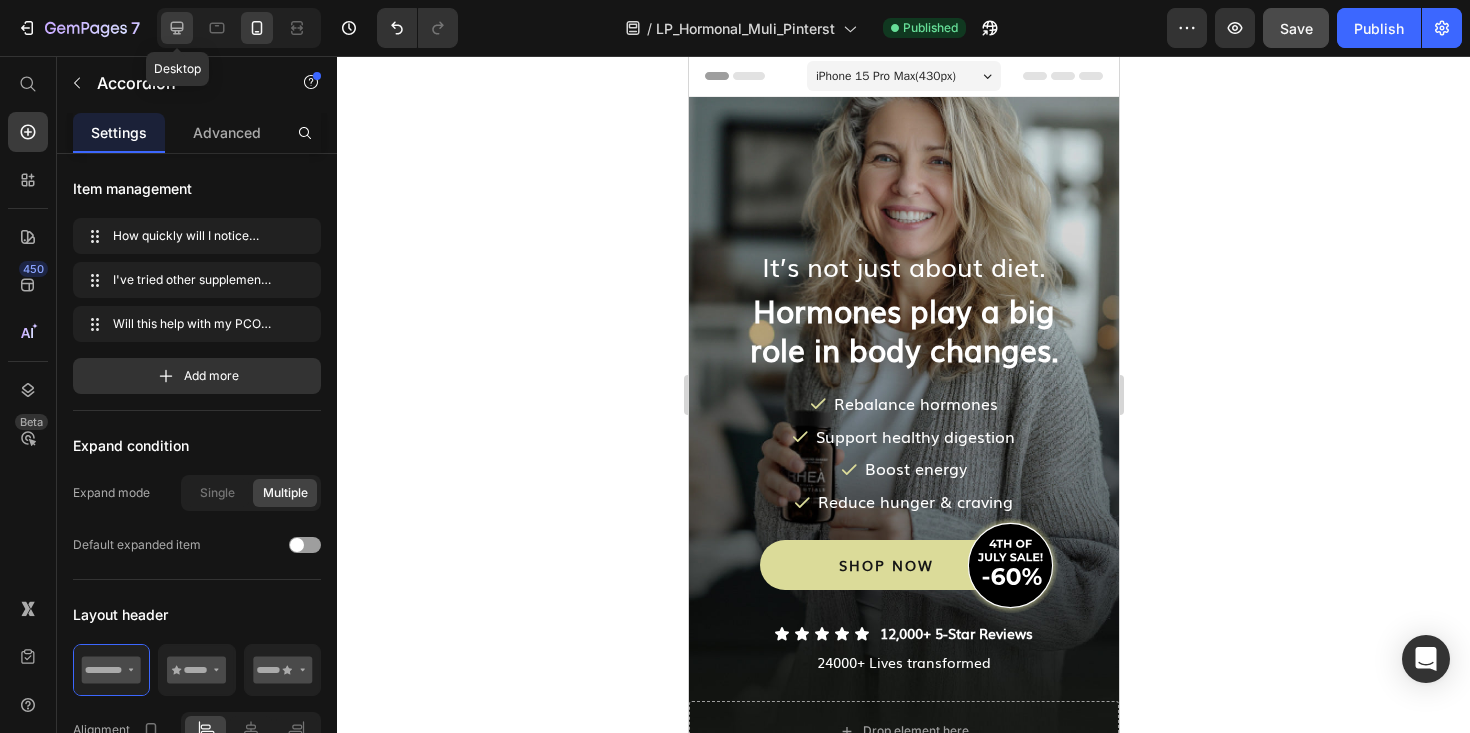 click 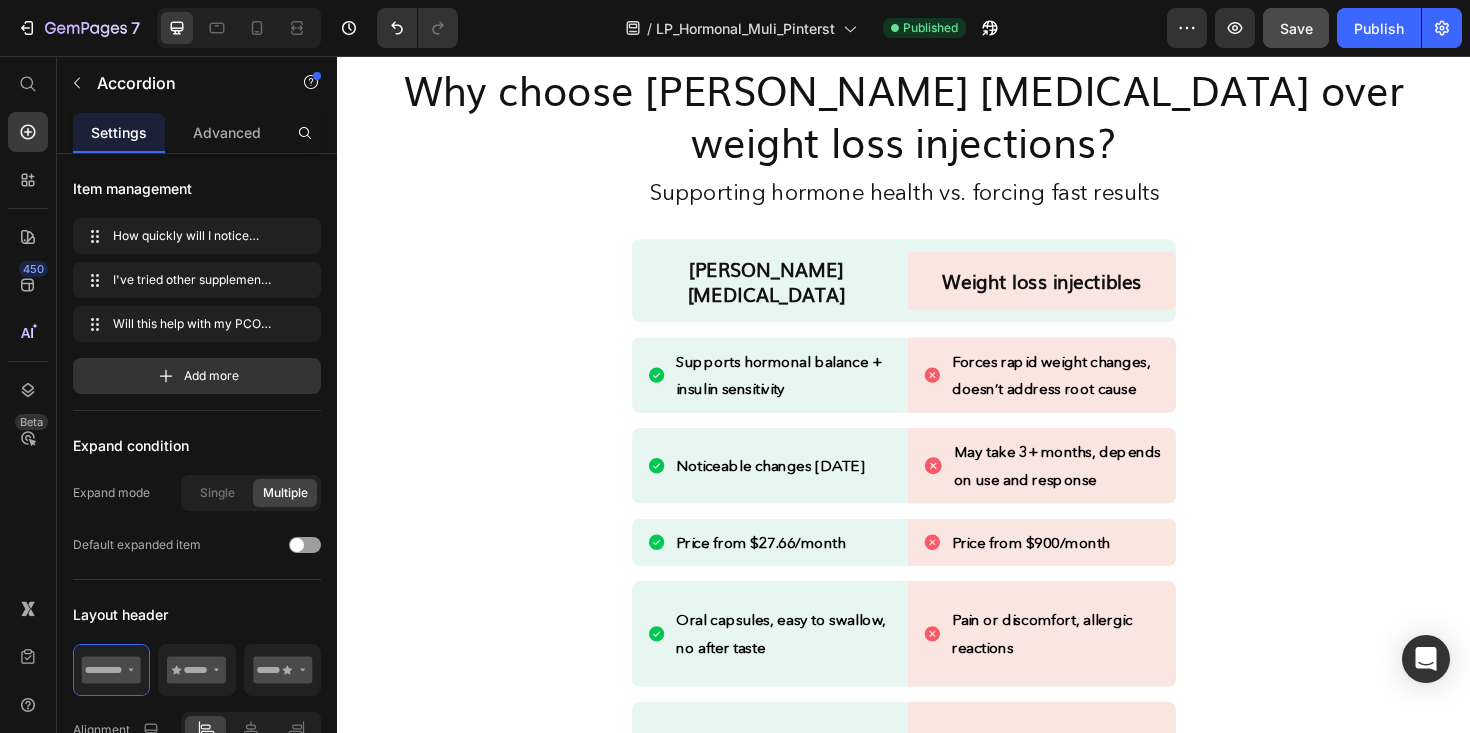 scroll, scrollTop: 2348, scrollLeft: 0, axis: vertical 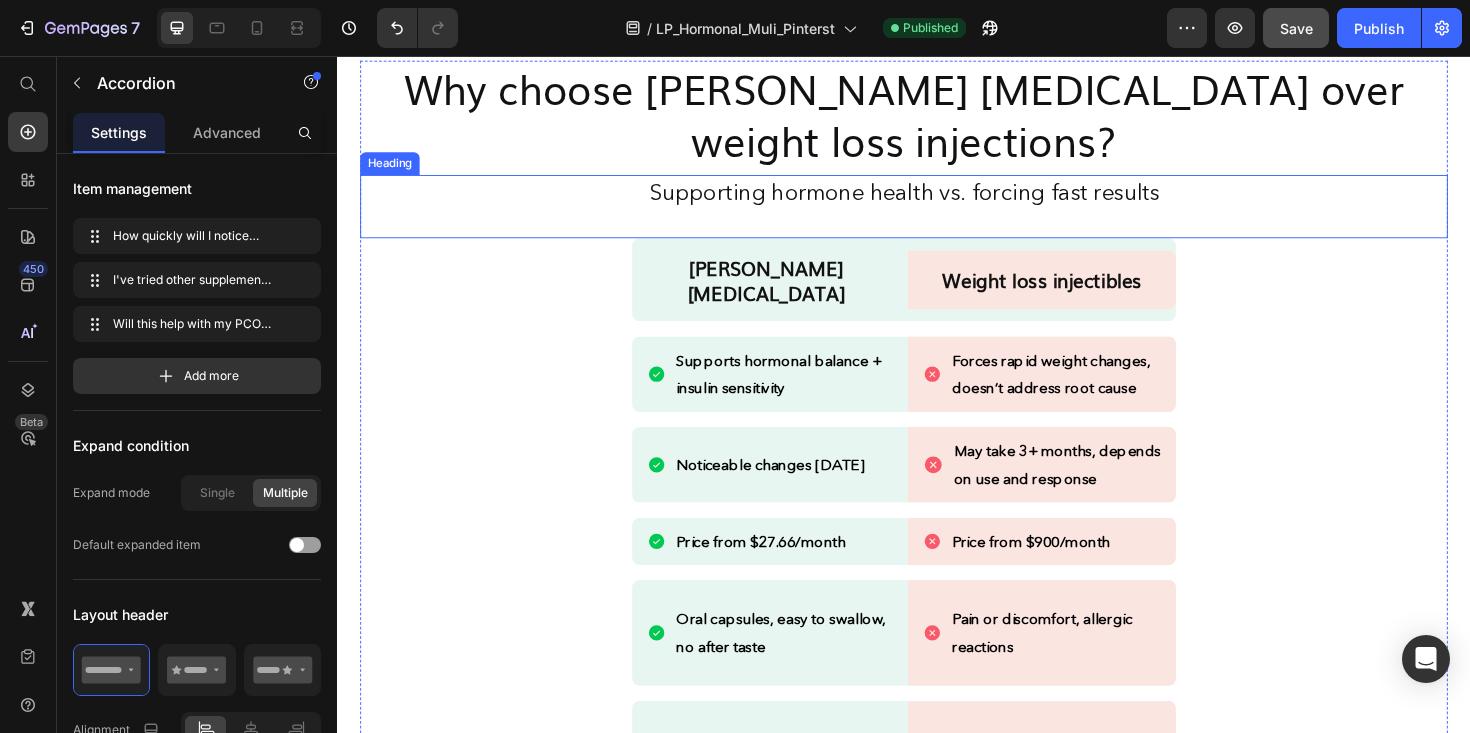 click on "Supporting hormone health vs. forcing fast results" at bounding box center [937, 199] 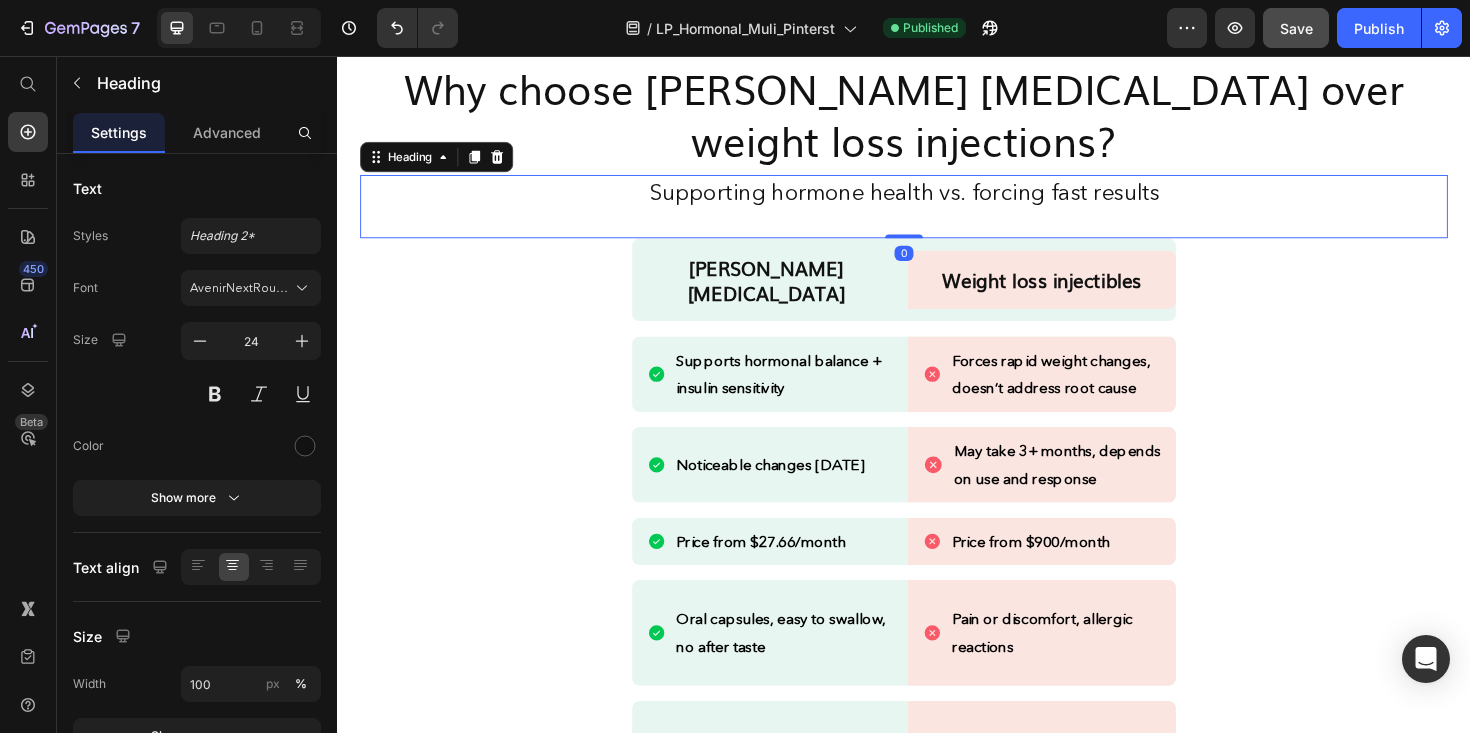click on "Supporting hormone health vs. forcing fast results" at bounding box center (937, 199) 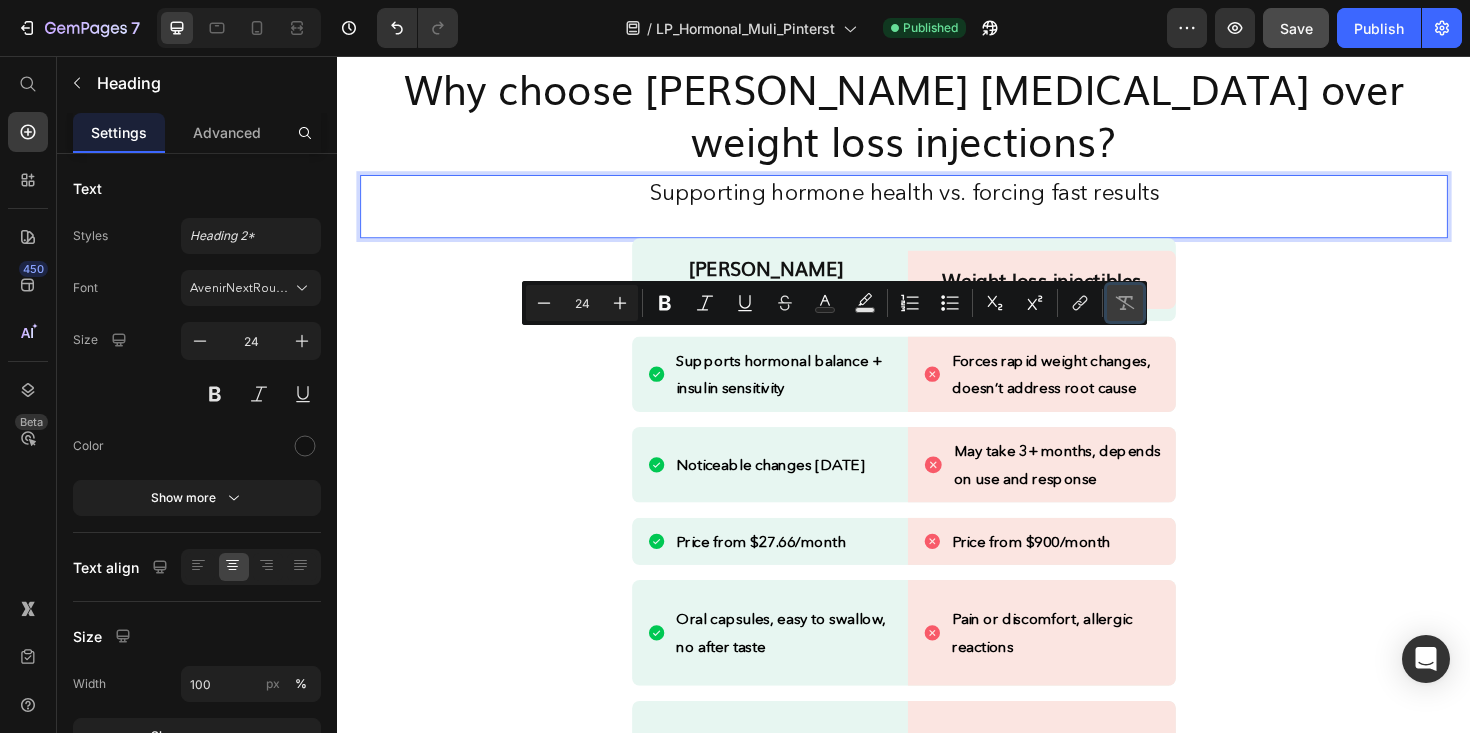 click on "Remove Format" at bounding box center (1125, 303) 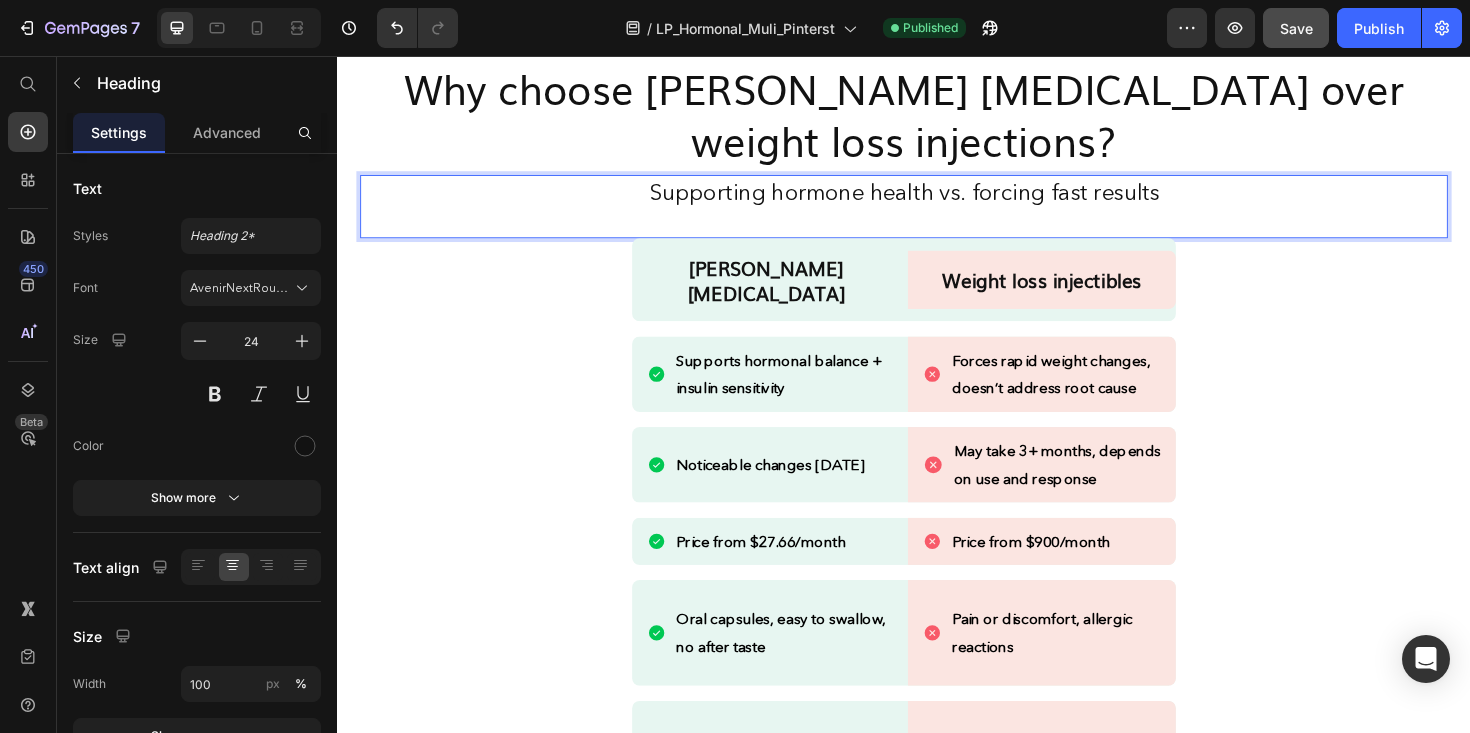 click on "Supporting hormone health vs. forcing fast results" at bounding box center (937, 199) 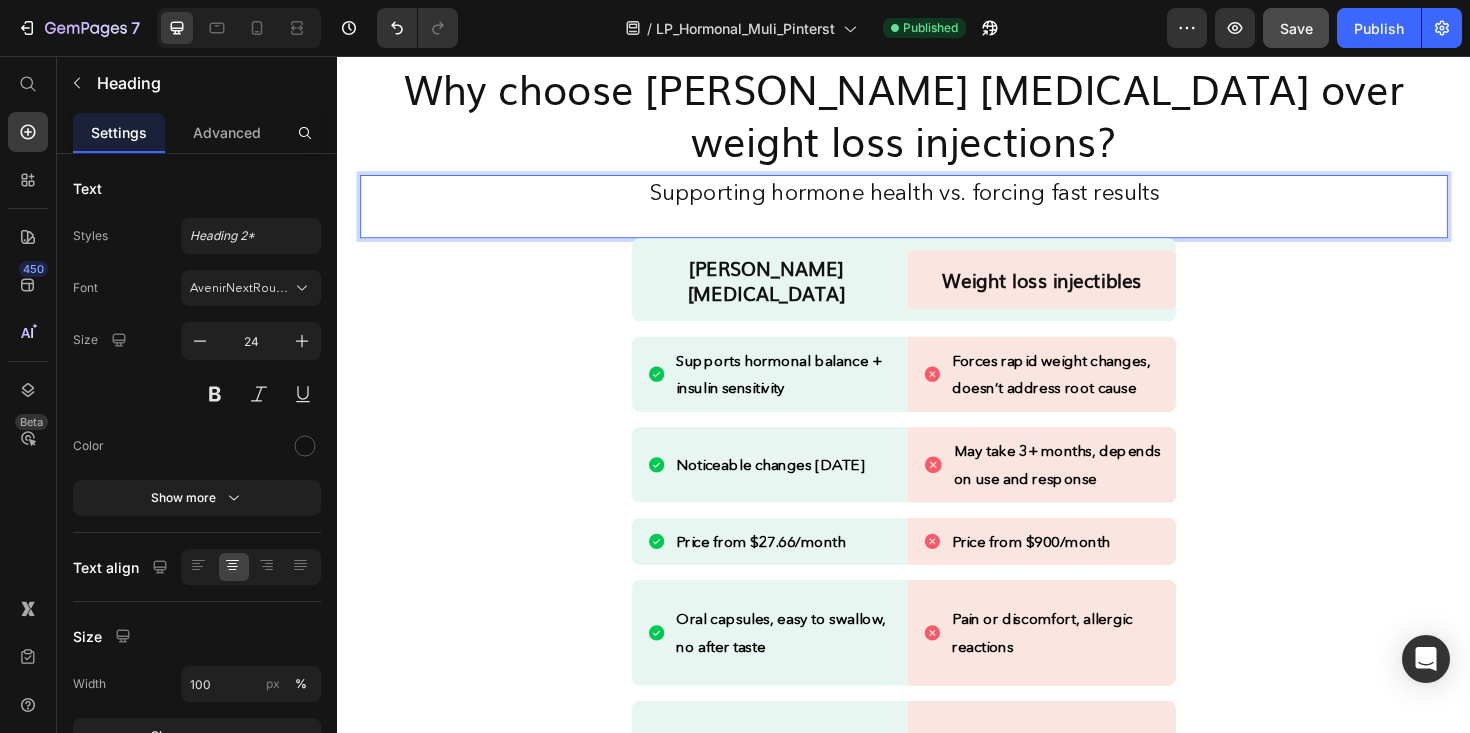 click on "Supporting hormone health vs. forcing fast results" at bounding box center (937, 199) 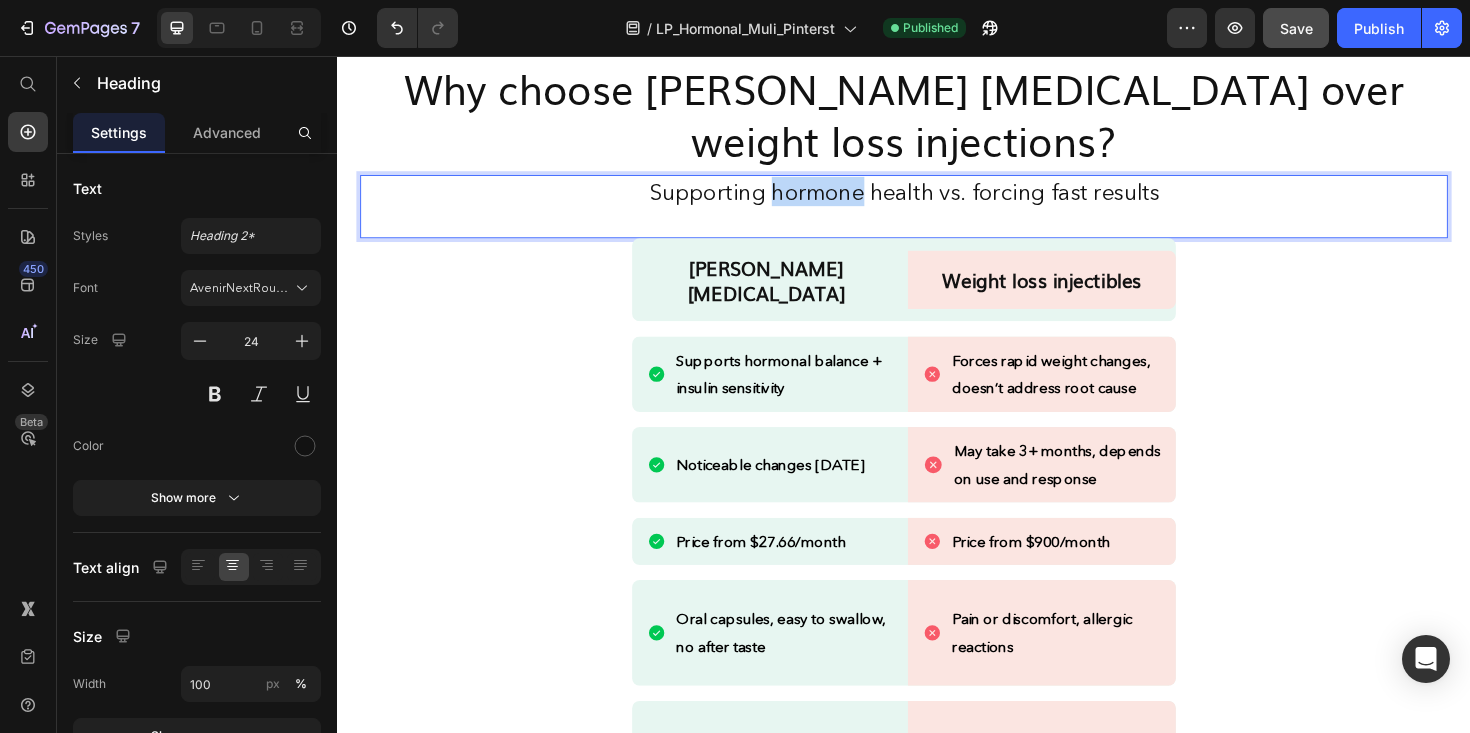 click on "Supporting hormone health vs. forcing fast results" at bounding box center [937, 199] 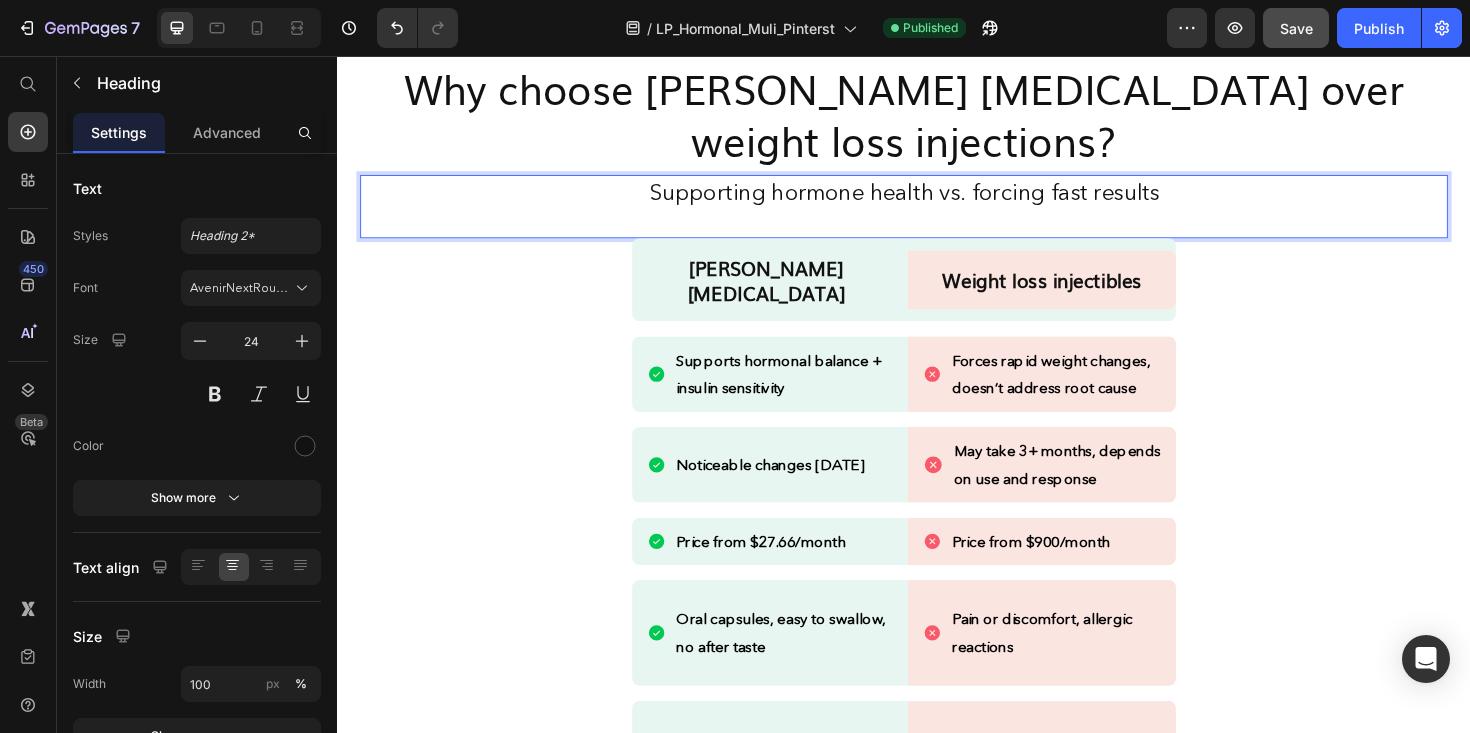 click on "Supporting hormone health vs. forcing fast results" at bounding box center (937, 199) 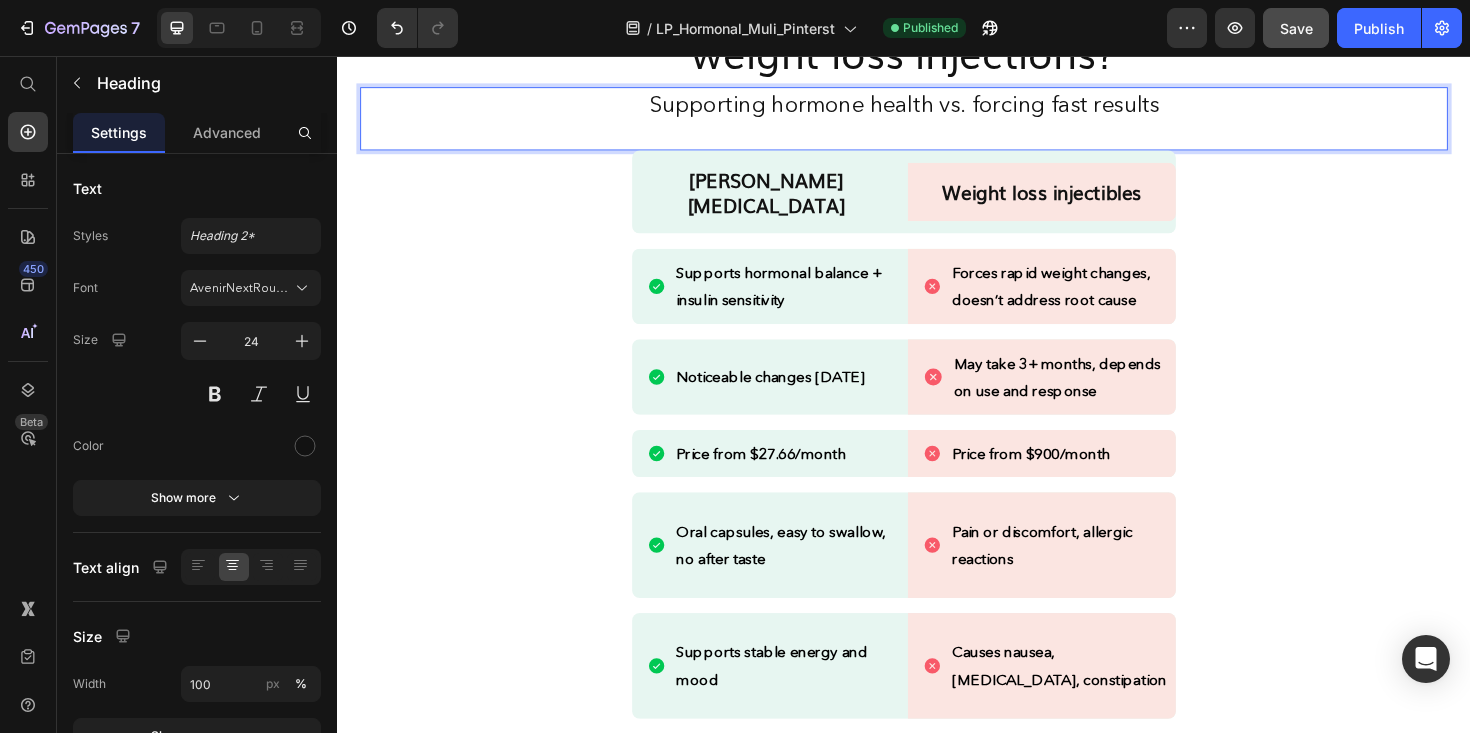 scroll, scrollTop: 2448, scrollLeft: 0, axis: vertical 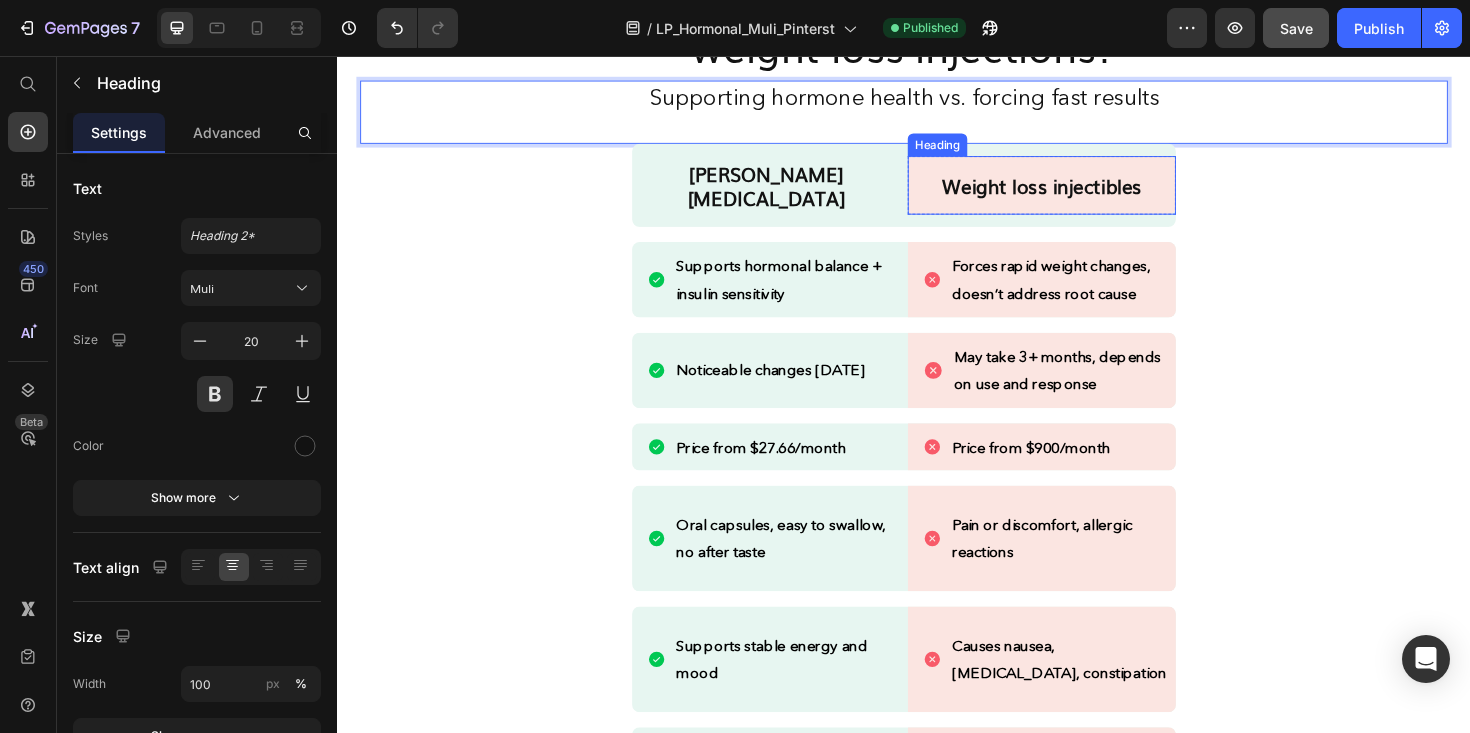 click on "Weight loss injectibles" at bounding box center [1083, 193] 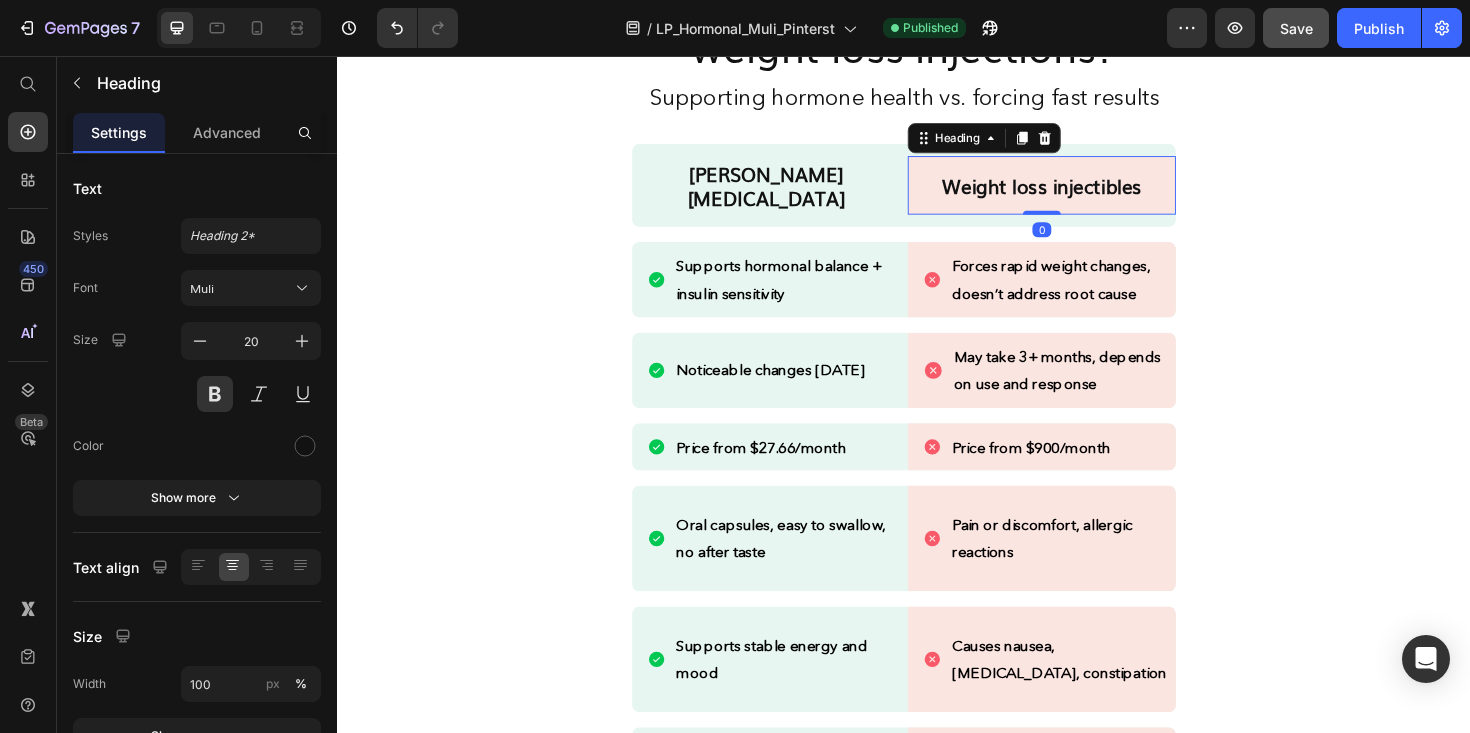 click on "Weight loss injectibles" at bounding box center (1083, 193) 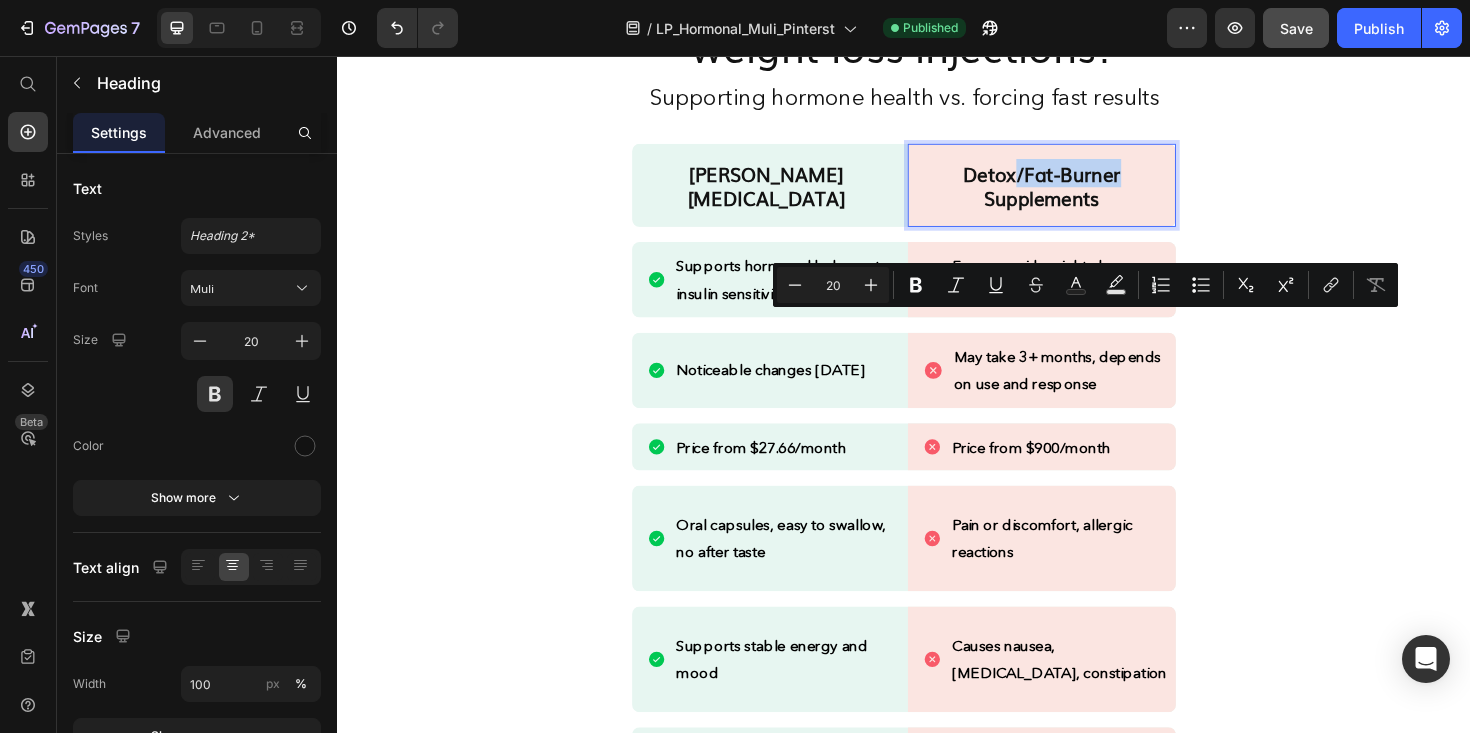 drag, startPoint x: 1175, startPoint y: 343, endPoint x: 1058, endPoint y: 345, distance: 117.01709 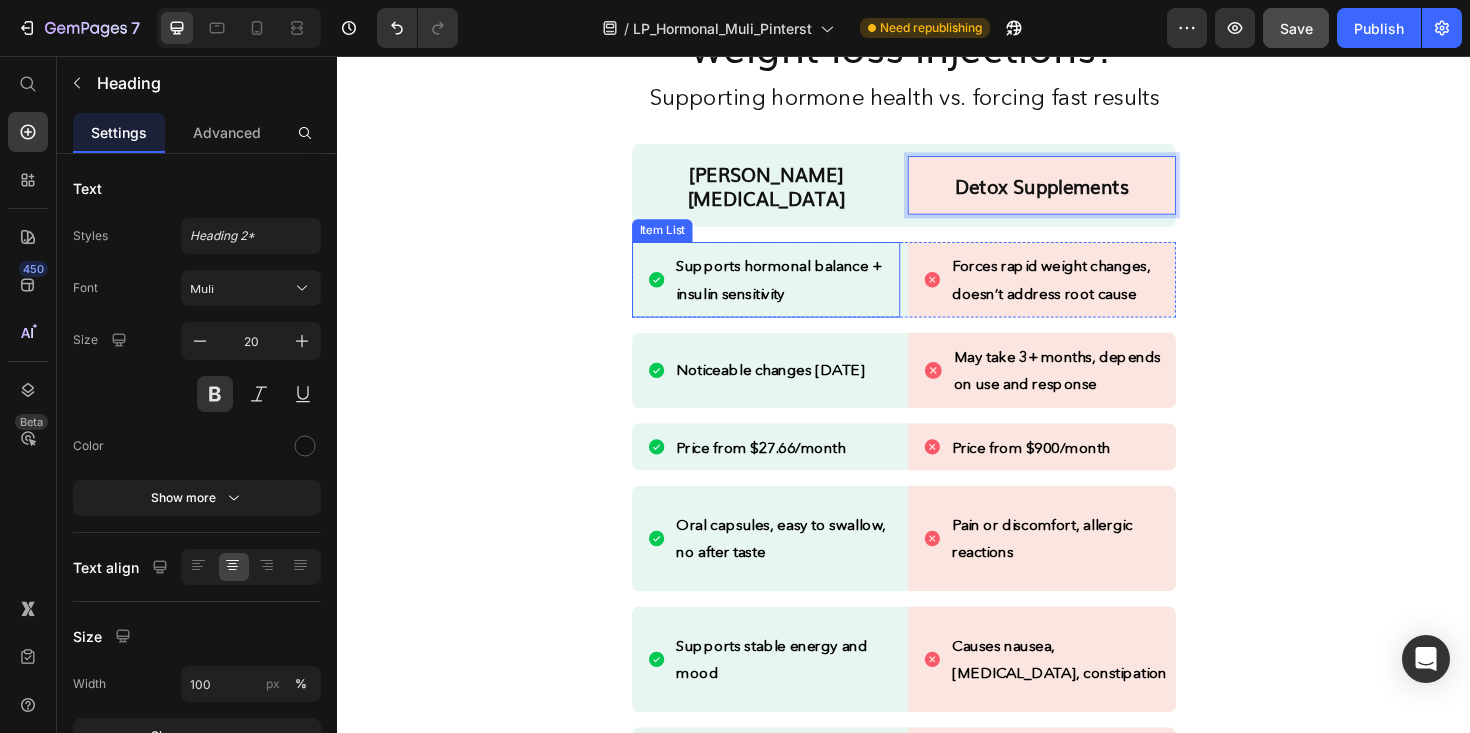click on "Supports hormonal balance + insulin sensitivity" at bounding box center (804, 292) 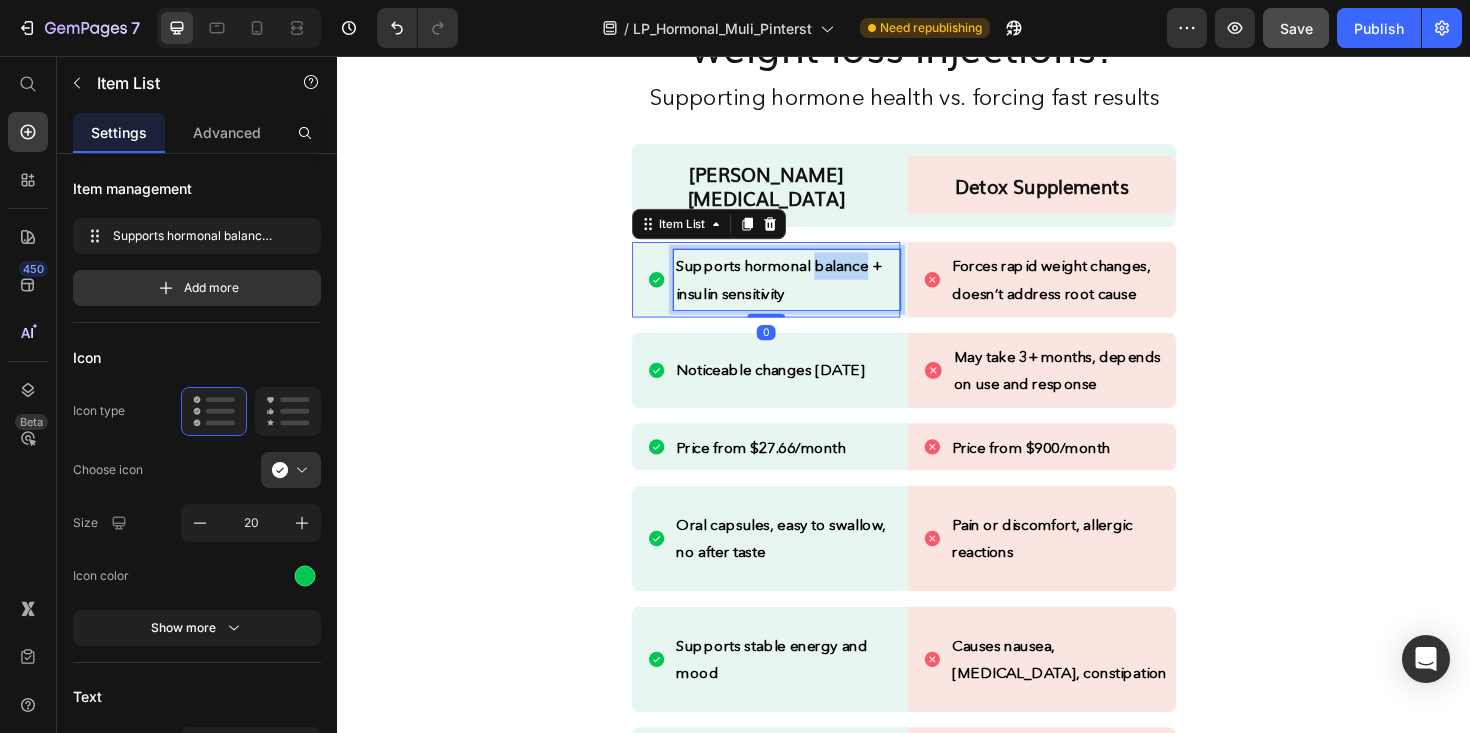 click on "Supports hormonal balance + insulin sensitivity" at bounding box center [804, 292] 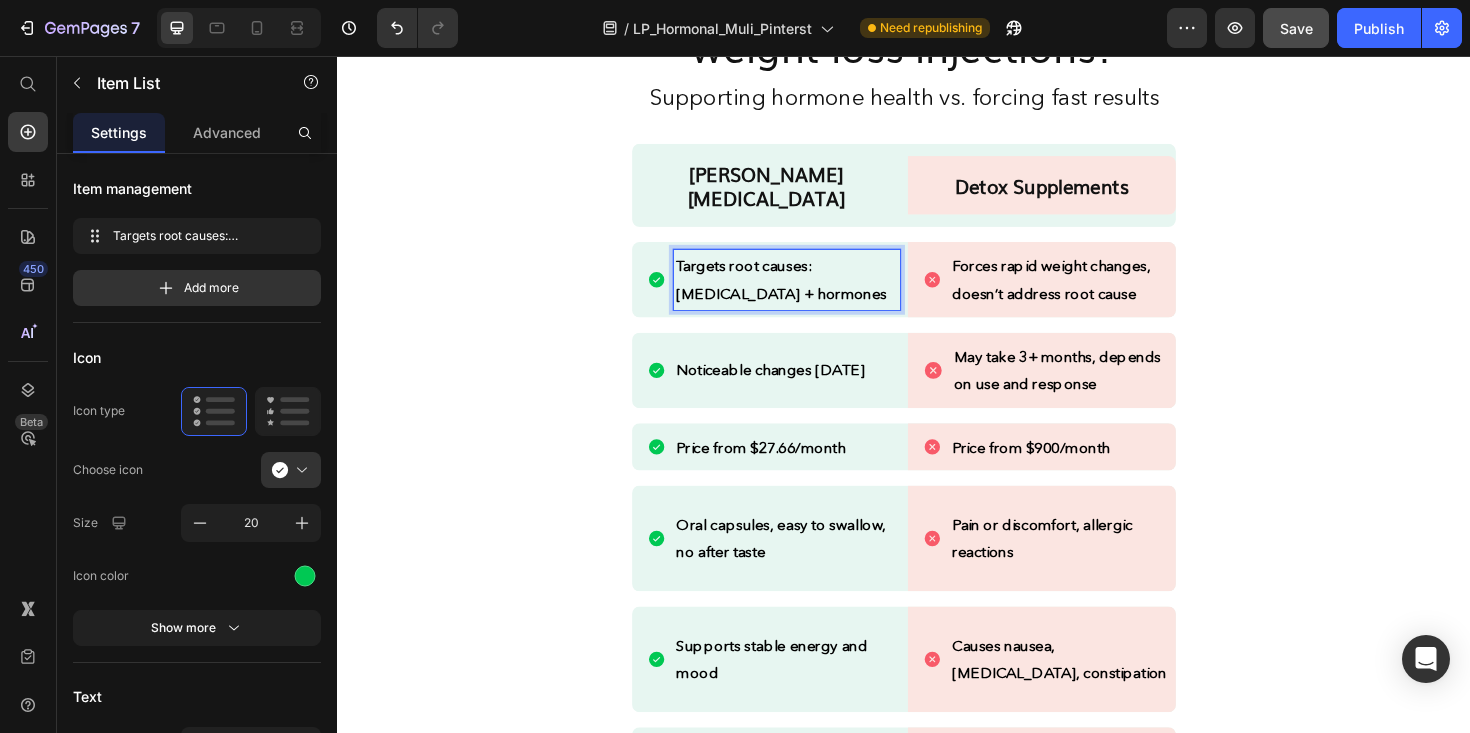 click on "Targets root causes: insulin resistance + hormones" at bounding box center [807, 292] 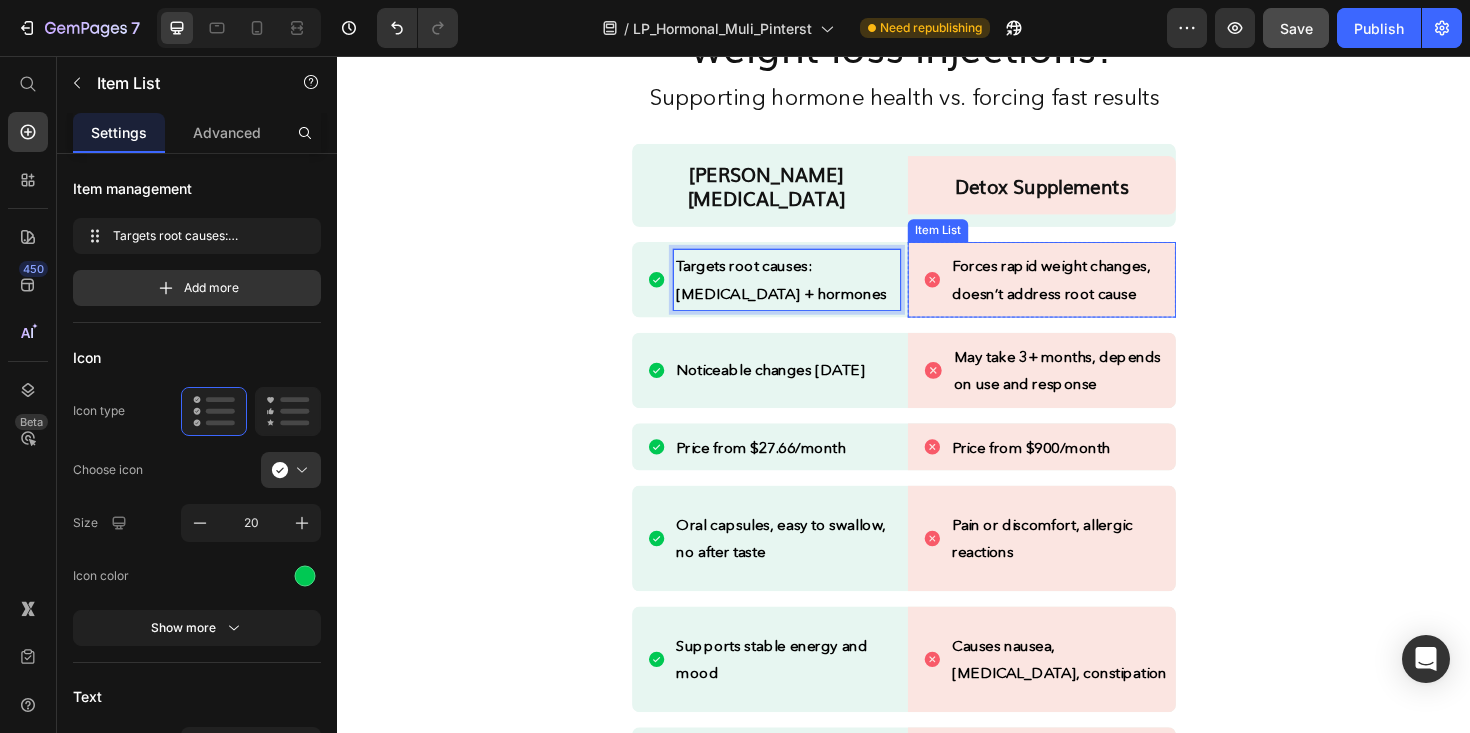click on "Forces rapid weight changes, doesn’t address root cause" at bounding box center (1105, 293) 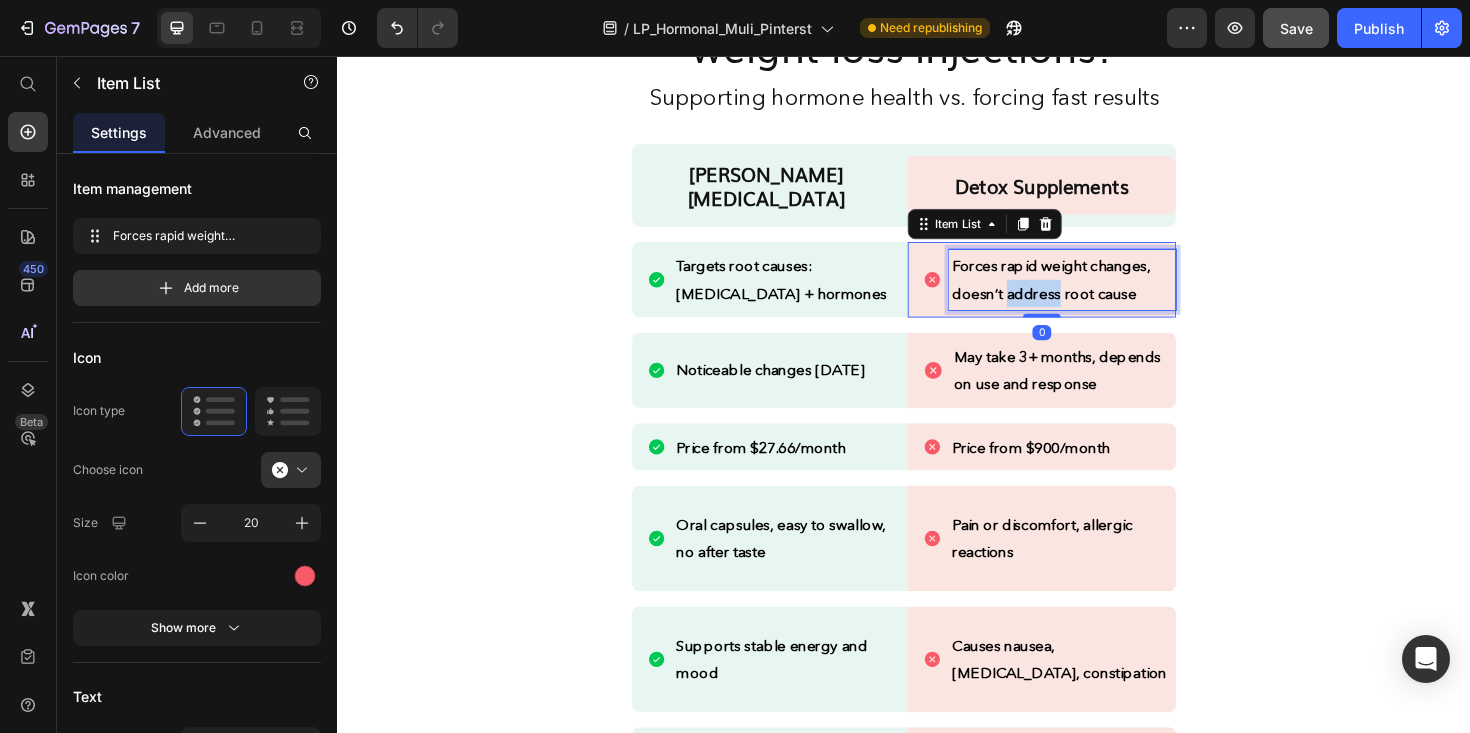click on "Forces rapid weight changes, doesn’t address root cause" at bounding box center [1105, 293] 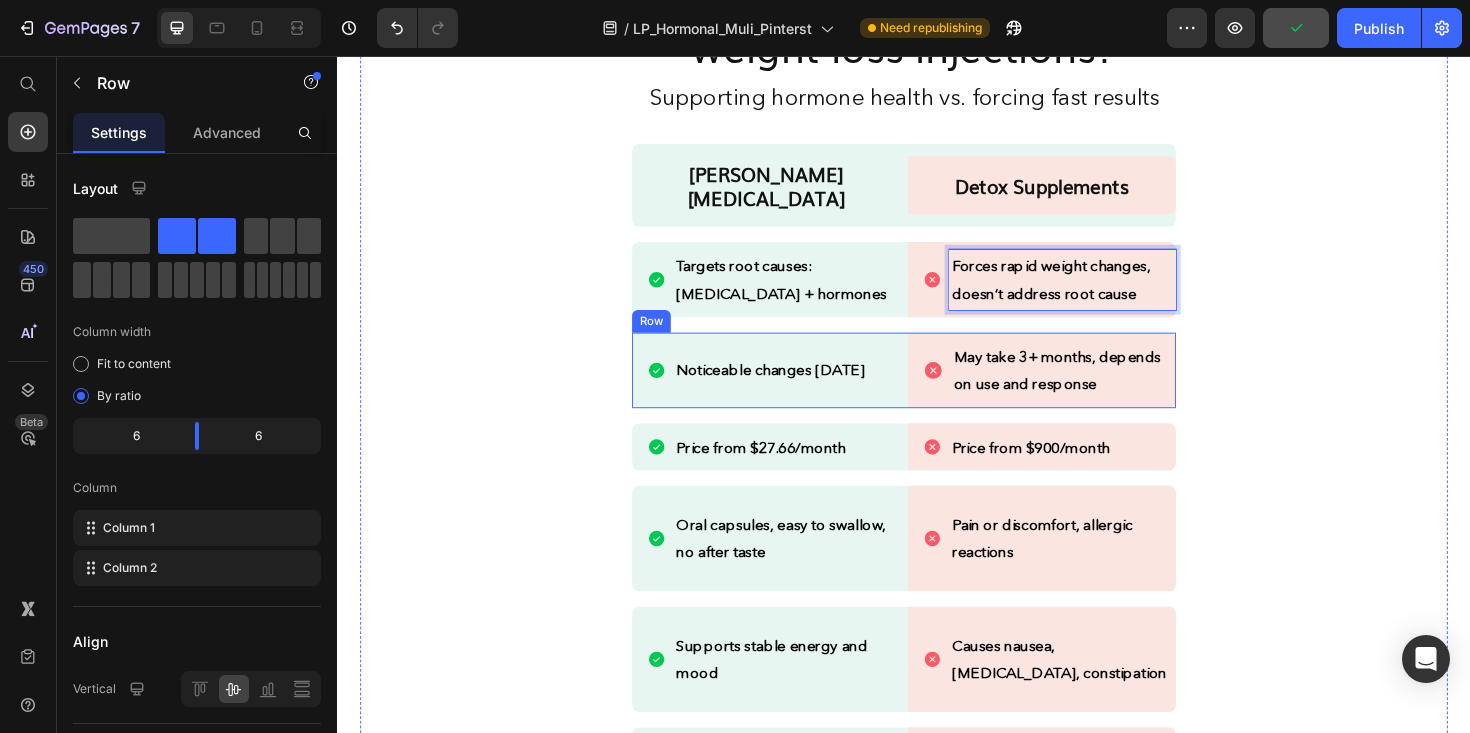 click on "Noticeable changes in 1 month Item List" at bounding box center [791, 389] 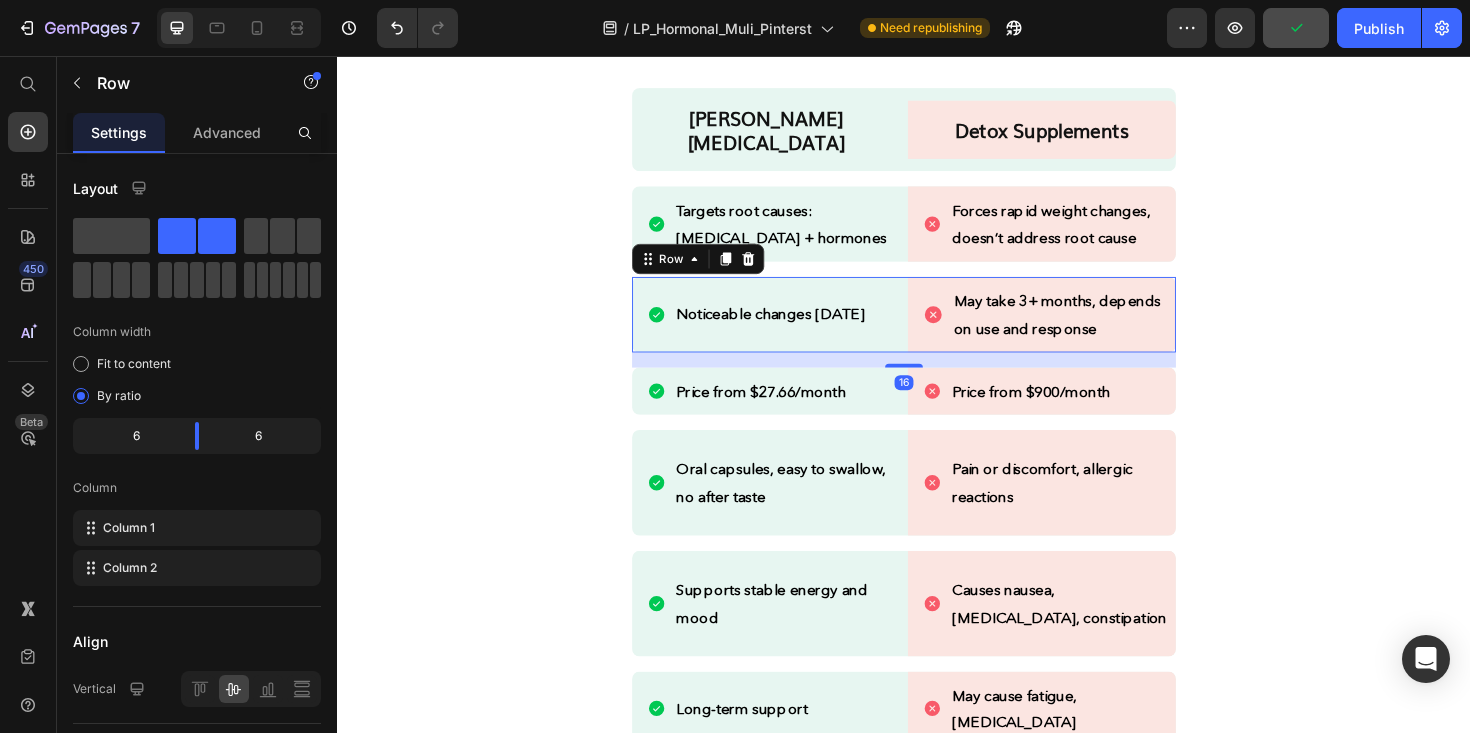 scroll, scrollTop: 2521, scrollLeft: 0, axis: vertical 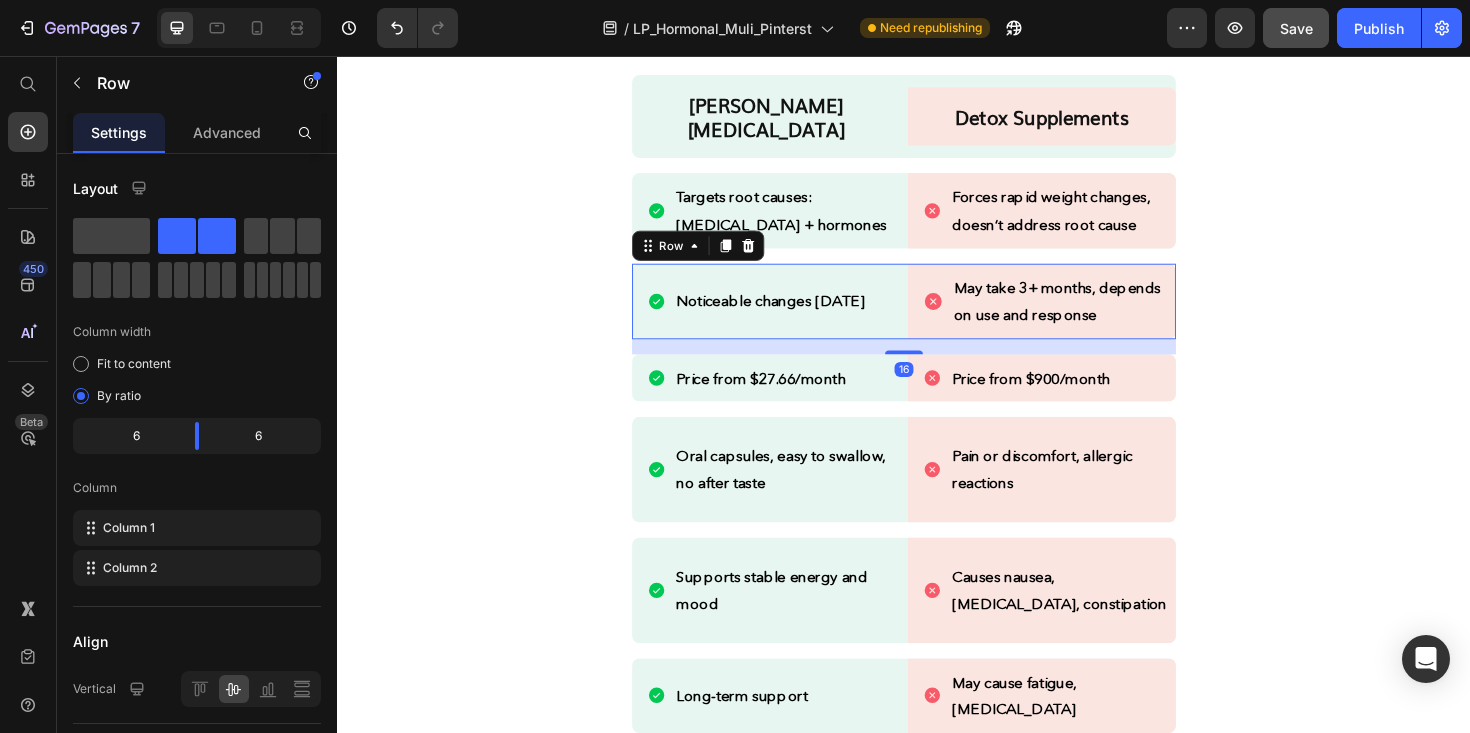 click on "Why choose RHEA Inositol over weight loss injections? Heading Supporting hormone health vs. forcing fast results Heading RHEA Inositol Heading Detox Supplements Heading Row Row Targets root causes: insulin resistance + hormones Item List
Forces rapid weight changes, doesn’t address root cause Item List Row Row Noticeable changes in 1 month Item List
May take 3+ months, depends on use and response Item List Row Row   16 Price from $27.66/month Item List
Price from $900/month Item List Row Row Oral capsules, easy to swallow, no after taste Item List
Pain or discomfort, allergic reactions Item List Row Row Supports stable energy and mood Item List
Causes nausea, bloating, constipation Item List Row Row Long-term support Item List
May cause fatigue, depression Item List Row Row SHOP now Button" at bounding box center (937, 369) 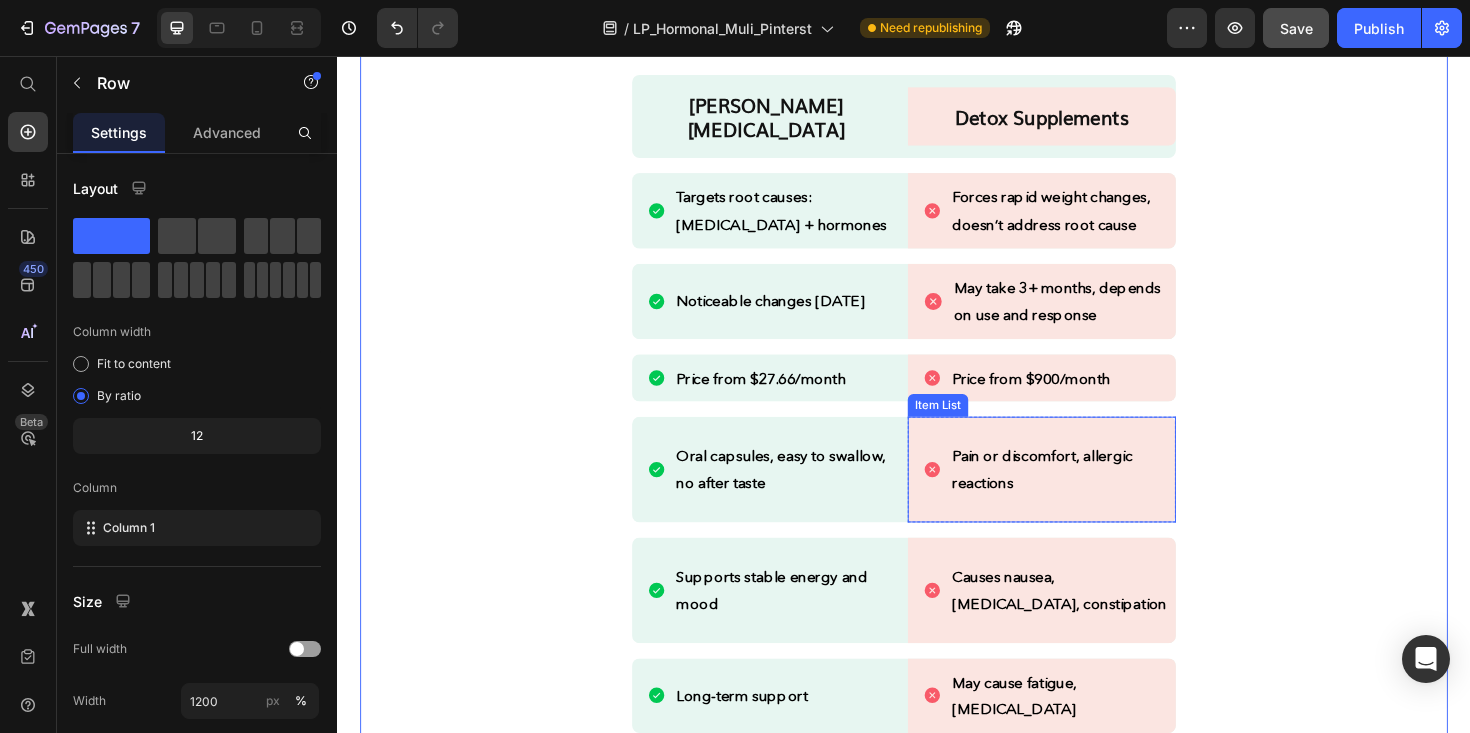 scroll, scrollTop: 2535, scrollLeft: 0, axis: vertical 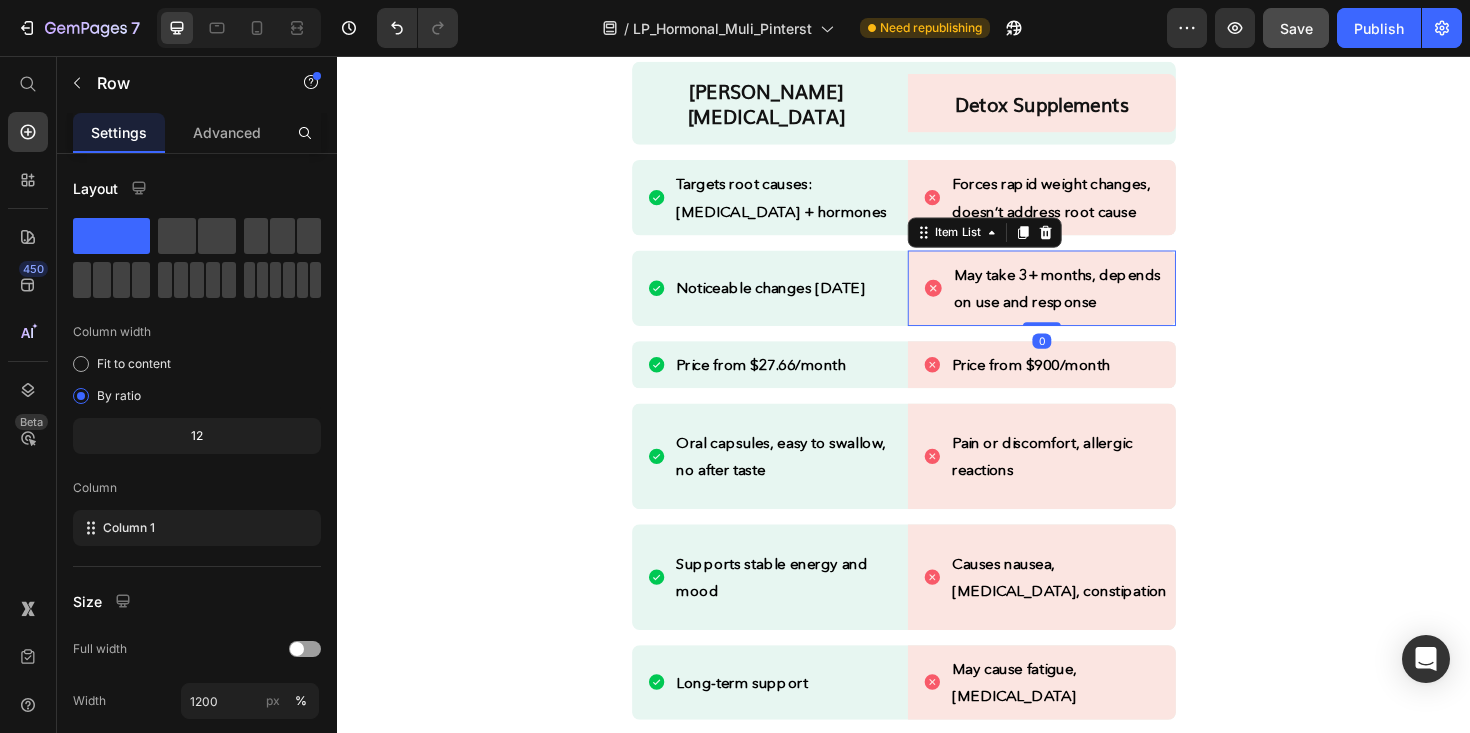 click on "May take 3+ months, depends on use and response" at bounding box center (1099, 301) 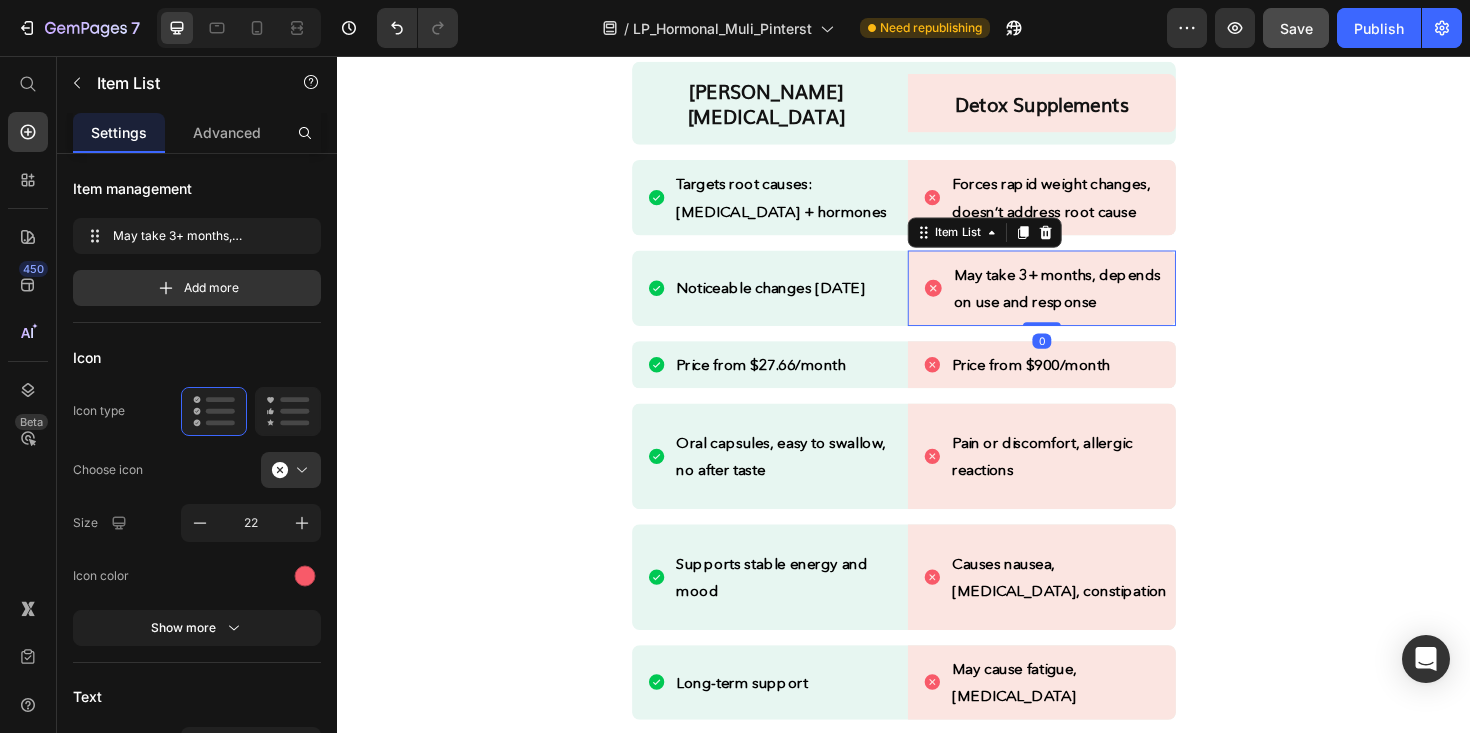 click on "May take 3+ months, depends on use and response" at bounding box center [1106, 302] 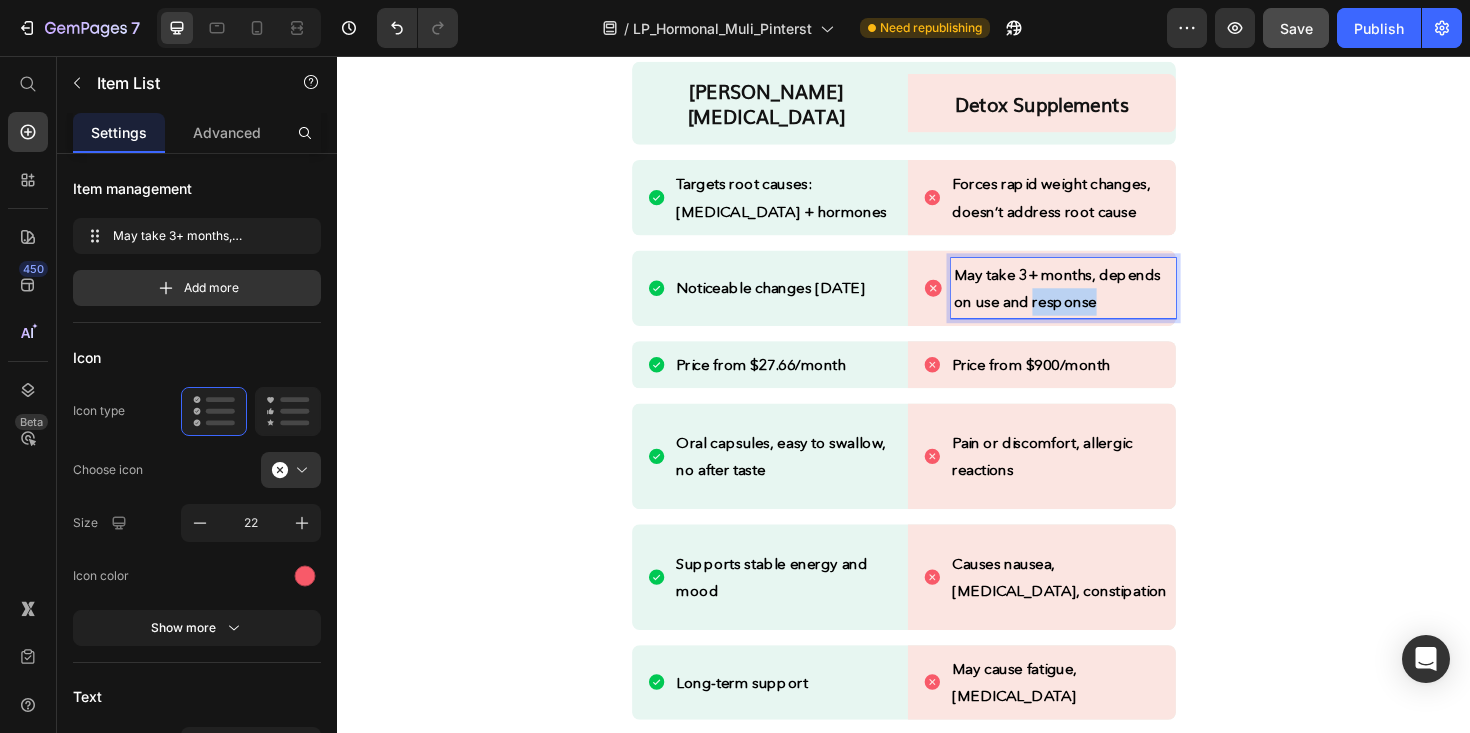 click on "May take 3+ months, depends on use and response" at bounding box center [1106, 302] 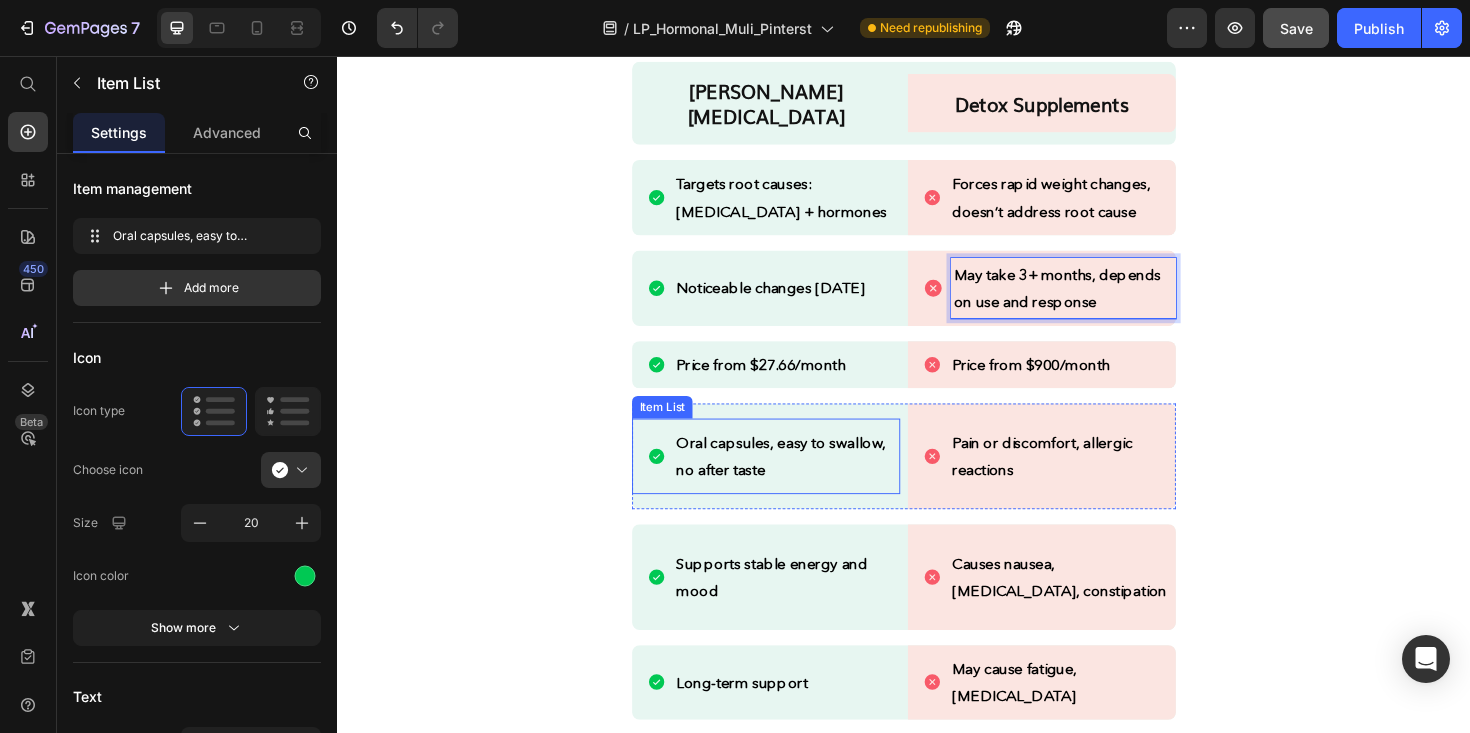 click on "Oral capsules, easy to swallow, no after taste" at bounding box center [807, 479] 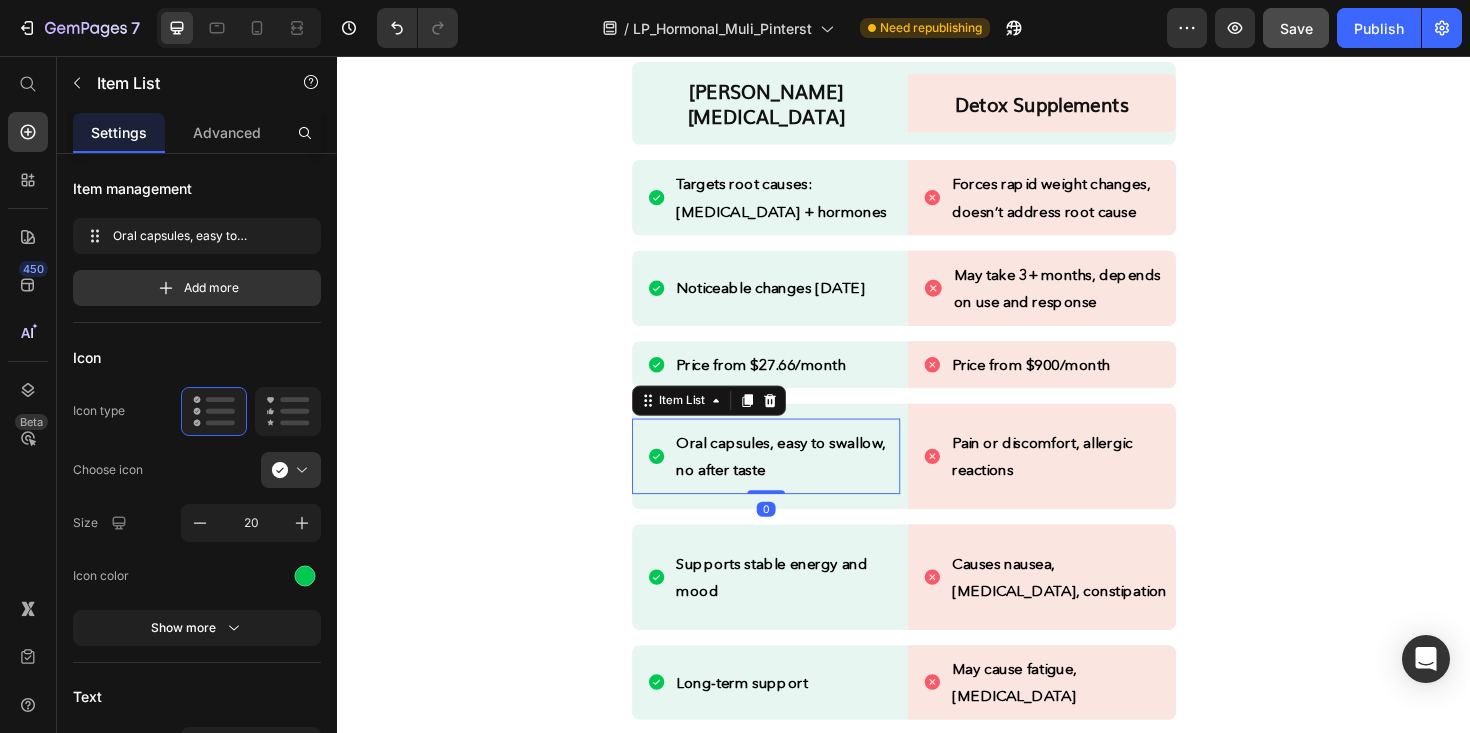 click on "Oral capsules, easy to swallow, no after taste" at bounding box center (807, 479) 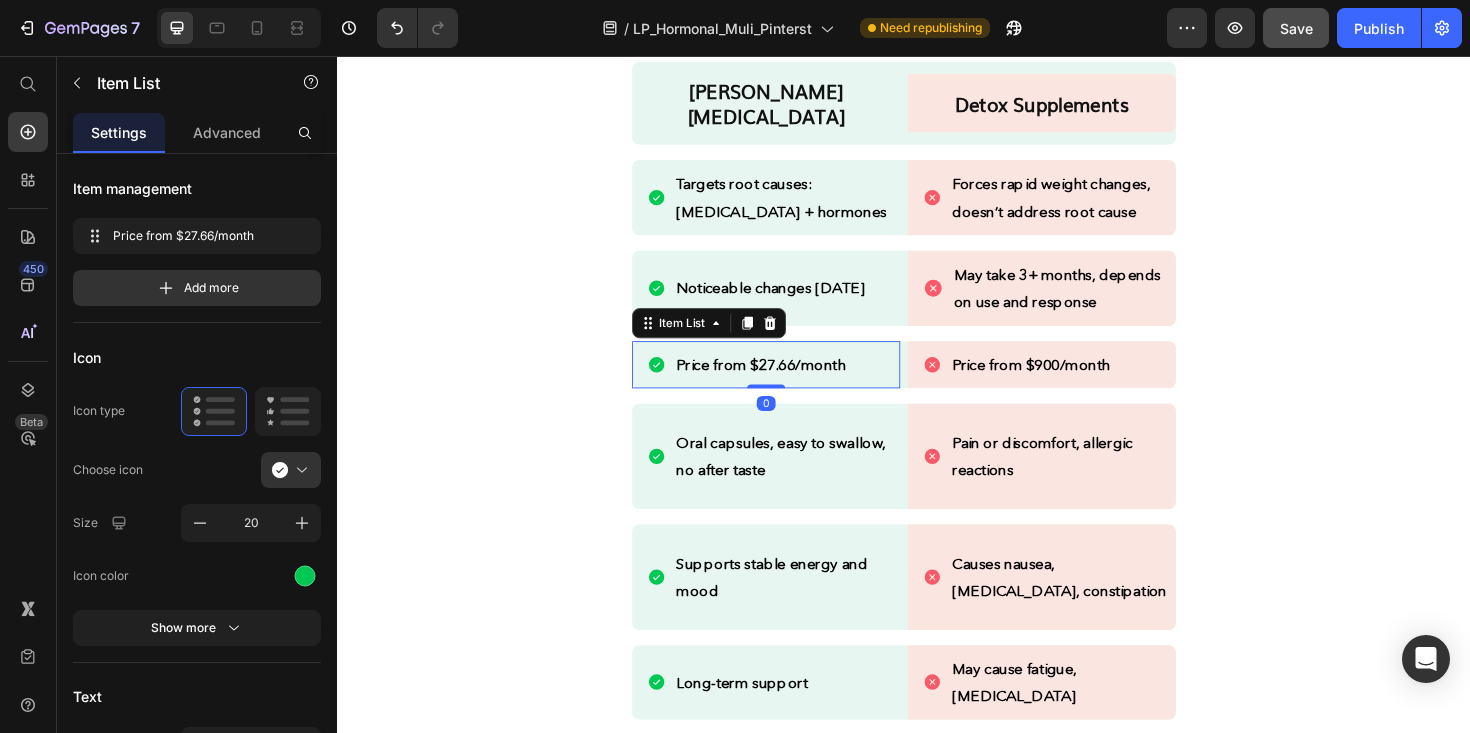 click on "Price from $27.66/month" at bounding box center (785, 383) 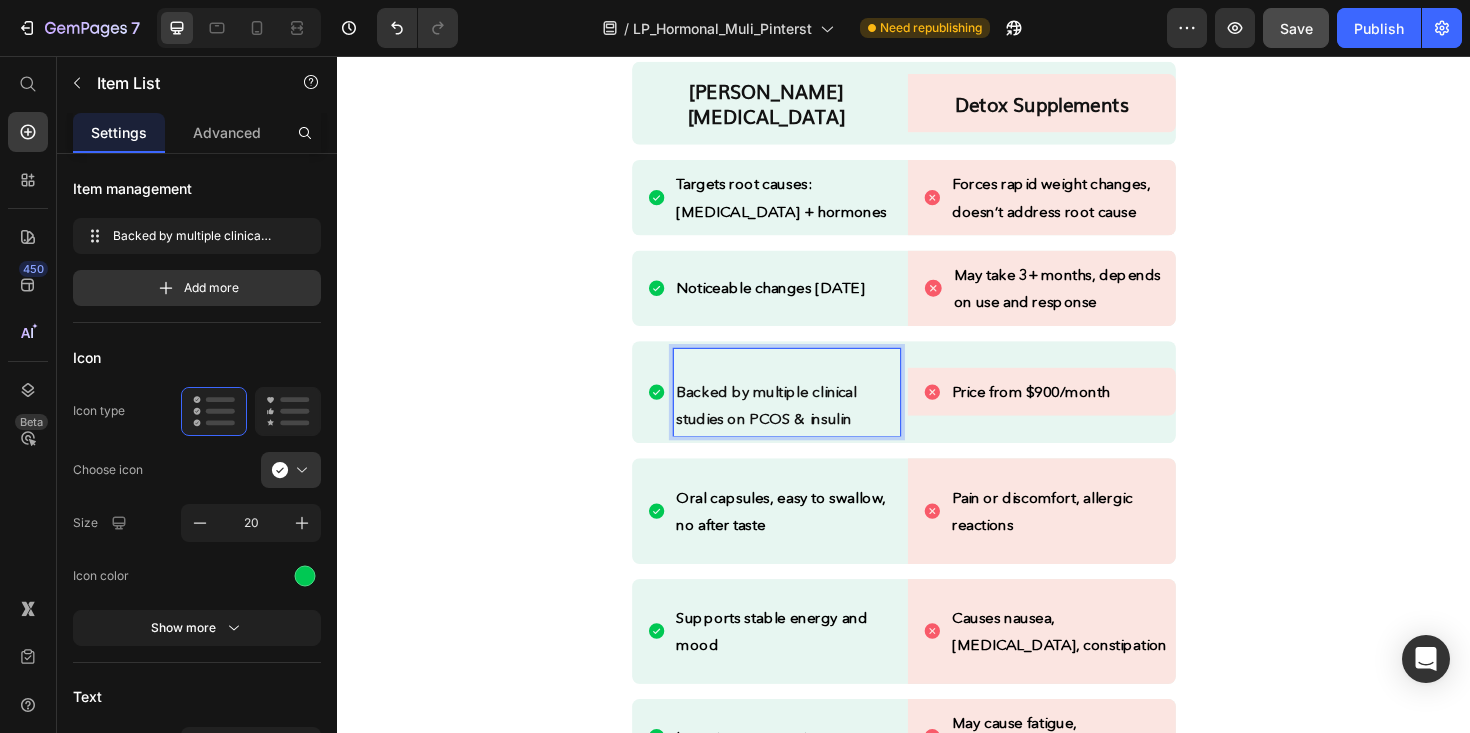 click on "Backed by multiple clinical studies on PCOS & insulin" at bounding box center (813, 426) 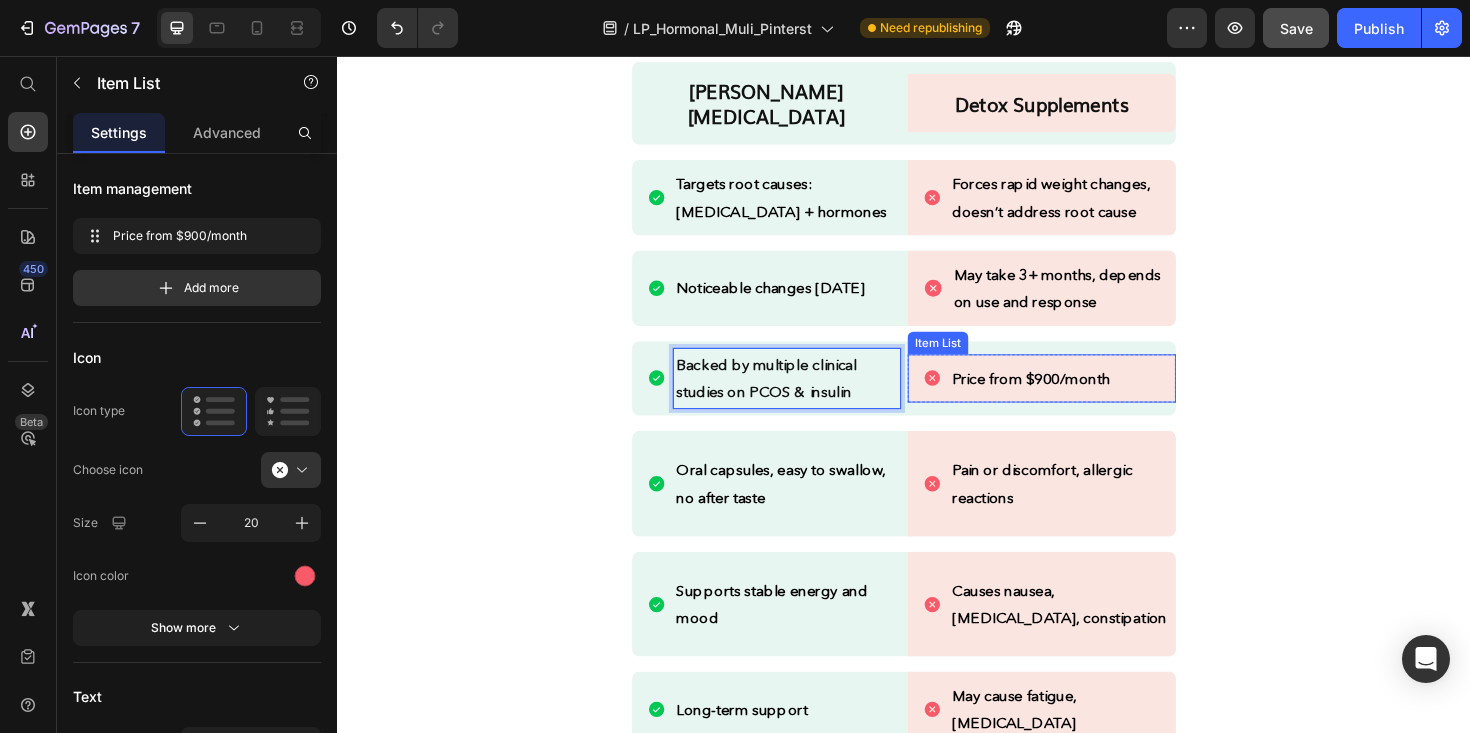 click on "Price from $900/month" at bounding box center [1071, 397] 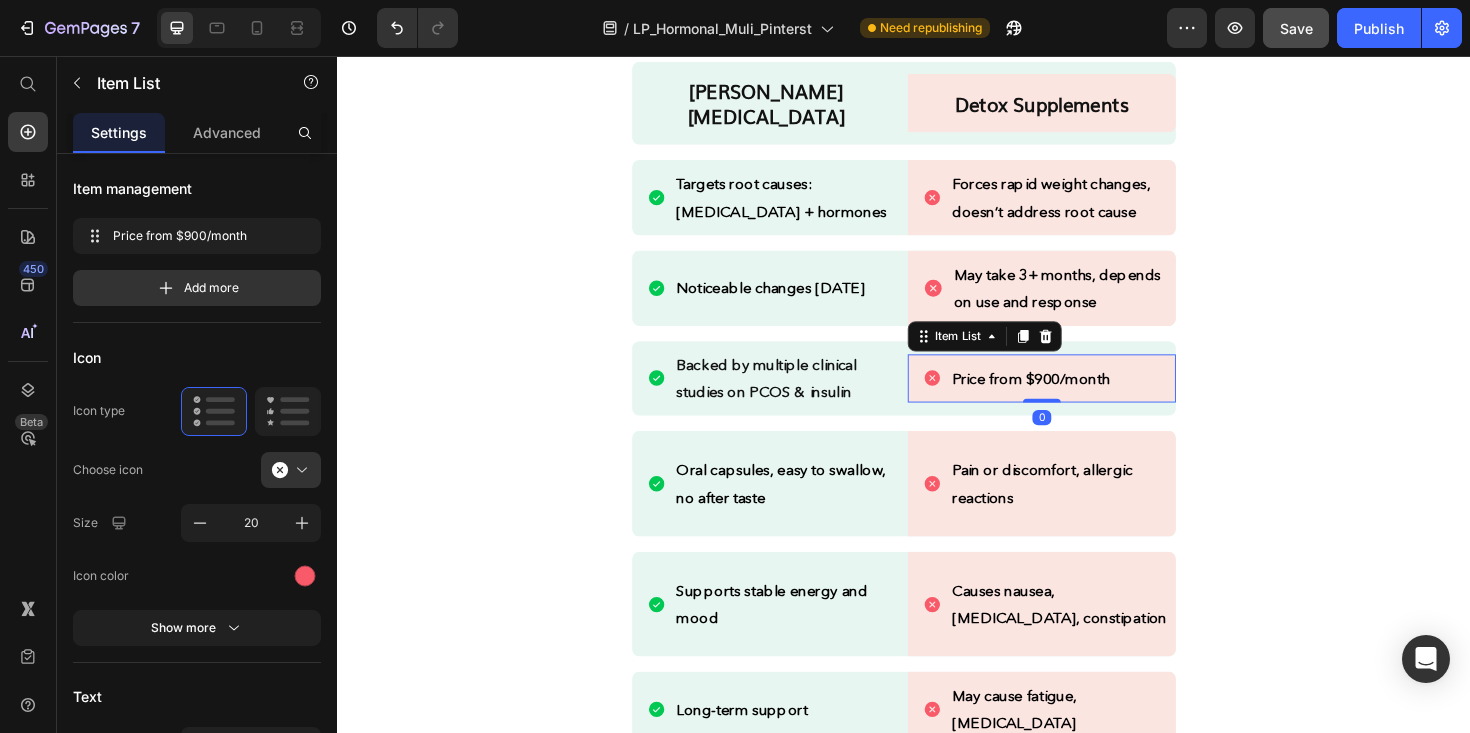 click on "Price from $900/month" at bounding box center (1071, 397) 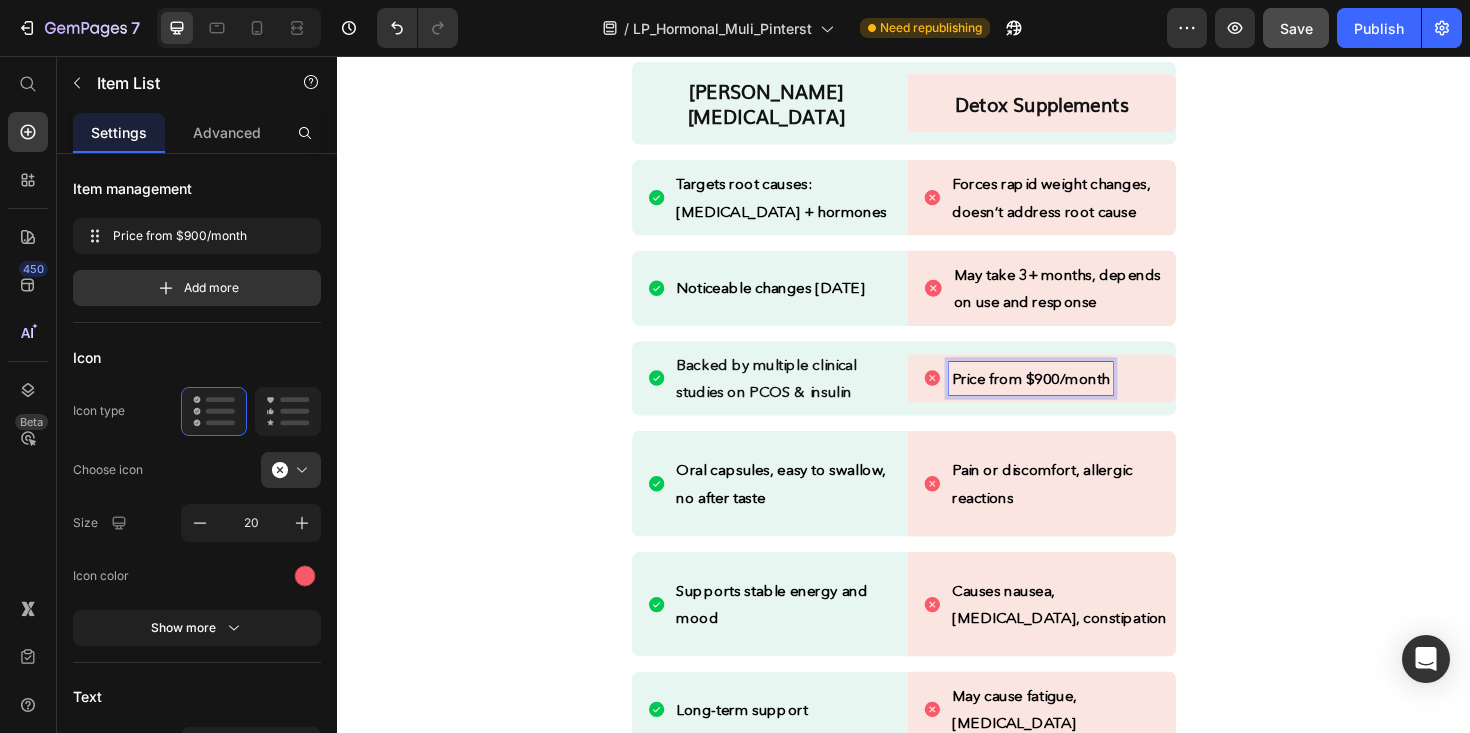 scroll, scrollTop: 2520, scrollLeft: 0, axis: vertical 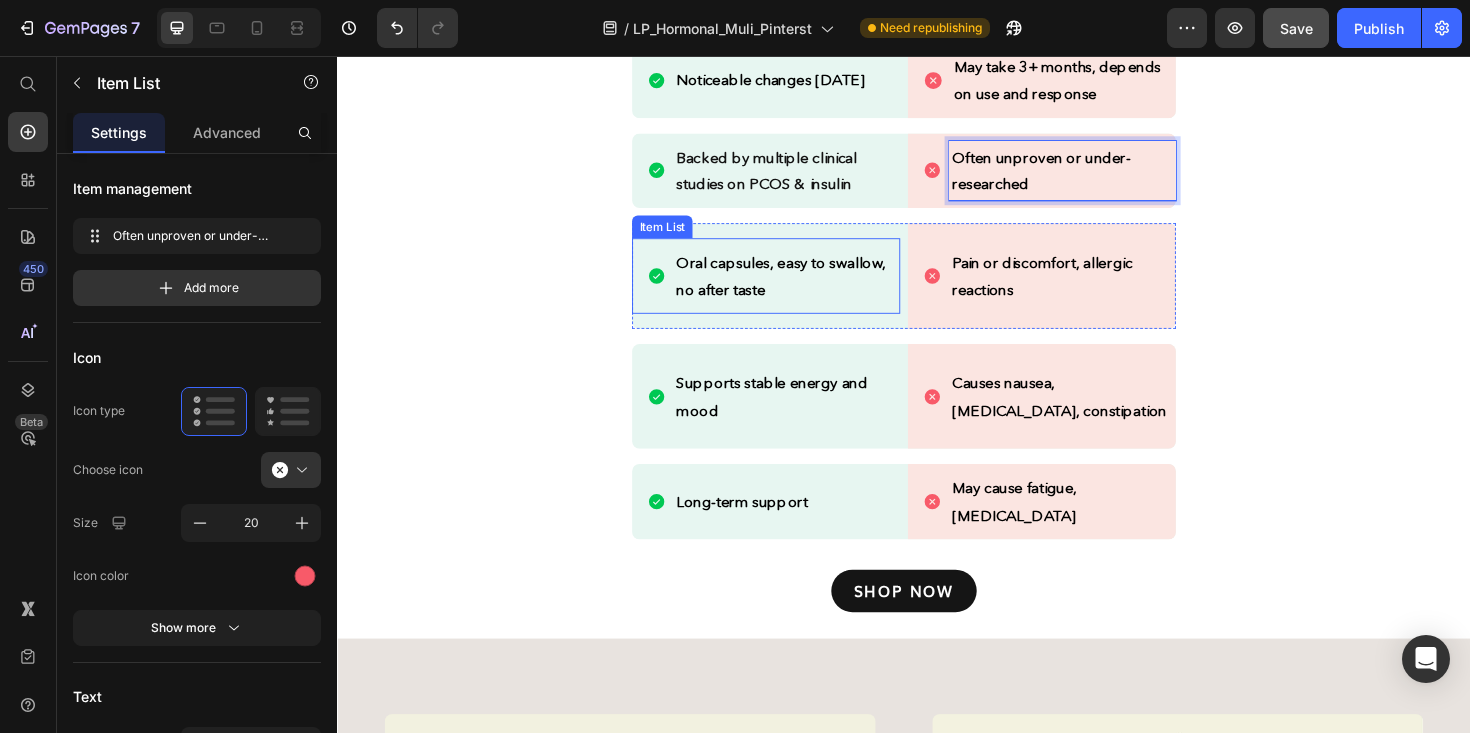 click on "Oral capsules, easy to swallow, no after taste" at bounding box center (813, 289) 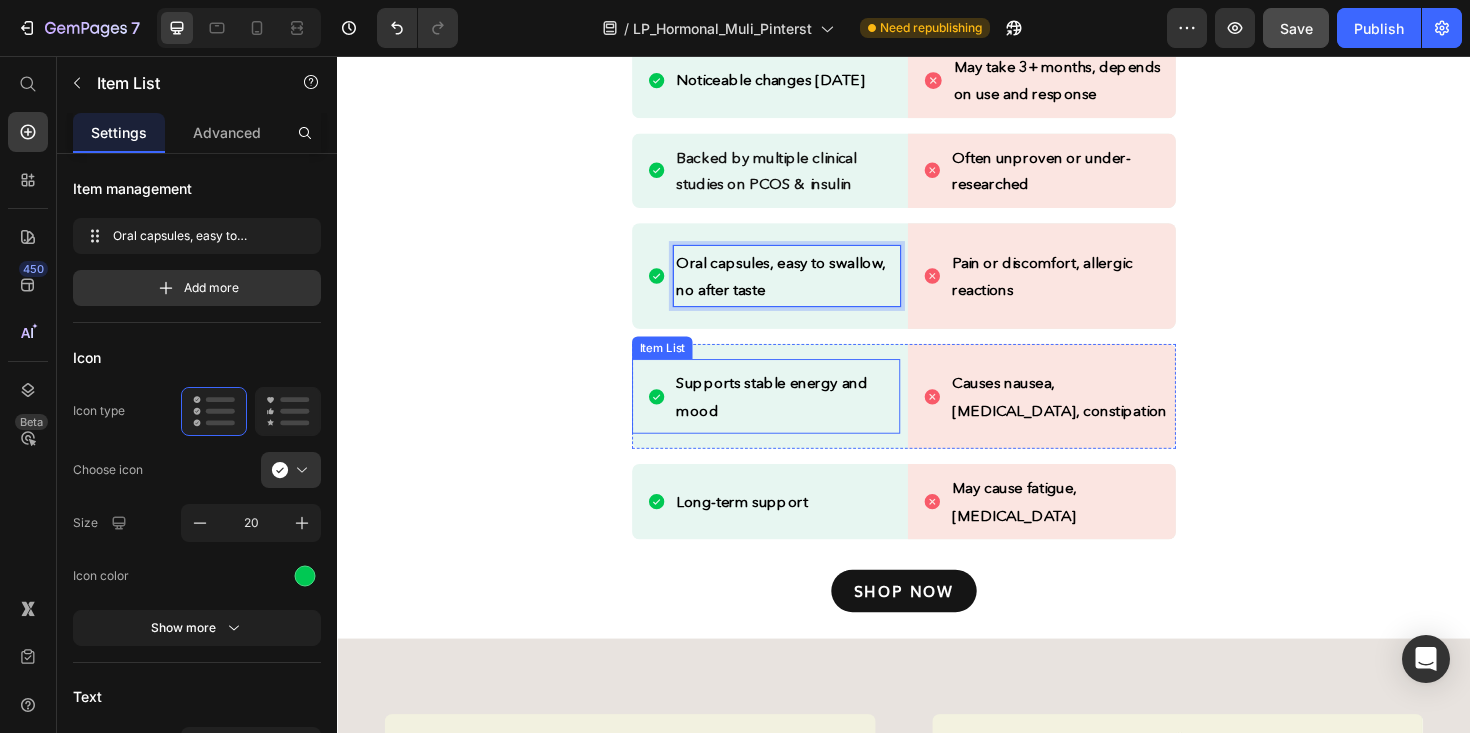 click on "Supports stable energy and mood" at bounding box center (813, 417) 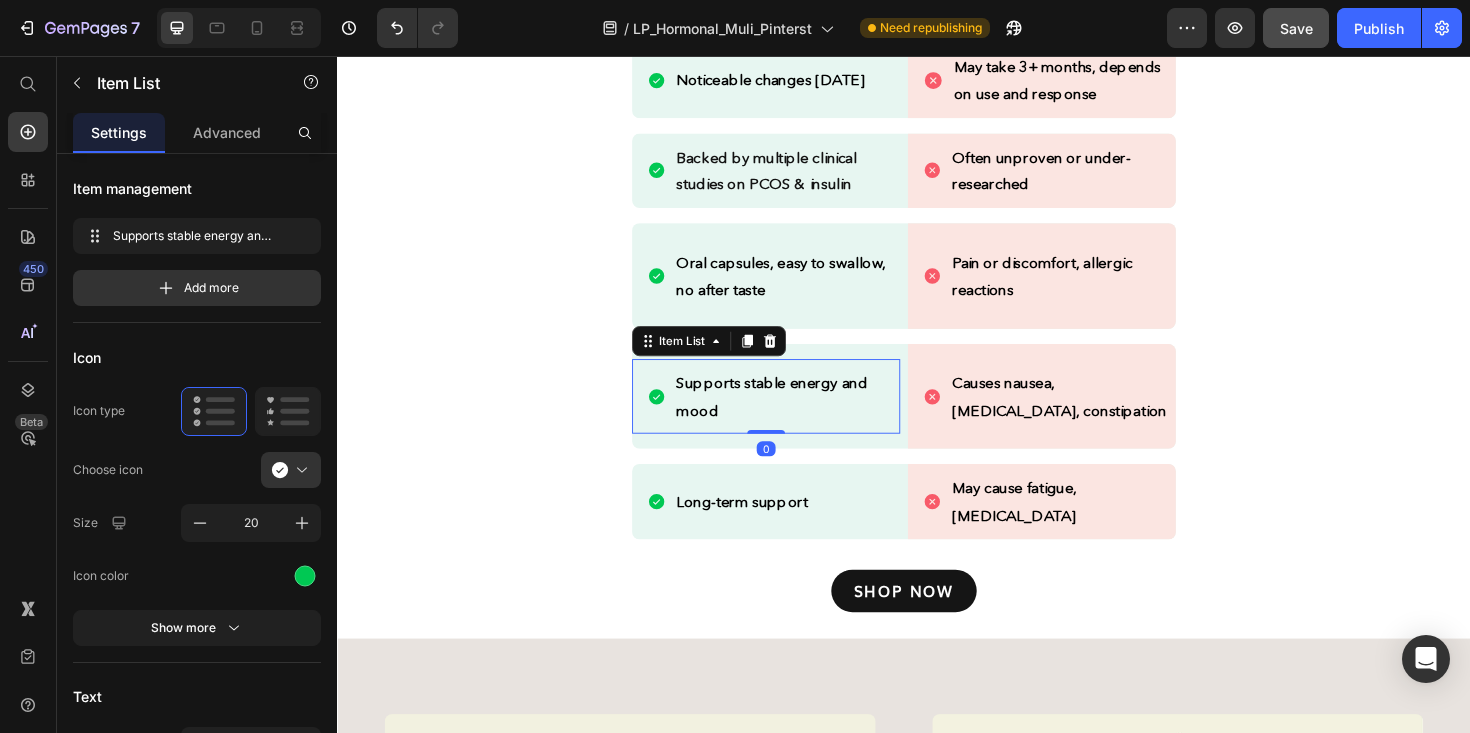 click on "Supports stable energy and mood" at bounding box center [813, 417] 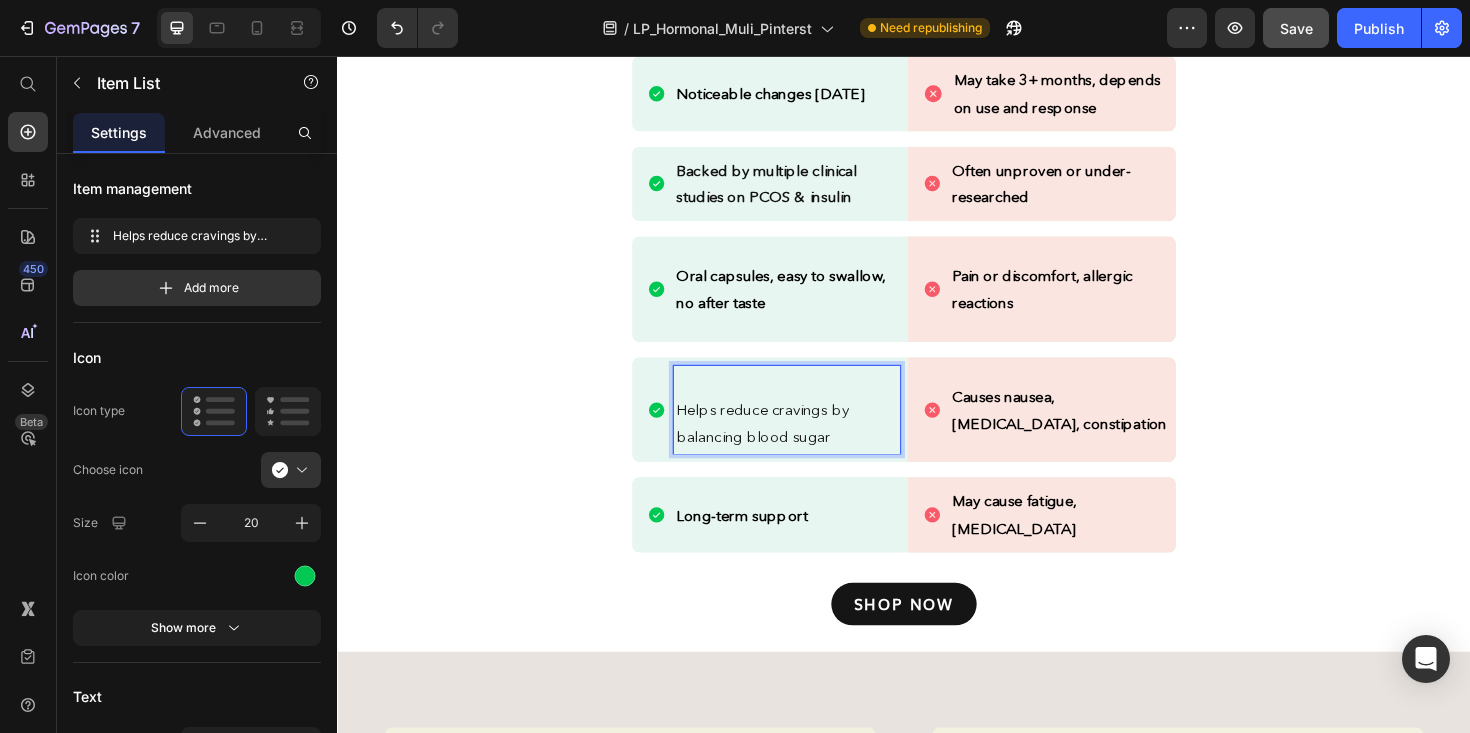 scroll, scrollTop: 2755, scrollLeft: 0, axis: vertical 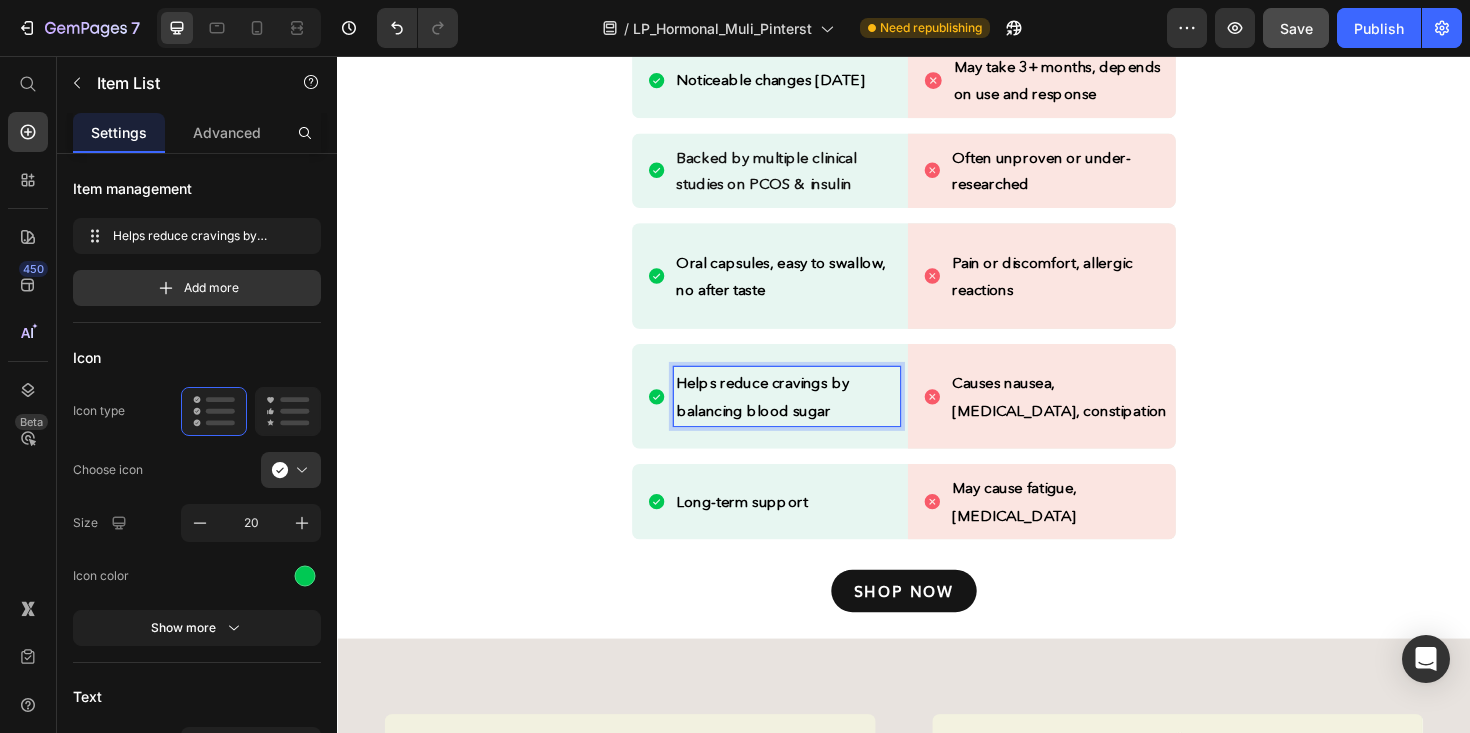 click on "Helps reduce cravings by balancing blood sugar" at bounding box center [787, 416] 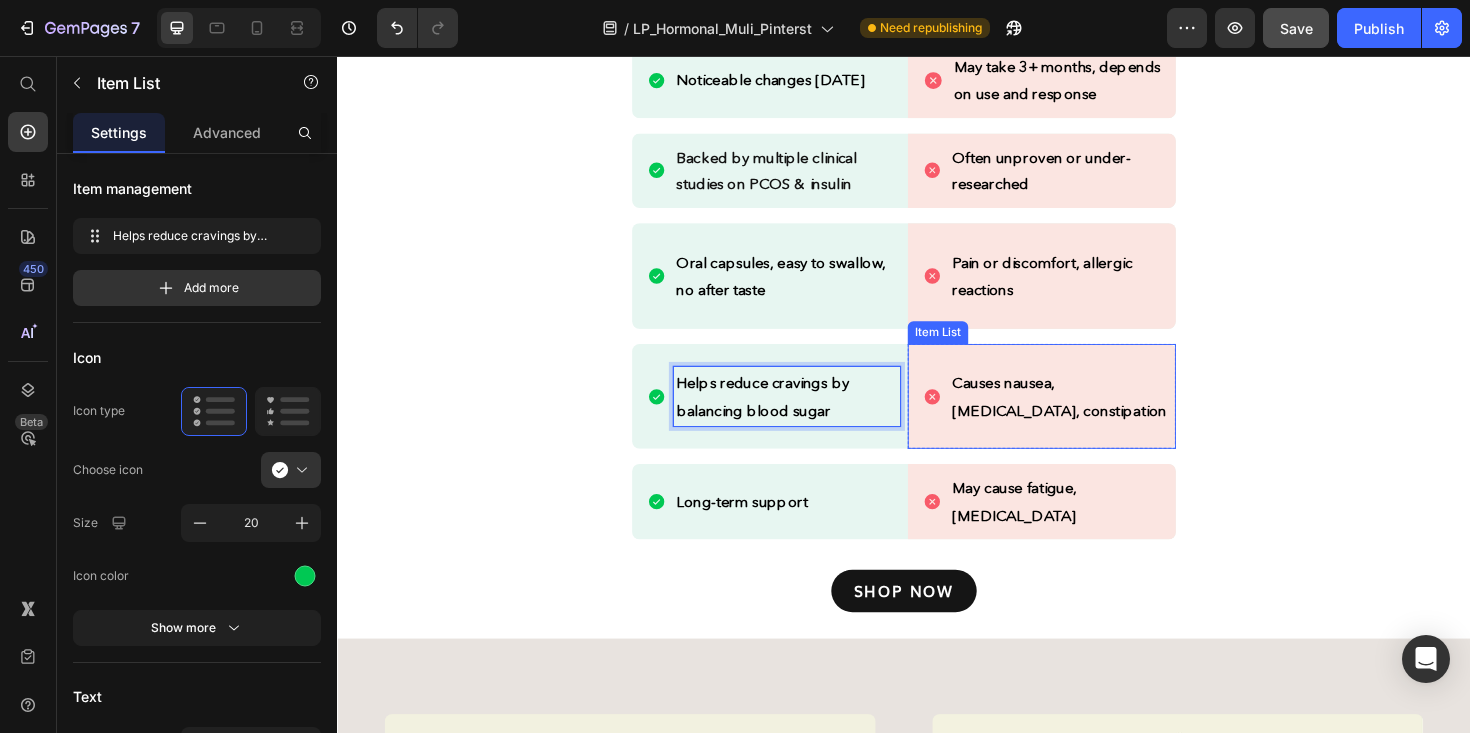 click on "Causes nausea, [MEDICAL_DATA], constipation" at bounding box center [1105, 417] 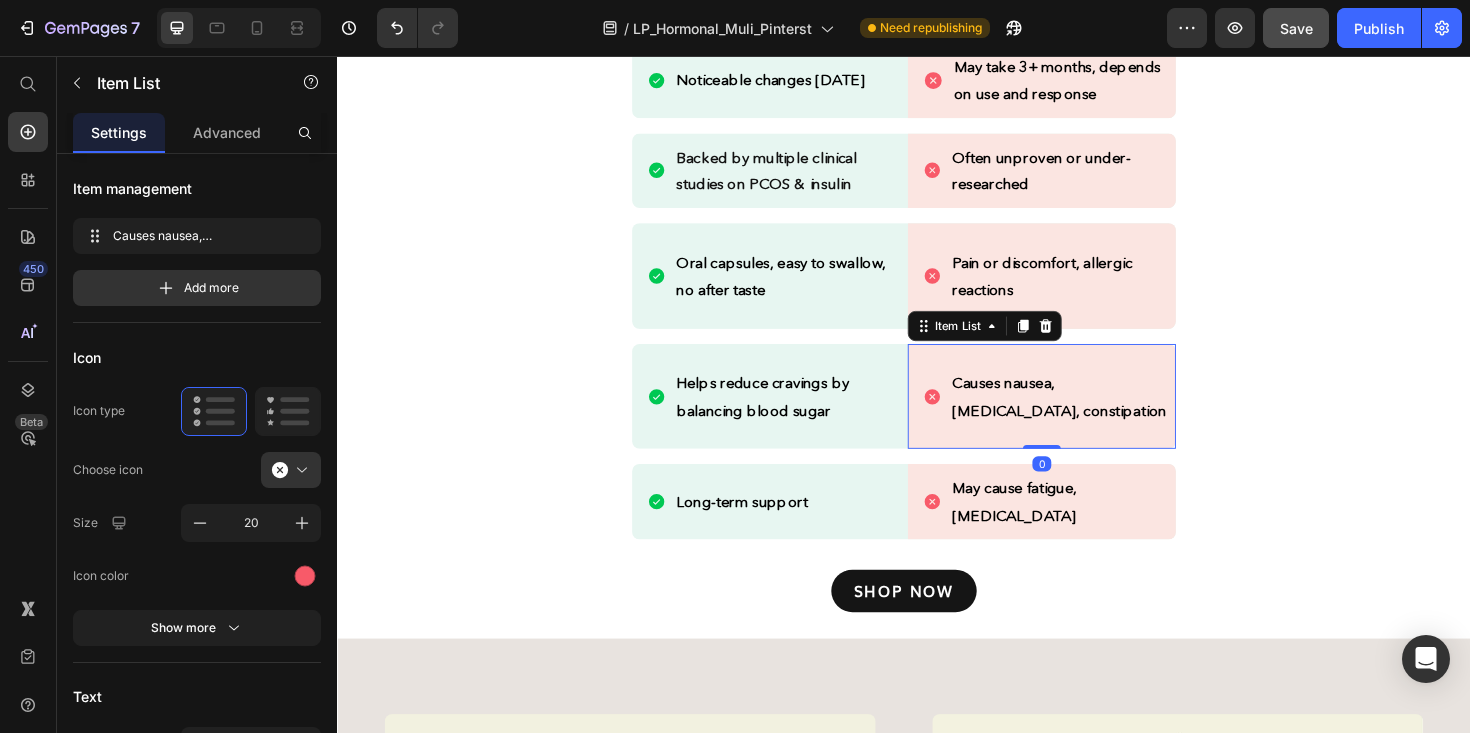 click on "Causes nausea, [MEDICAL_DATA], constipation" at bounding box center (1105, 417) 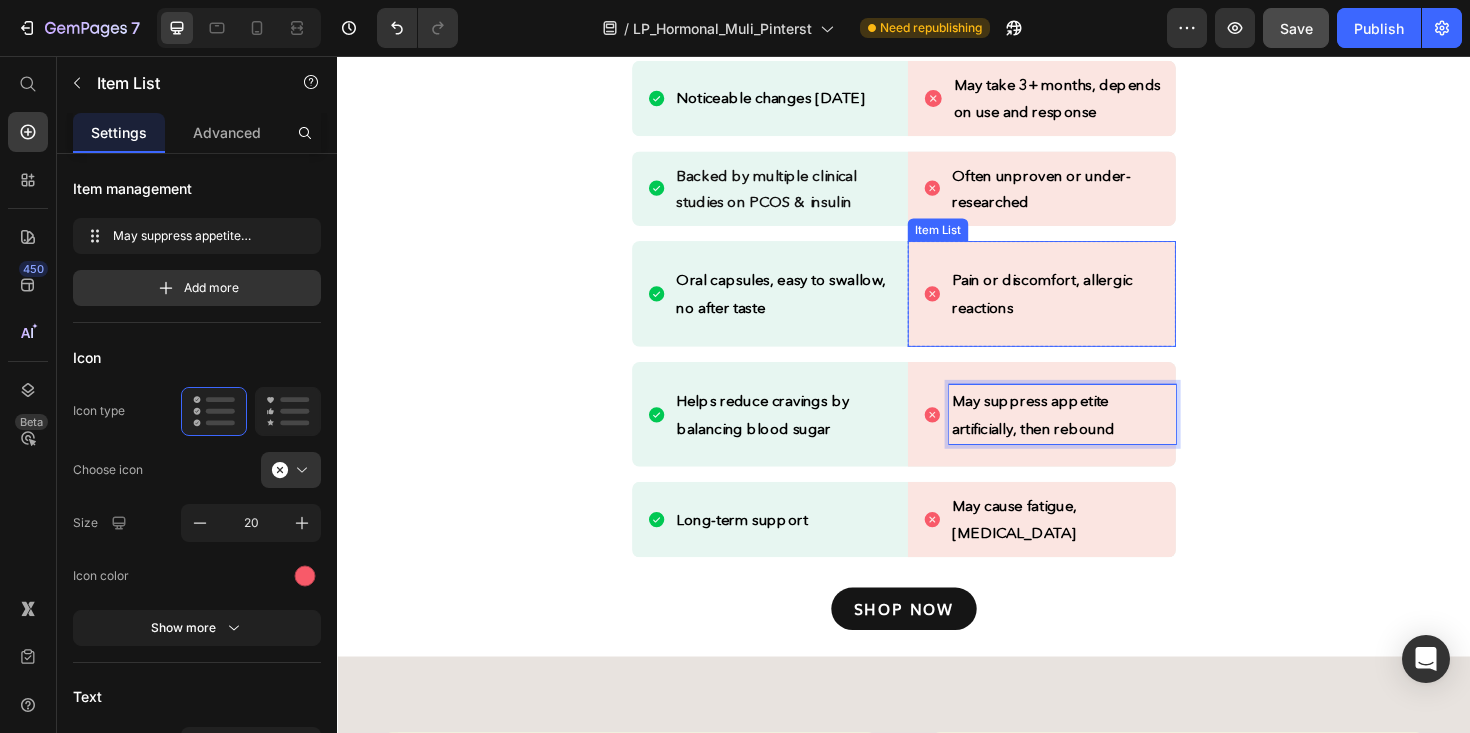 scroll, scrollTop: 2729, scrollLeft: 0, axis: vertical 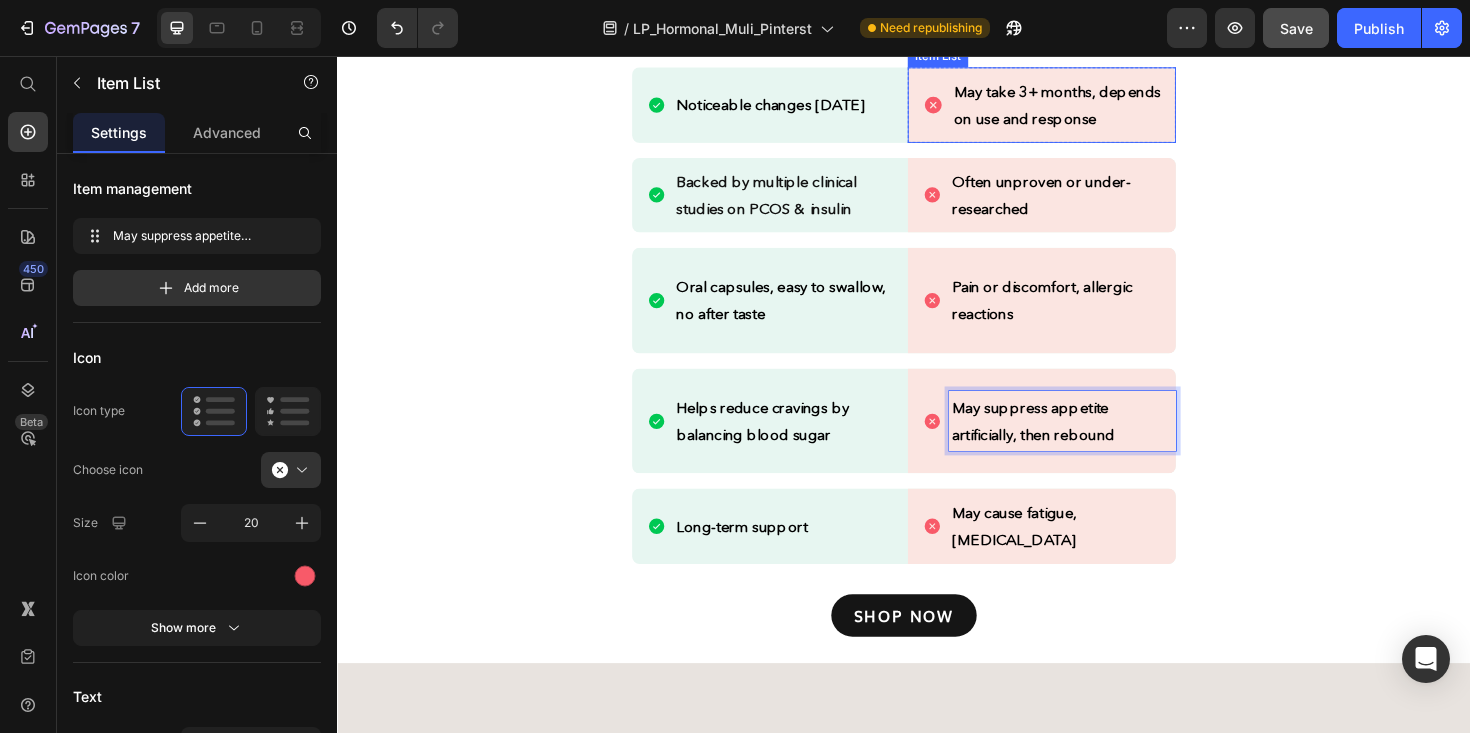 click on "May take 3+ months, depends on use and response" at bounding box center (1099, 107) 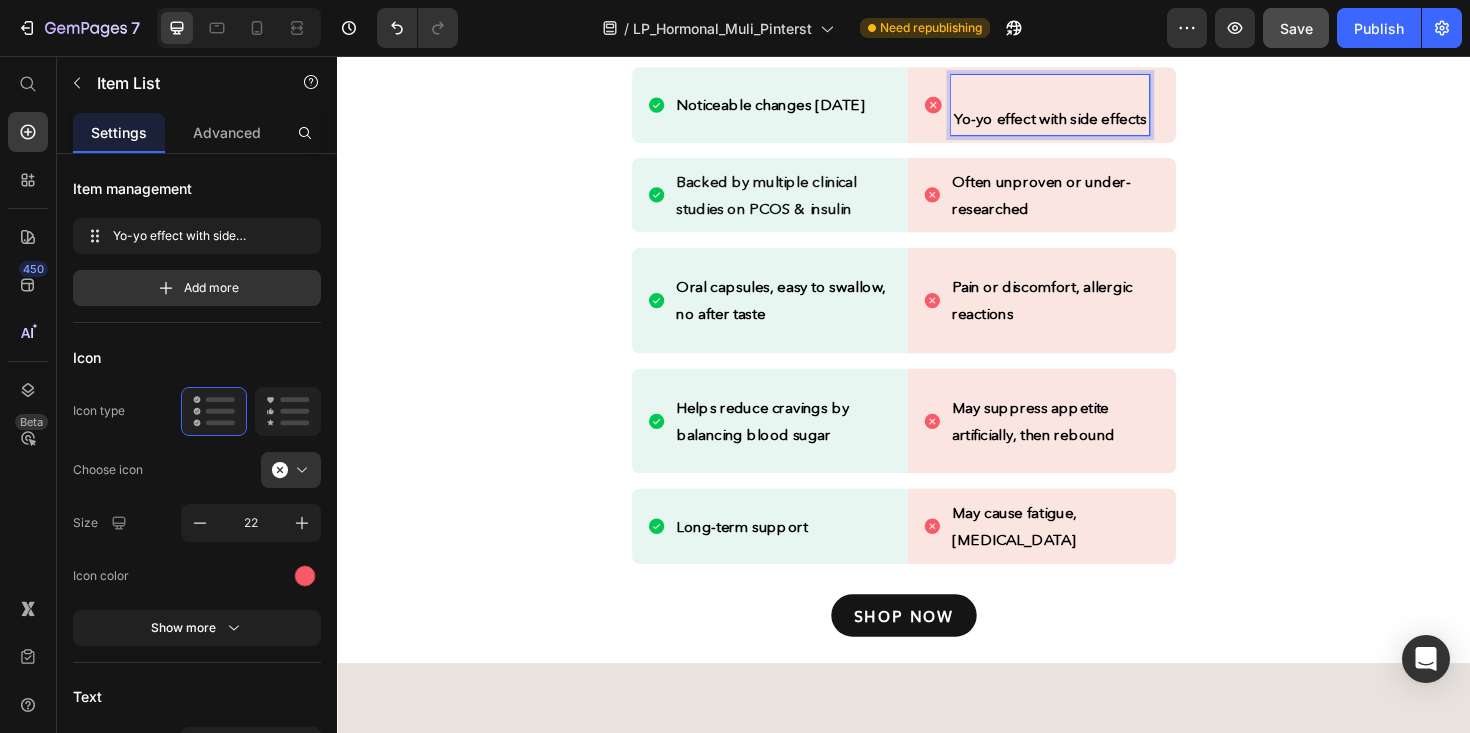 click on "Yo-yo effect with side effects" at bounding box center [1092, 122] 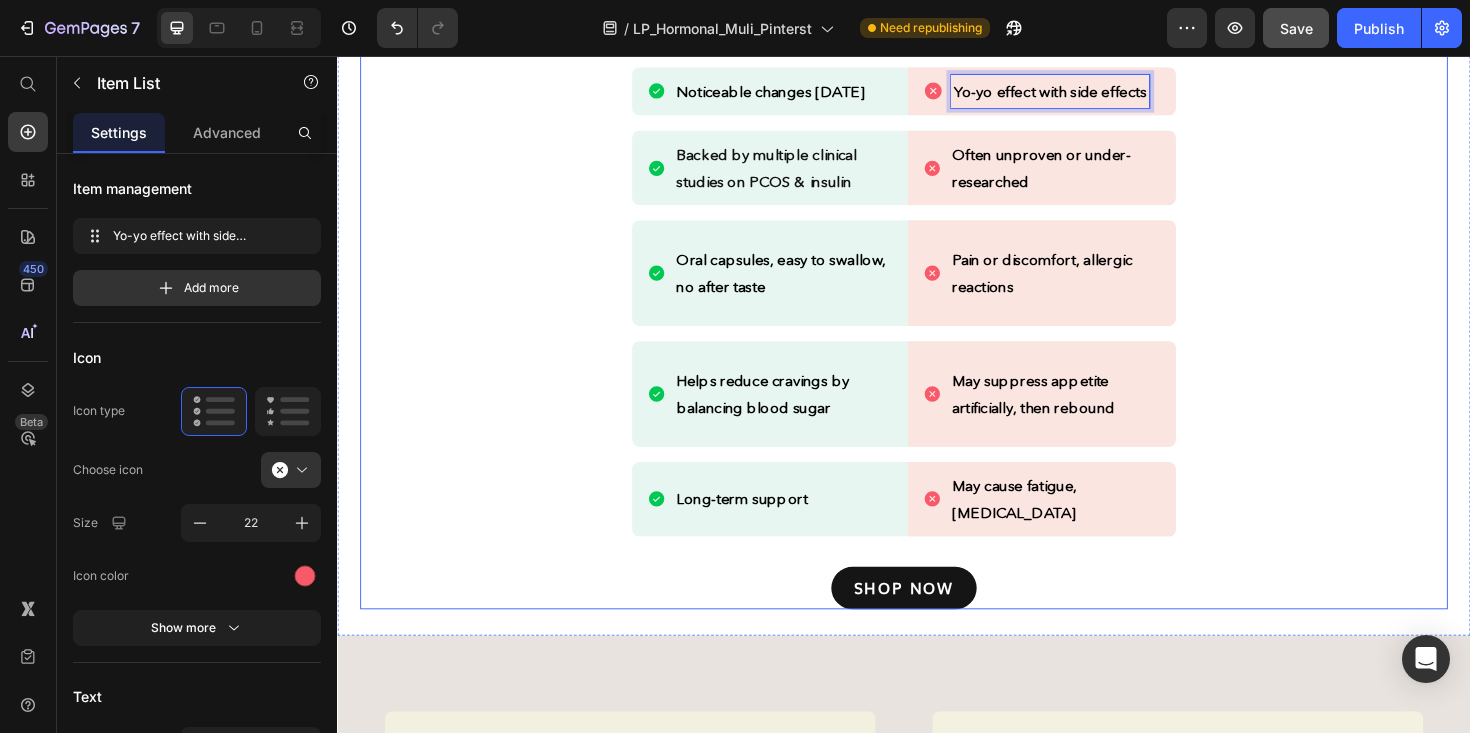 click on "Why choose RHEA Inositol over weight loss injections? Heading Supporting hormone health vs. forcing fast results Heading RHEA Inositol Heading Detox Supplements Heading Row Row Targets root causes: insulin resistance + hormones Item List
Forces rapid weight changes, doesn’t address root cause Item List Row Row Noticeable changes in 1 month Item List
Yo-yo effect with side effects Item List   0 Row Row Backed by multiple clinical studies on PCOS & insulin Item List
Often unproven or under-researched Item List Row Row Oral capsules, easy to swallow, no after taste Item List
Pain or discomfort, allergic reactions Item List Row Row Helps reduce cravings by balancing blood sugar Item List
May suppress appetite artificially, then rebound Item List Row Row Long-term support Item List
May cause fatigue, depression Item List Row Row SHOP now Button" at bounding box center (937, 161) 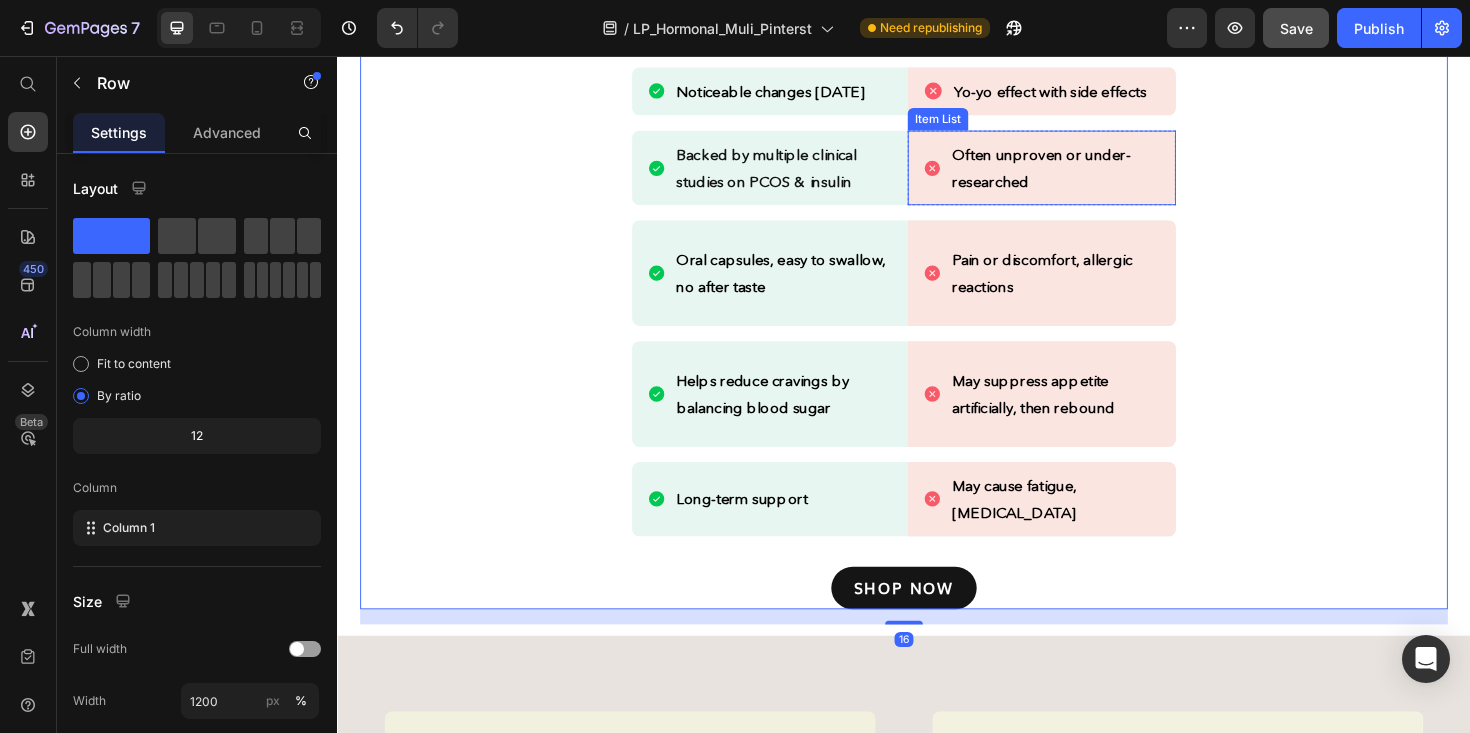 scroll, scrollTop: 2719, scrollLeft: 0, axis: vertical 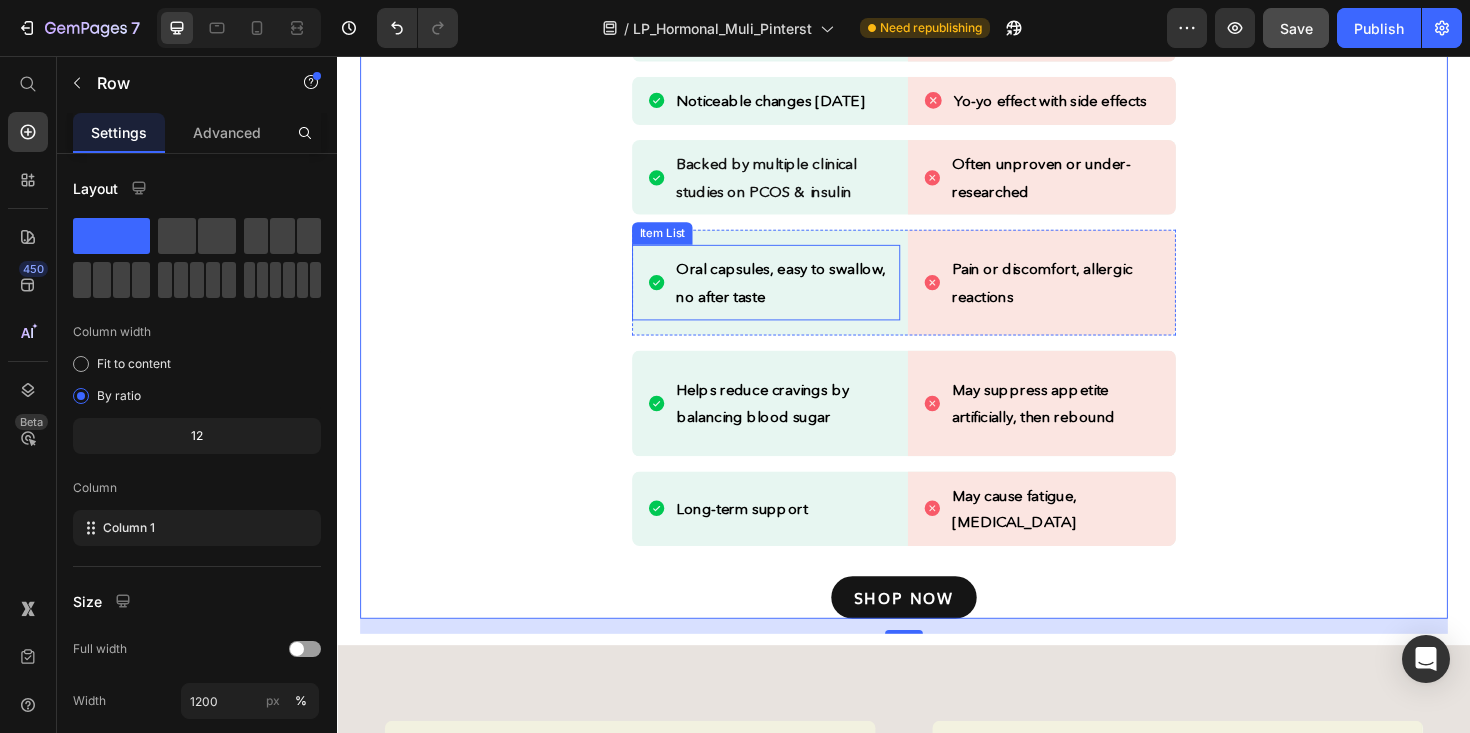 click on "Oral capsules, easy to swallow, no after taste" at bounding box center [813, 296] 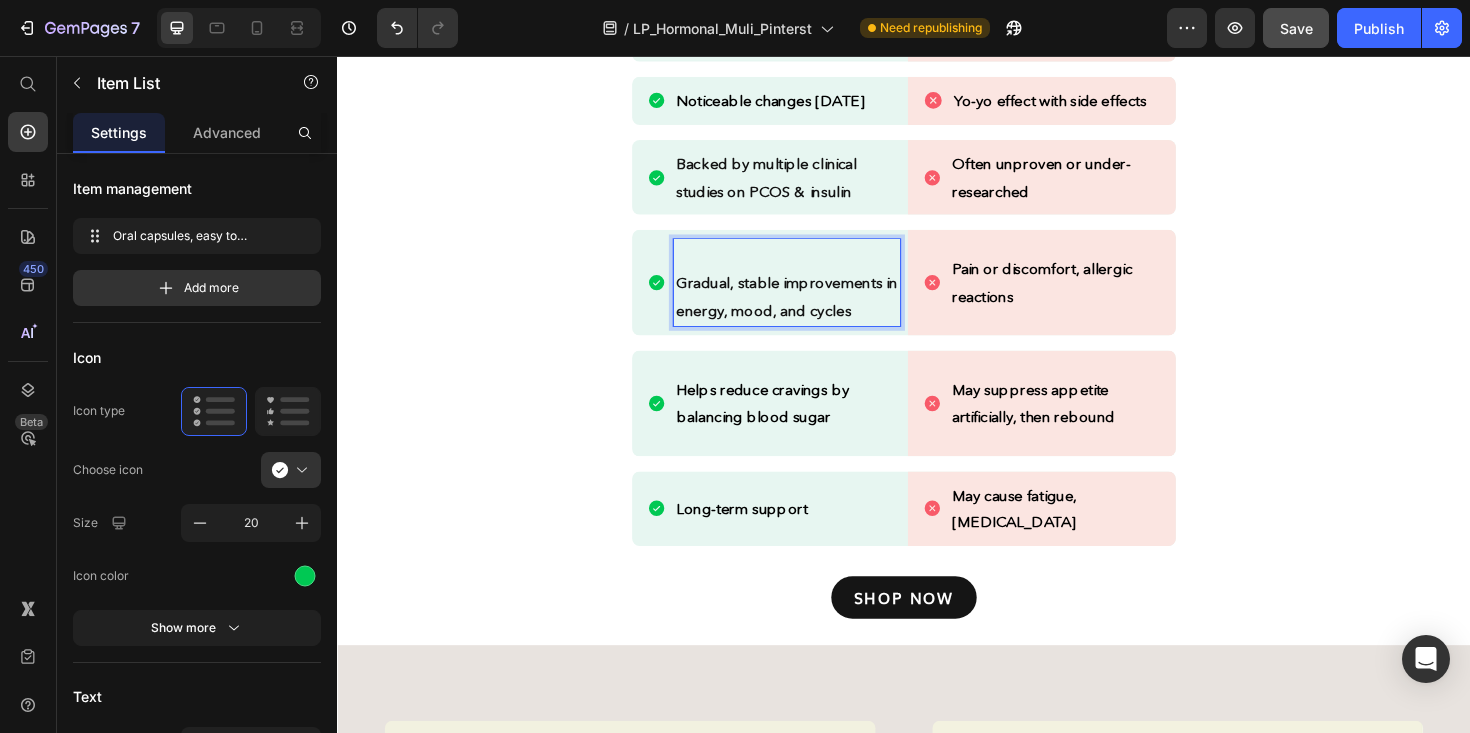 scroll, scrollTop: 2705, scrollLeft: 0, axis: vertical 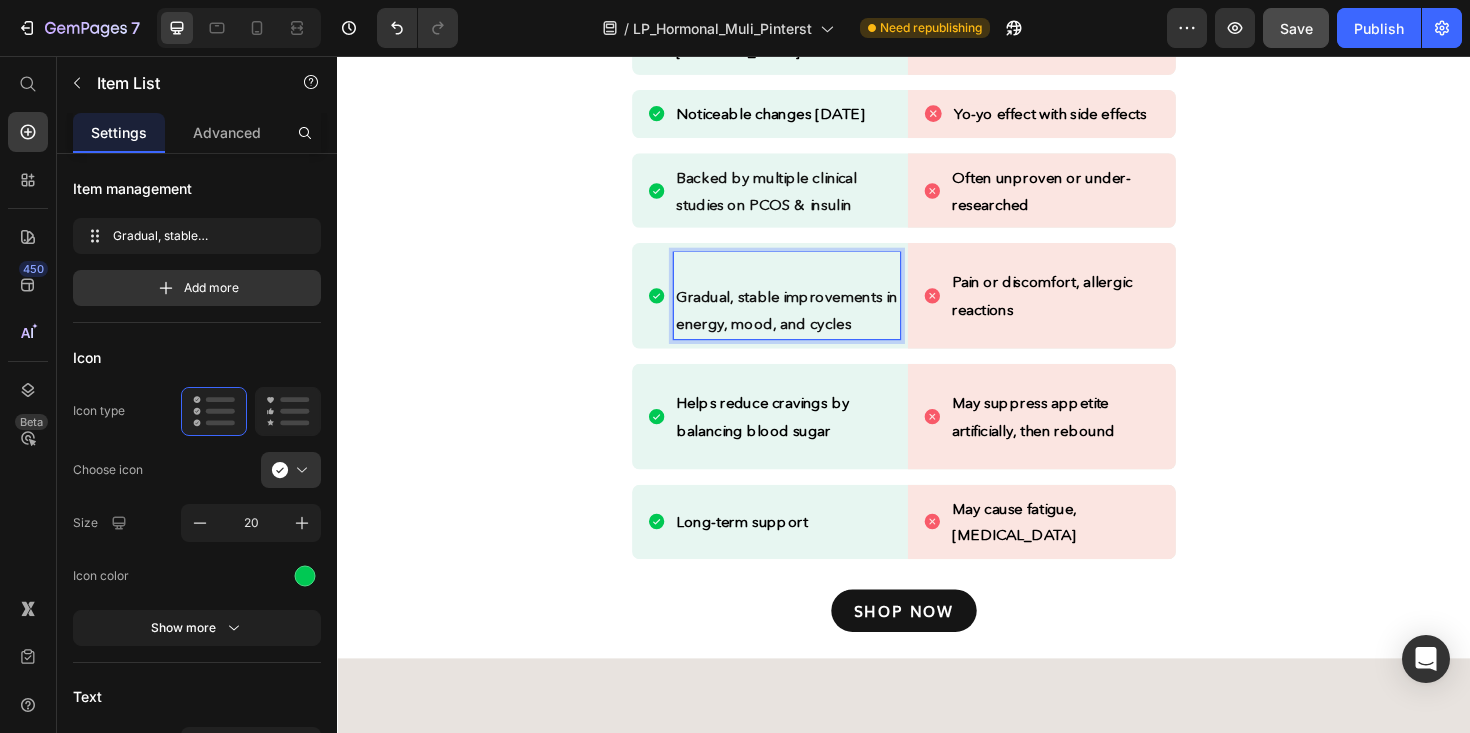 click on "Gradual, stable improvements in energy, mood, and cycles" at bounding box center [813, 325] 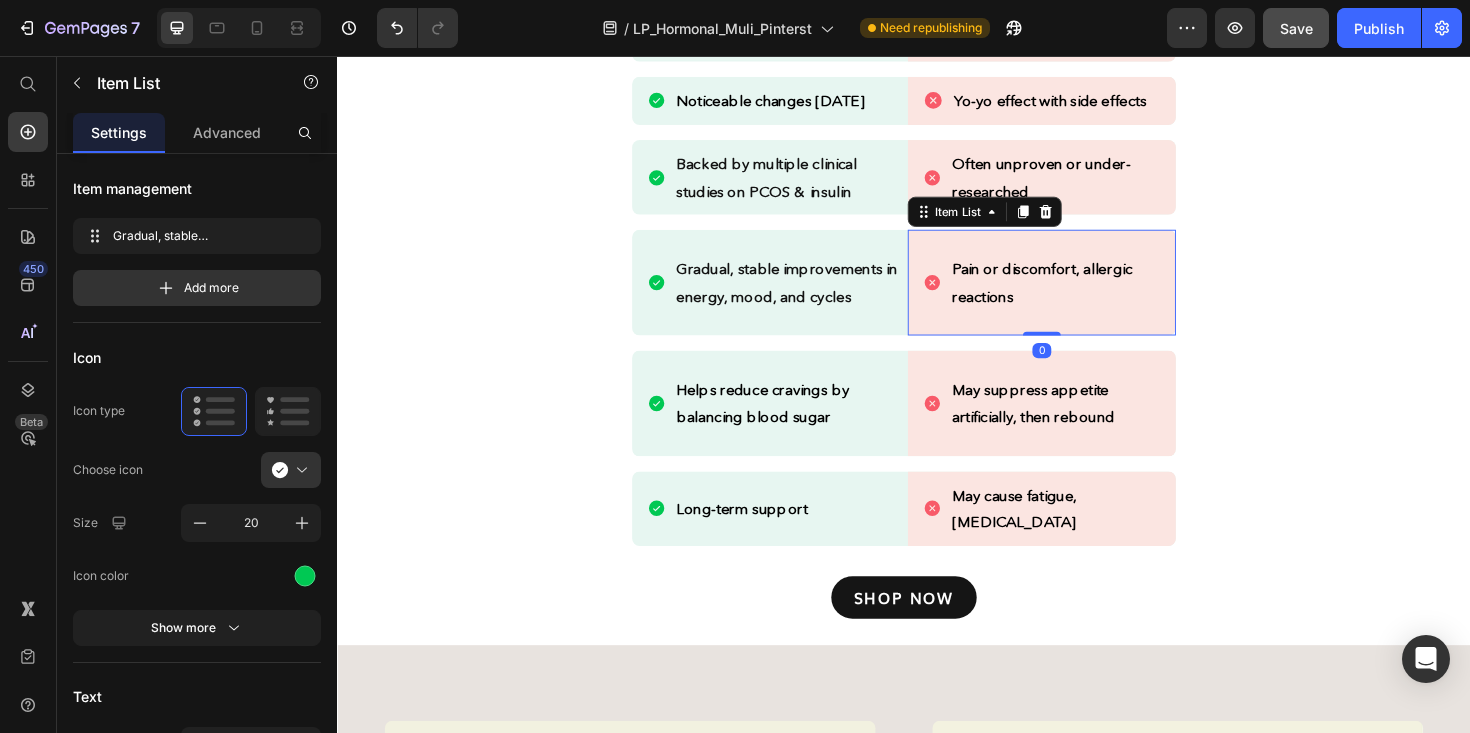 click on "Pain or discomfort, allergic reactions" at bounding box center [1105, 296] 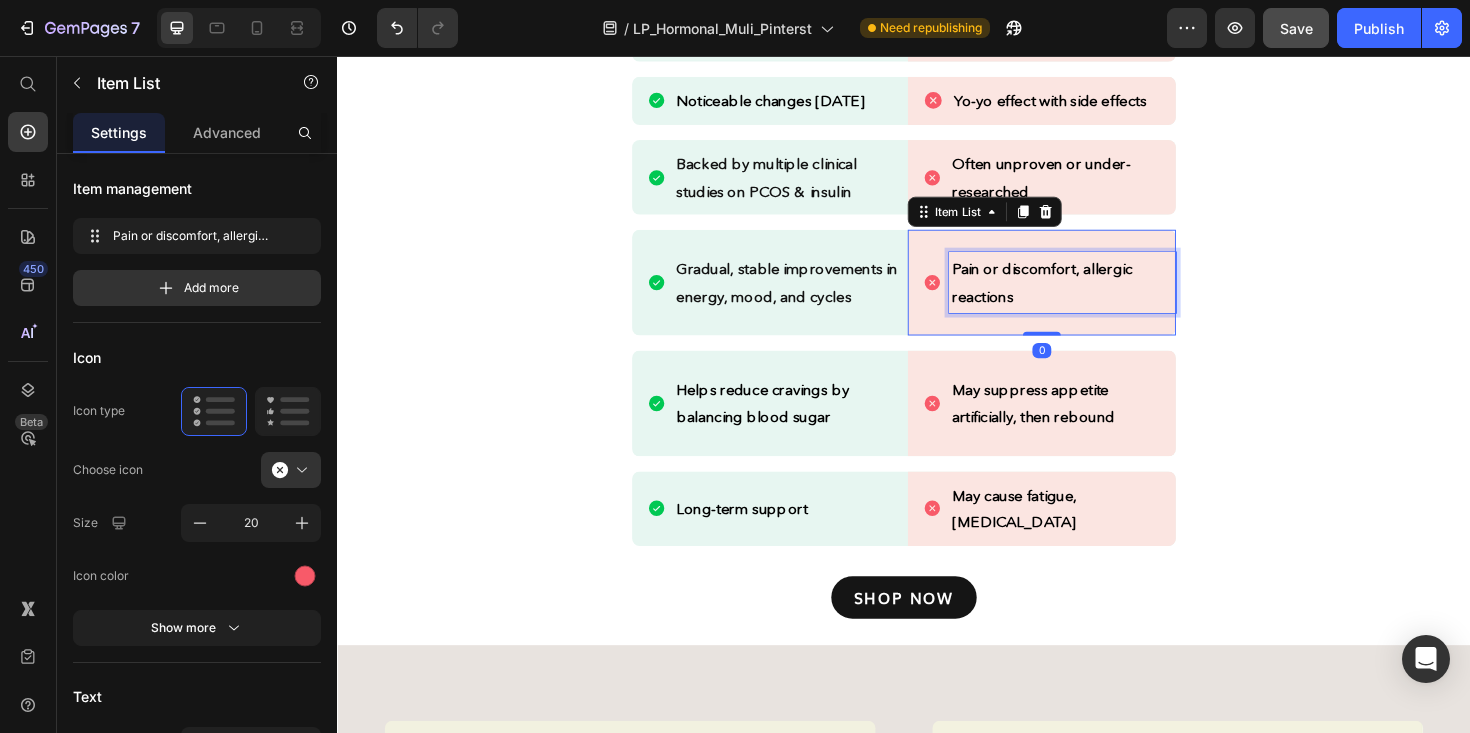 click on "Pain or discomfort, allergic reactions" at bounding box center [1105, 296] 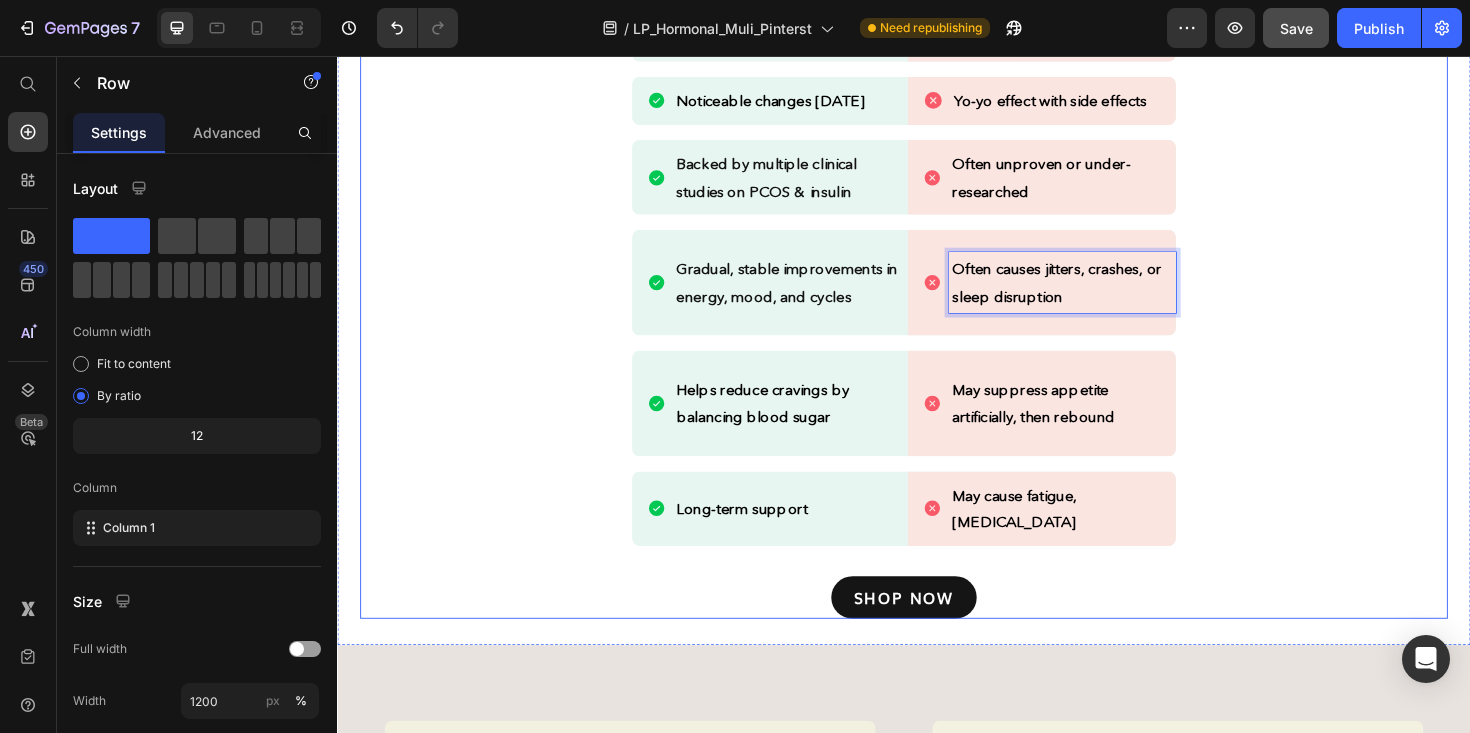 click on "Why choose RHEA Inositol over weight loss injections? Heading Supporting hormone health vs. forcing fast results Heading RHEA Inositol Heading Detox Supplements Heading Row Row Targets root causes: insulin resistance + hormones Item List
Forces rapid weight changes, doesn’t address root cause Item List Row Row Noticeable changes in 1 month Item List
Yo-yo effect with side effects Item List Row Row Backed by multiple clinical studies on PCOS & insulin Item List
Often unproven or under-researched Item List Row Row Gradual, stable improvements in energy, mood, and cycles Item List
Often causes jitters, crashes, or sleep disruption Item List   0 Row Row Helps reduce cravings by balancing blood sugar Item List
May suppress appetite artificially, then rebound Item List Row Row Long-term support Item List
May cause fatigue, depression Item List Row Row SHOP now Button" at bounding box center (937, 171) 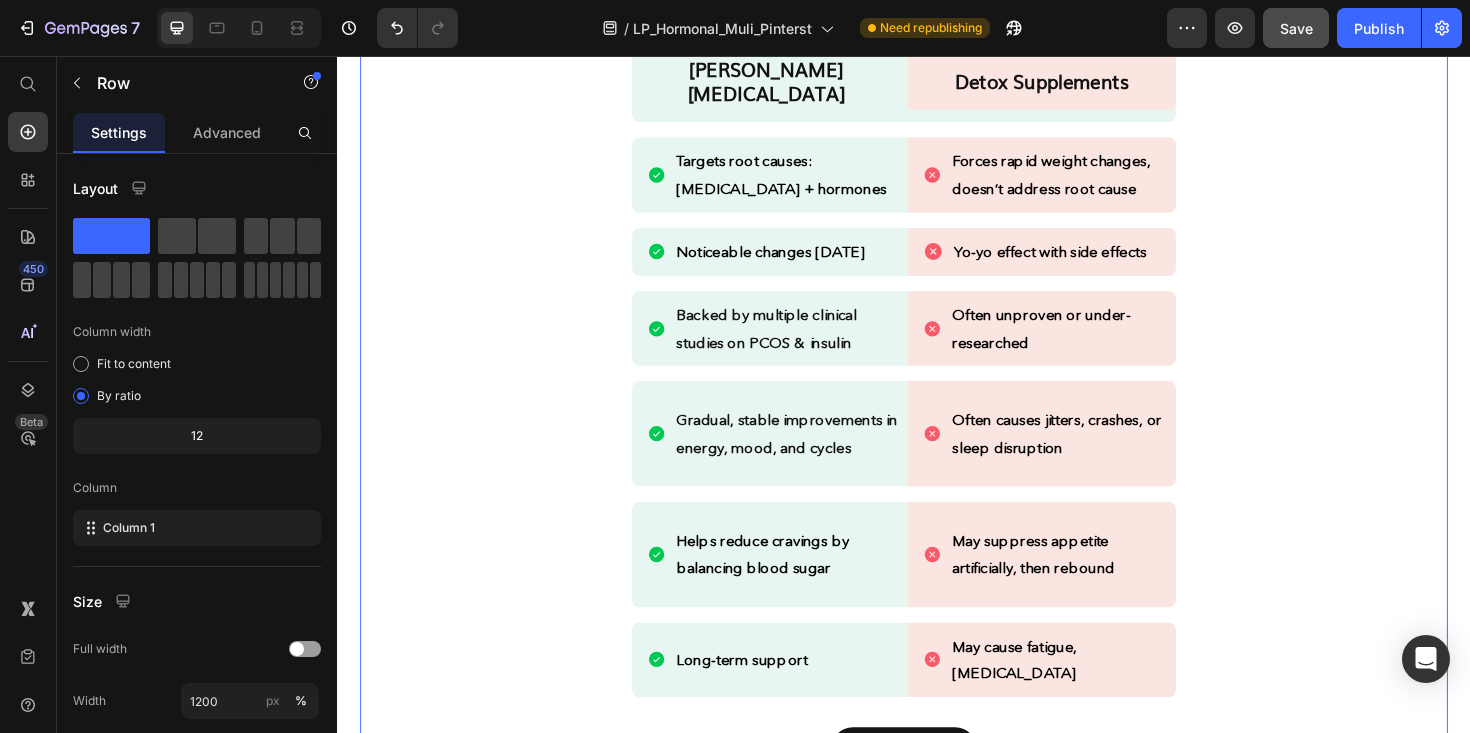 scroll, scrollTop: 2557, scrollLeft: 0, axis: vertical 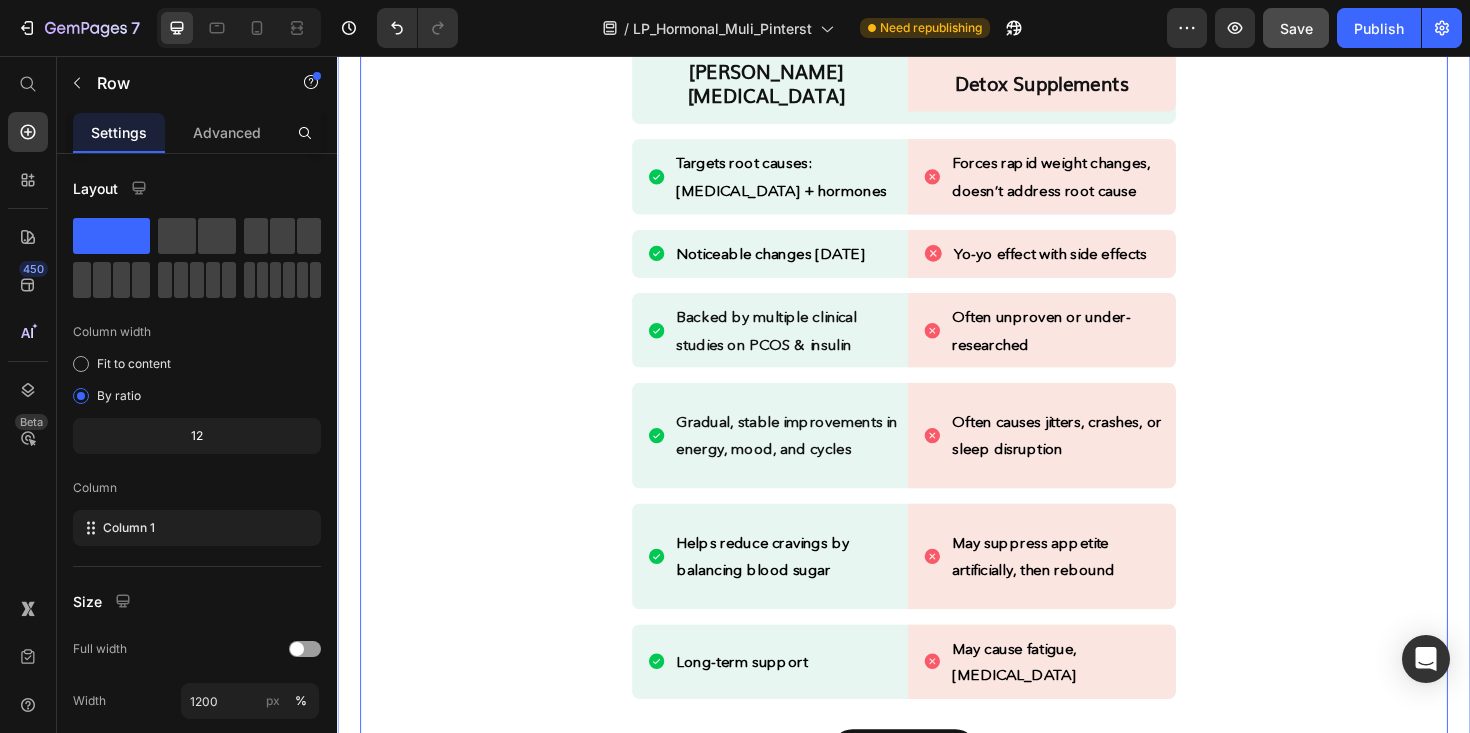 drag, startPoint x: 1352, startPoint y: 54, endPoint x: 1075, endPoint y: 2, distance: 281.8386 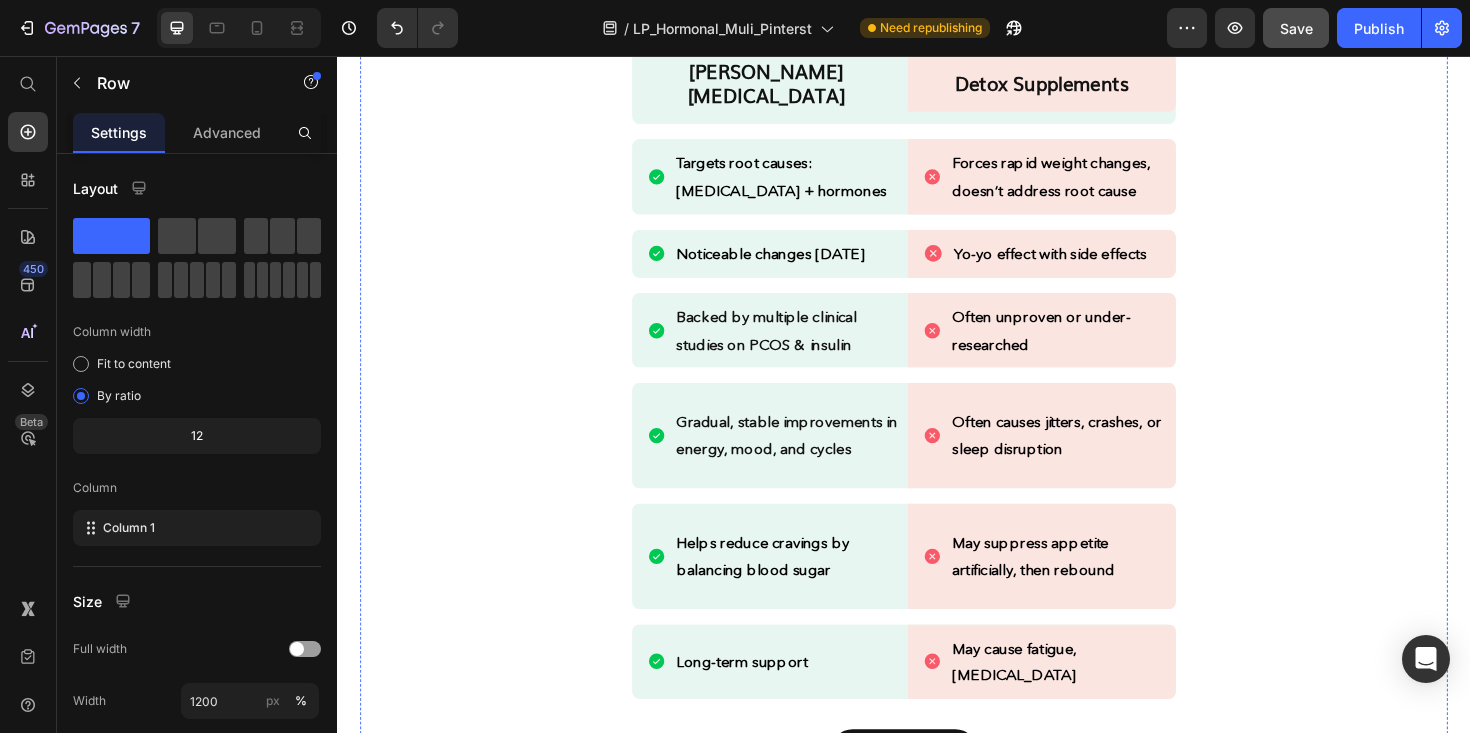 click on "Why choose [PERSON_NAME] [MEDICAL_DATA] over weight loss injections?" at bounding box center [937, -92] 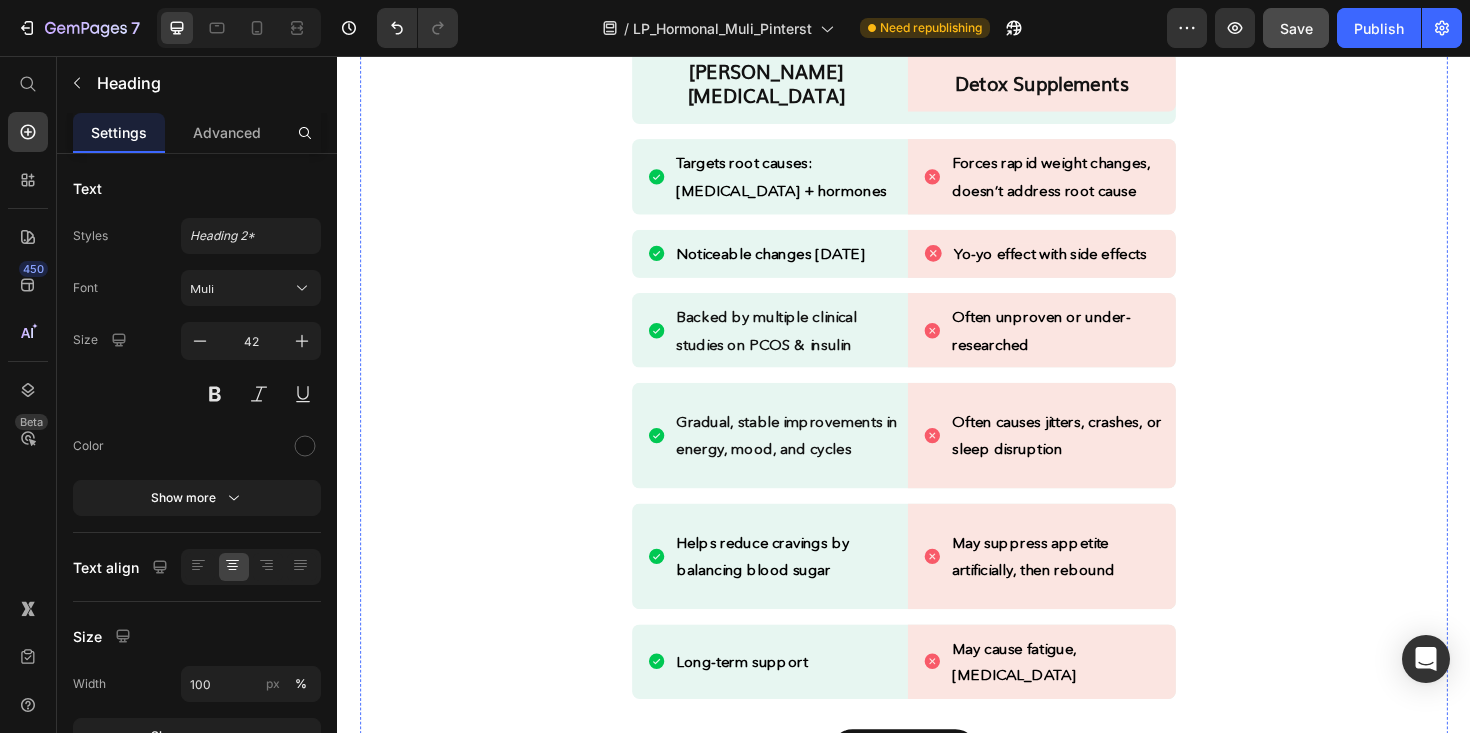 click on "Why choose [PERSON_NAME] [MEDICAL_DATA] over weight loss injections?" at bounding box center [937, -92] 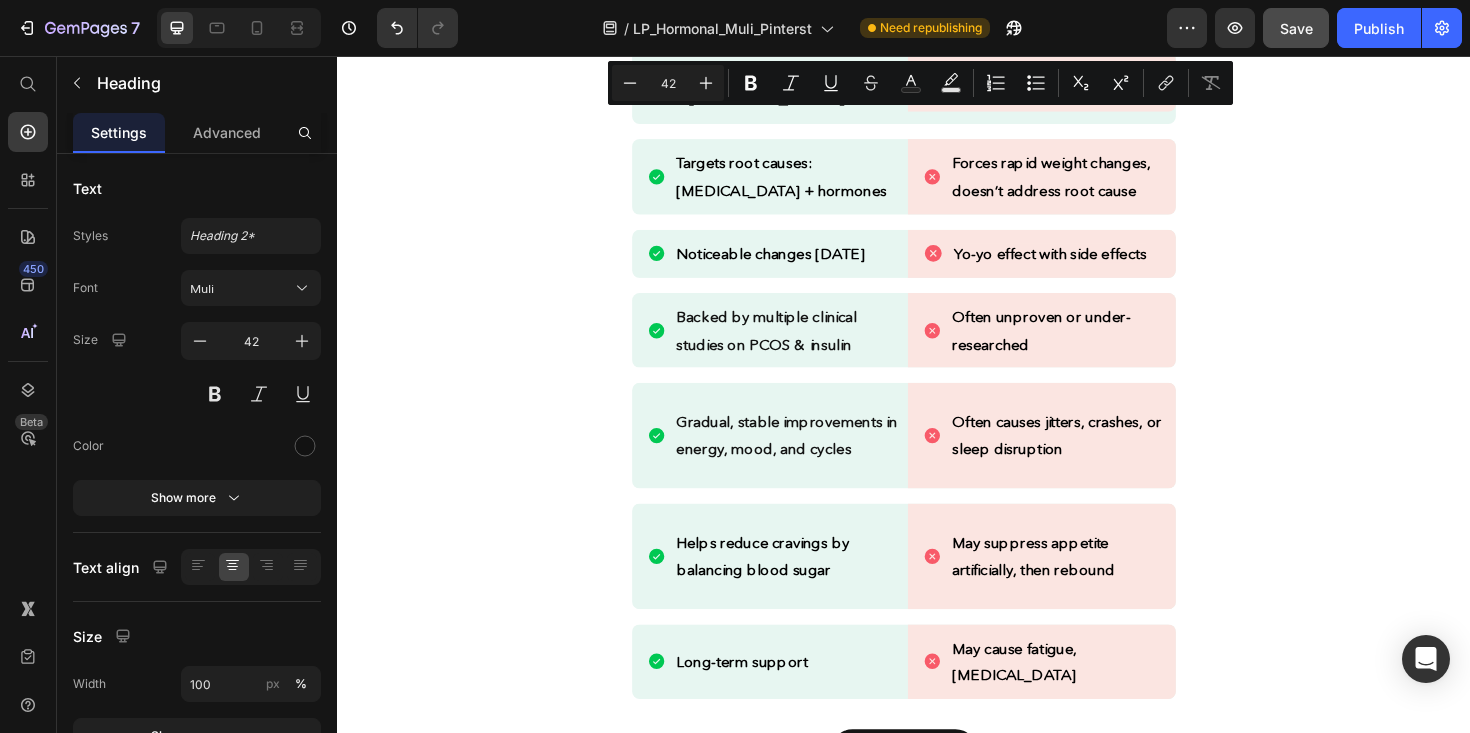 copy on "Why choose [PERSON_NAME] [MEDICAL_DATA] over weight loss injections?" 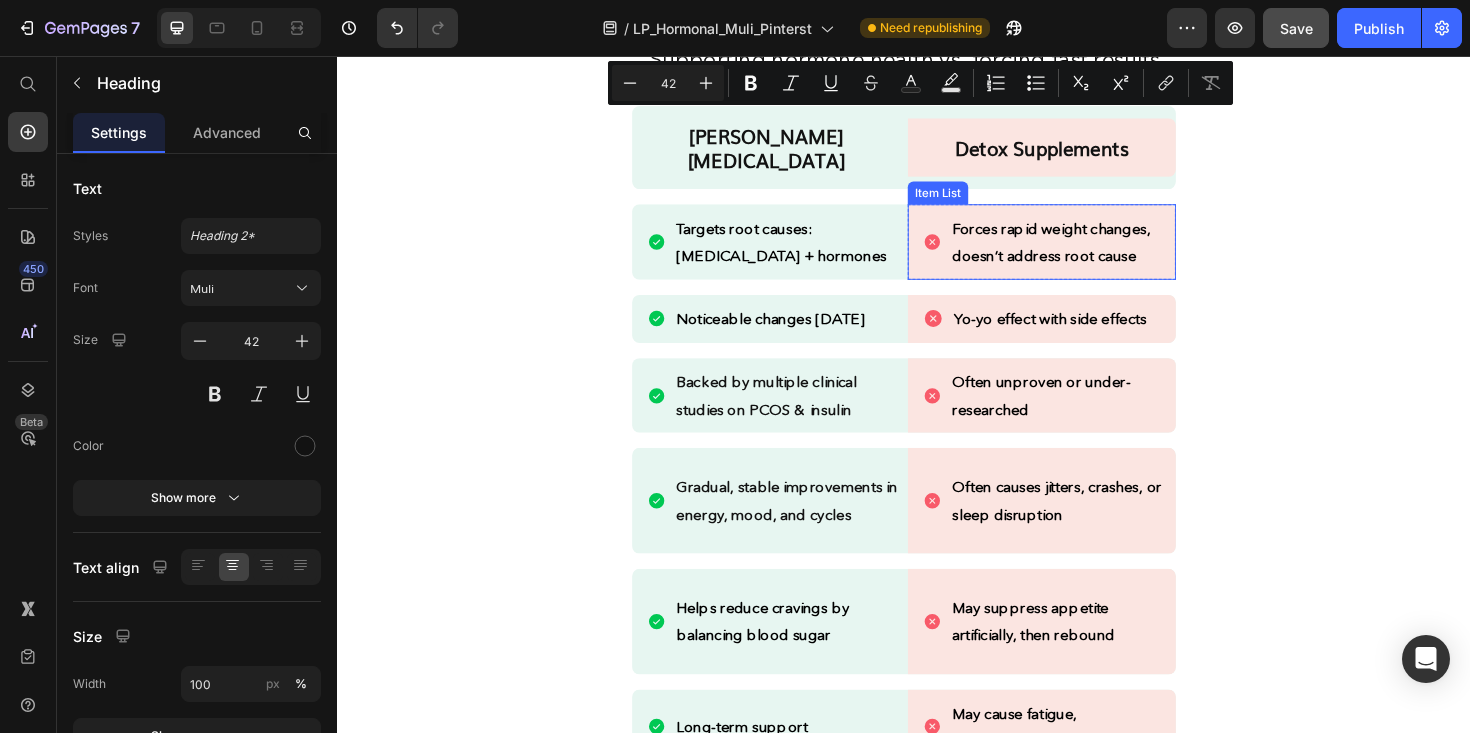 scroll, scrollTop: 2466, scrollLeft: 0, axis: vertical 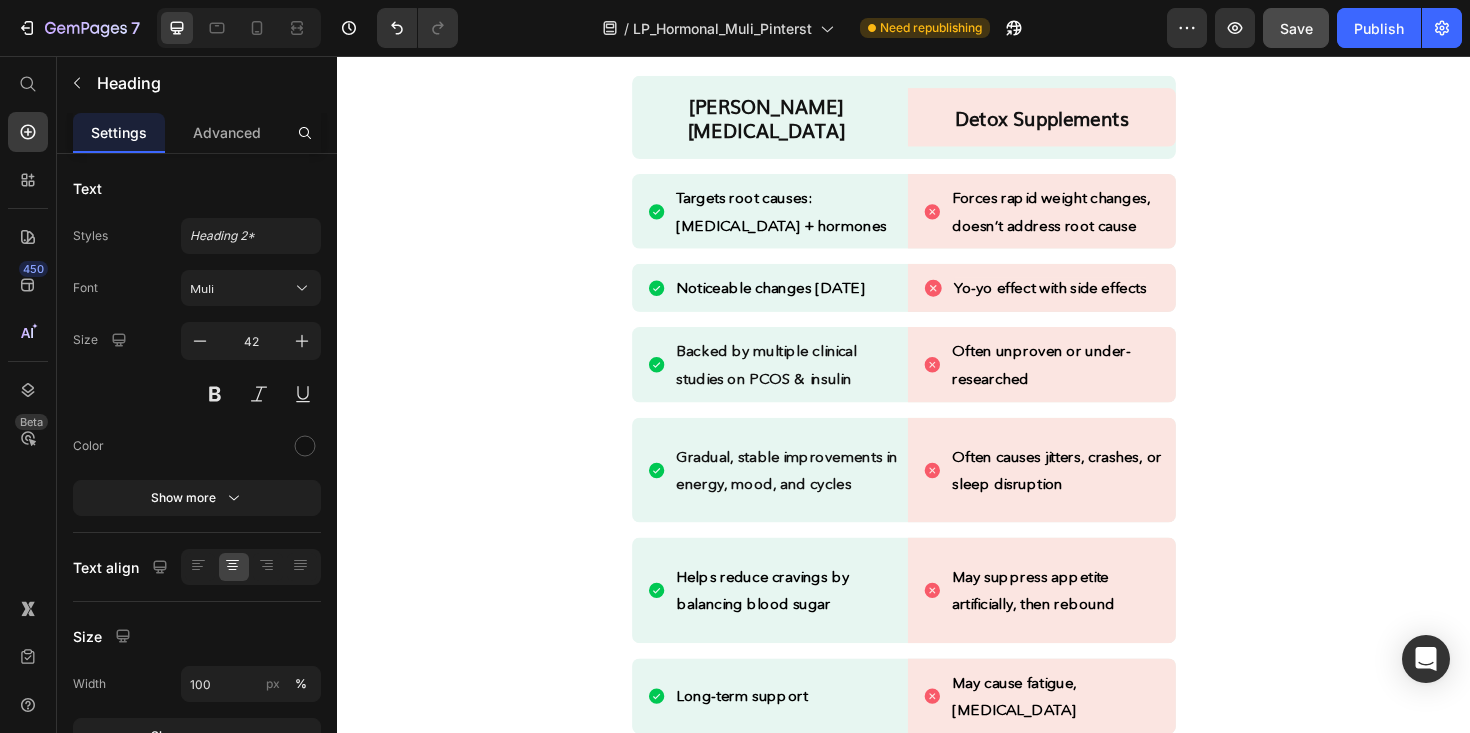 click on "A Healthier Way to Support Your Body — Naturally." at bounding box center (937, -28) 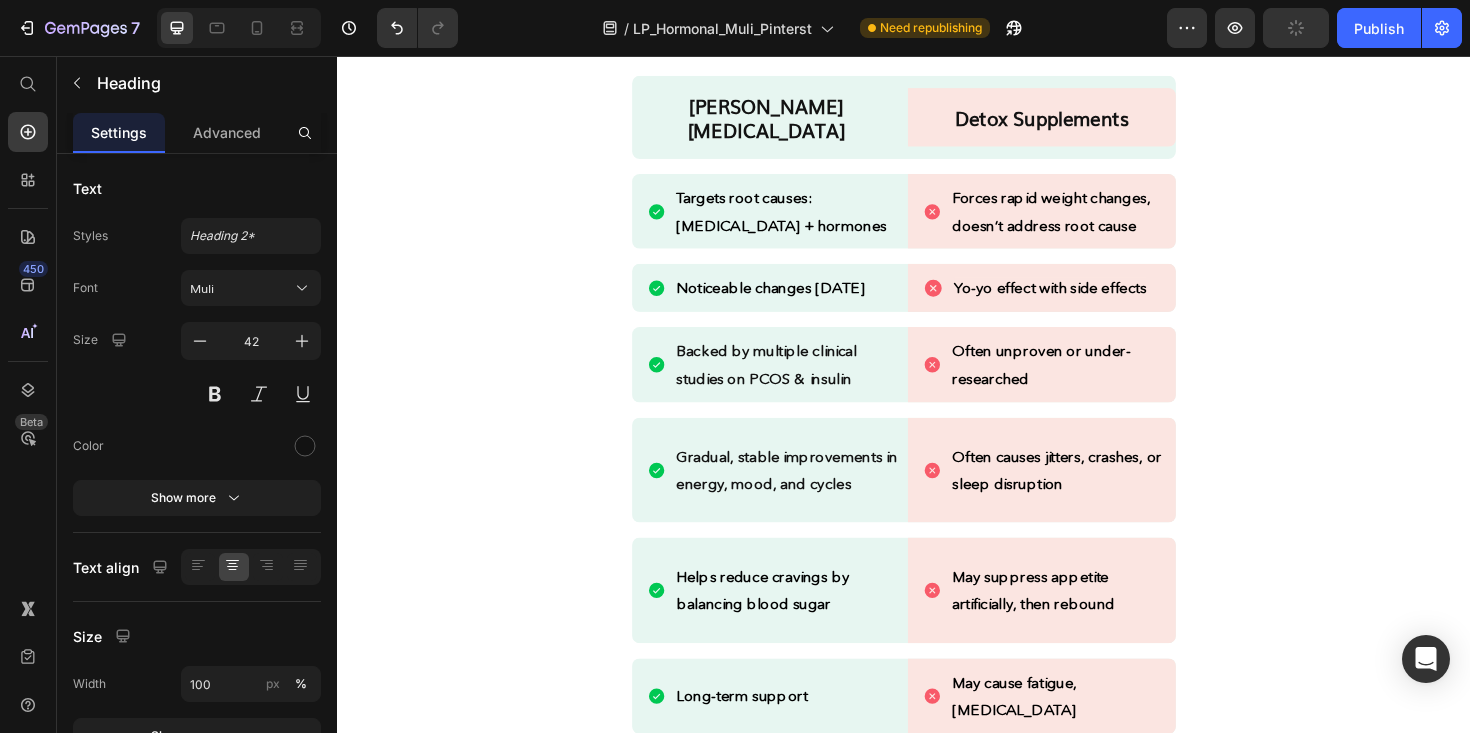 click on "A healthier way to support your Body — Naturally." at bounding box center (937, -28) 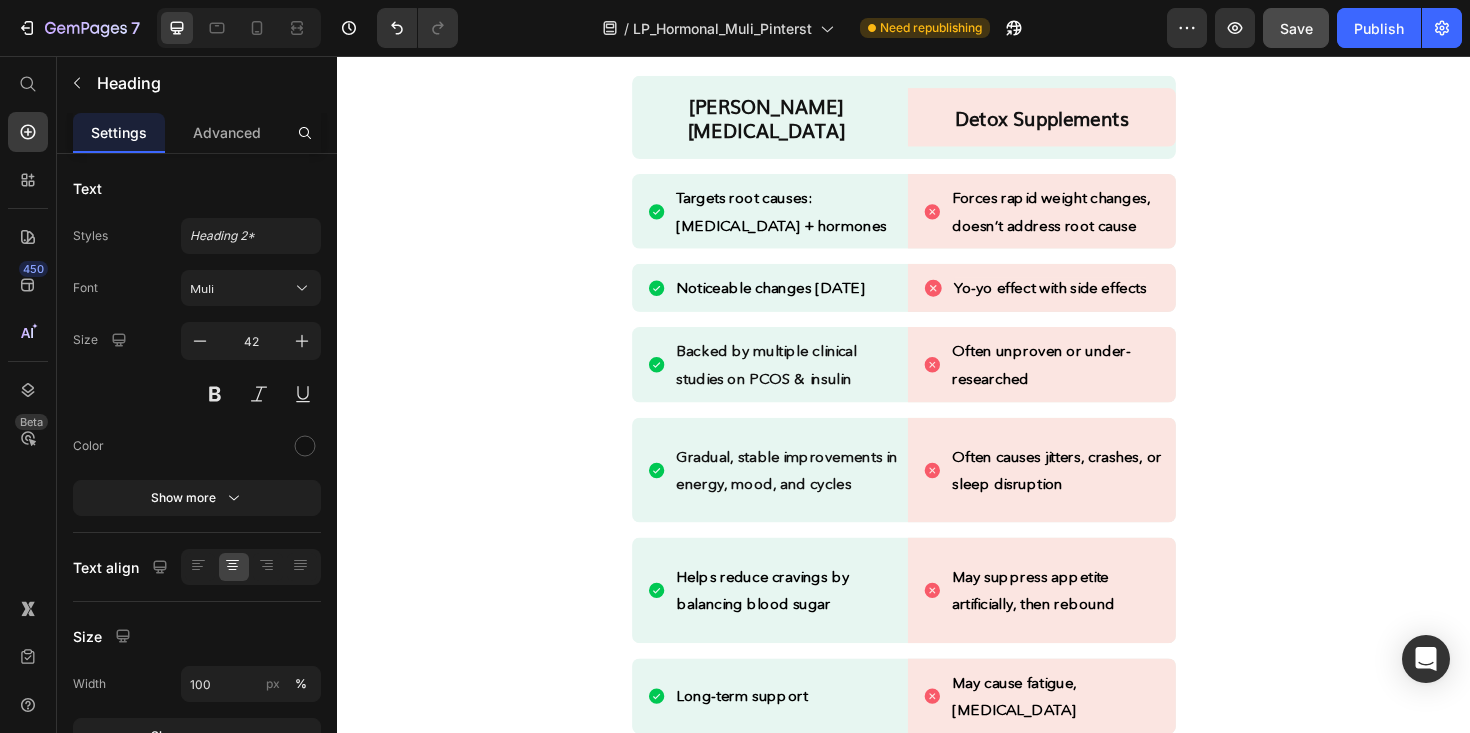 click on "A healthier way to support your body — Naturally." at bounding box center [937, -28] 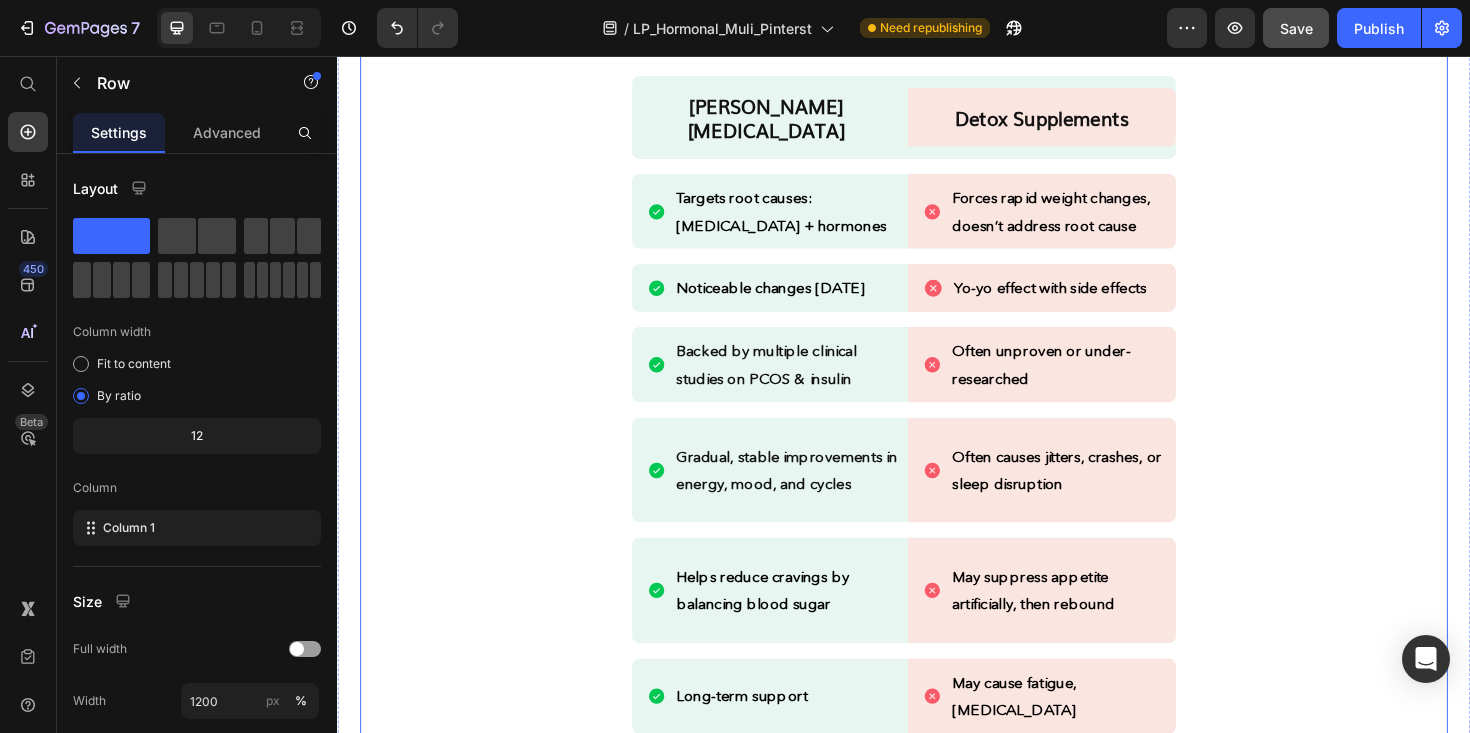 click on "A healthier way to support your body — naturally. Heading   0 Supporting hormone health vs. forcing fast results Heading RHEA Inositol Heading Detox Supplements Heading Row Row Targets root causes: insulin resistance + hormones Item List
Forces rapid weight changes, doesn’t address root cause Item List Row Row Noticeable changes in 1 month Item List
Yo-yo effect with side effects Item List Row Row Backed by multiple clinical studies on PCOS & insulin Item List
Often unproven or under-researched Item List Row Row Gradual, stable improvements in energy, mood, and cycles Item List
Often causes jitters, crashes, or sleep disruption Item List Row Row Helps reduce cravings by balancing blood sugar Item List
May suppress appetite artificially, then rebound Item List Row Row Long-term support Item List
May cause fatigue, depression Item List Row Row SHOP now Button" at bounding box center [937, 396] 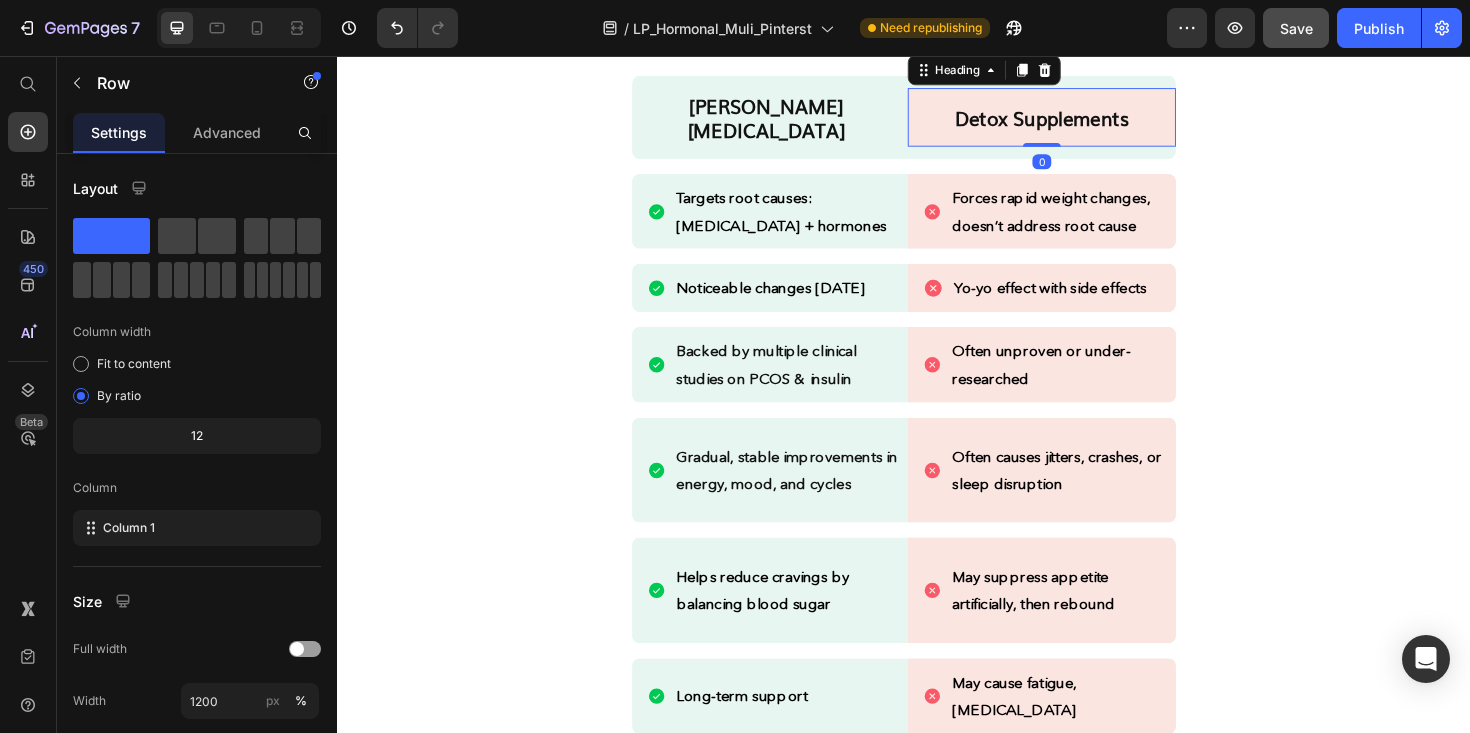 click on "Detox Supplements" at bounding box center [1083, 121] 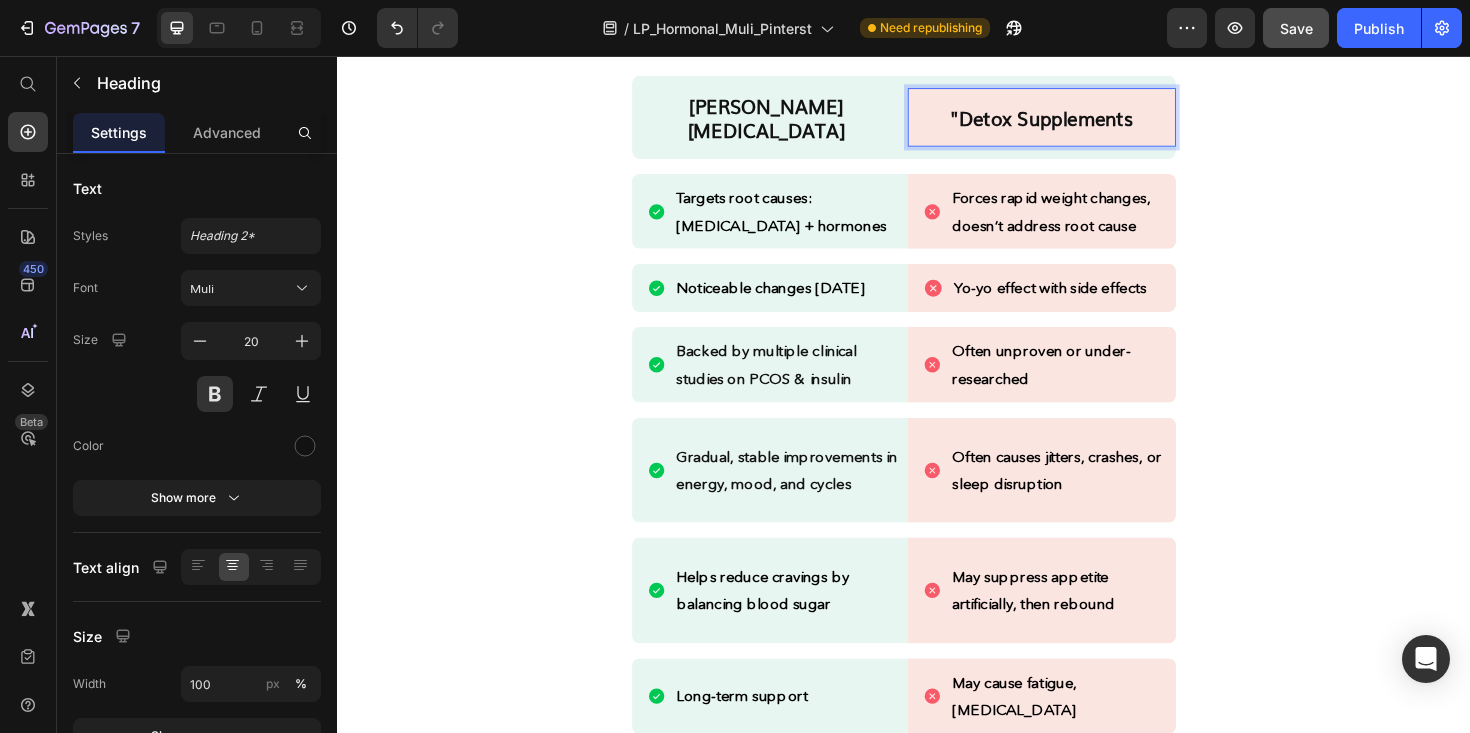 click on ""Detox Supplements" at bounding box center (1083, 121) 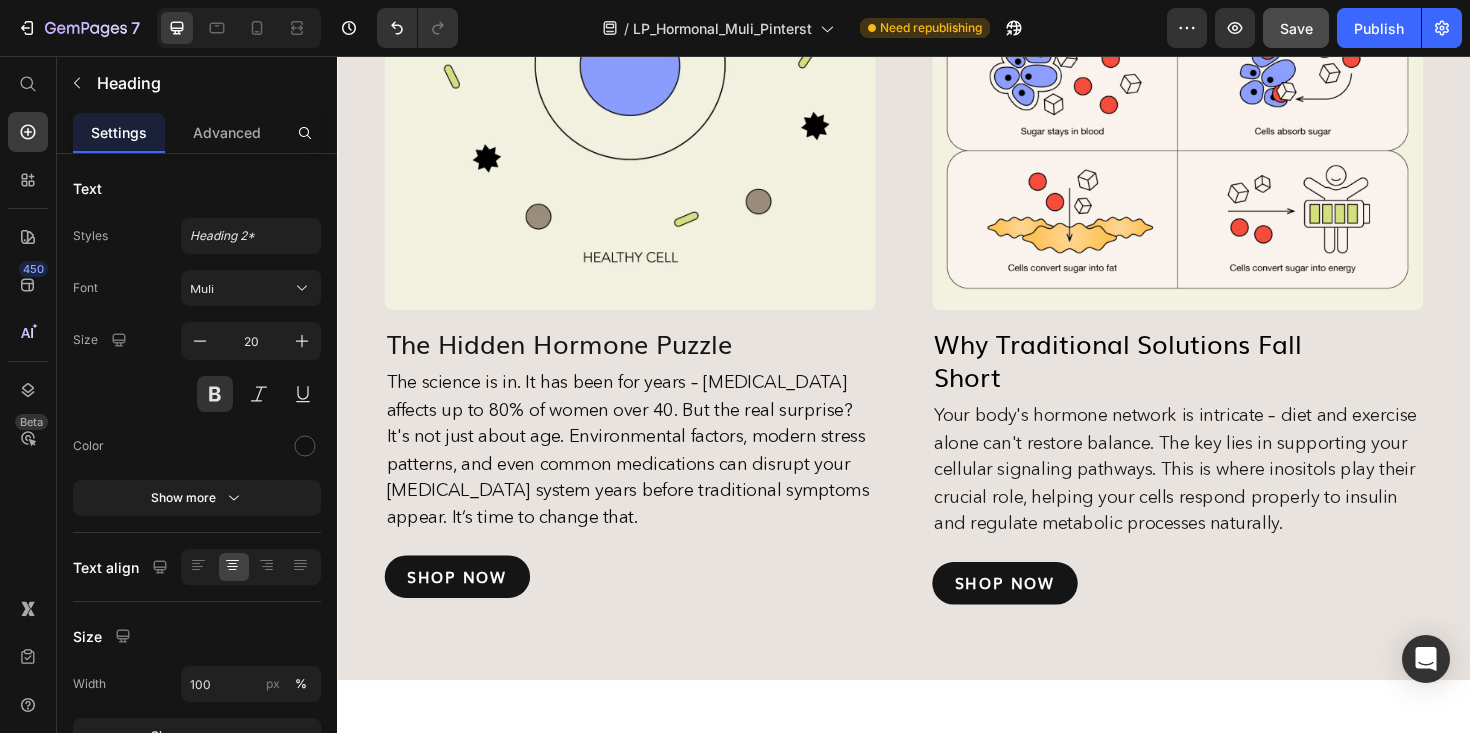 scroll, scrollTop: 3845, scrollLeft: 0, axis: vertical 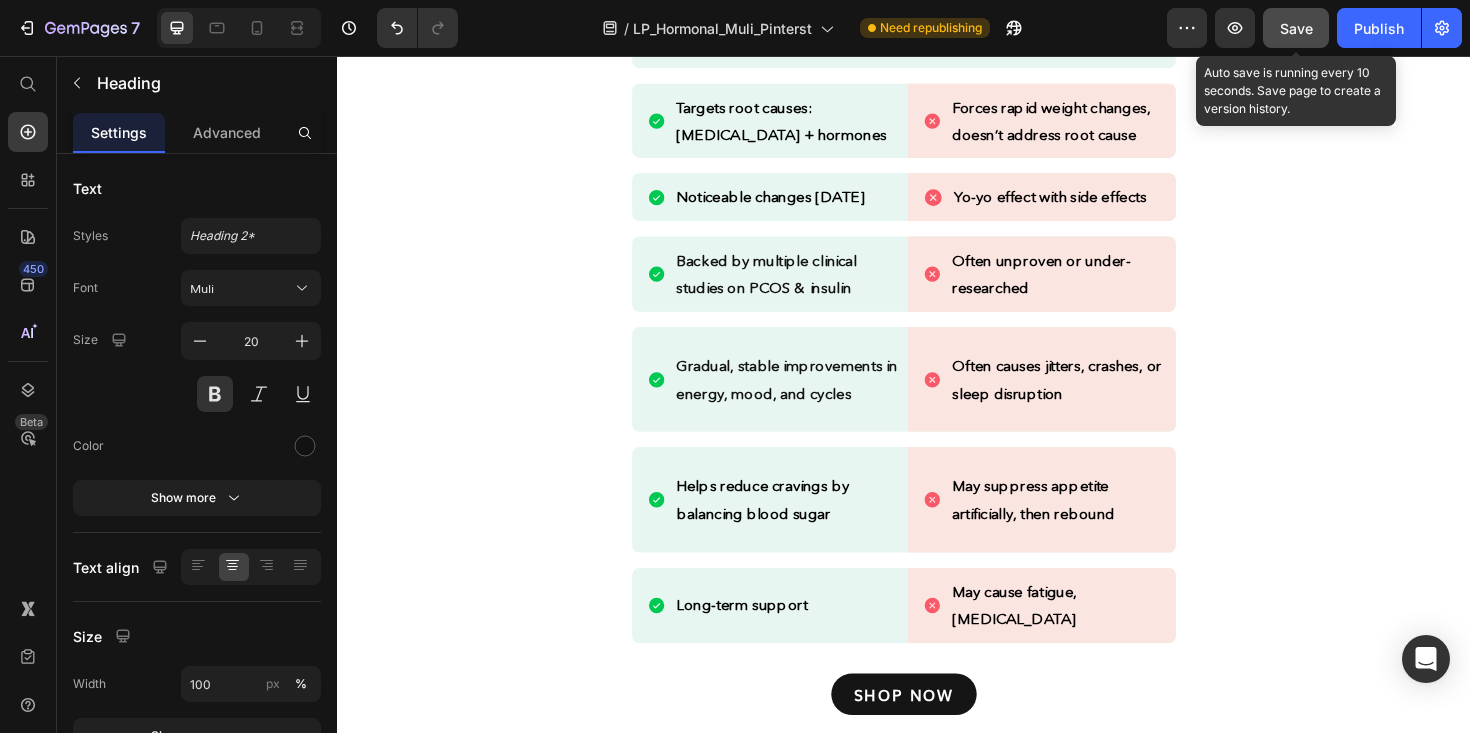 click on "Save" 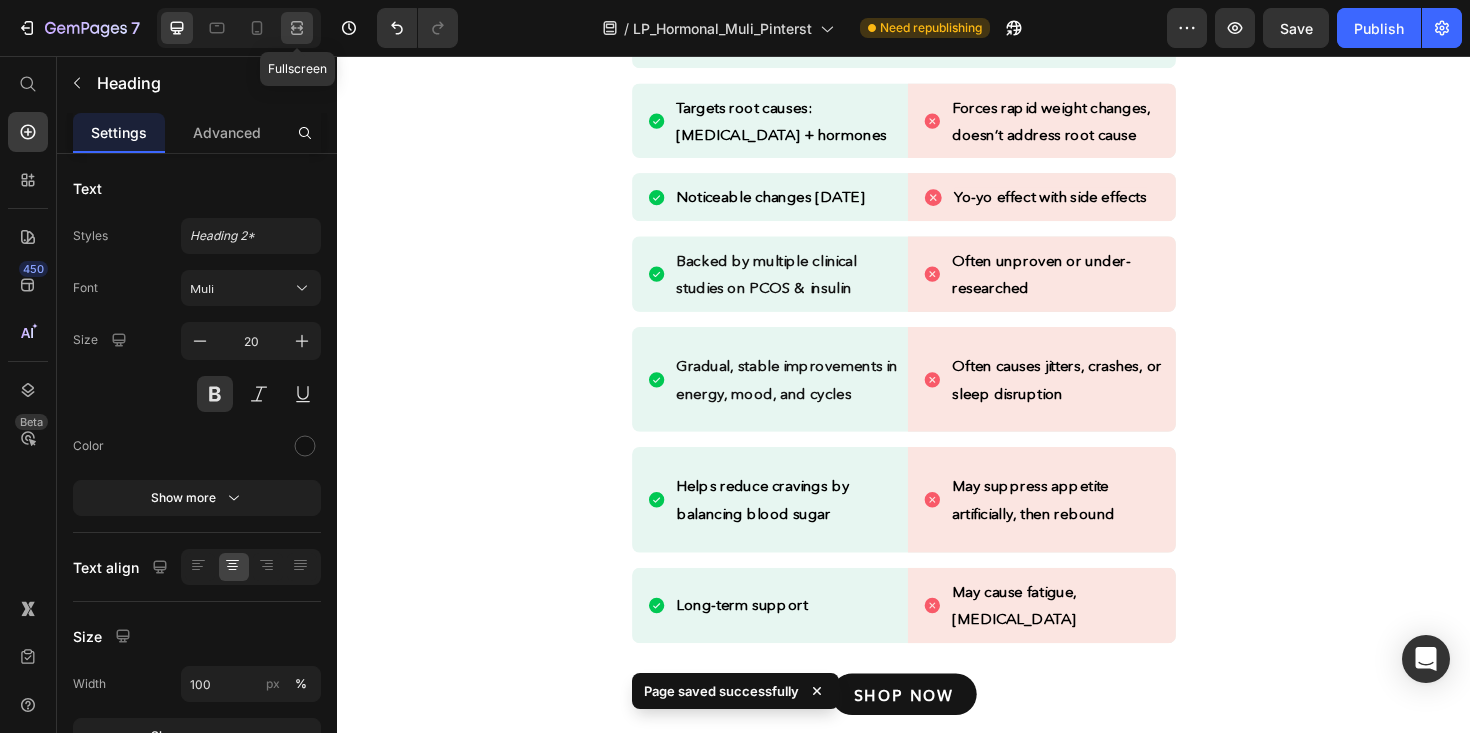 click 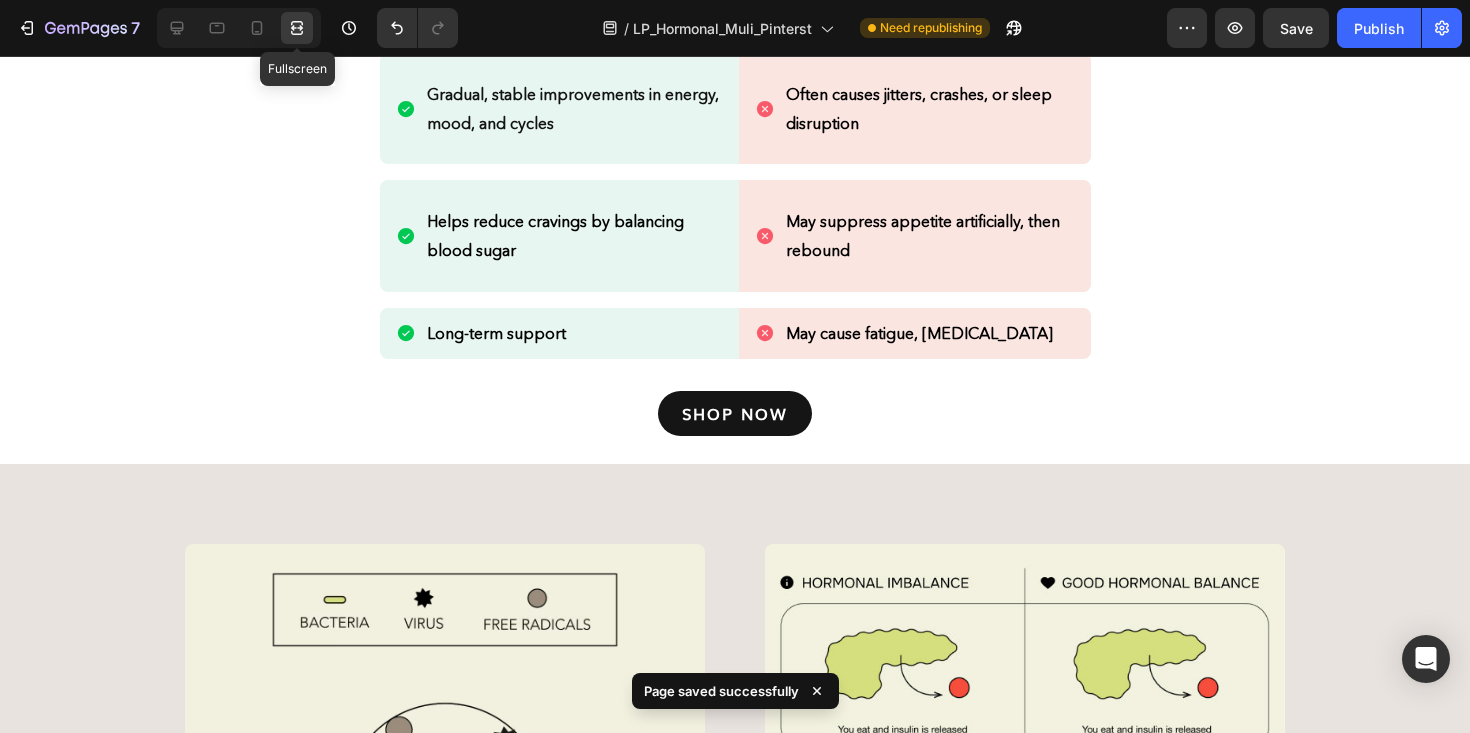scroll, scrollTop: 2791, scrollLeft: 0, axis: vertical 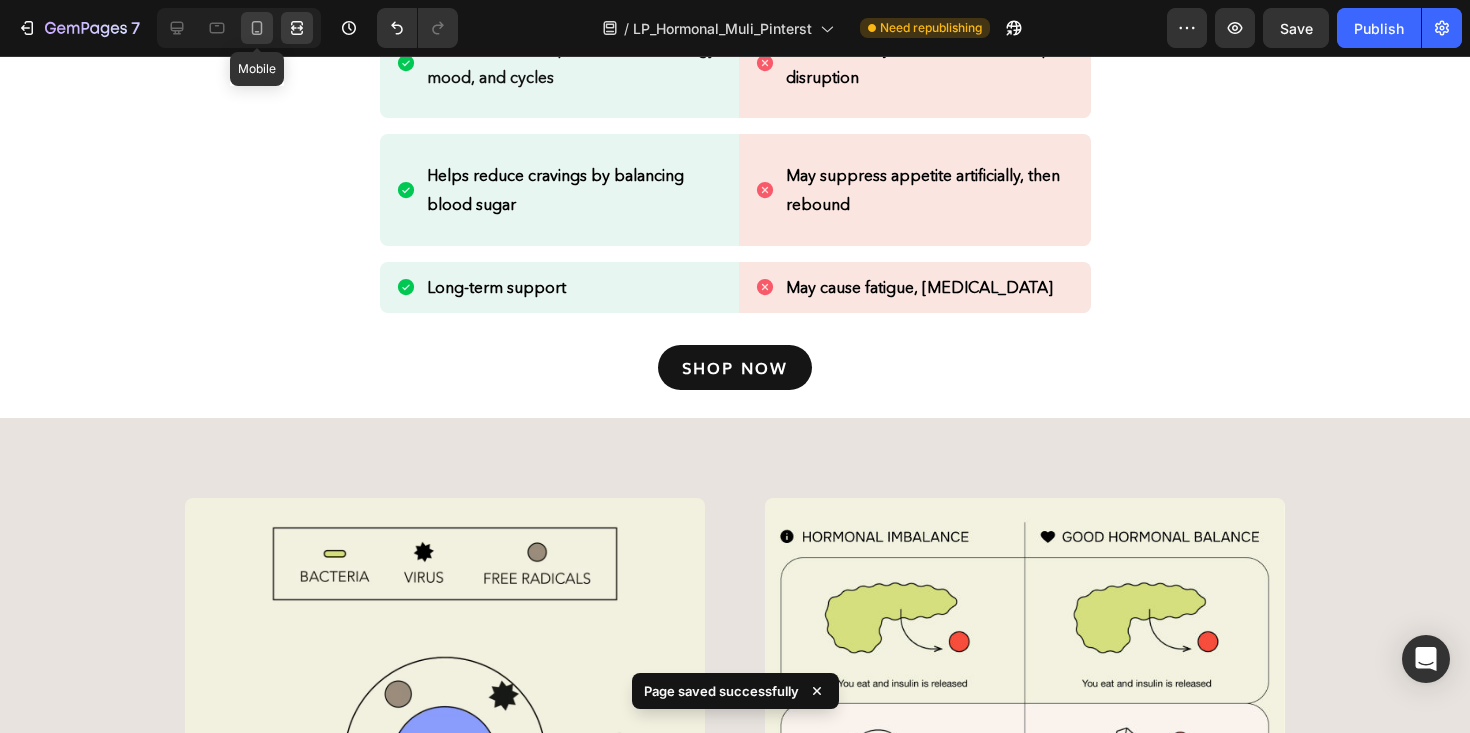 click 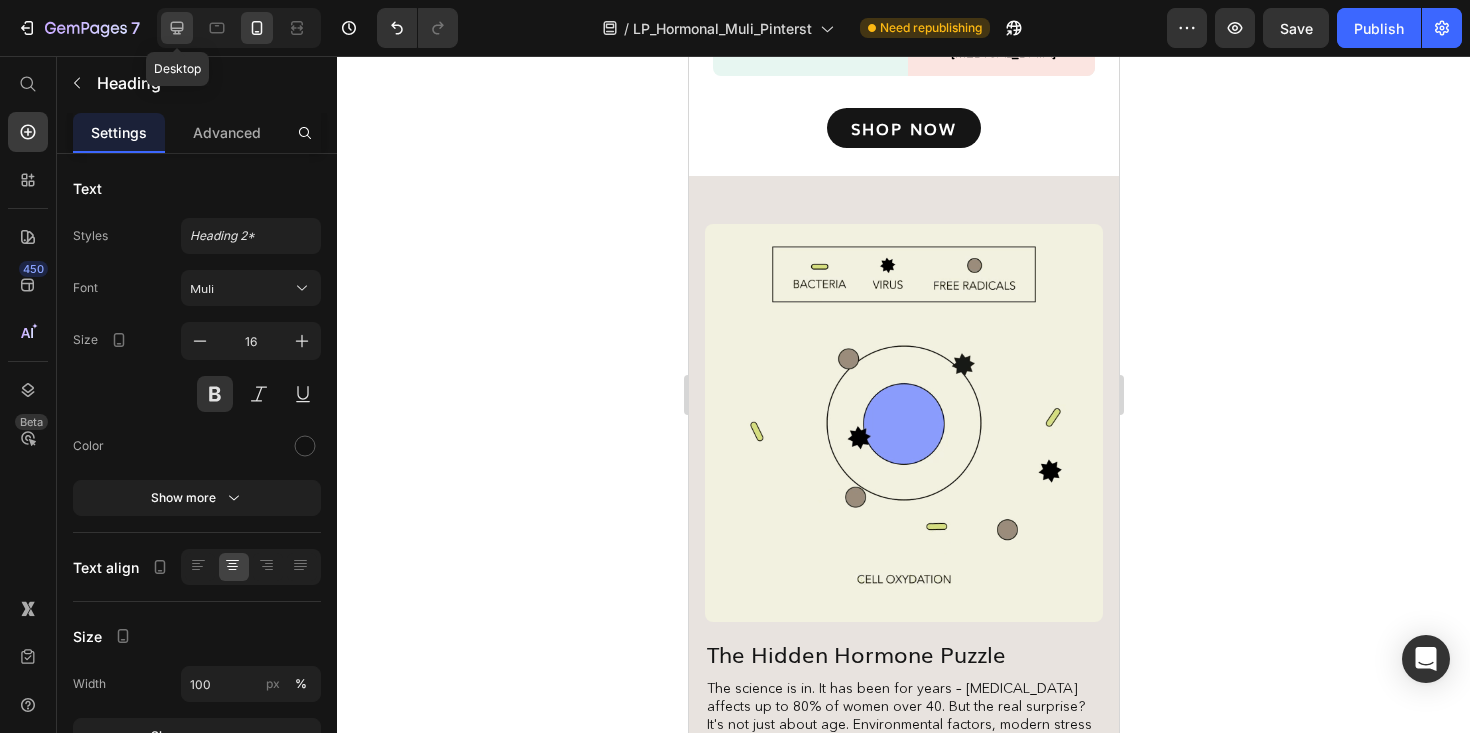 scroll, scrollTop: 2896, scrollLeft: 0, axis: vertical 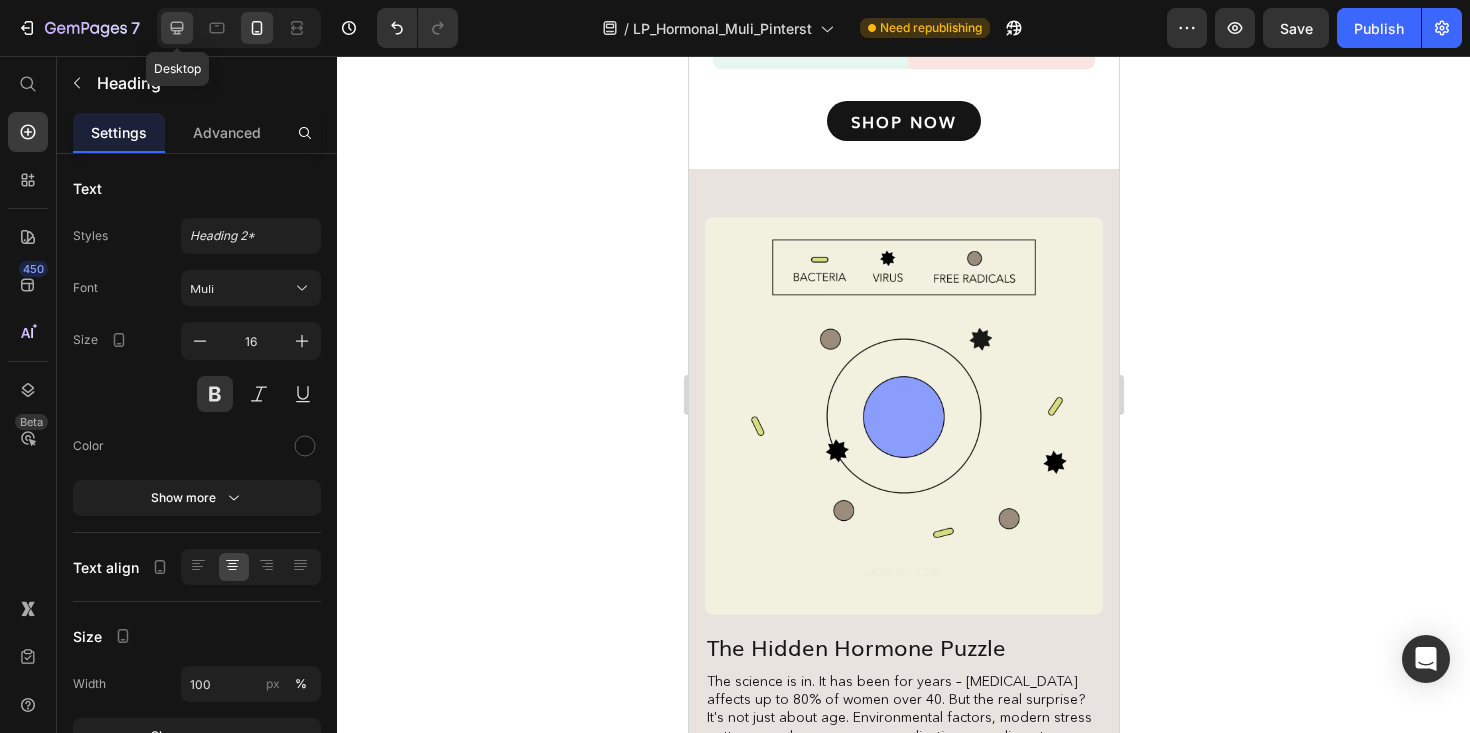 click 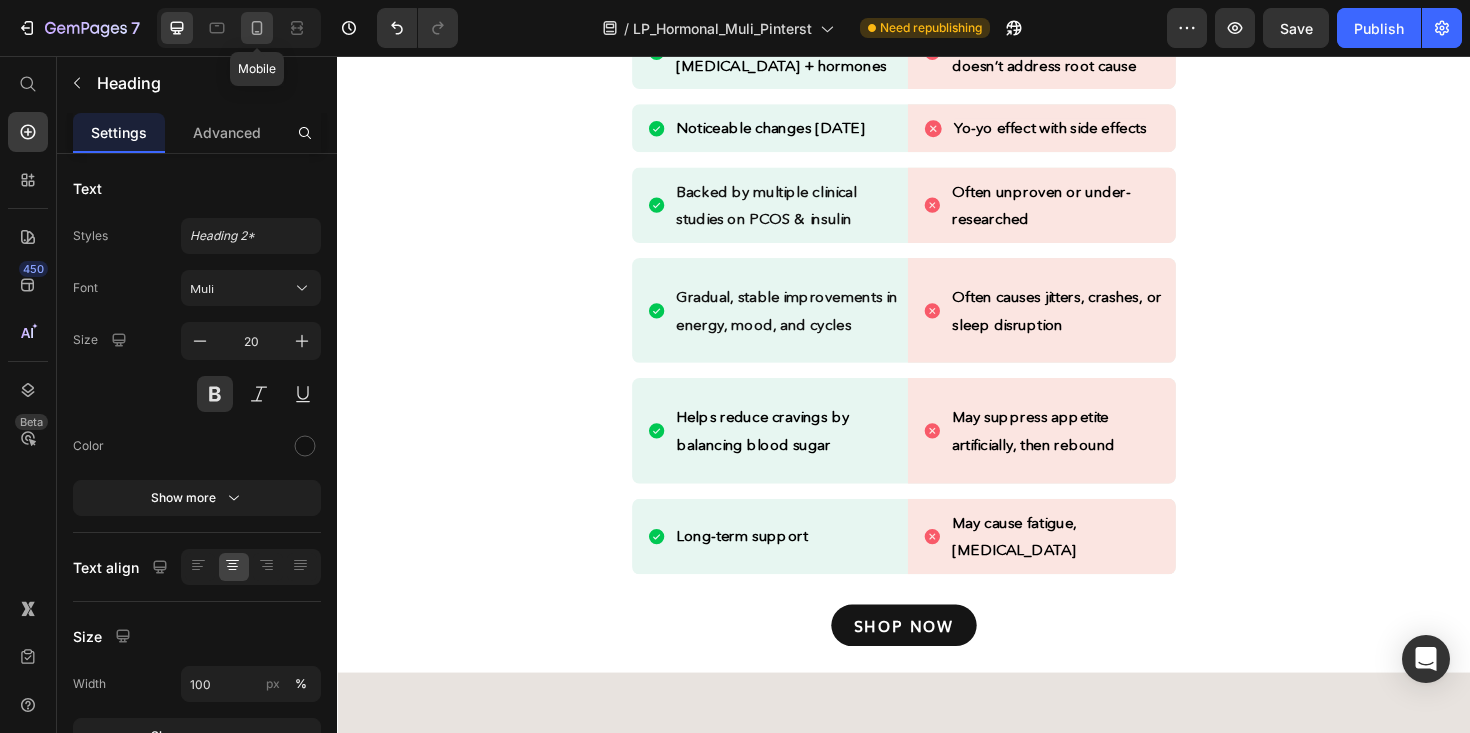 click 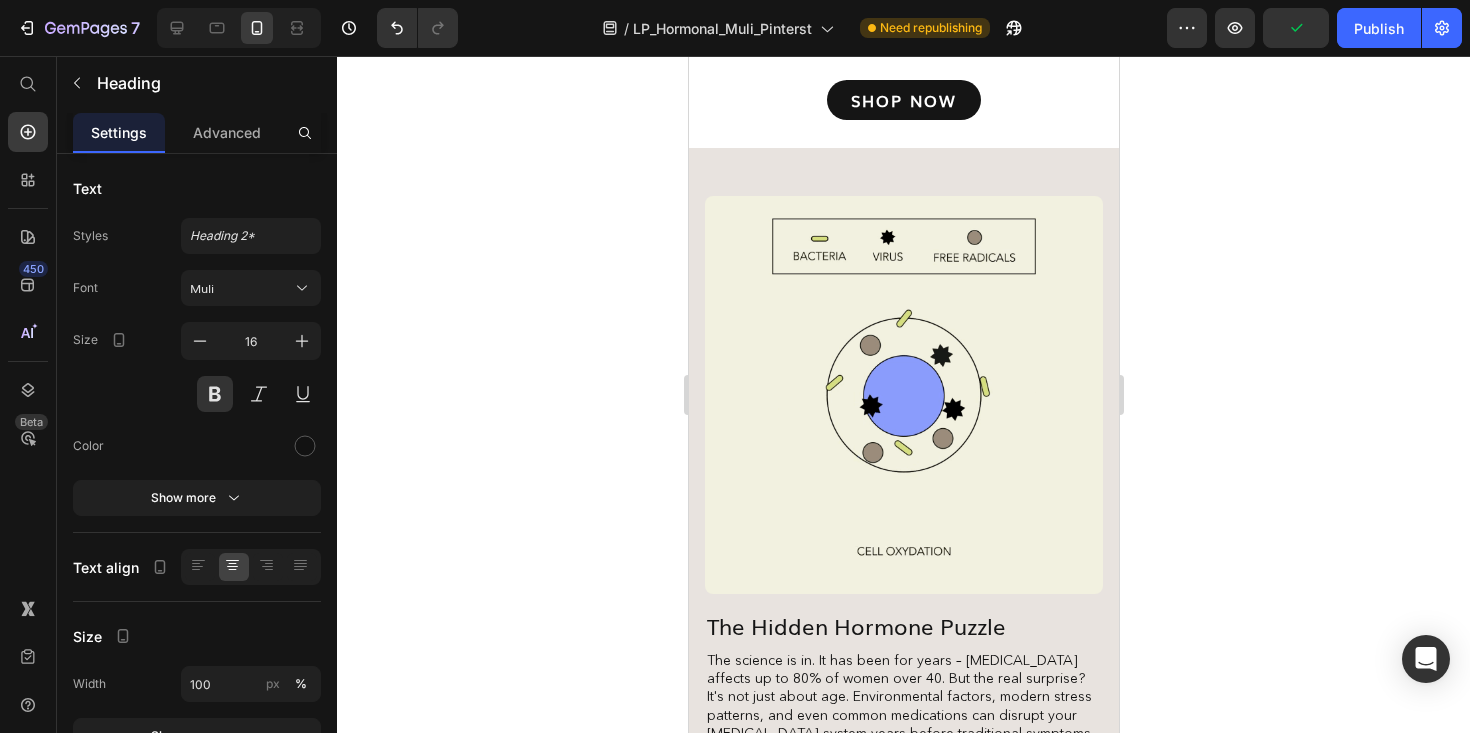 scroll, scrollTop: 2894, scrollLeft: 0, axis: vertical 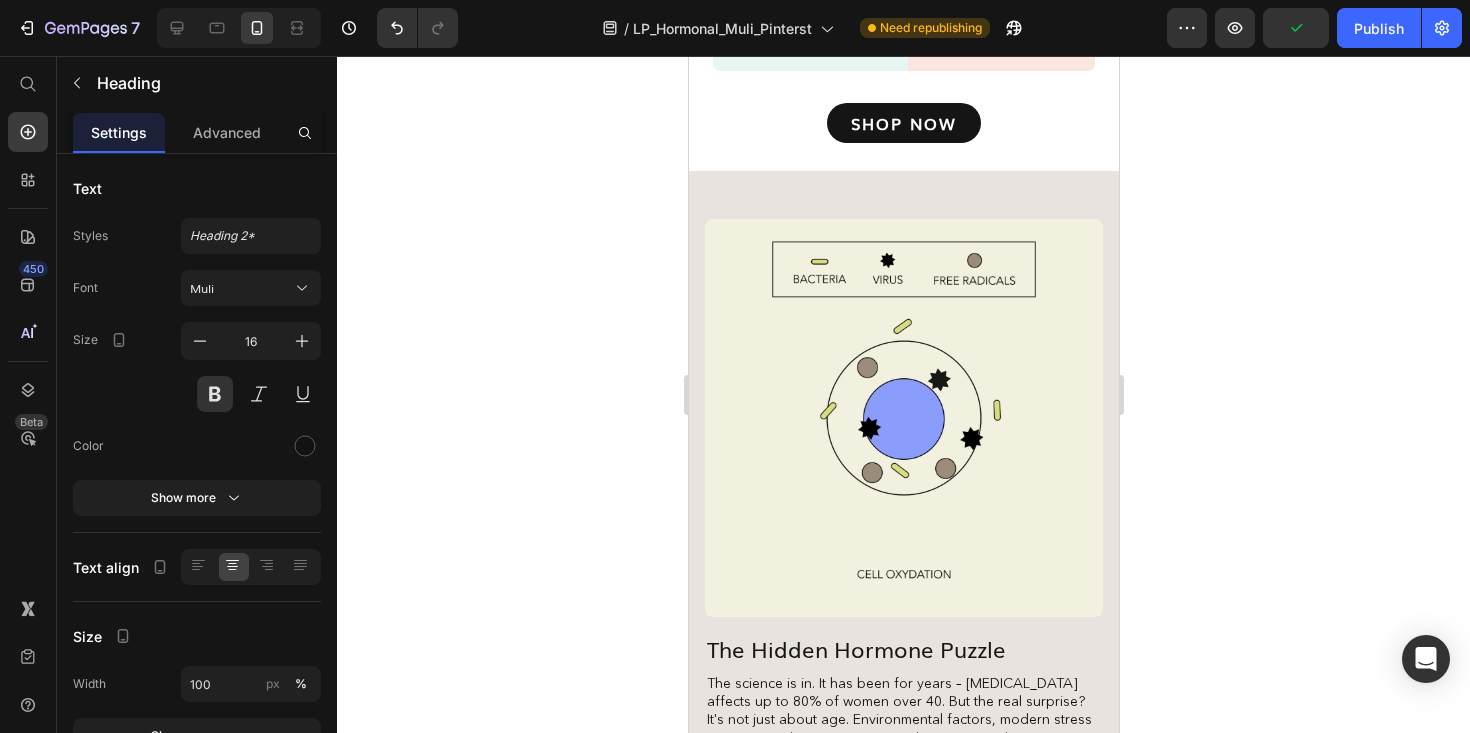 click on "Yo-yo effect with side effects" at bounding box center (1009, -440) 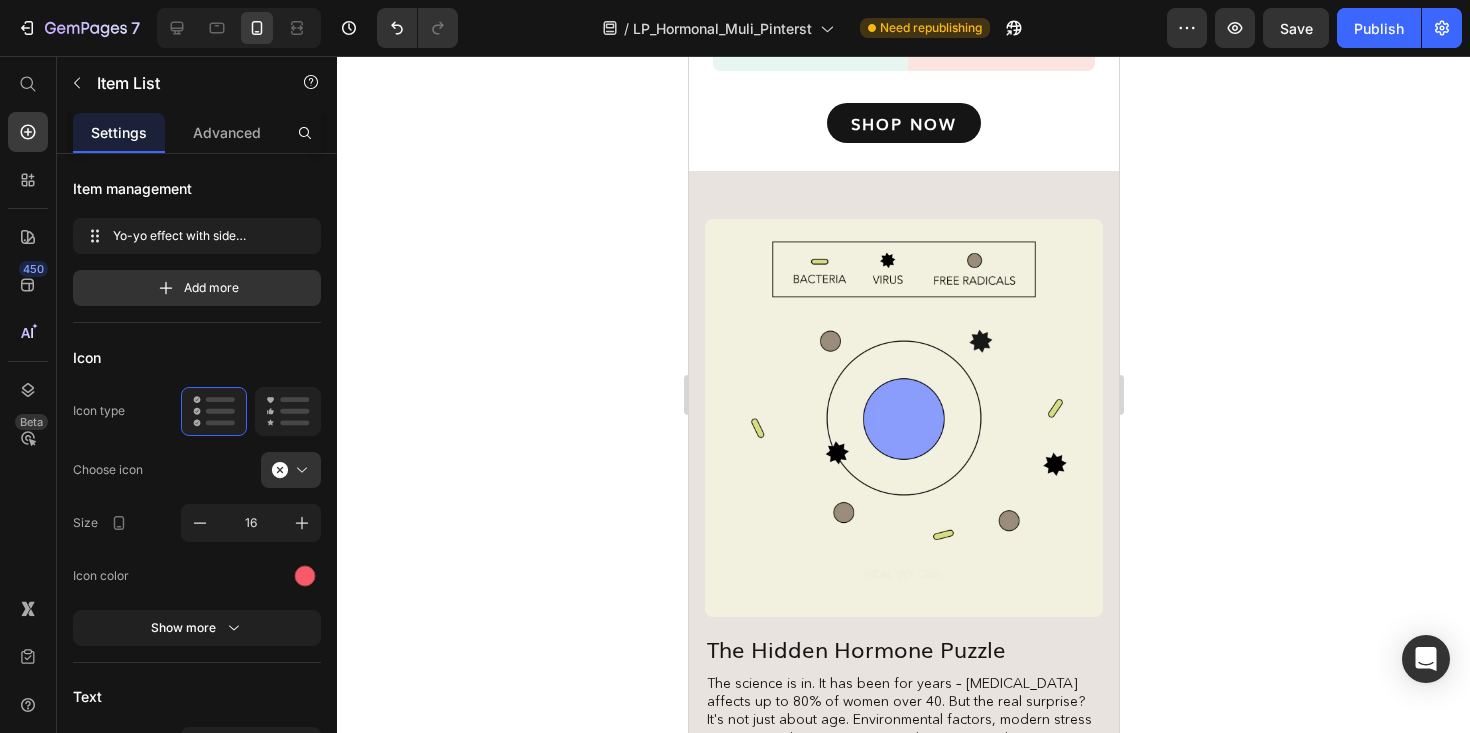 click on "Yo-yo effect with side effects" at bounding box center [1009, -440] 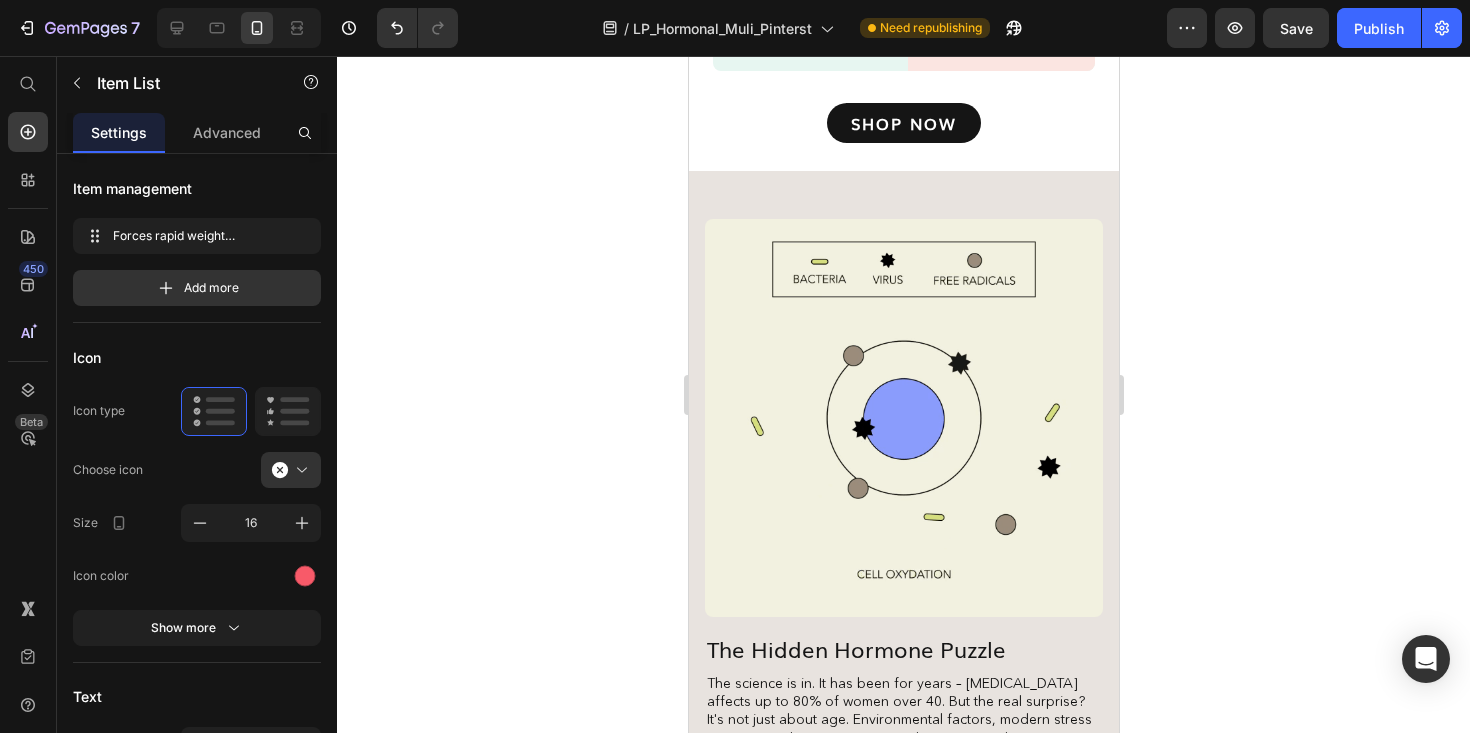 click on "Forces rapid weight changes, doesn’t address root cause" at bounding box center [1009, -538] 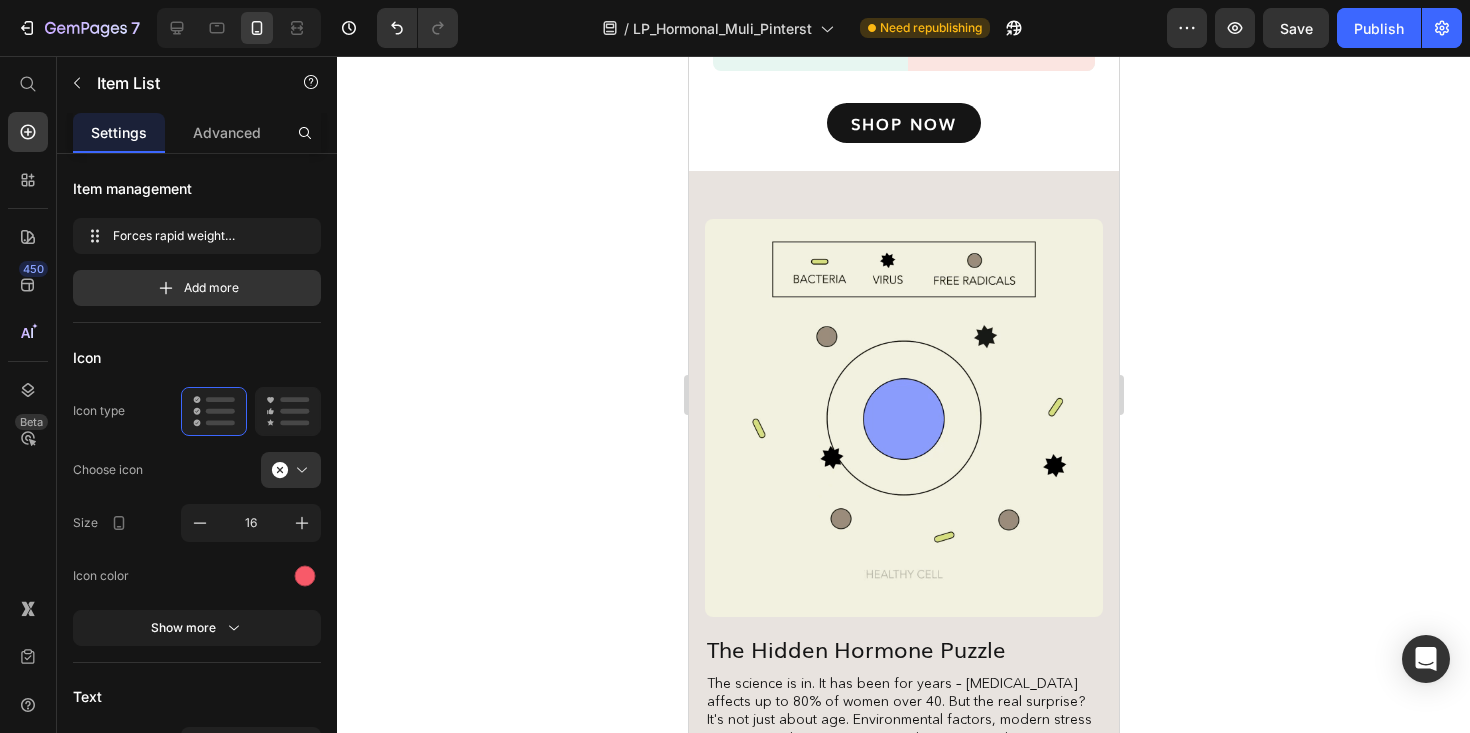 click on "Forces rapid weight changes, doesn’t address root cause" at bounding box center [1009, -538] 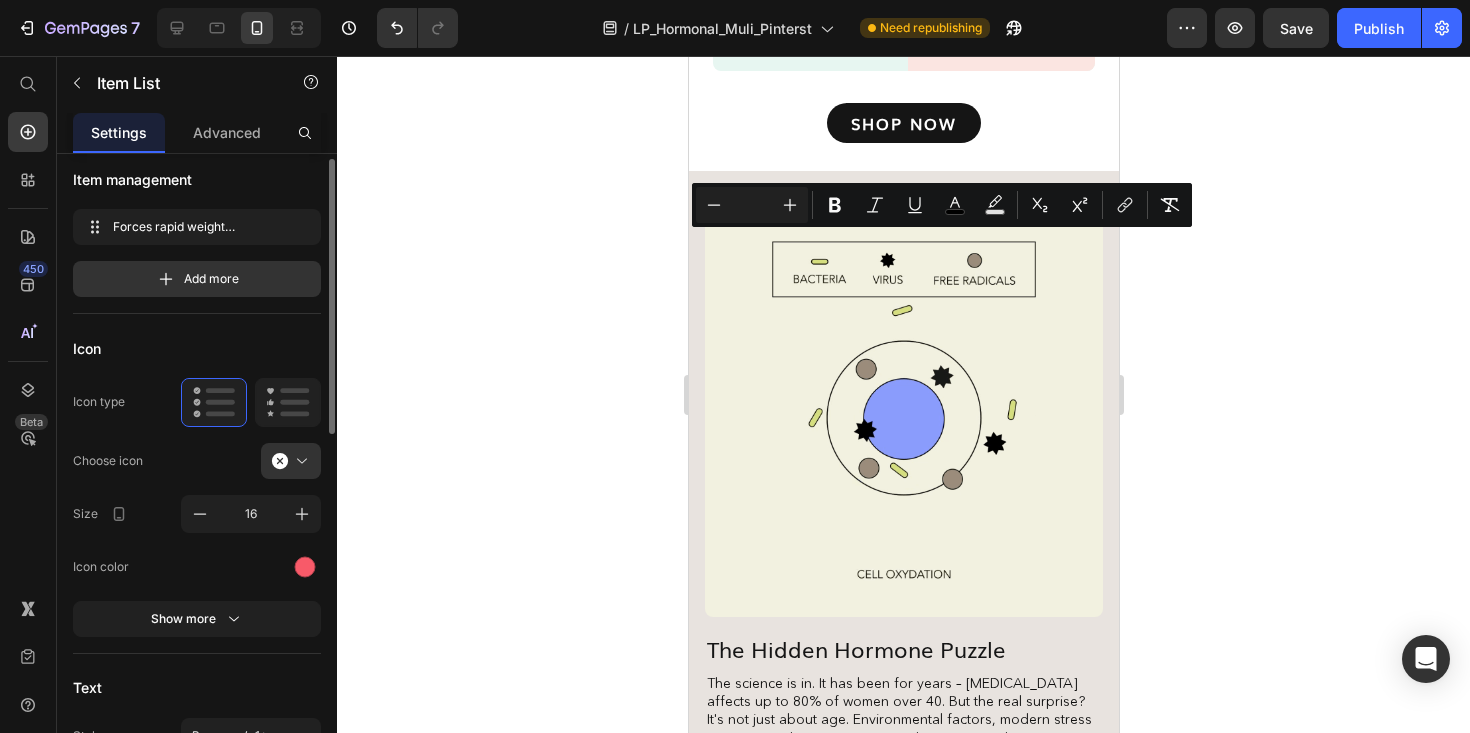 scroll, scrollTop: 10, scrollLeft: 0, axis: vertical 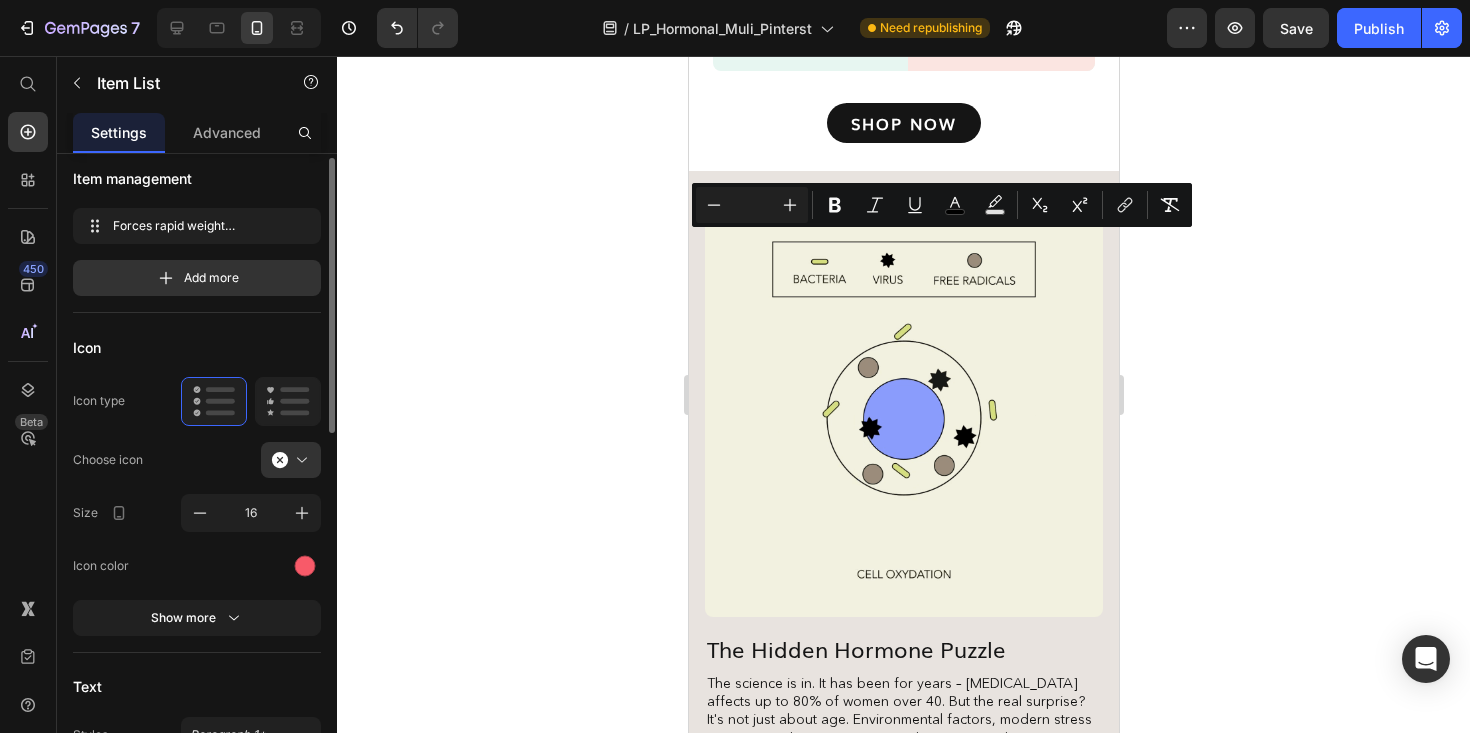 click on "Yo-yo effect with side effects" at bounding box center (1009, -440) 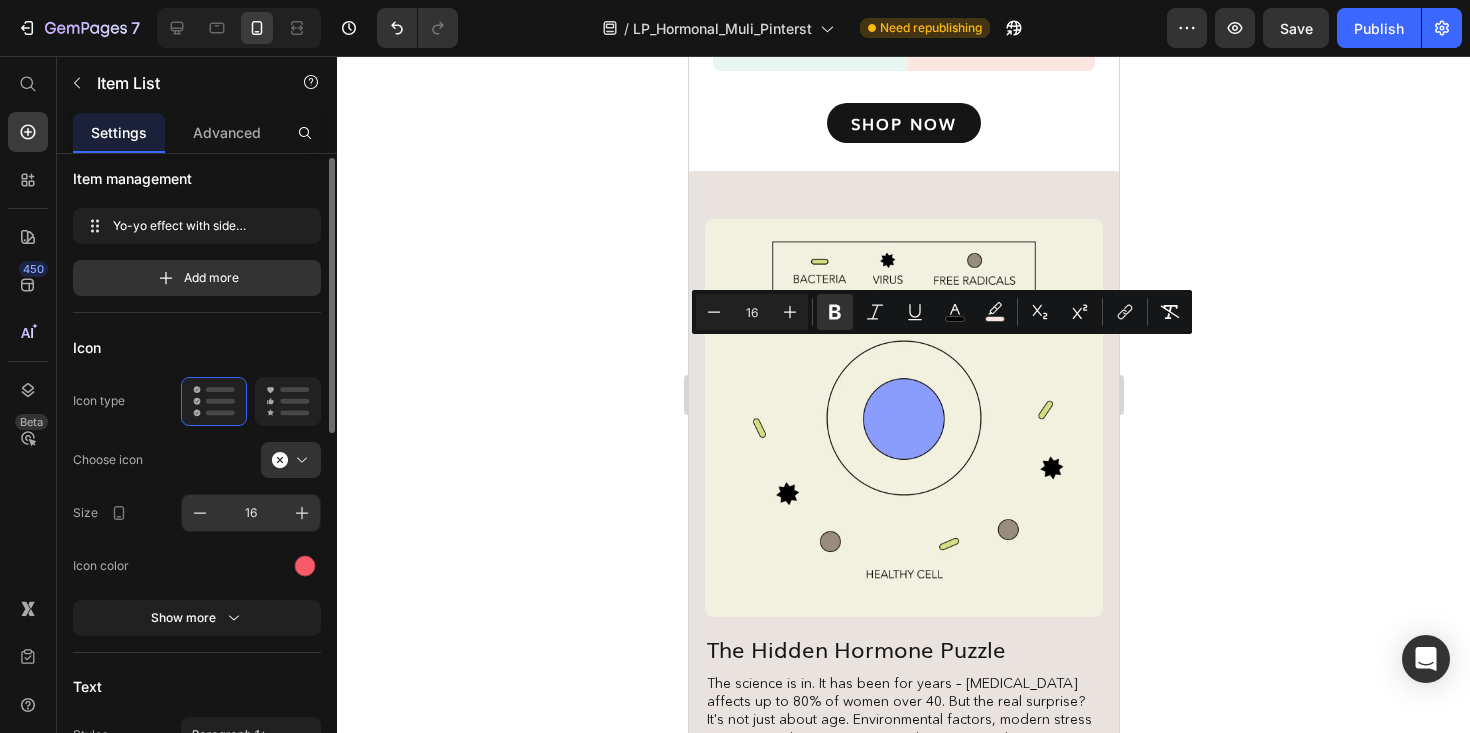 click on "16" at bounding box center (251, 513) 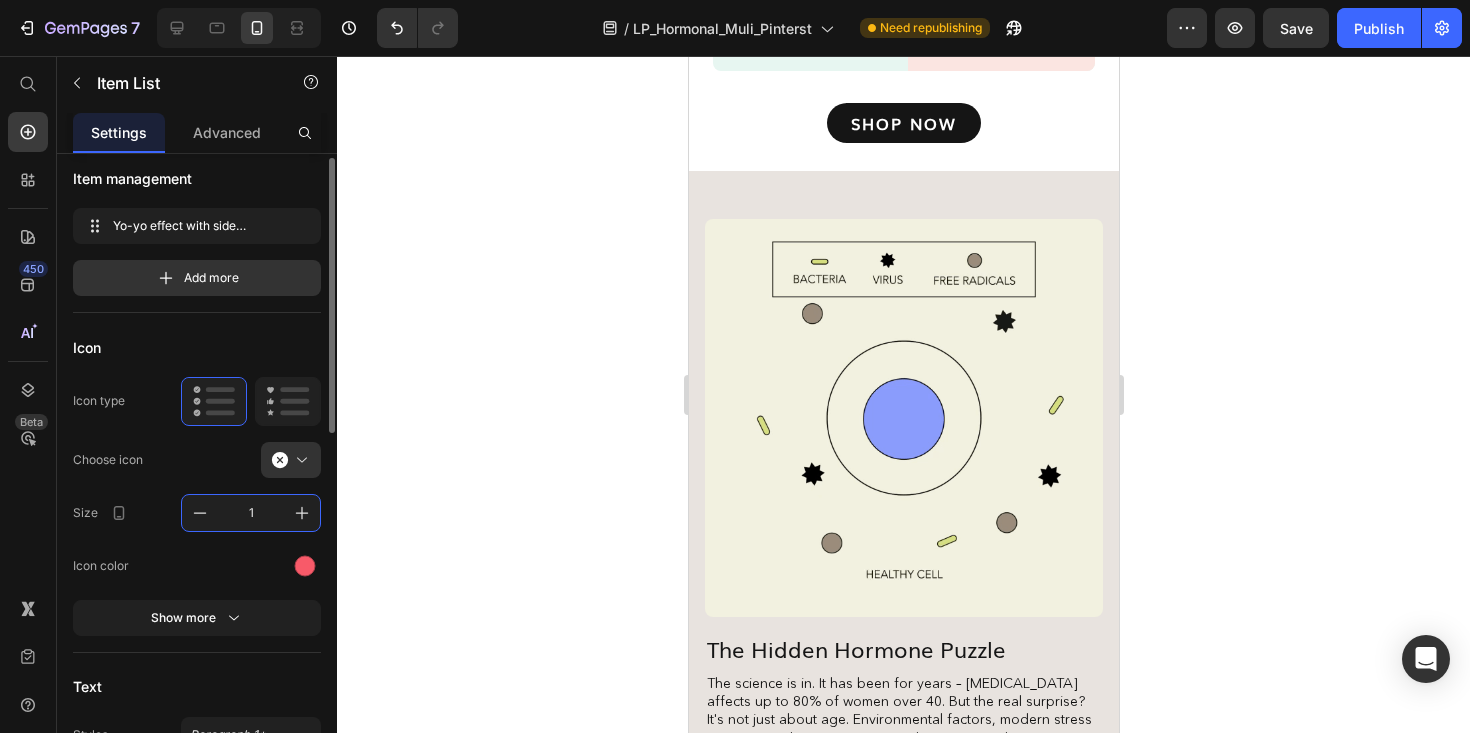 type on "16" 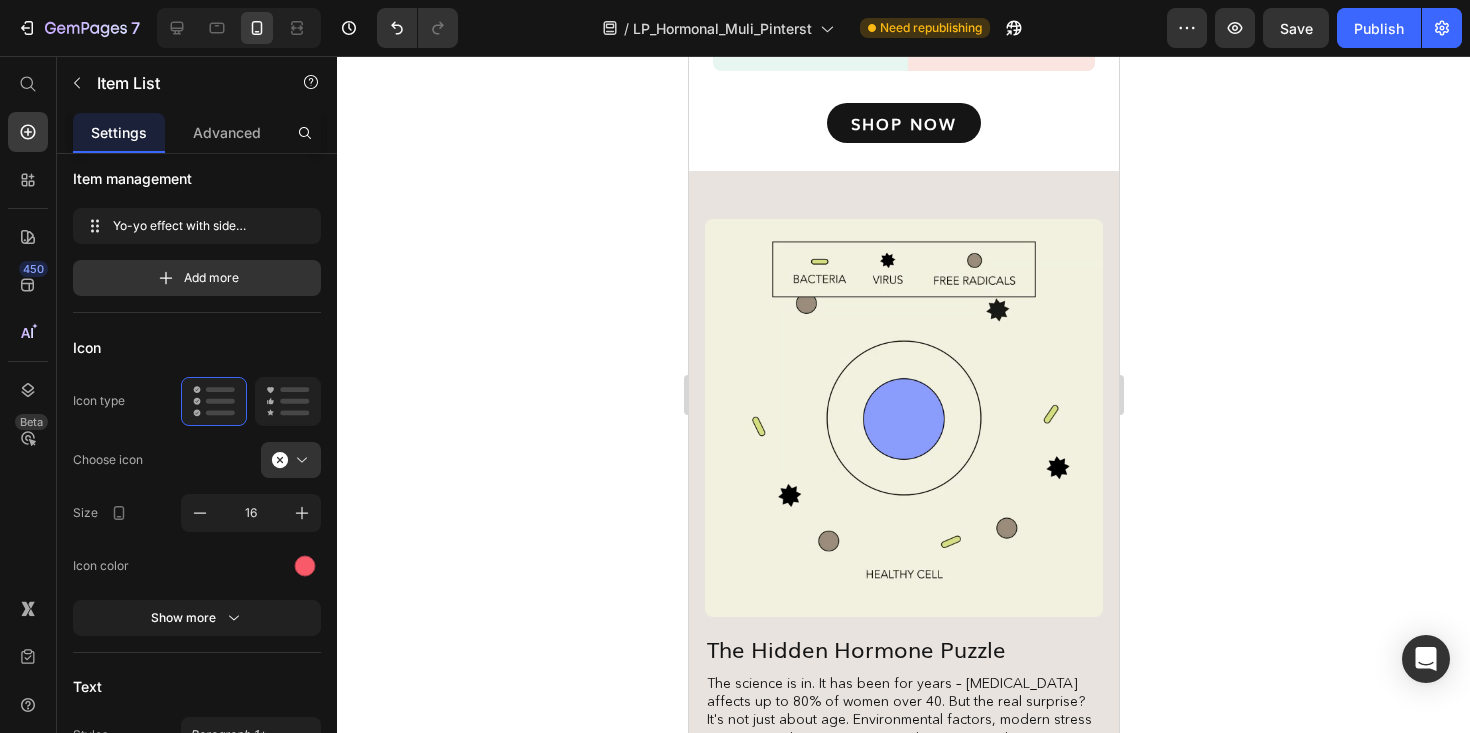click on "Yo-yo effect with side effects" at bounding box center (1009, -440) 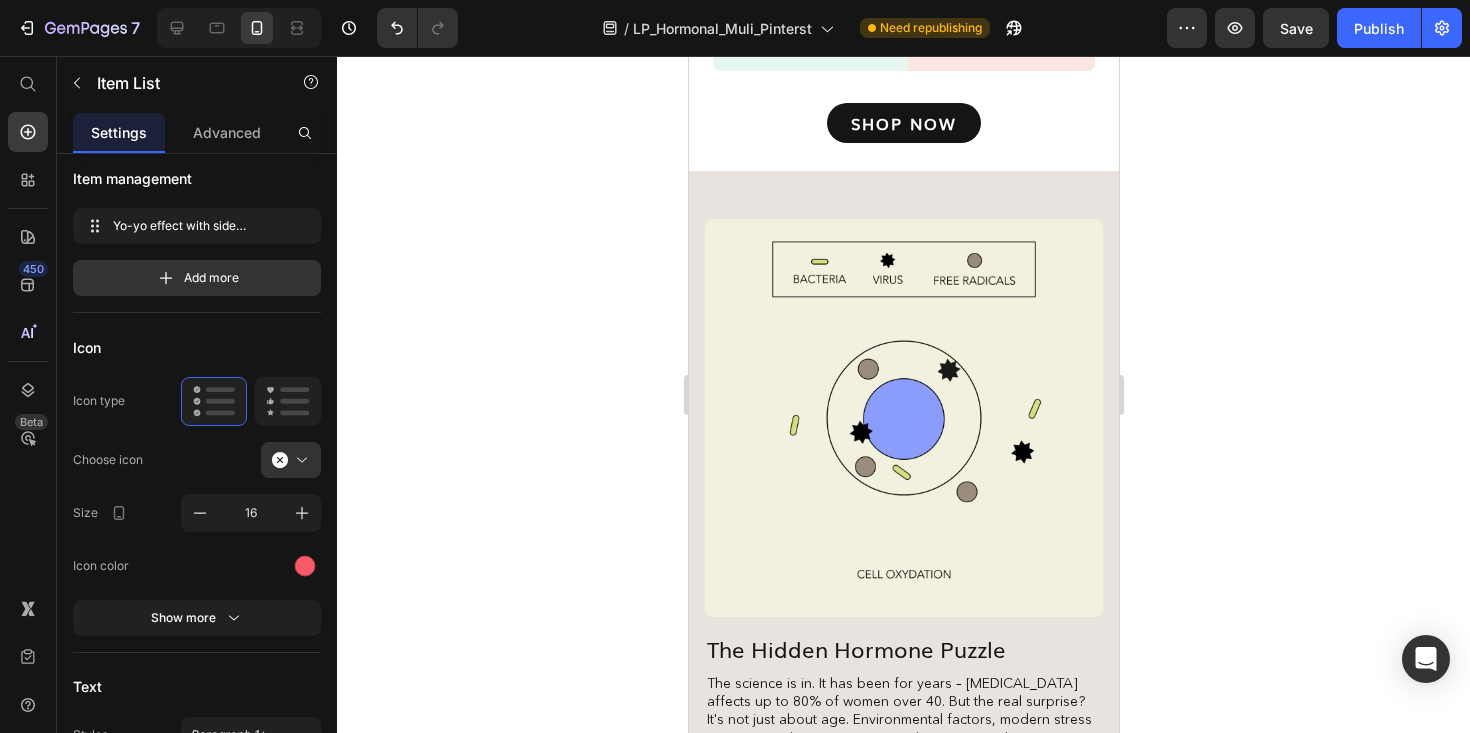 click on "Yo-yo effect with side effects" at bounding box center [1009, -440] 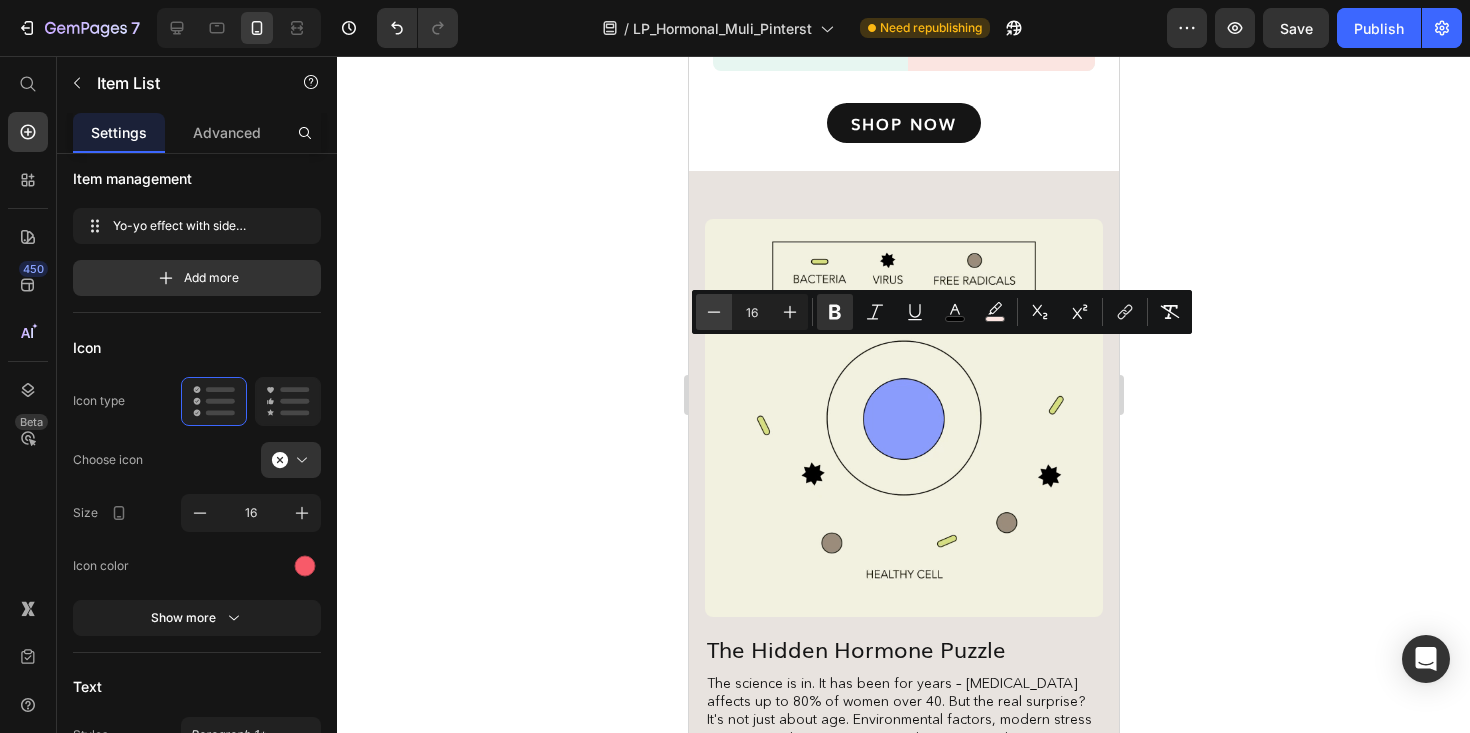 click 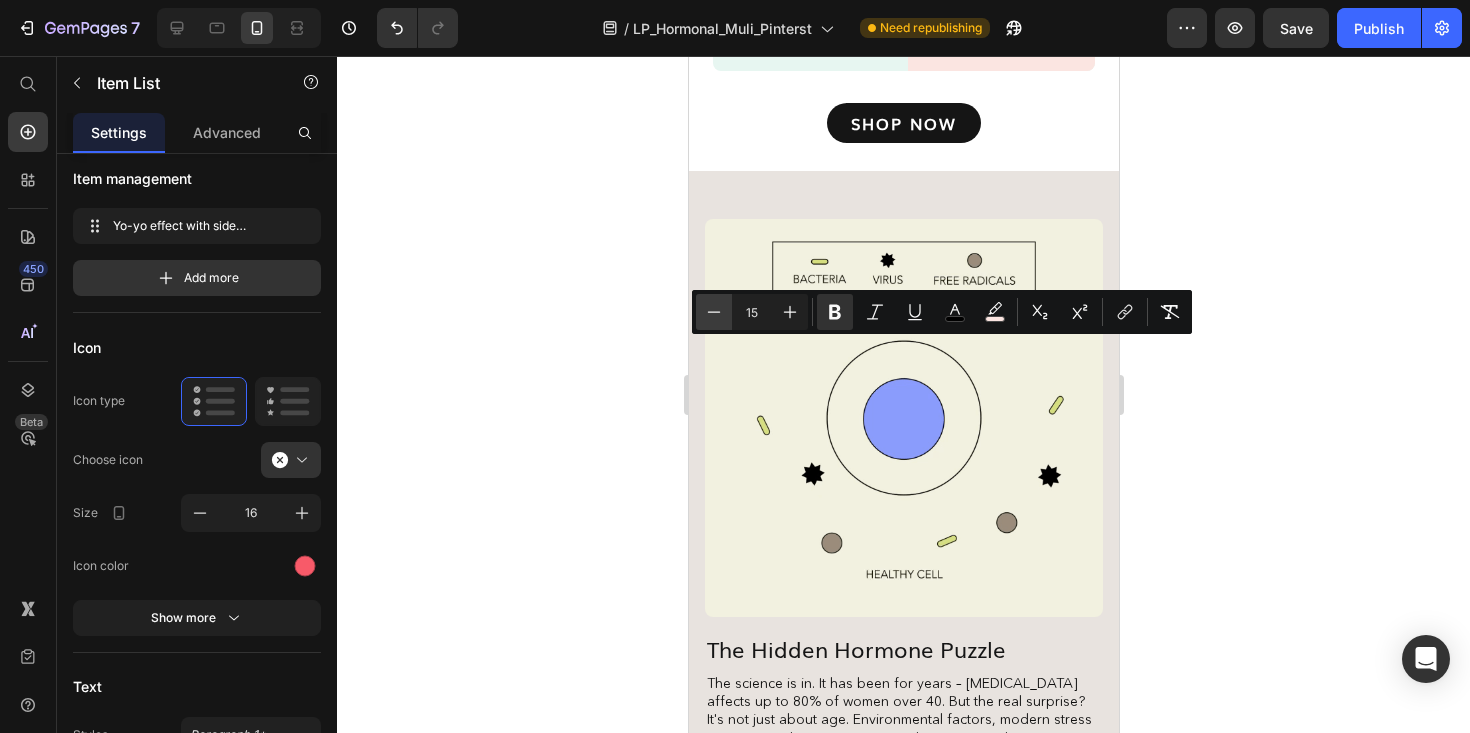click 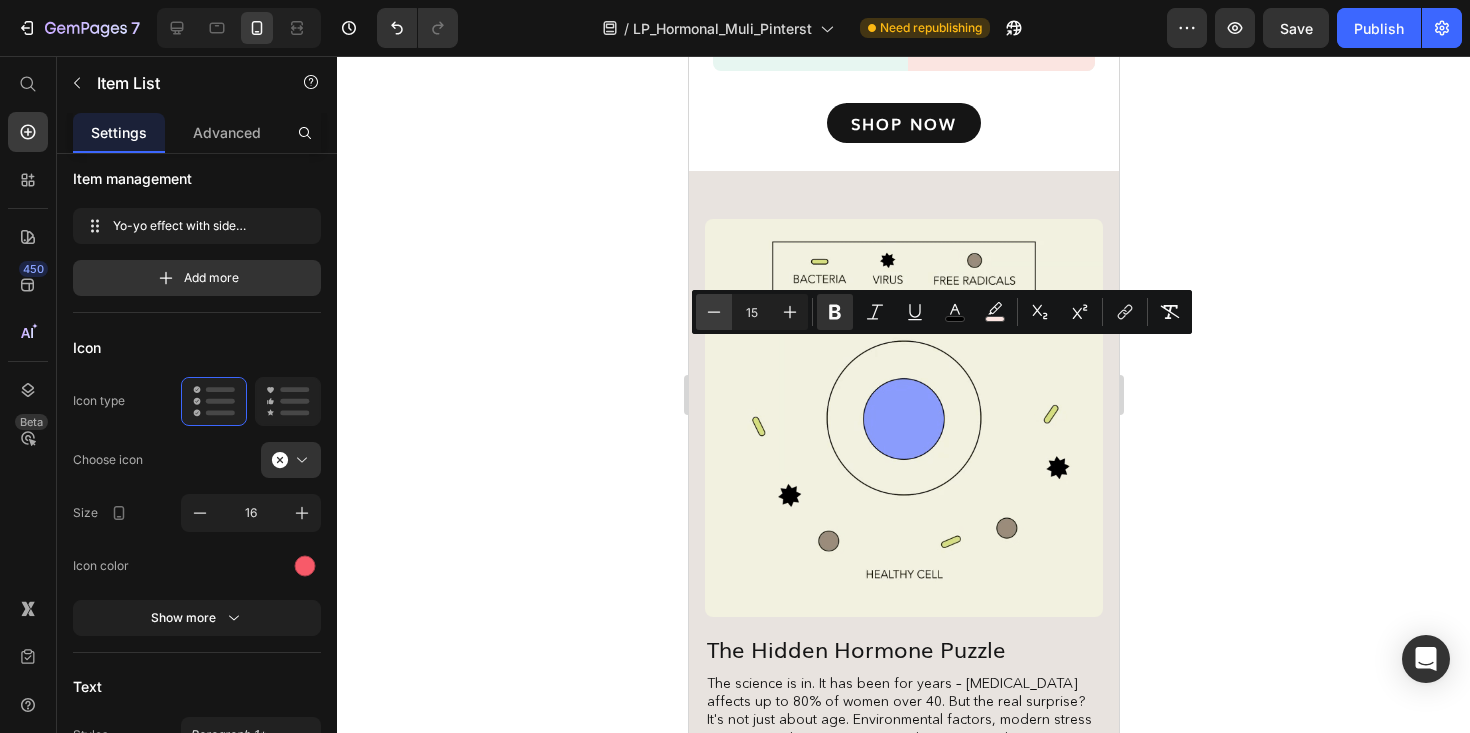 type on "14" 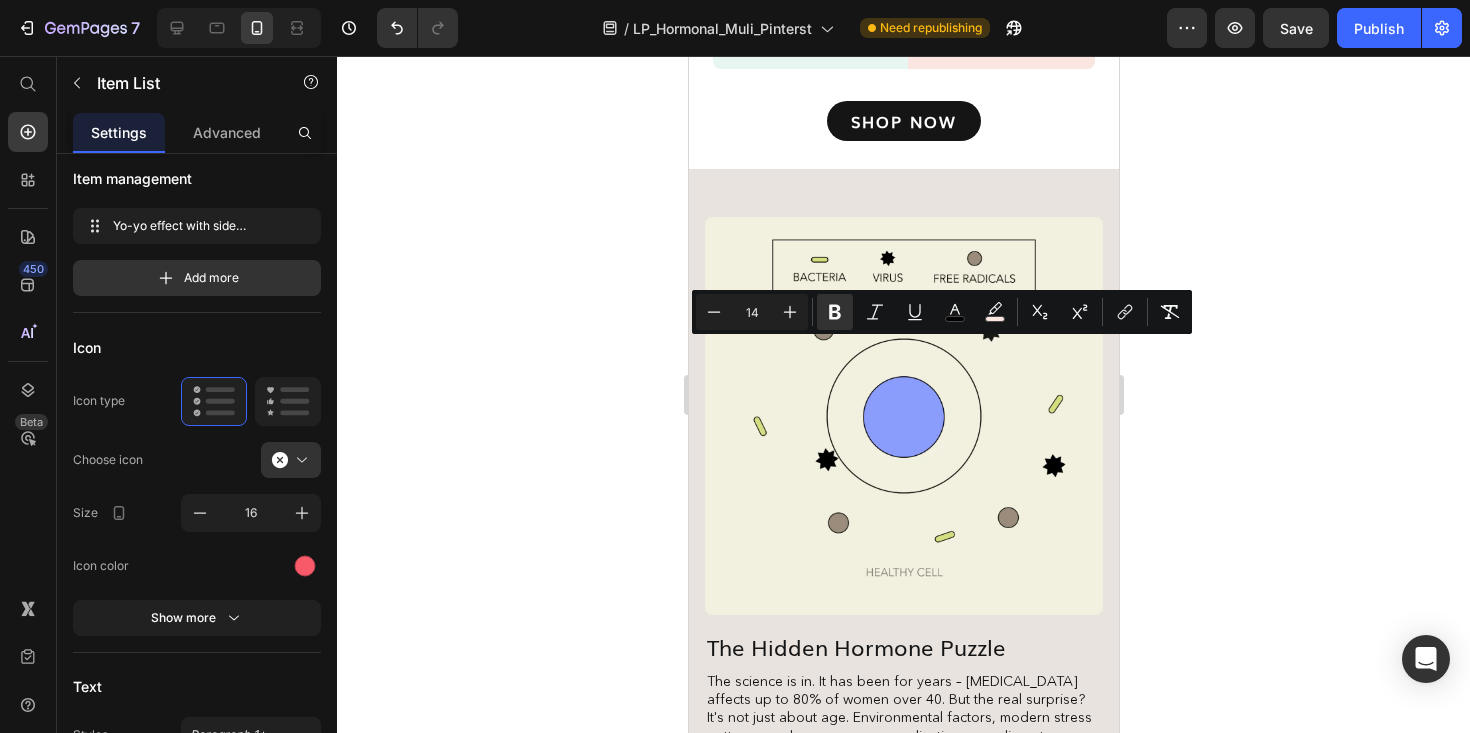 click on "Noticeable changes [DATE]" at bounding box center (821, -440) 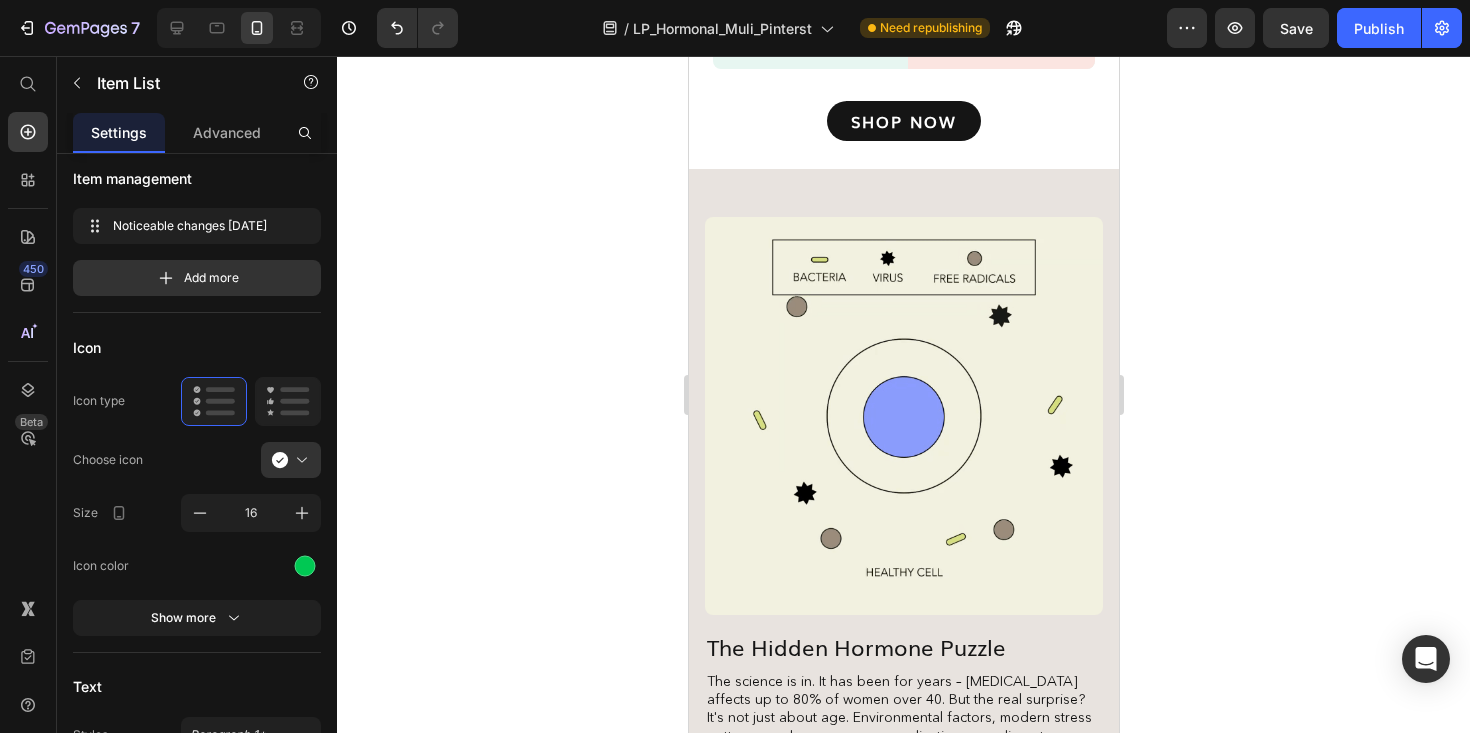 click on "Noticeable changes [DATE]" at bounding box center (821, -440) 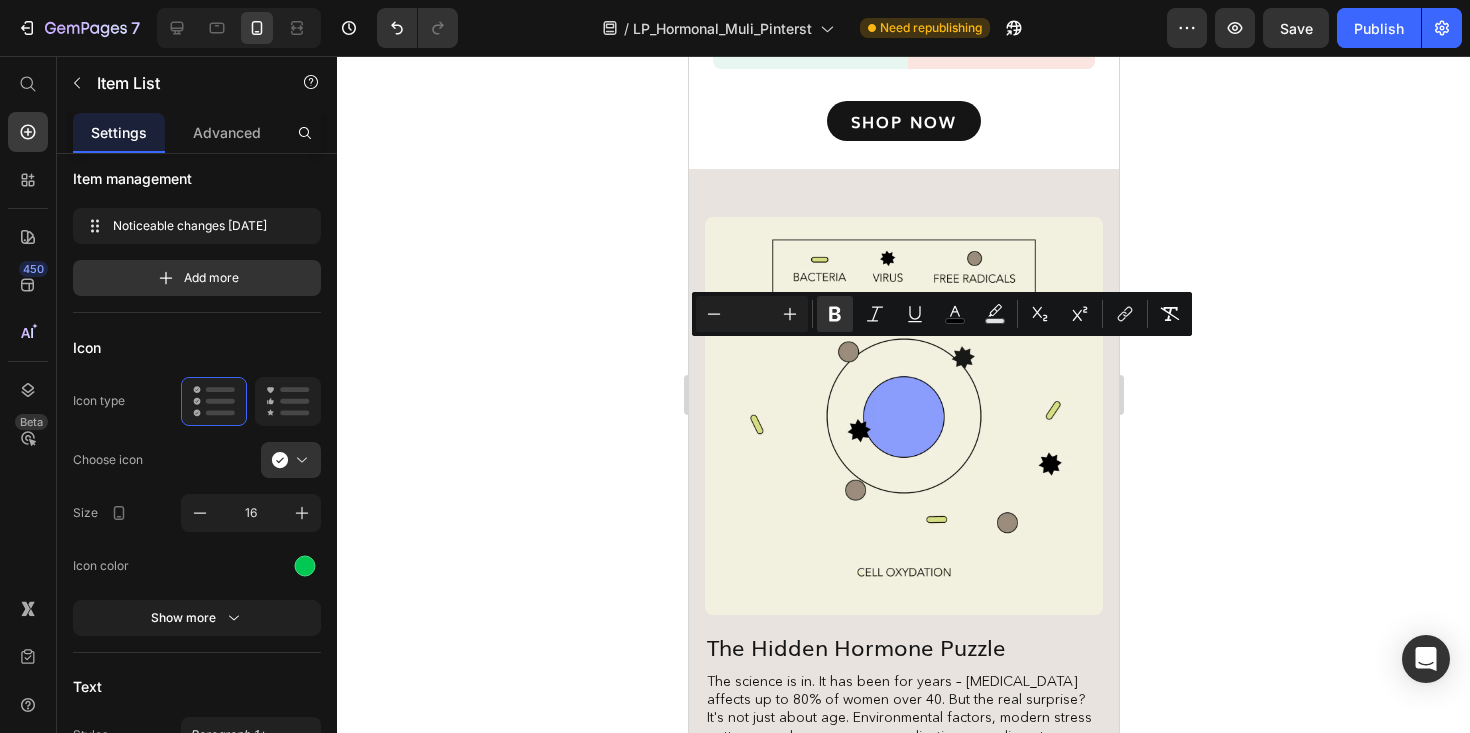 click on "Noticeable changes [DATE]" at bounding box center [807, -441] 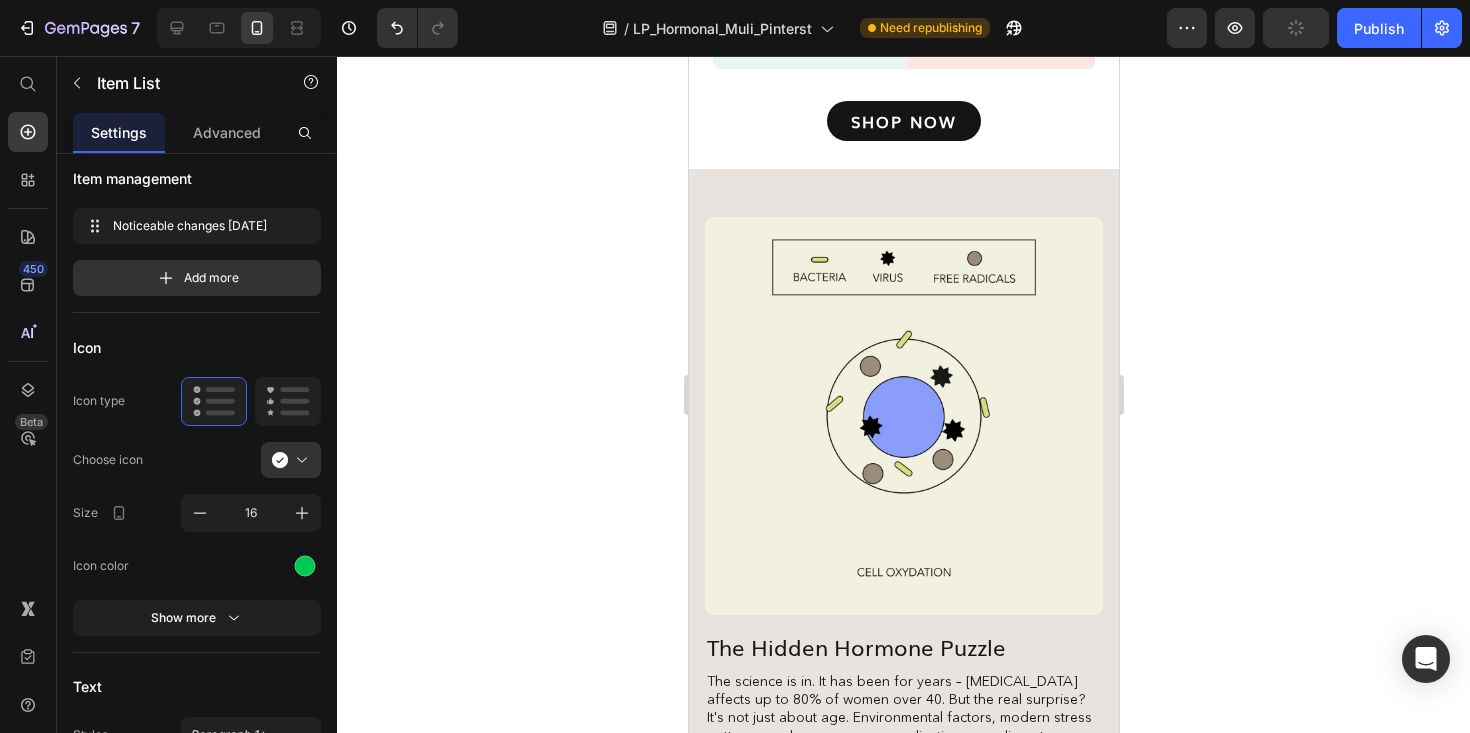 click on "Noticeable changes [DATE]" at bounding box center (807, -441) 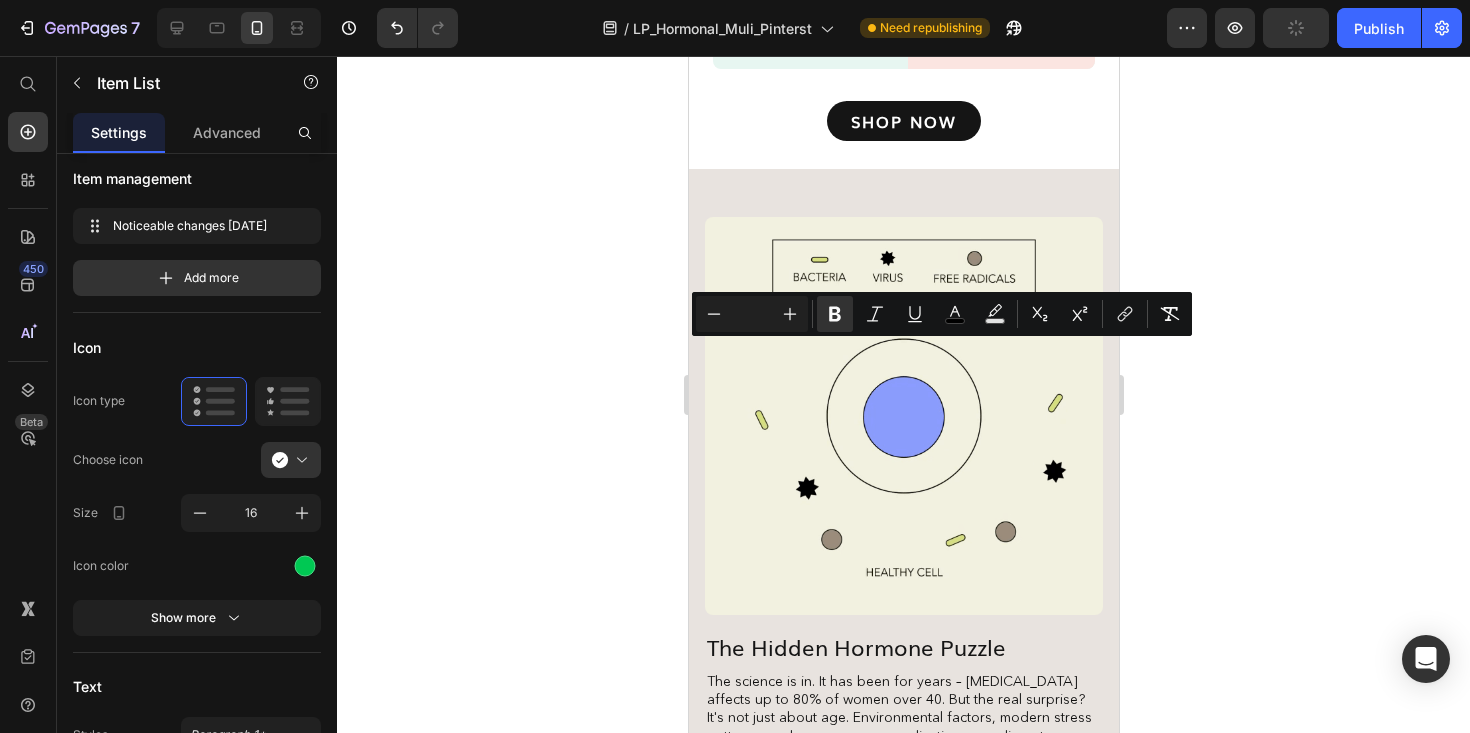 click on "Noticeable changes [DATE]" at bounding box center [821, -440] 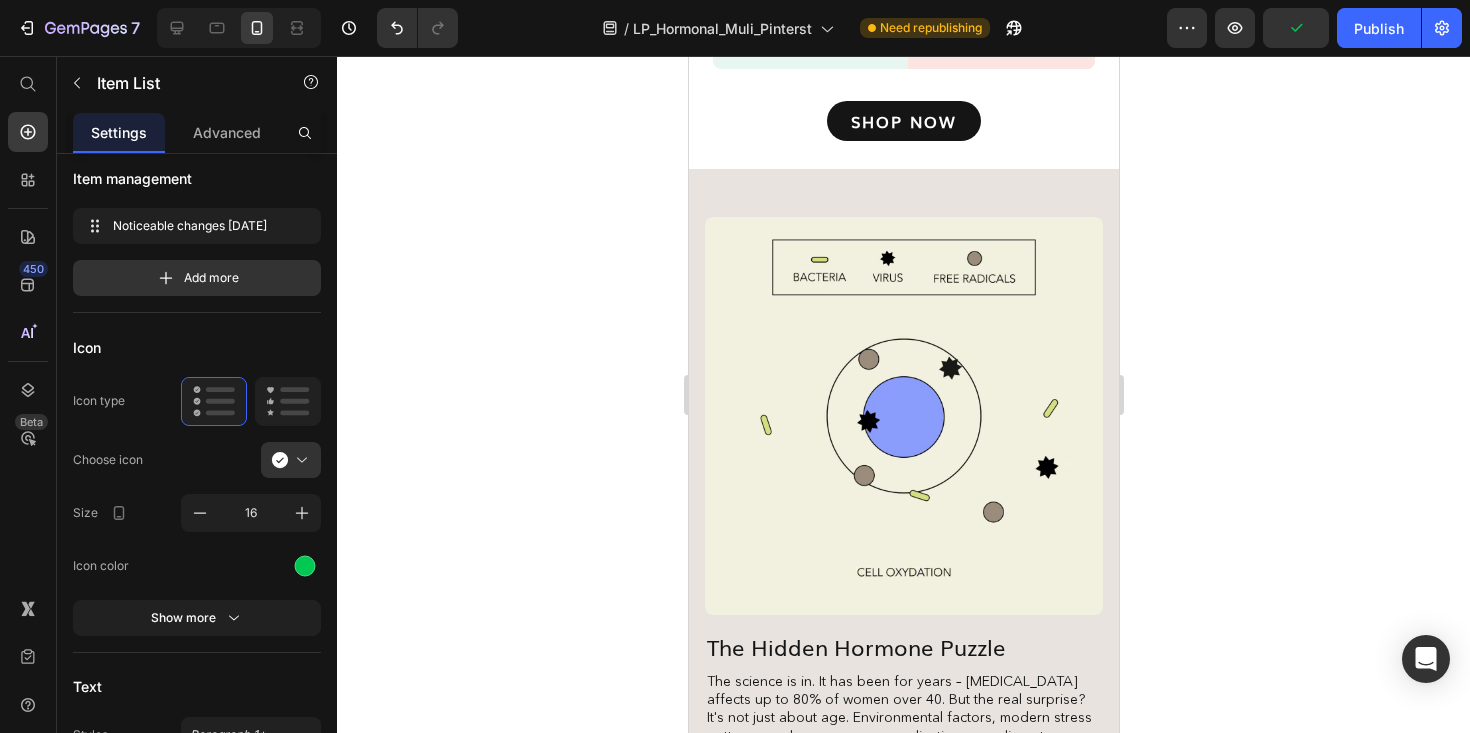 drag, startPoint x: 811, startPoint y: 373, endPoint x: 746, endPoint y: 336, distance: 74.793045 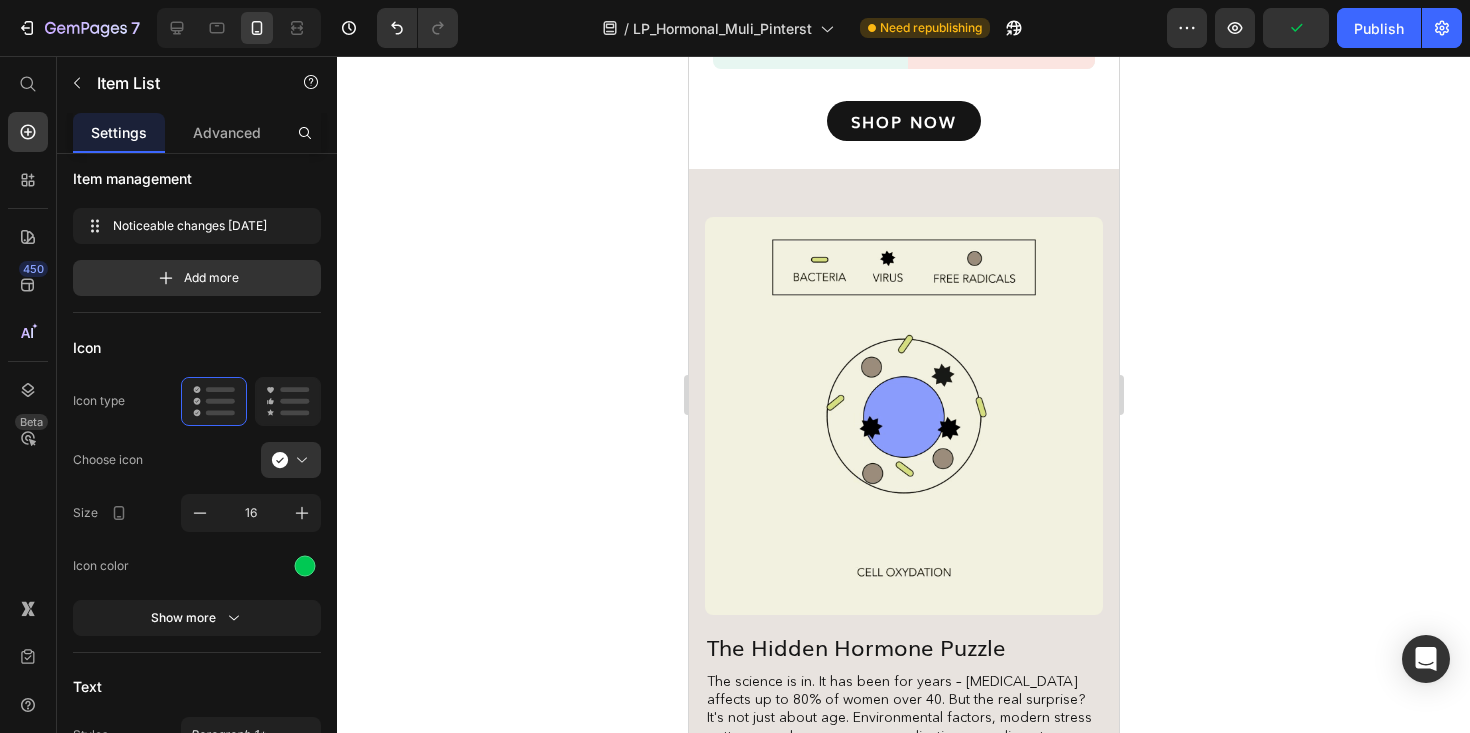 click on "Noticeable changes [DATE]" at bounding box center (805, -440) 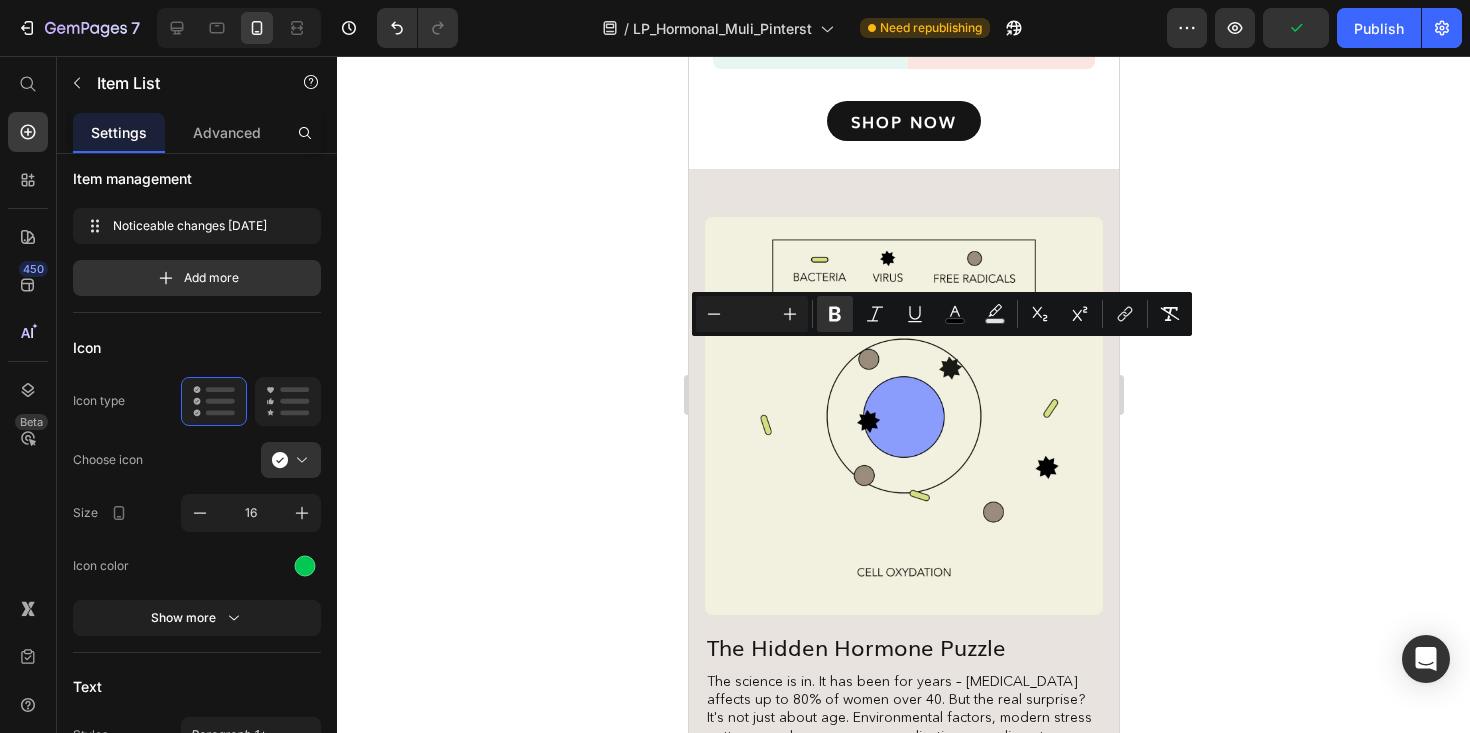 click at bounding box center [752, 314] 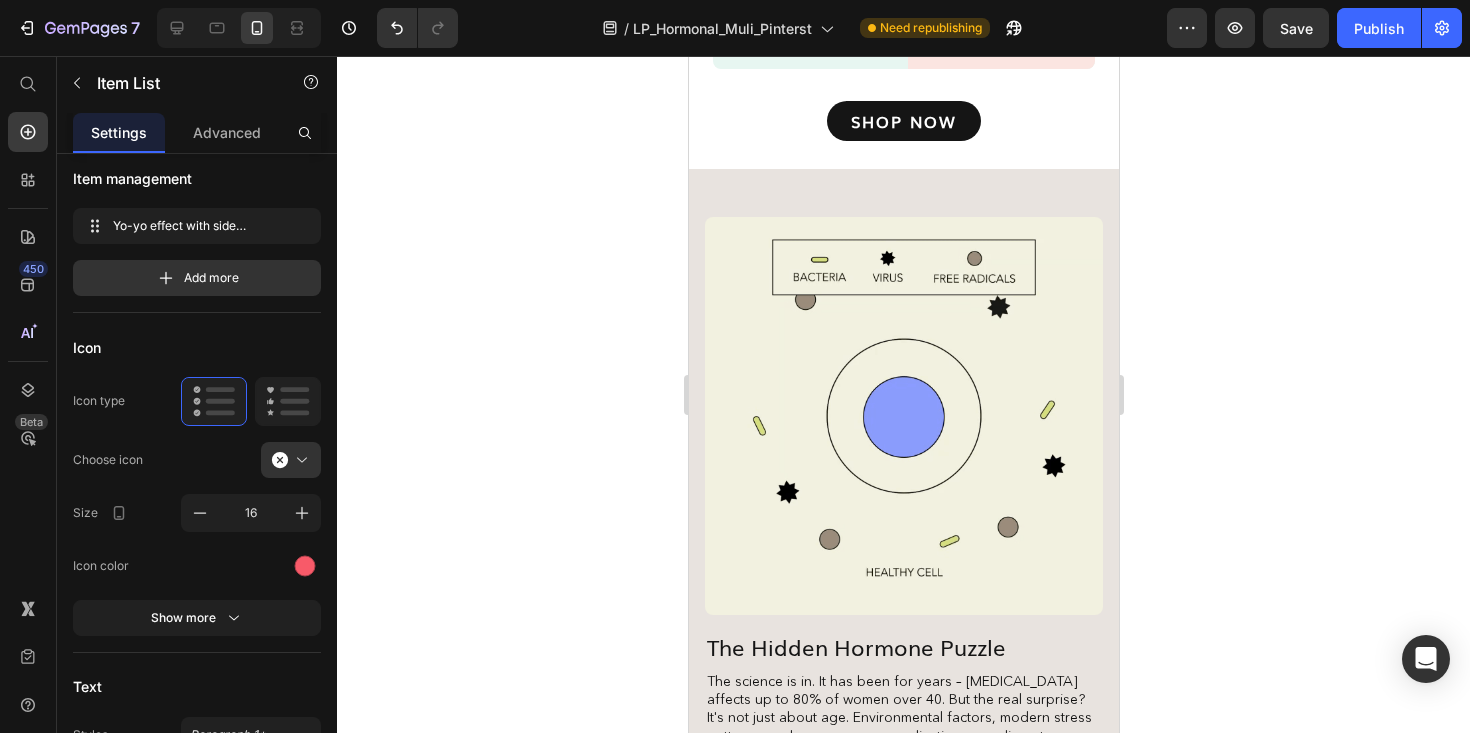 click on "Yo-yo effect with side effects" at bounding box center (1020, -440) 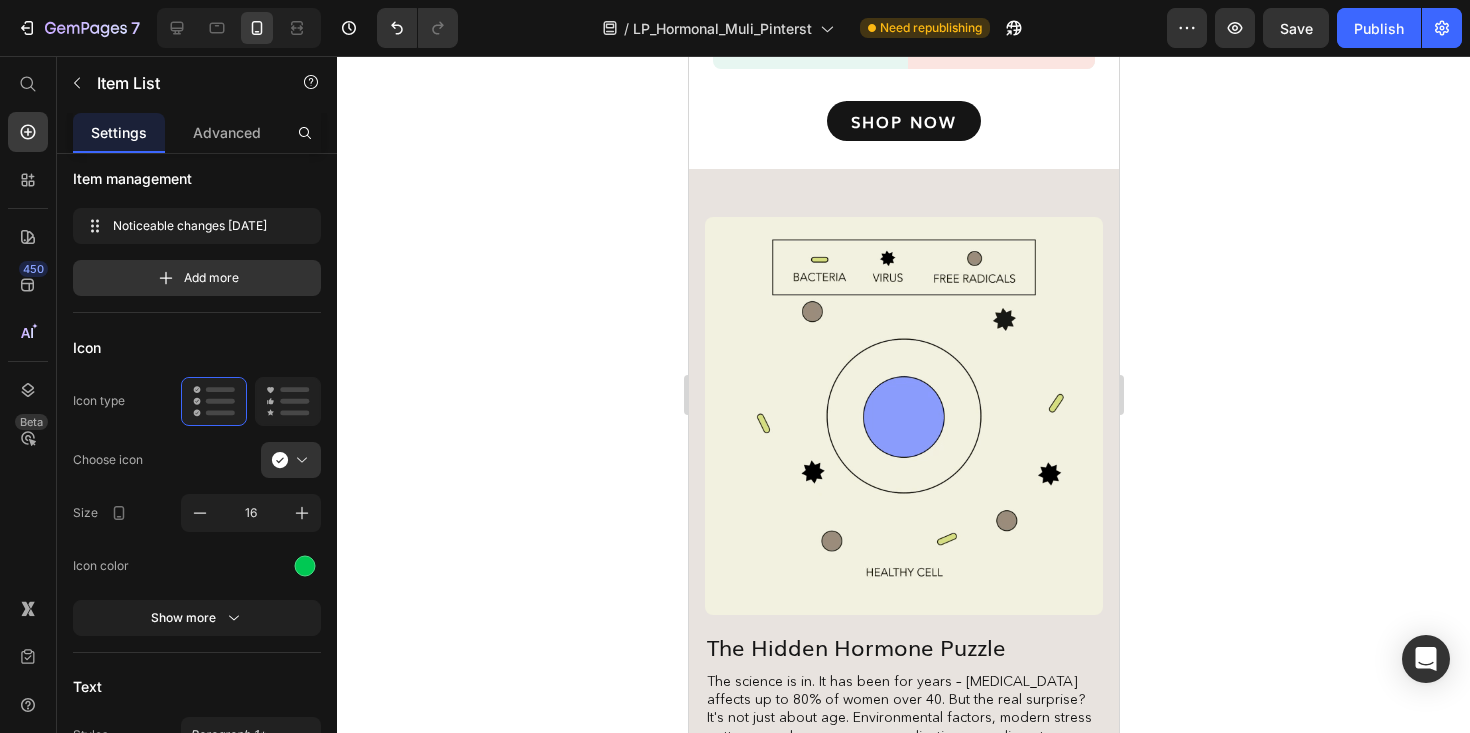 click on "Yo-yo effect with side effects" at bounding box center (1020, -440) 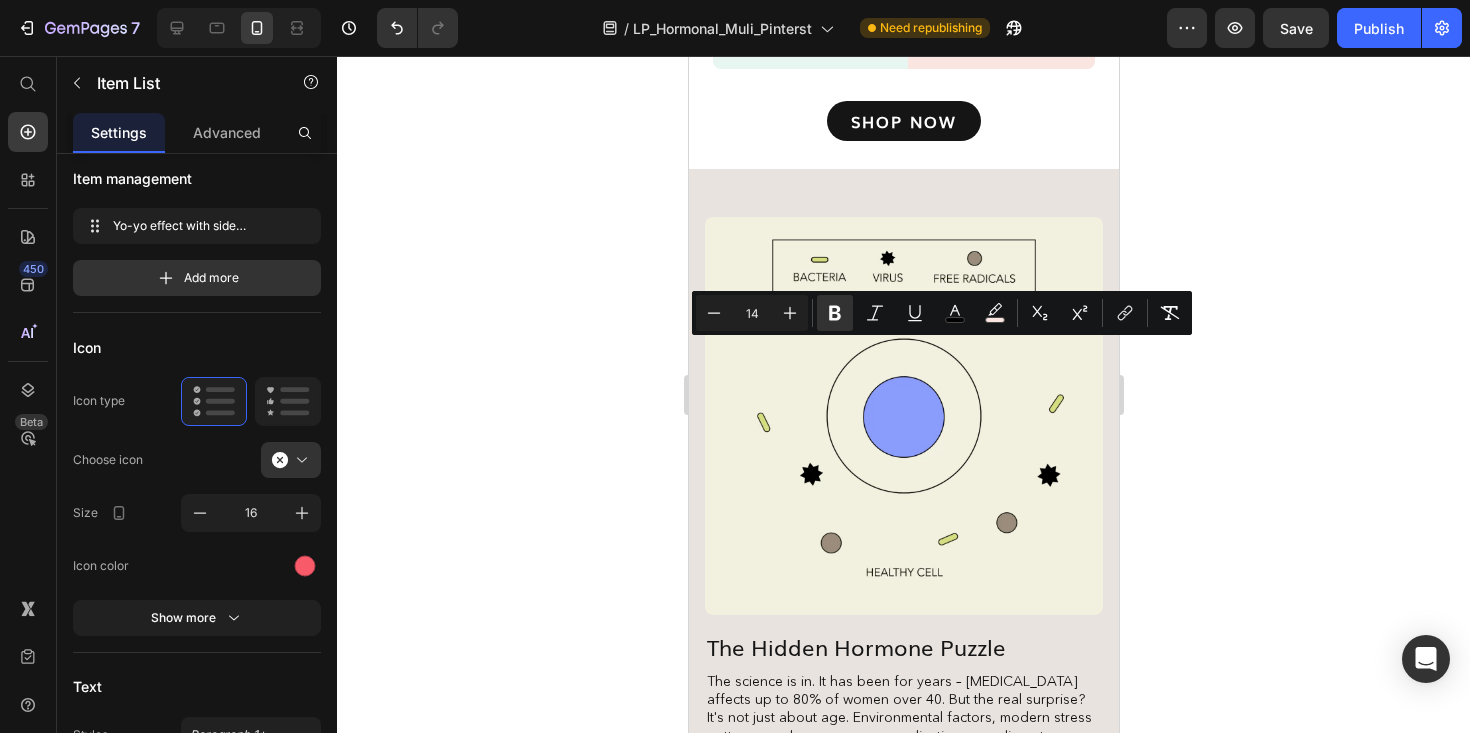 click on "Often unproven or under-researched" at bounding box center [1005, -341] 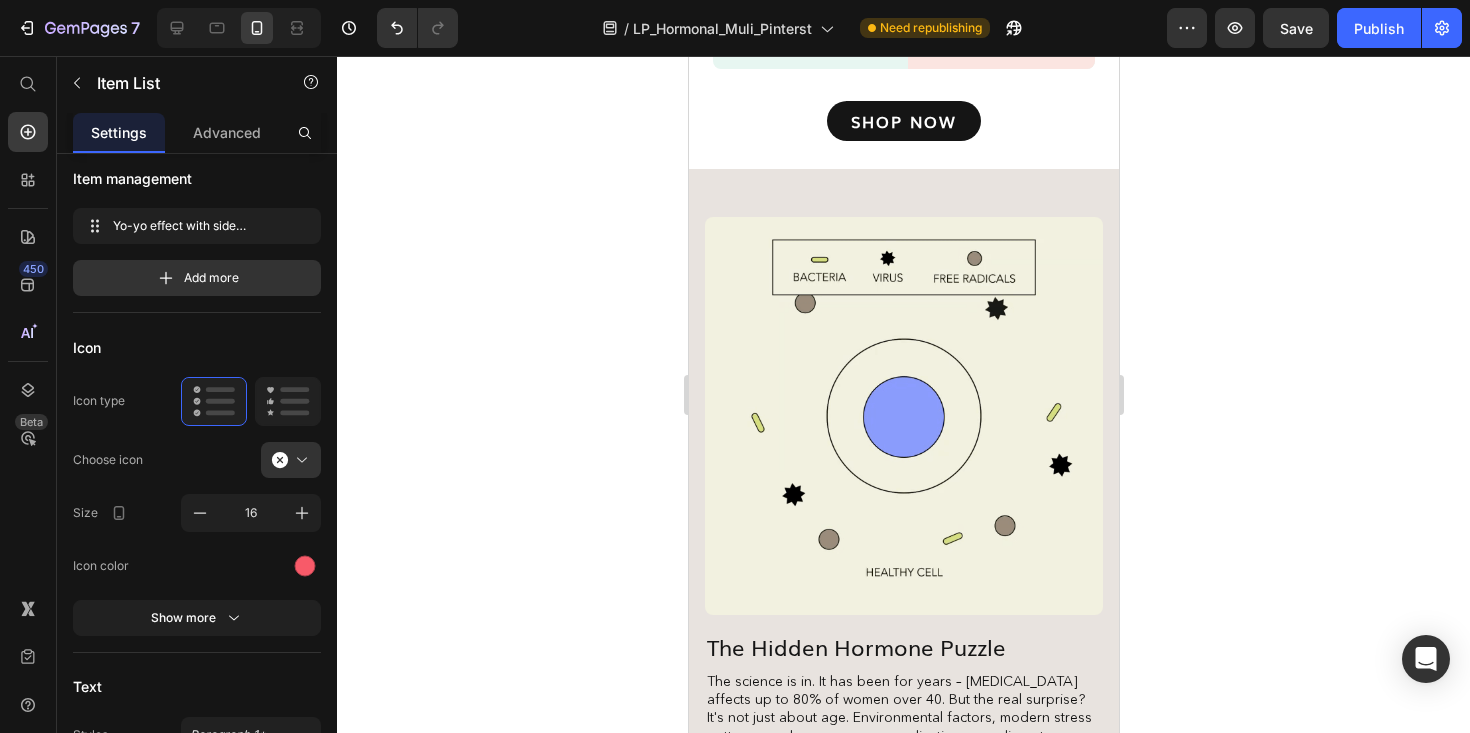 click on "Yo-yo effect with side effects" at bounding box center (1020, -440) 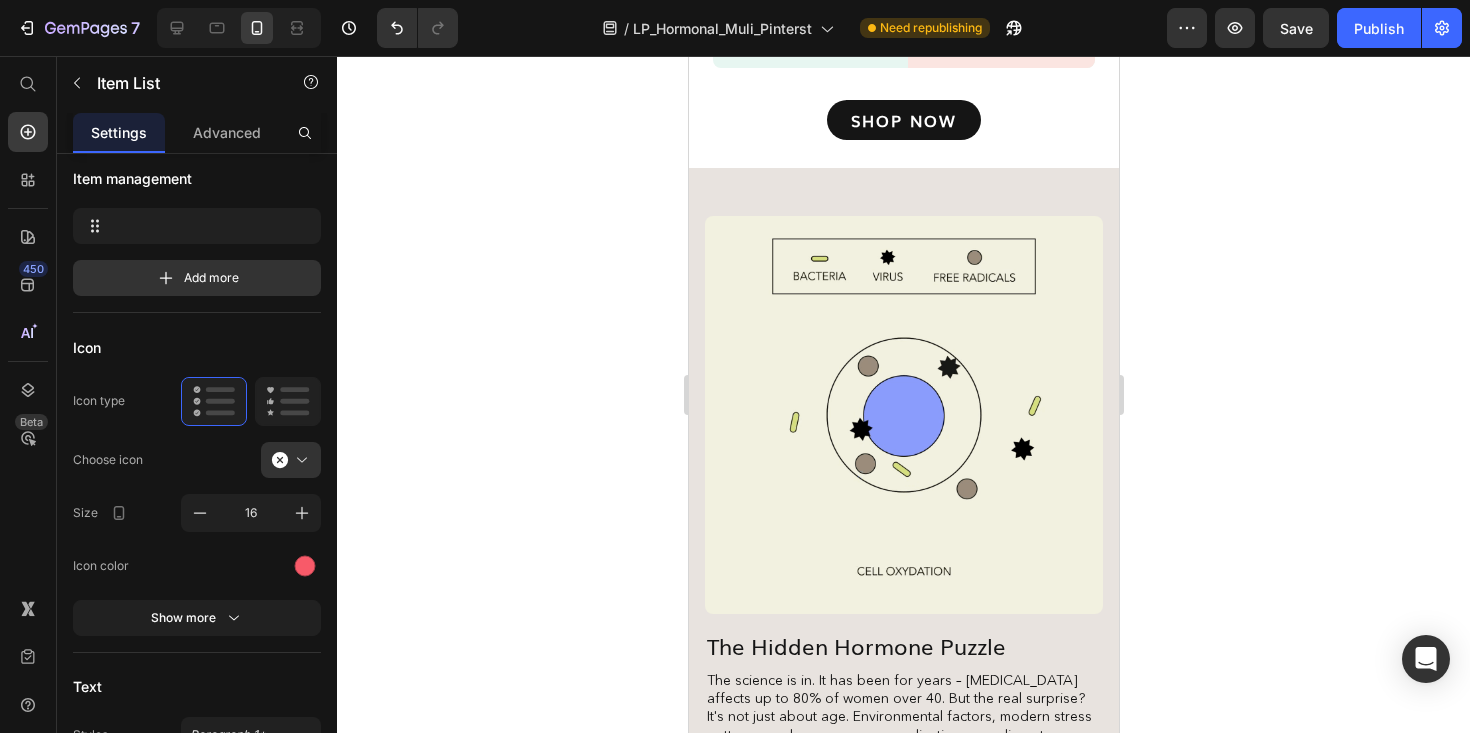 scroll, scrollTop: 2883, scrollLeft: 0, axis: vertical 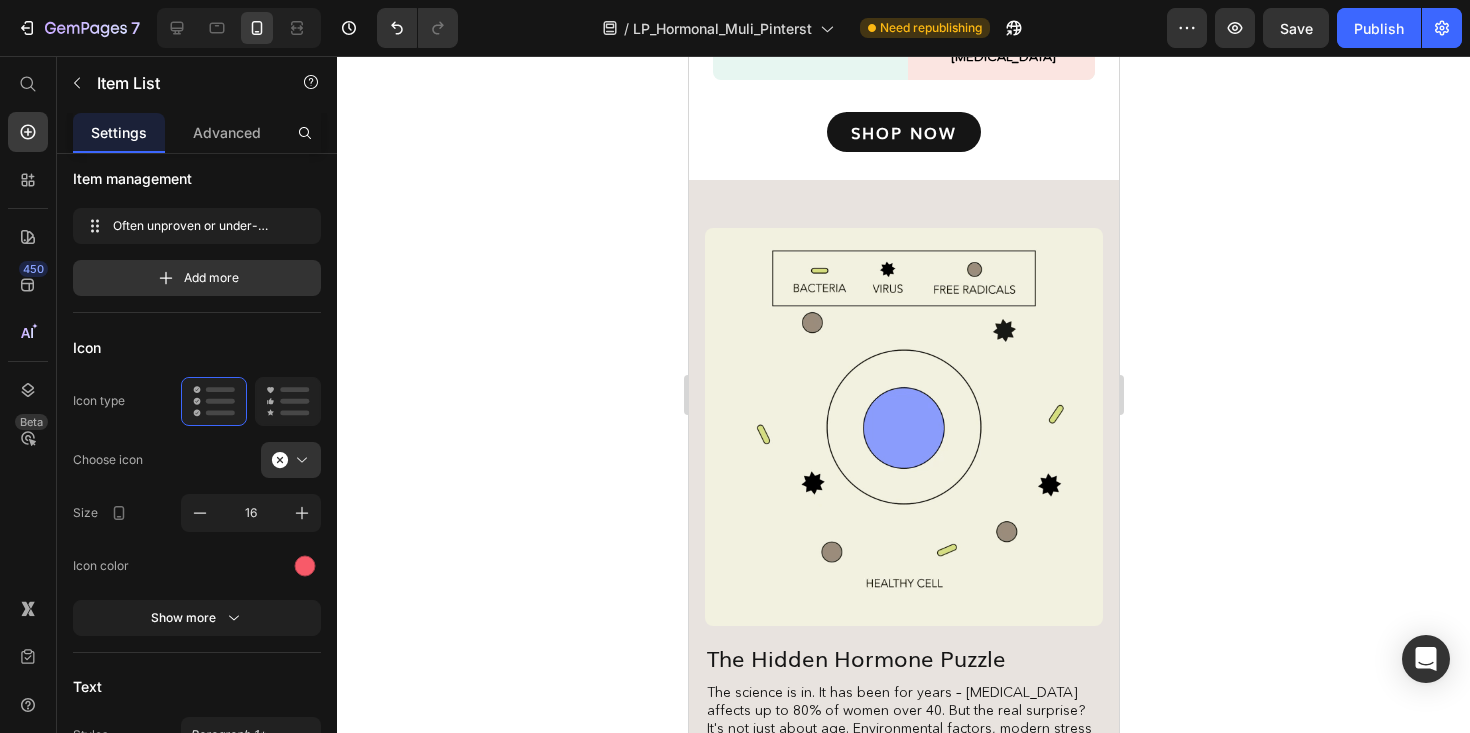 click on "Often unproven or under-researched" at bounding box center [1020, -429] 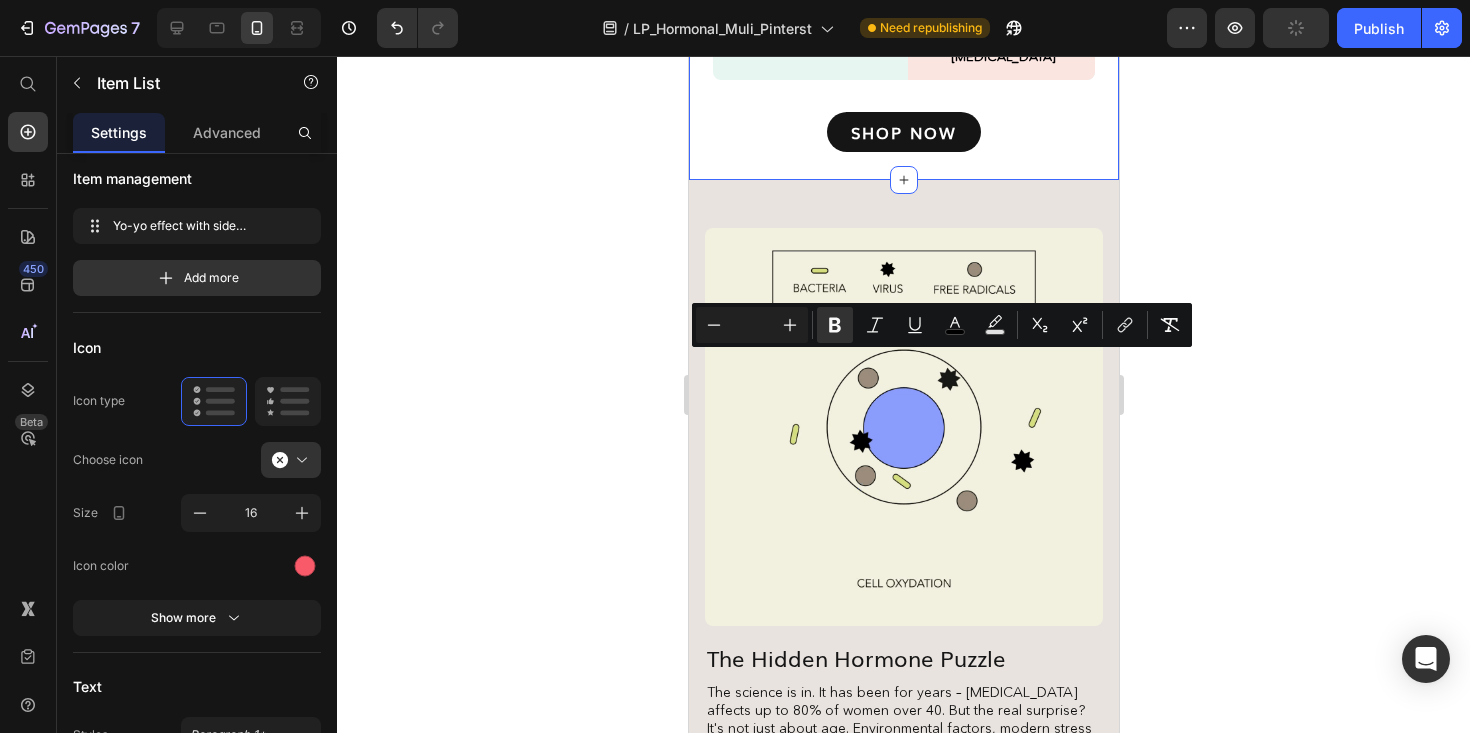 click 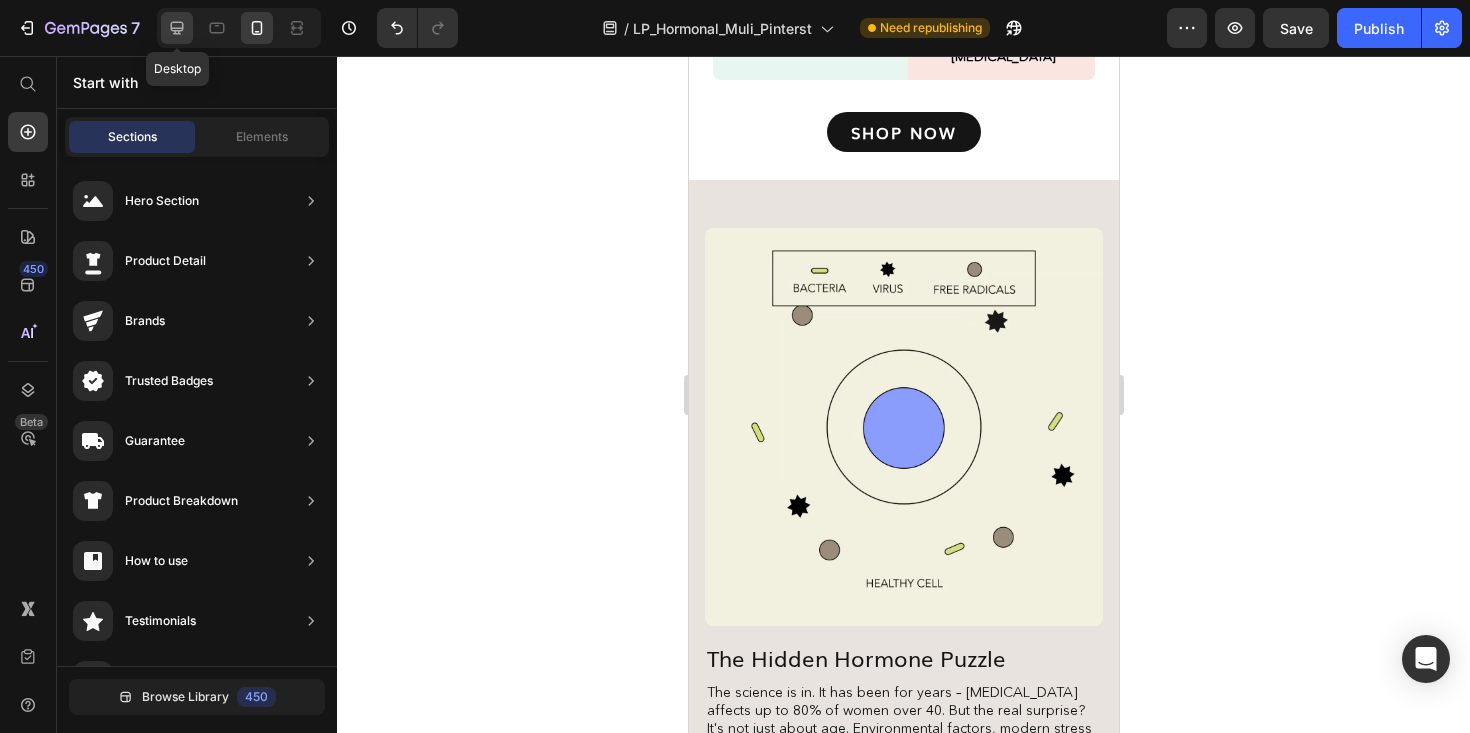 click 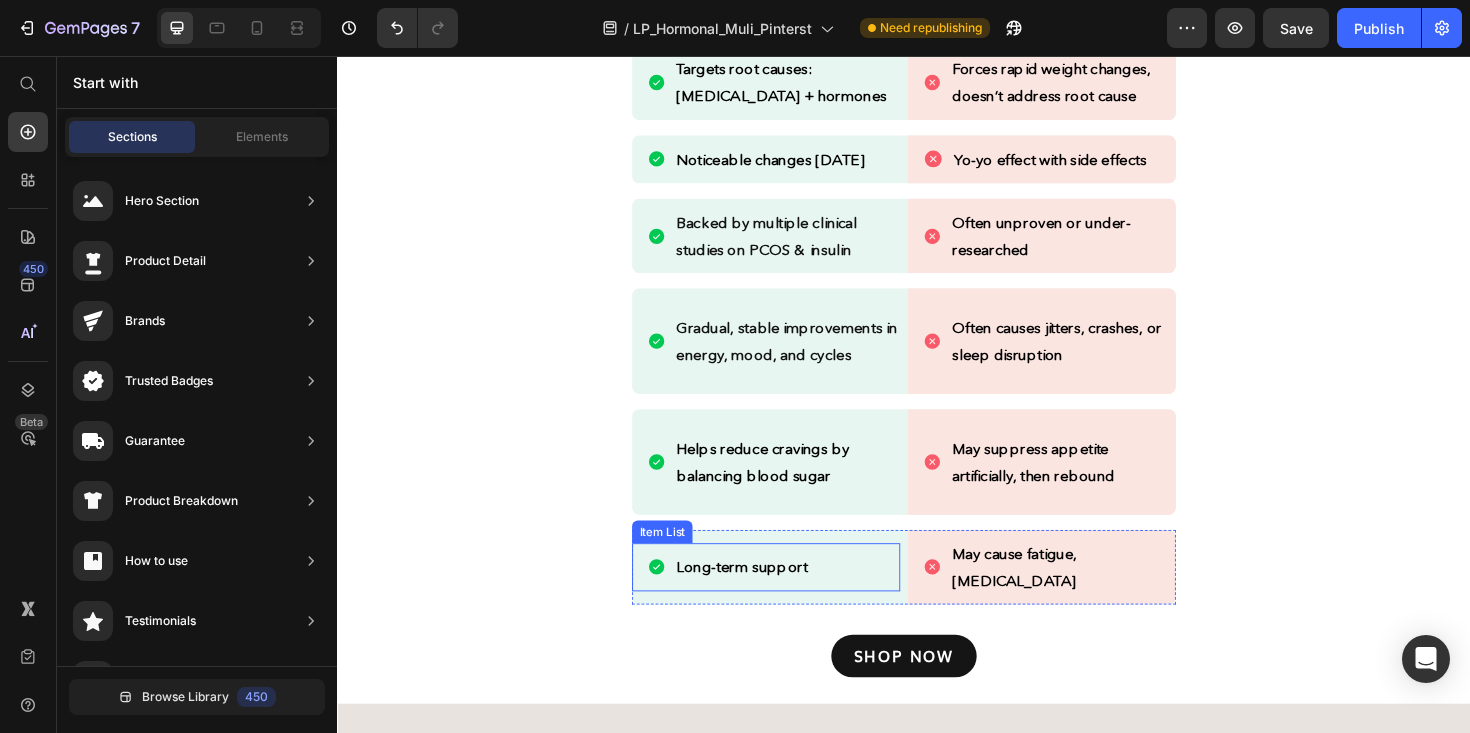 scroll, scrollTop: 2825, scrollLeft: 0, axis: vertical 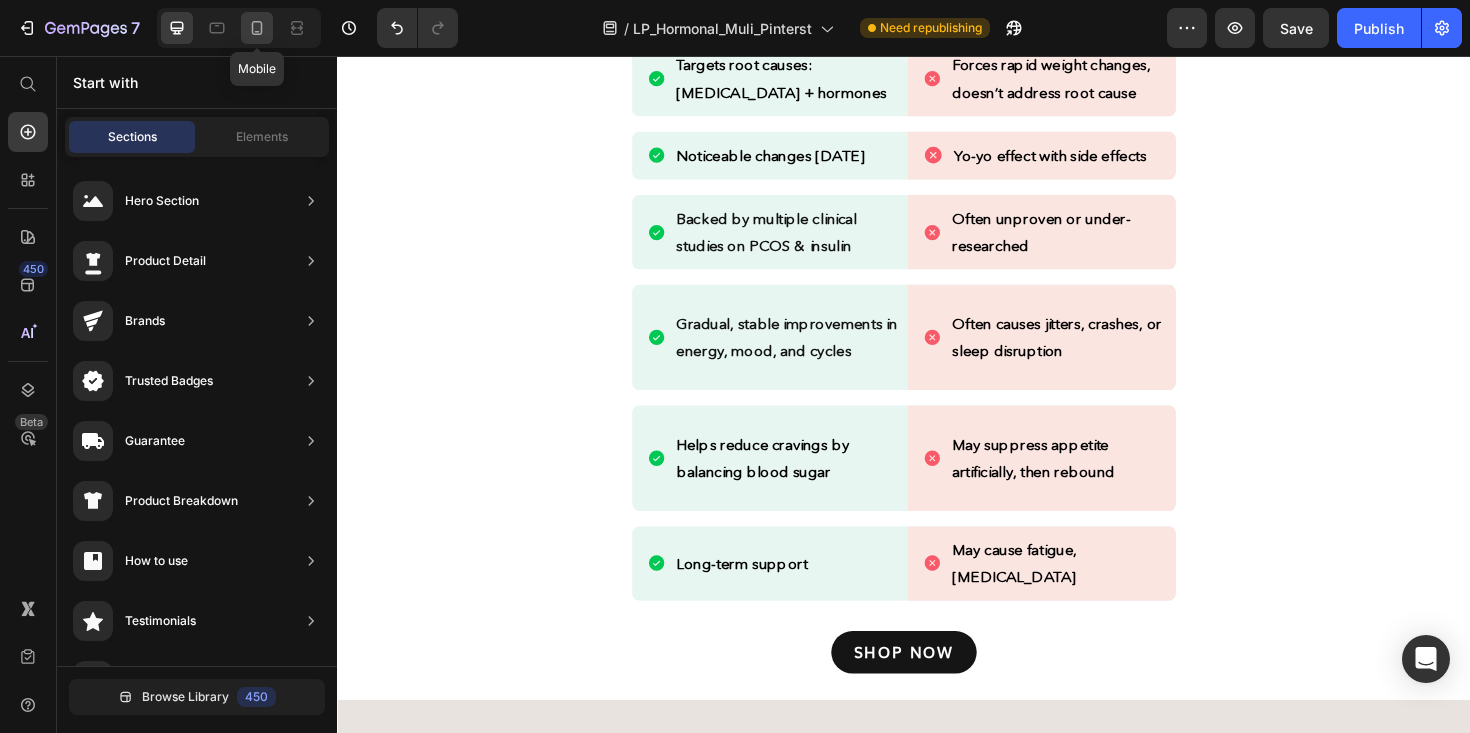 click 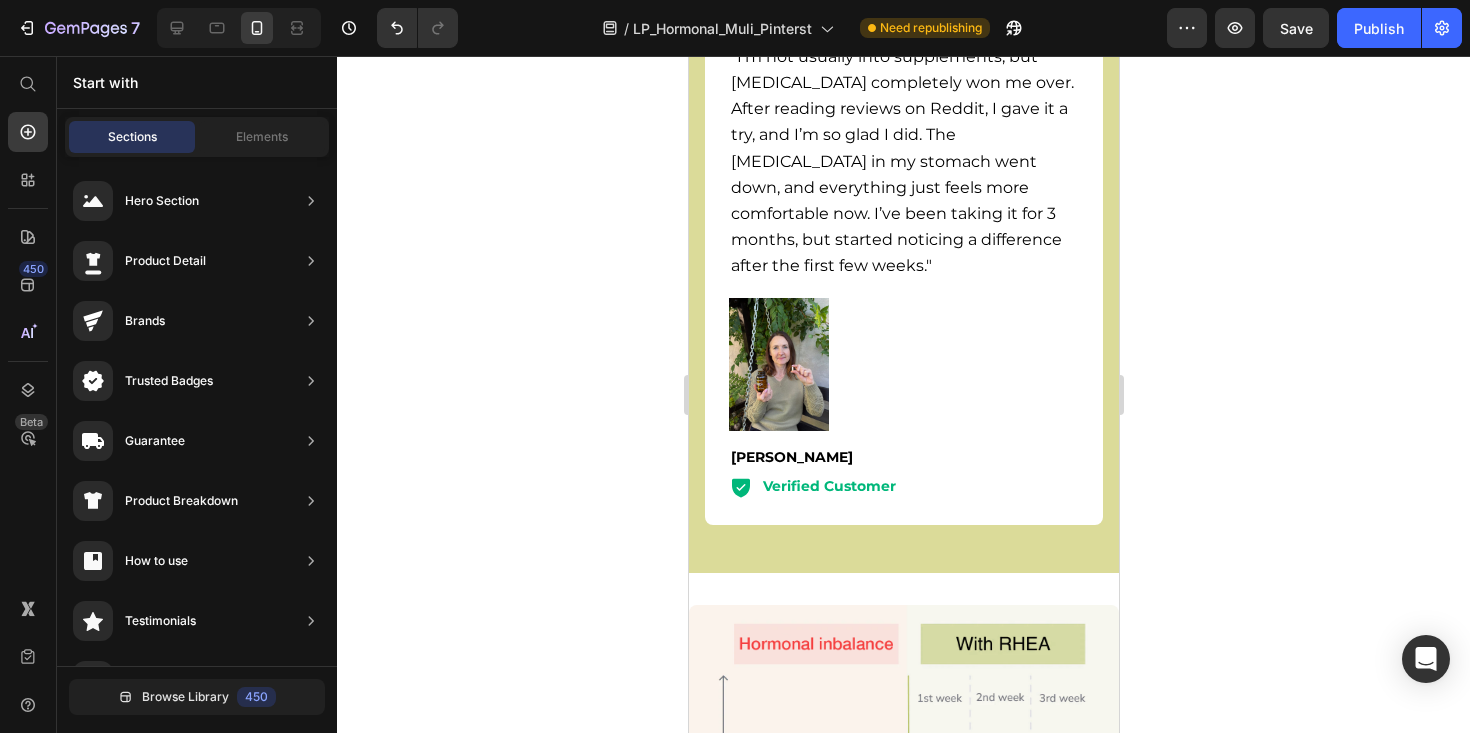 scroll, scrollTop: 7173, scrollLeft: 0, axis: vertical 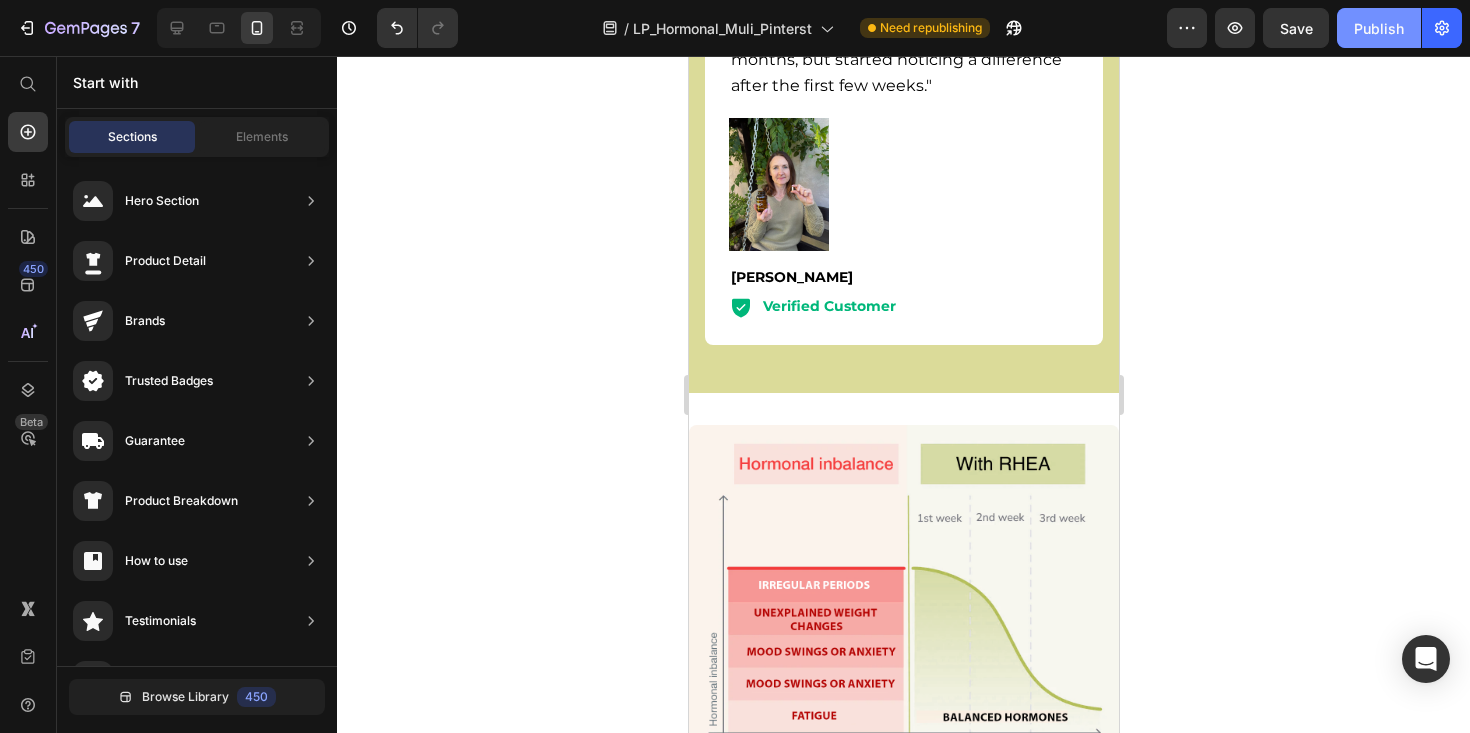 click on "Publish" 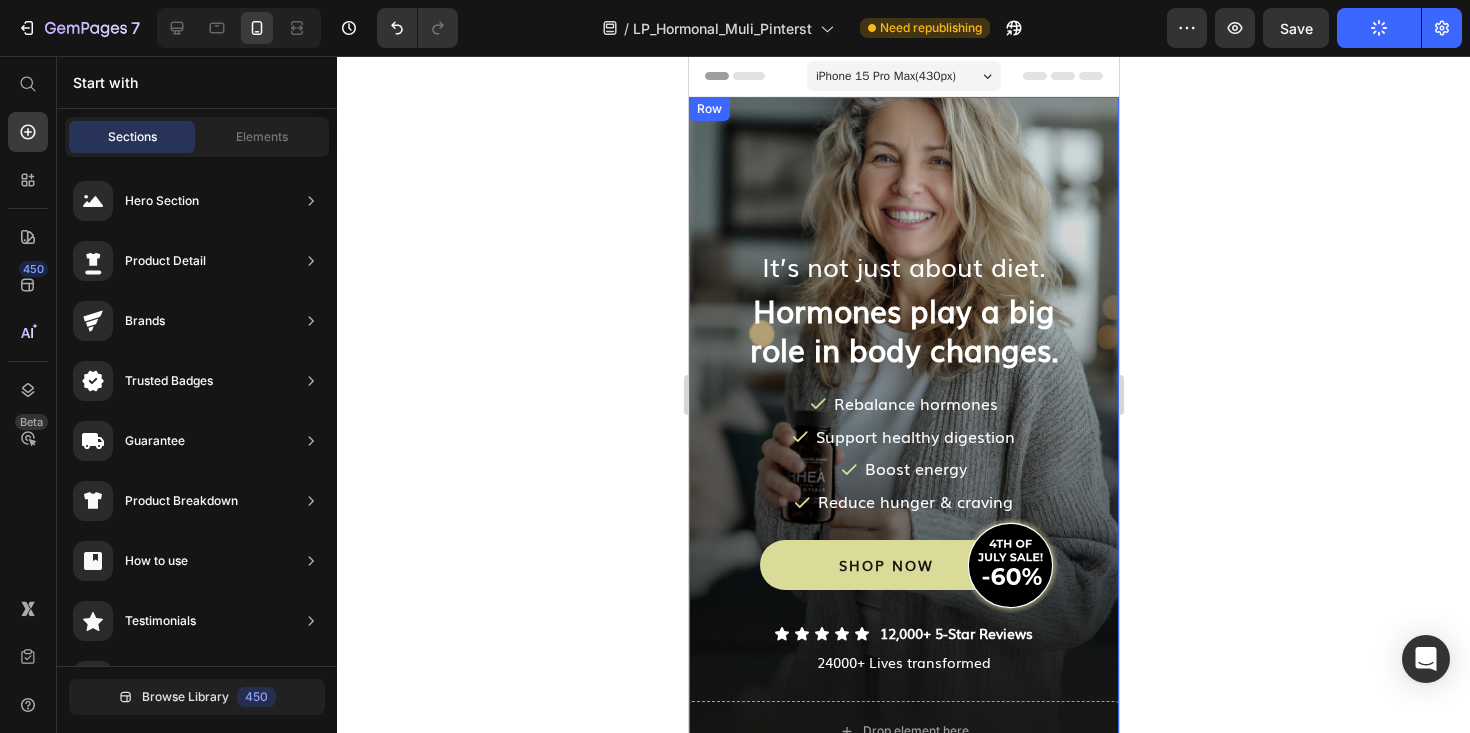 scroll, scrollTop: 2, scrollLeft: 0, axis: vertical 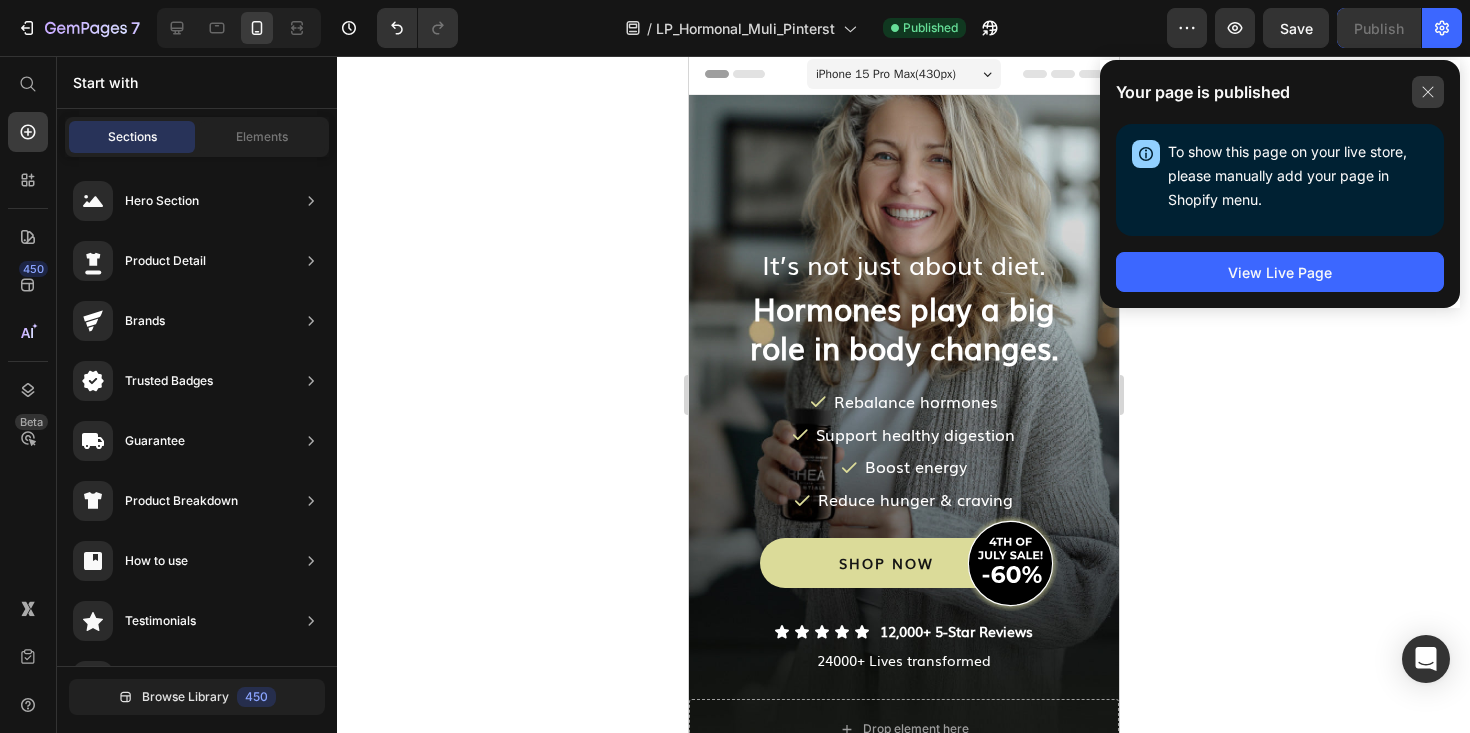 click 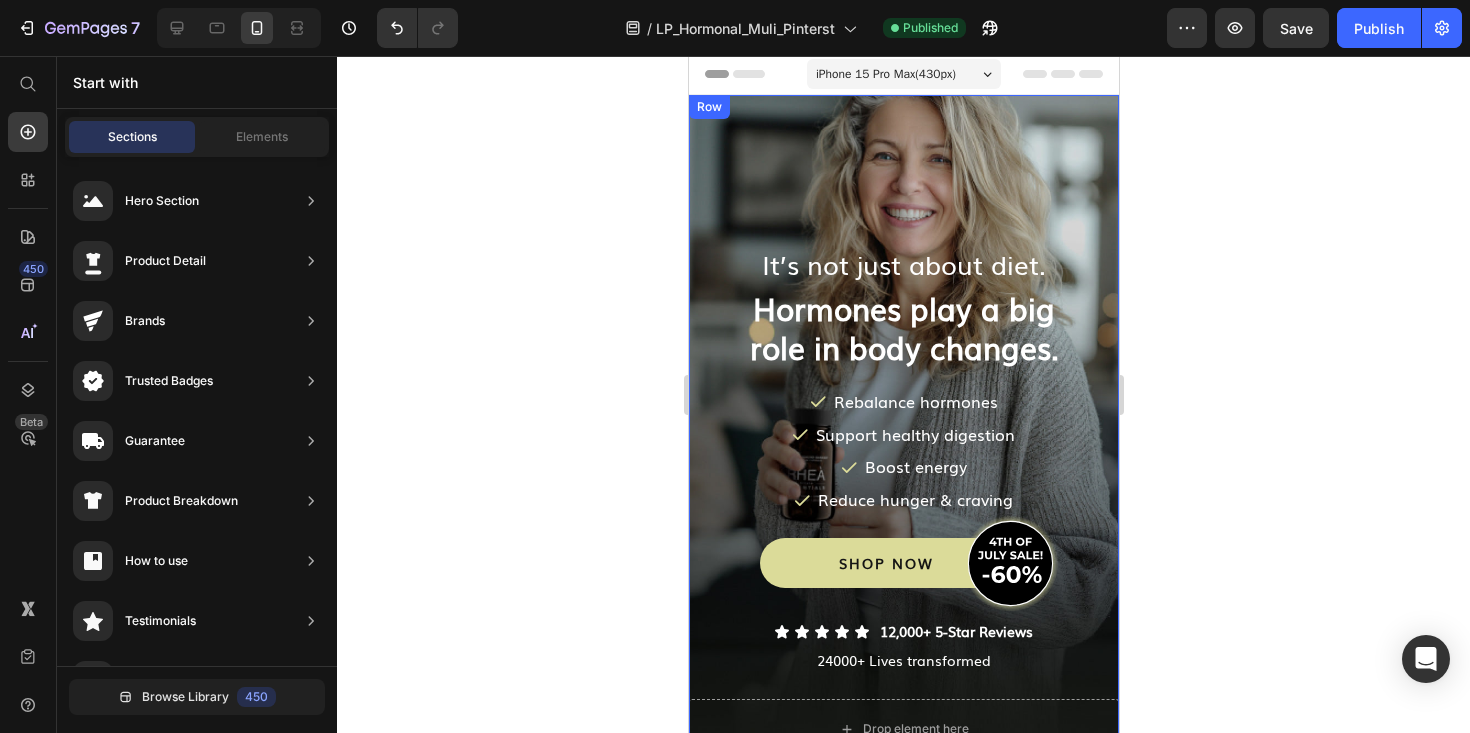 click on "It’s not just about diet. Heading Hormones play a big  role in body changes. Heading
Icon Rebalance hormones Text Block Row
Icon Support healthy digestion Text Block Row
Icon Boost energy Text Block Row
Icon Reduce hunger & craving Text Block Row SHOP NOW Button Image Row Icon Icon Icon Icon
Icon Icon List 12,000+ 5-Star Reviews Text Block Row 24000+ Lives transformed Text Block" at bounding box center [903, 397] 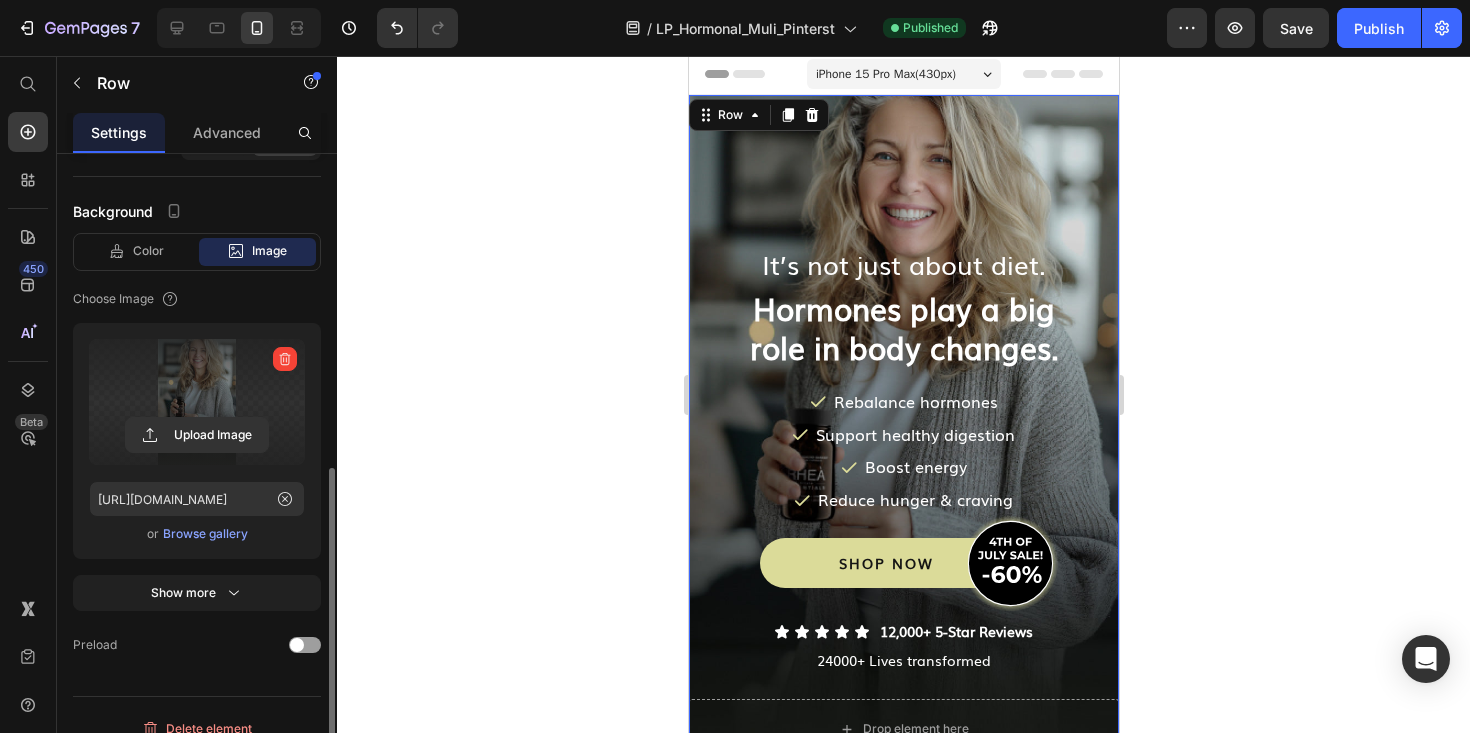 scroll, scrollTop: 621, scrollLeft: 0, axis: vertical 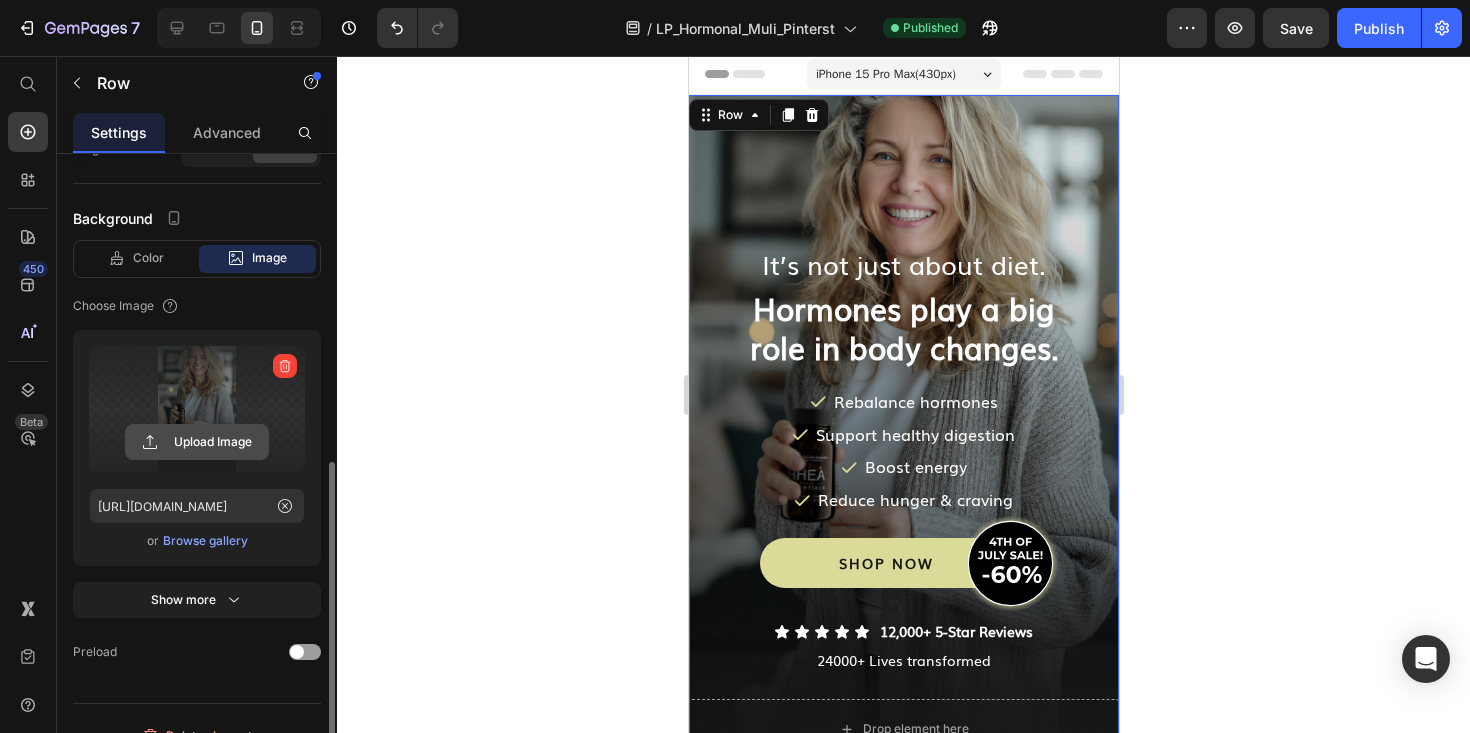 click 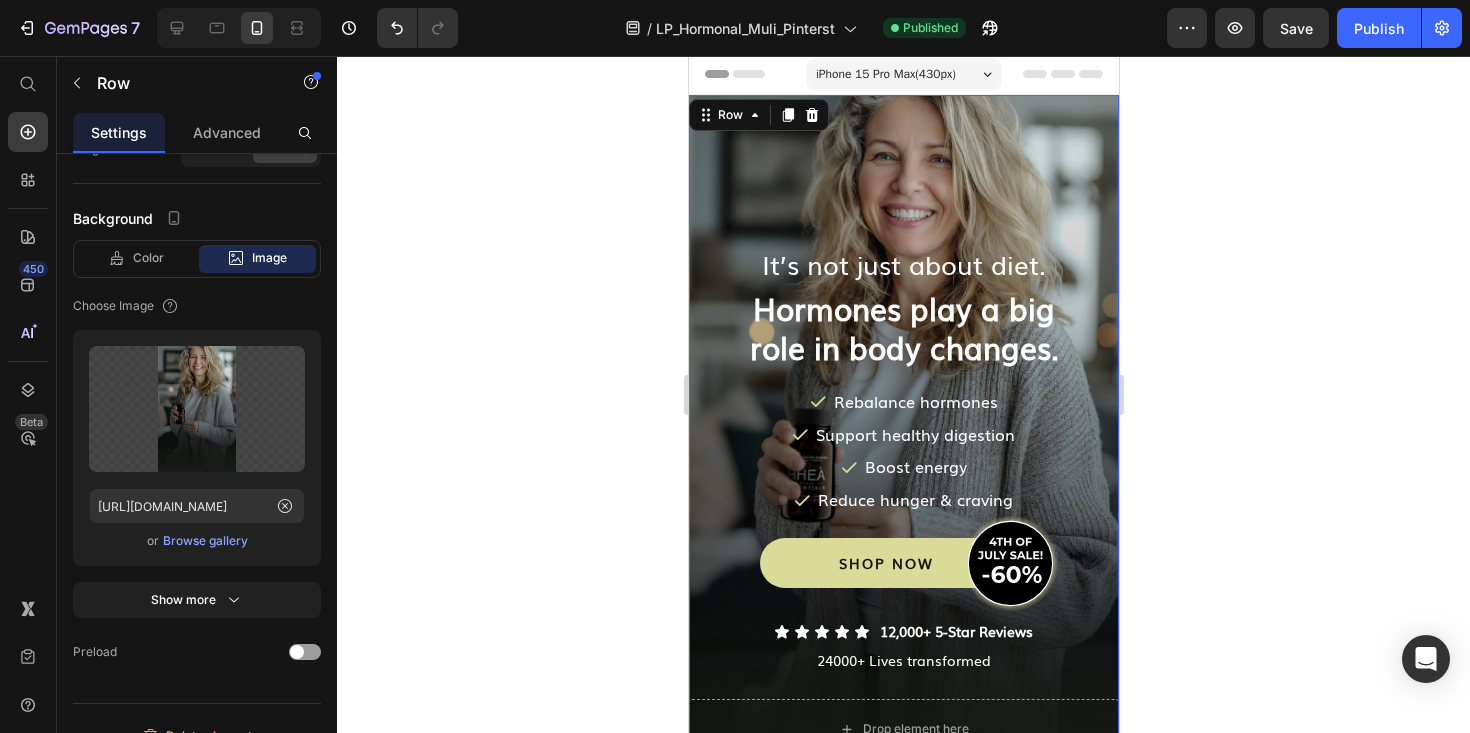 click 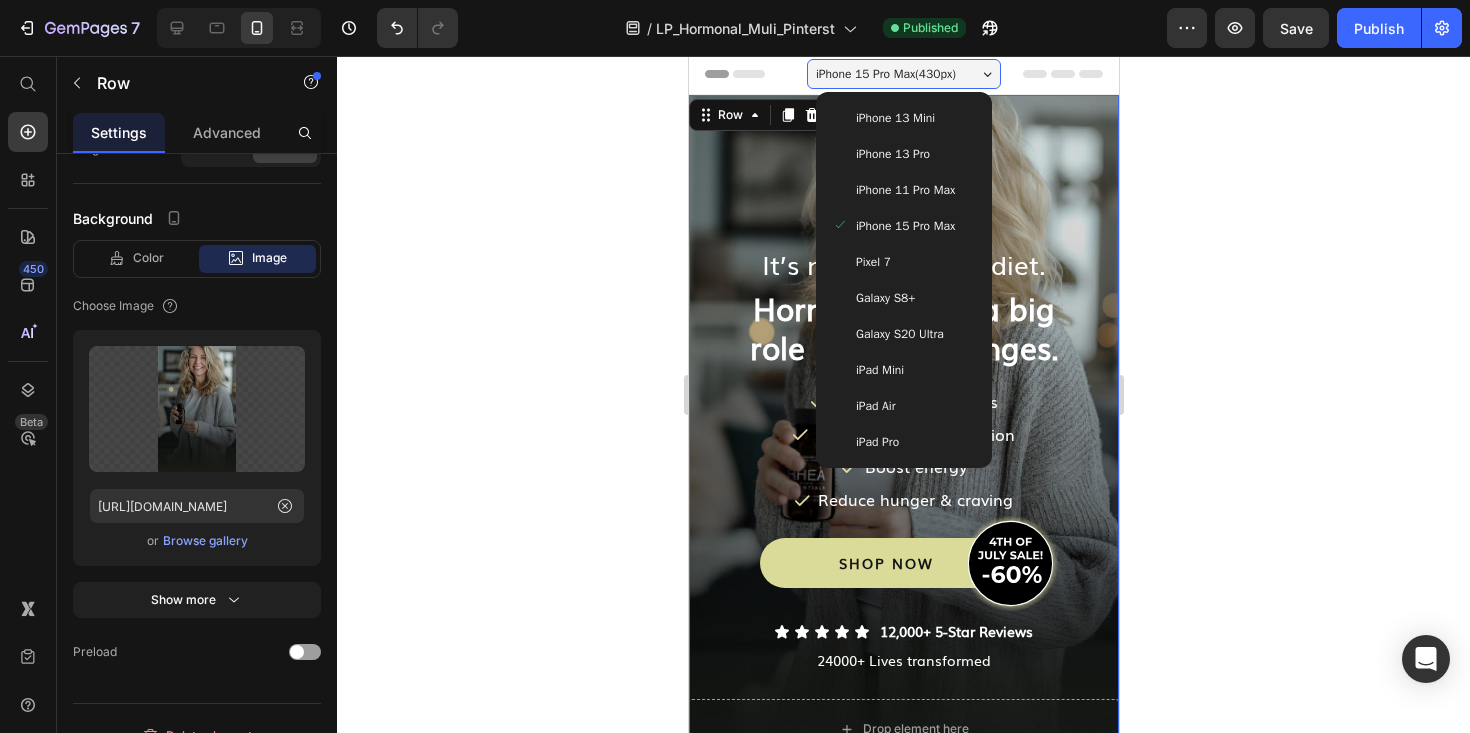 click on "iPhone 13 Mini" at bounding box center [903, 118] 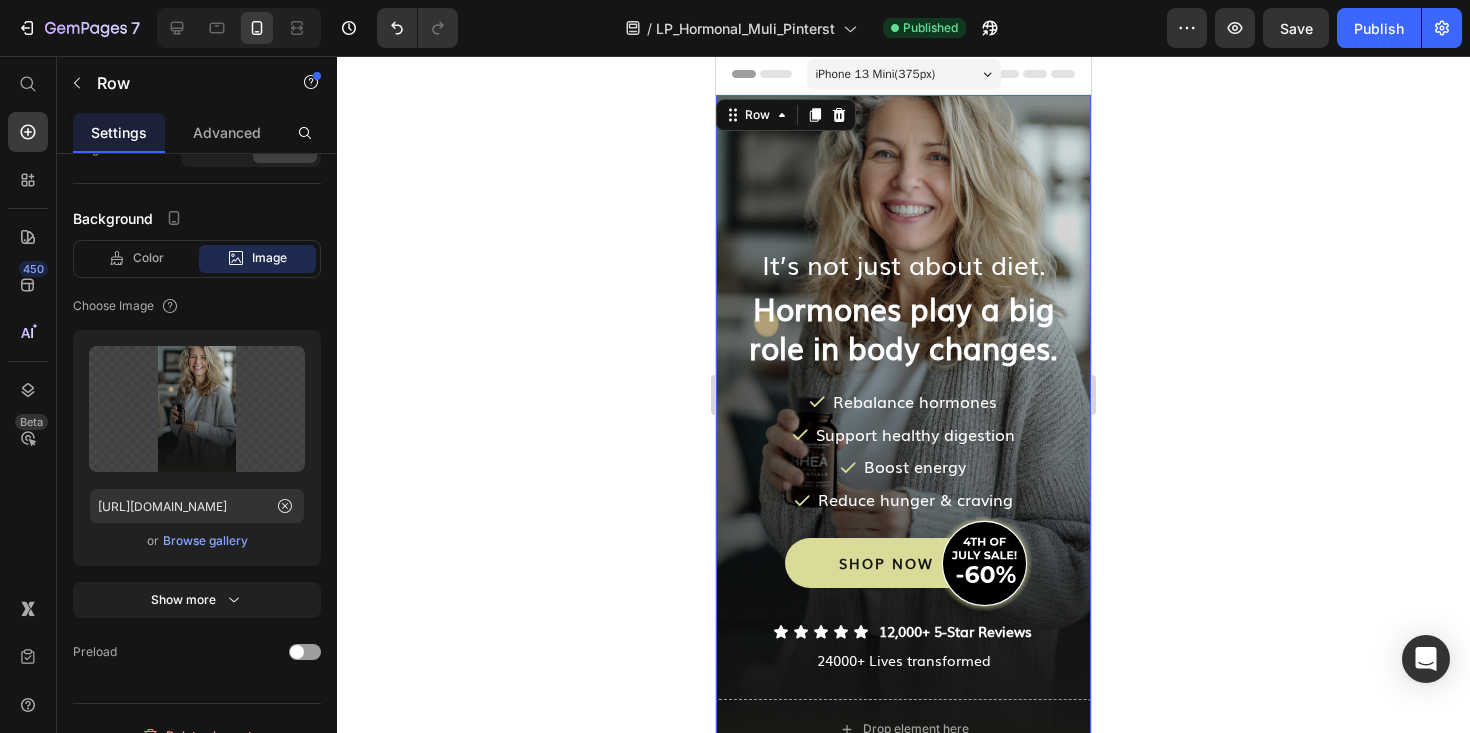 click on "iPhone 13 Mini  ( 375 px)" at bounding box center (876, 74) 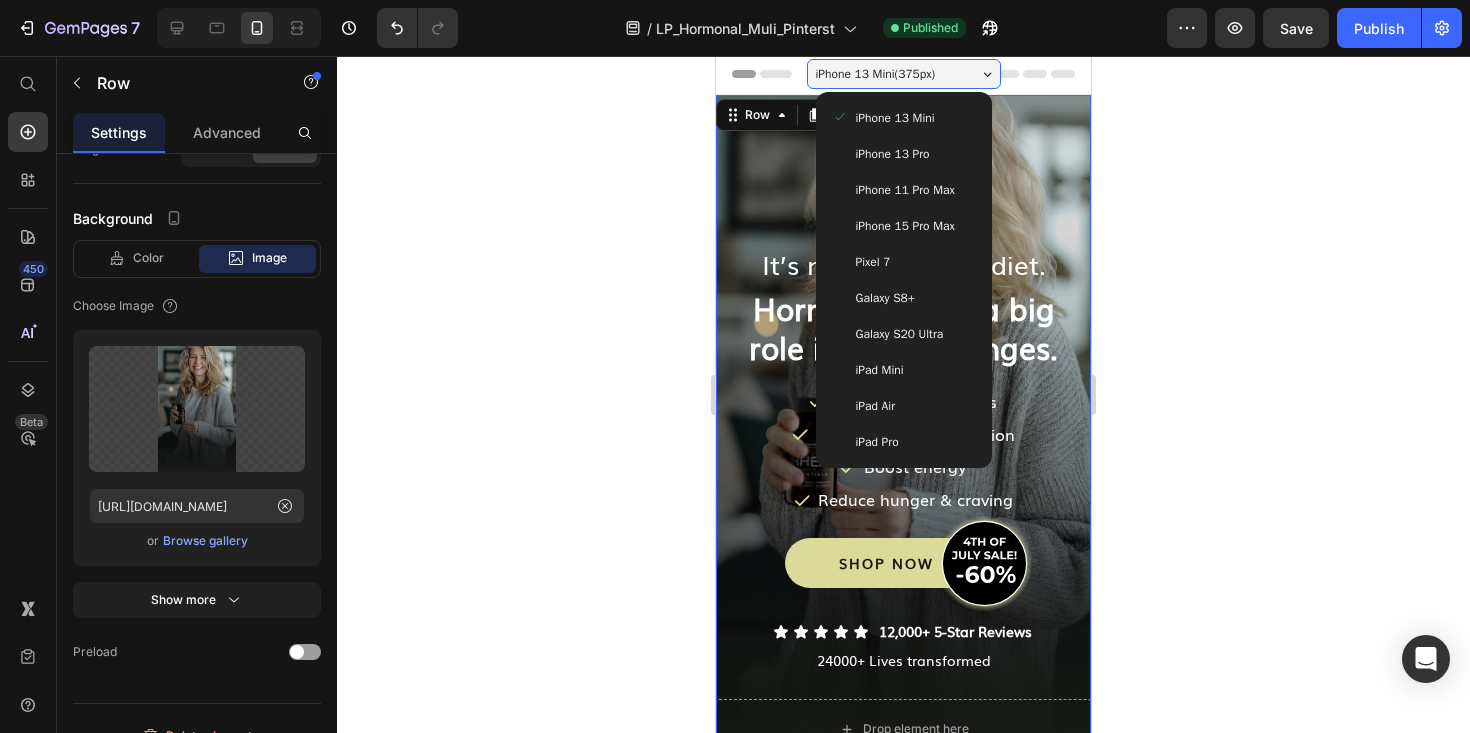 click on "iPhone 15 Pro Max" at bounding box center [905, 226] 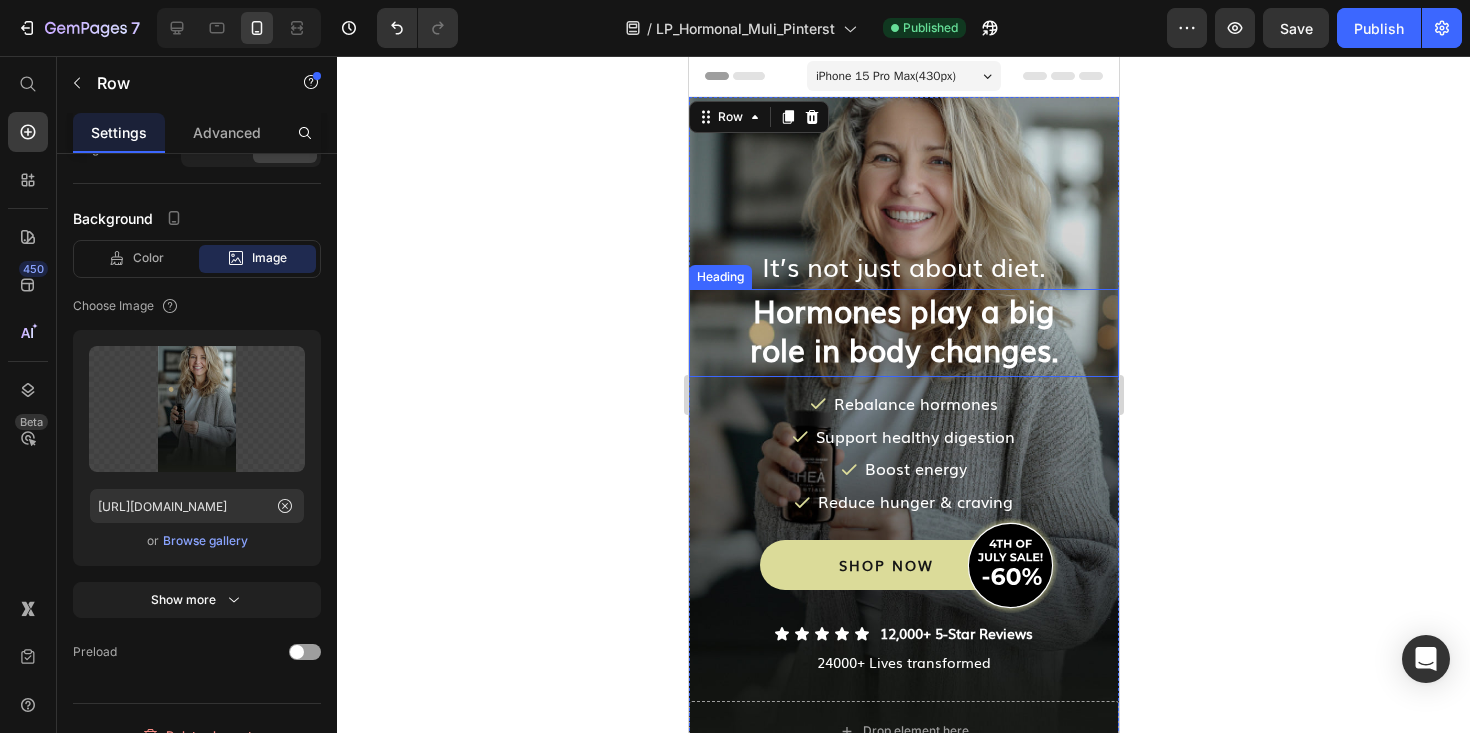 scroll, scrollTop: 2, scrollLeft: 0, axis: vertical 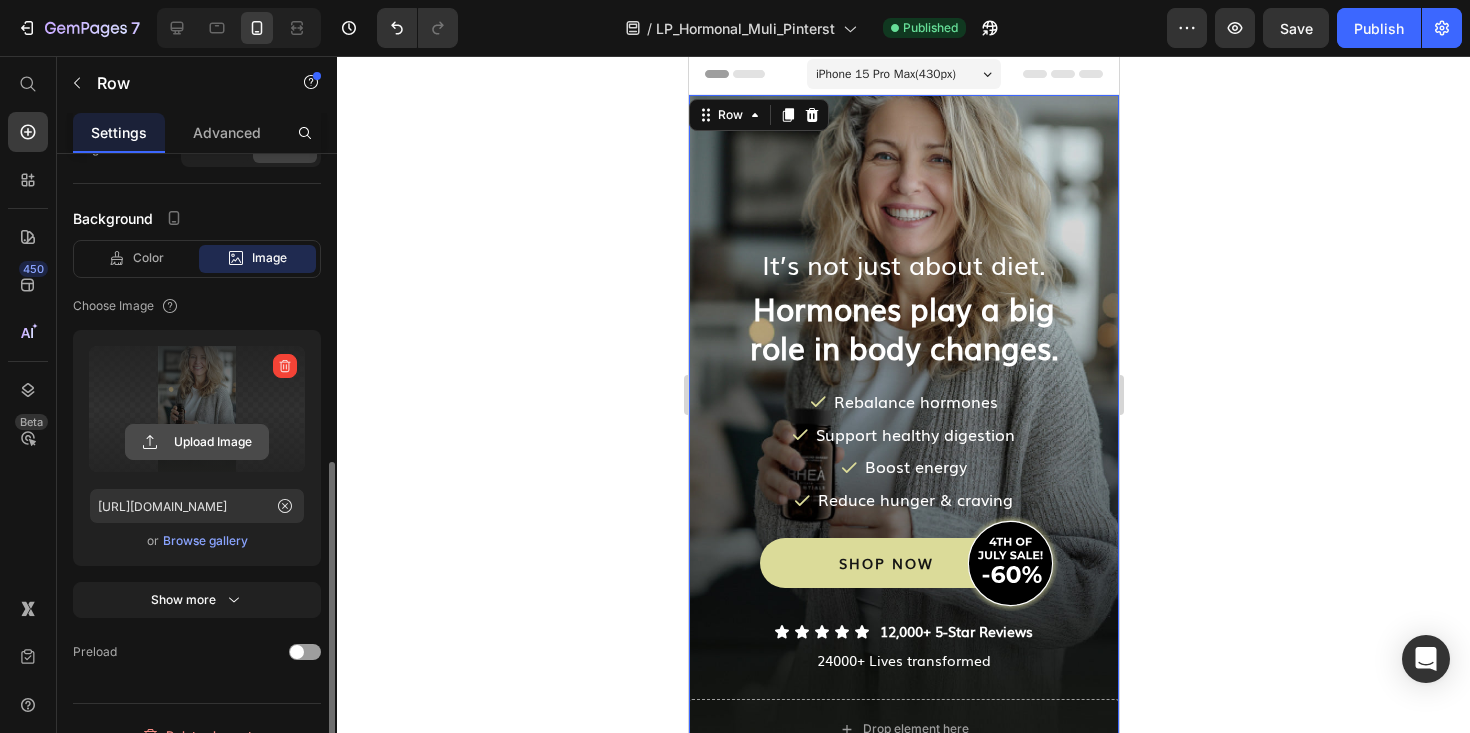click 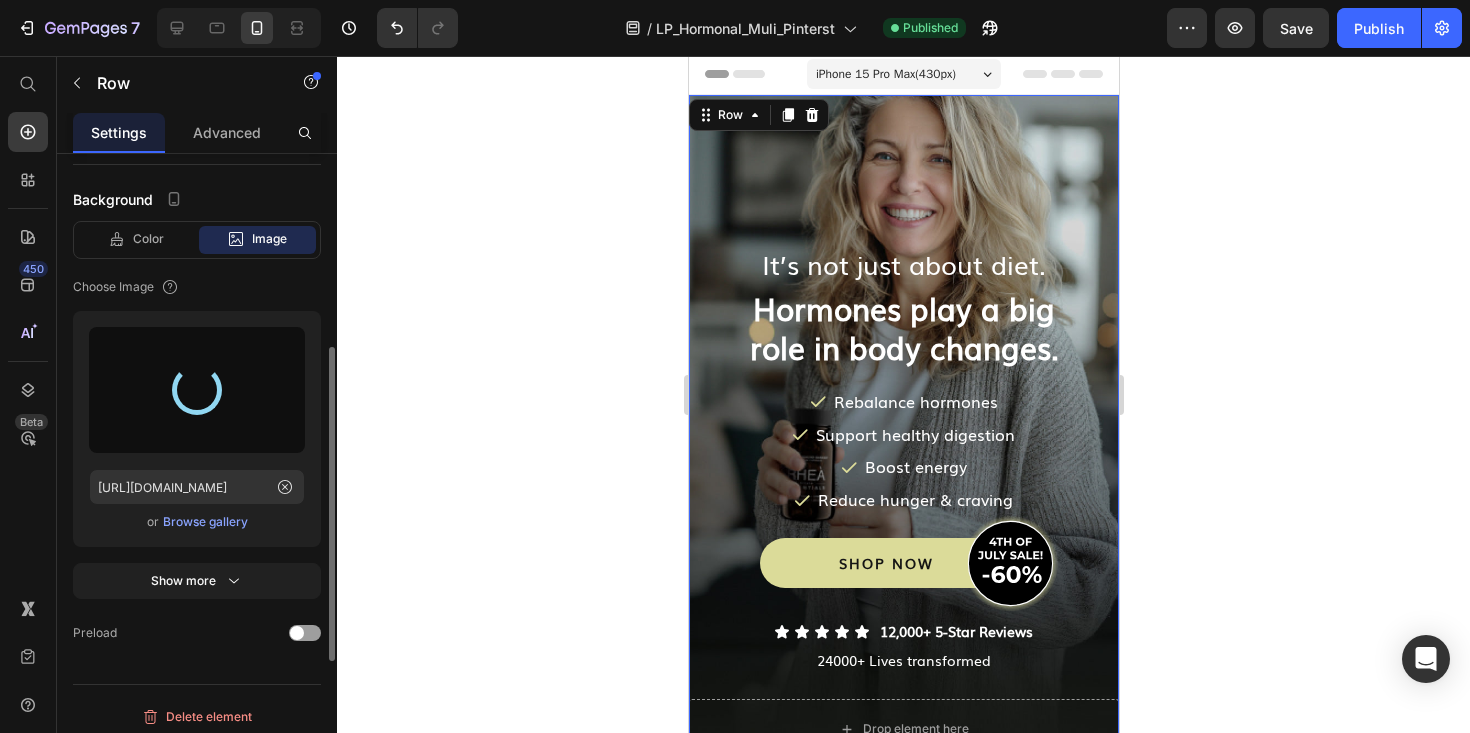 scroll, scrollTop: 649, scrollLeft: 0, axis: vertical 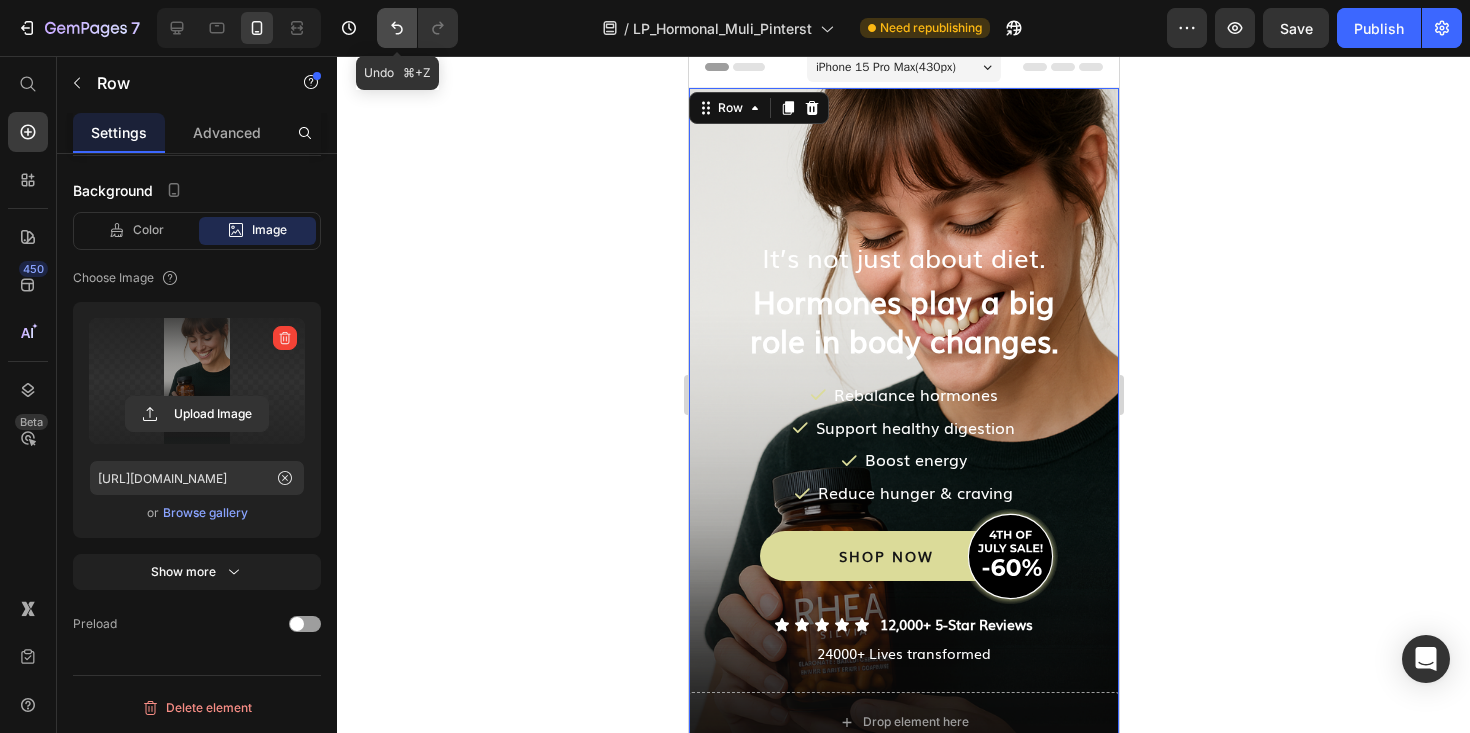 click 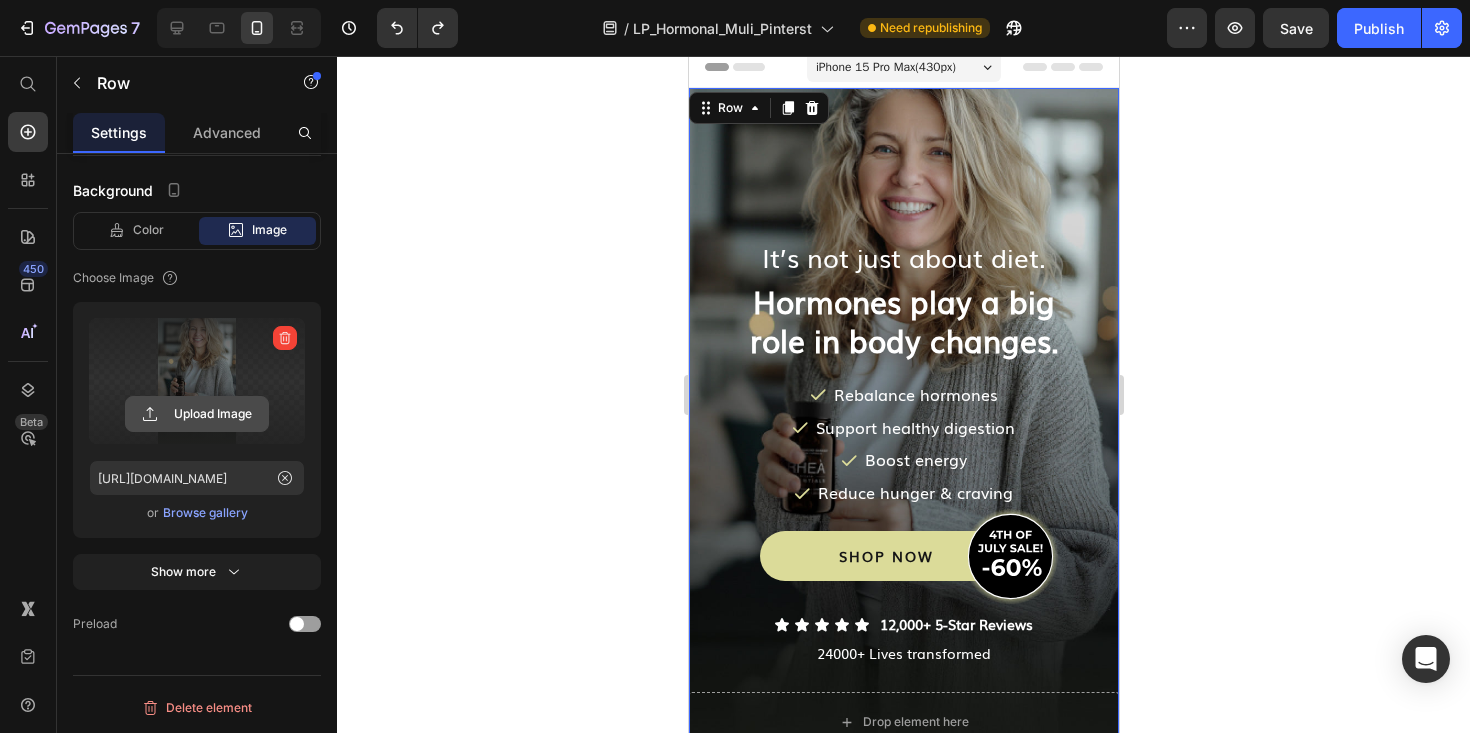 click 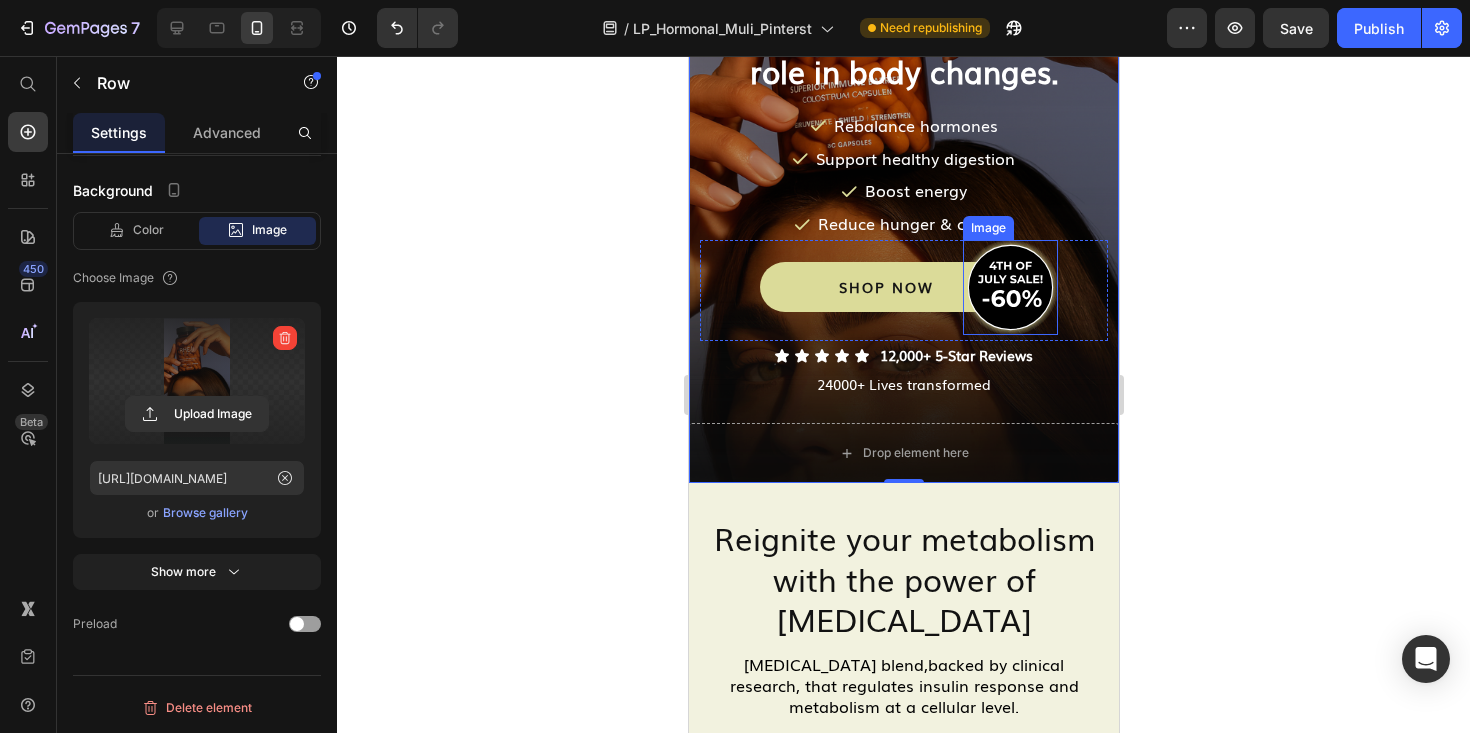 scroll, scrollTop: 0, scrollLeft: 0, axis: both 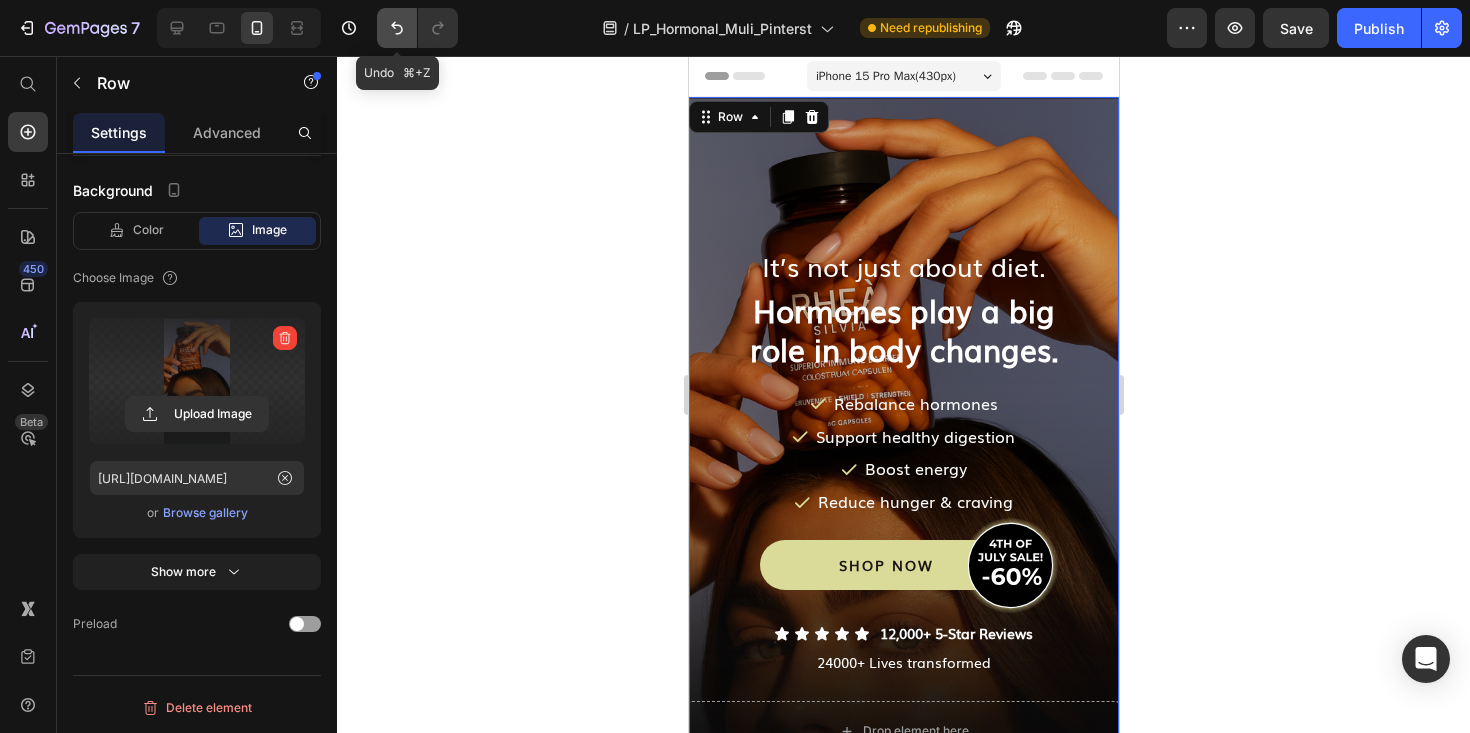 click 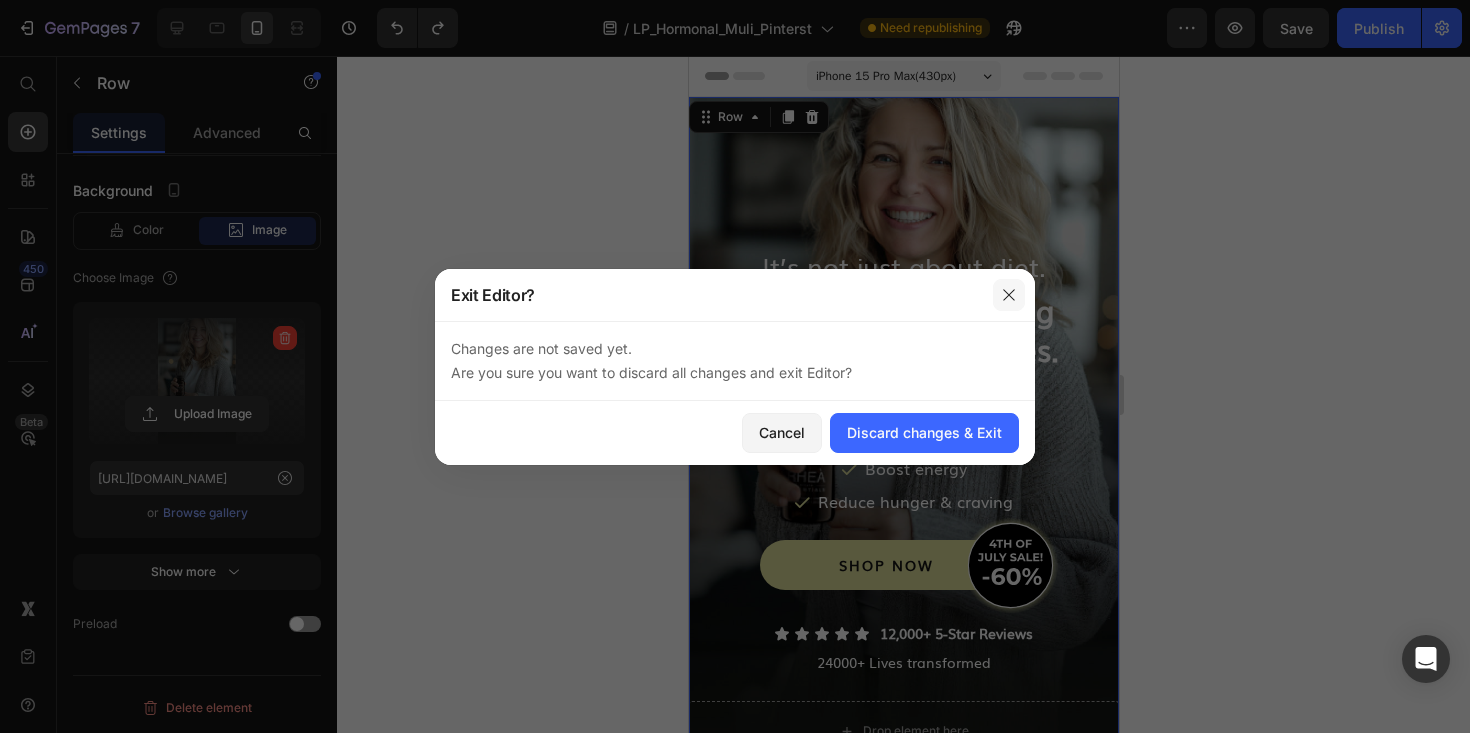 click 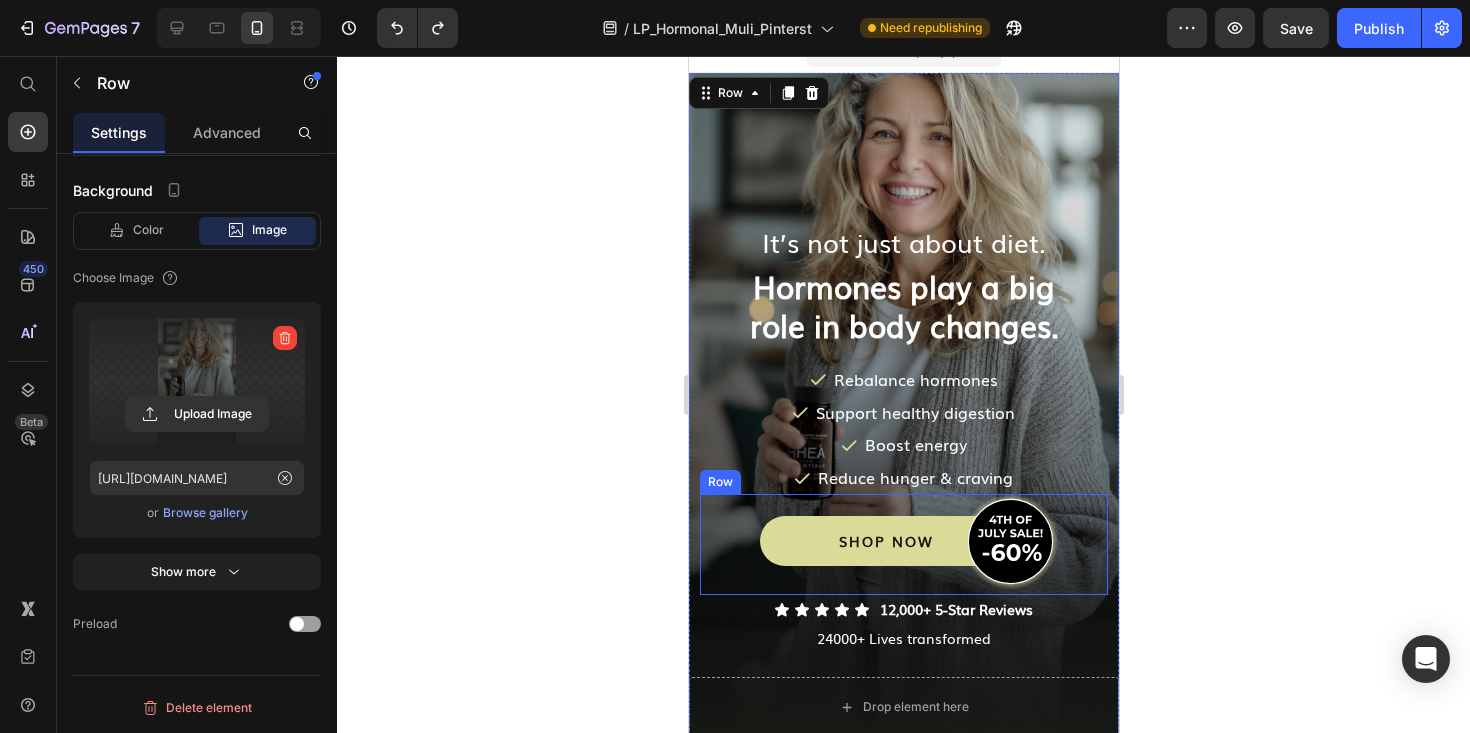 scroll, scrollTop: 3, scrollLeft: 0, axis: vertical 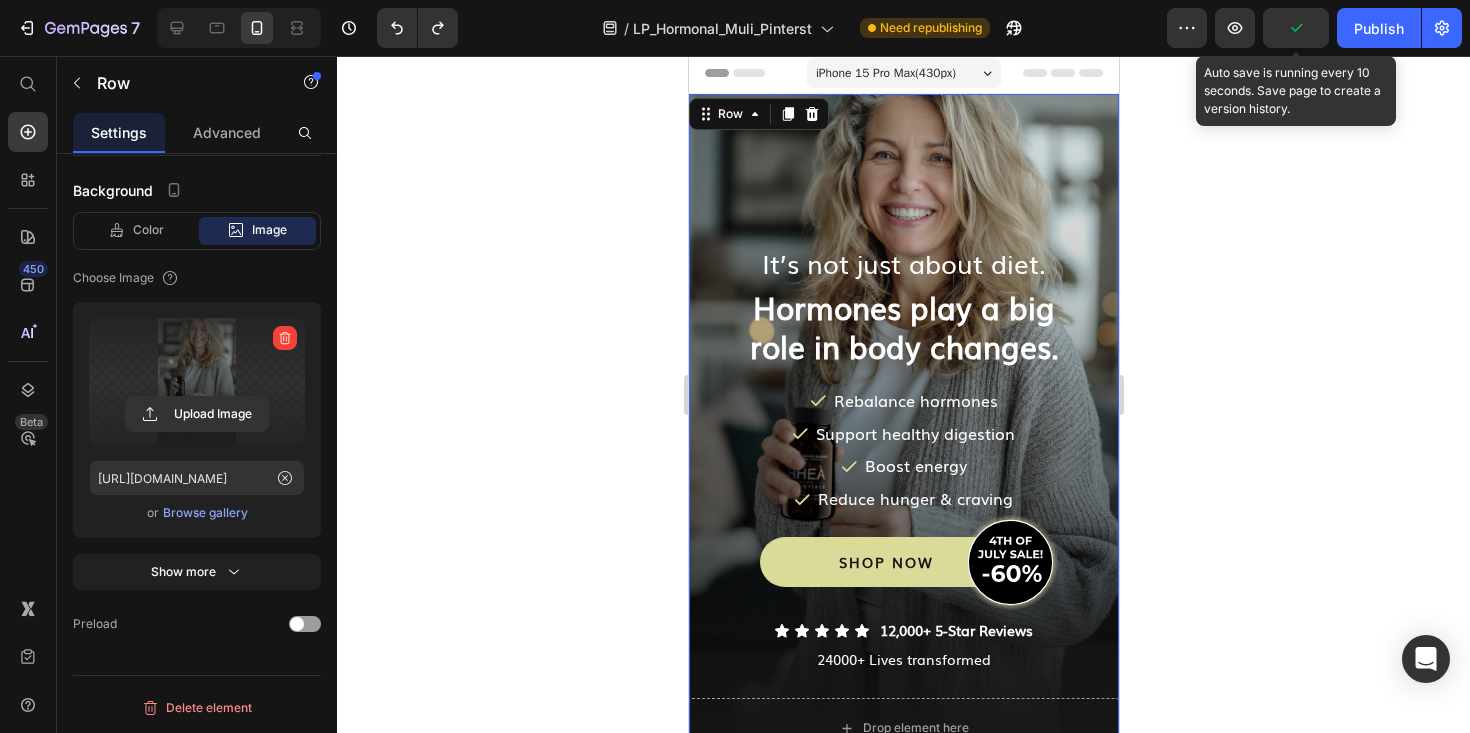 click 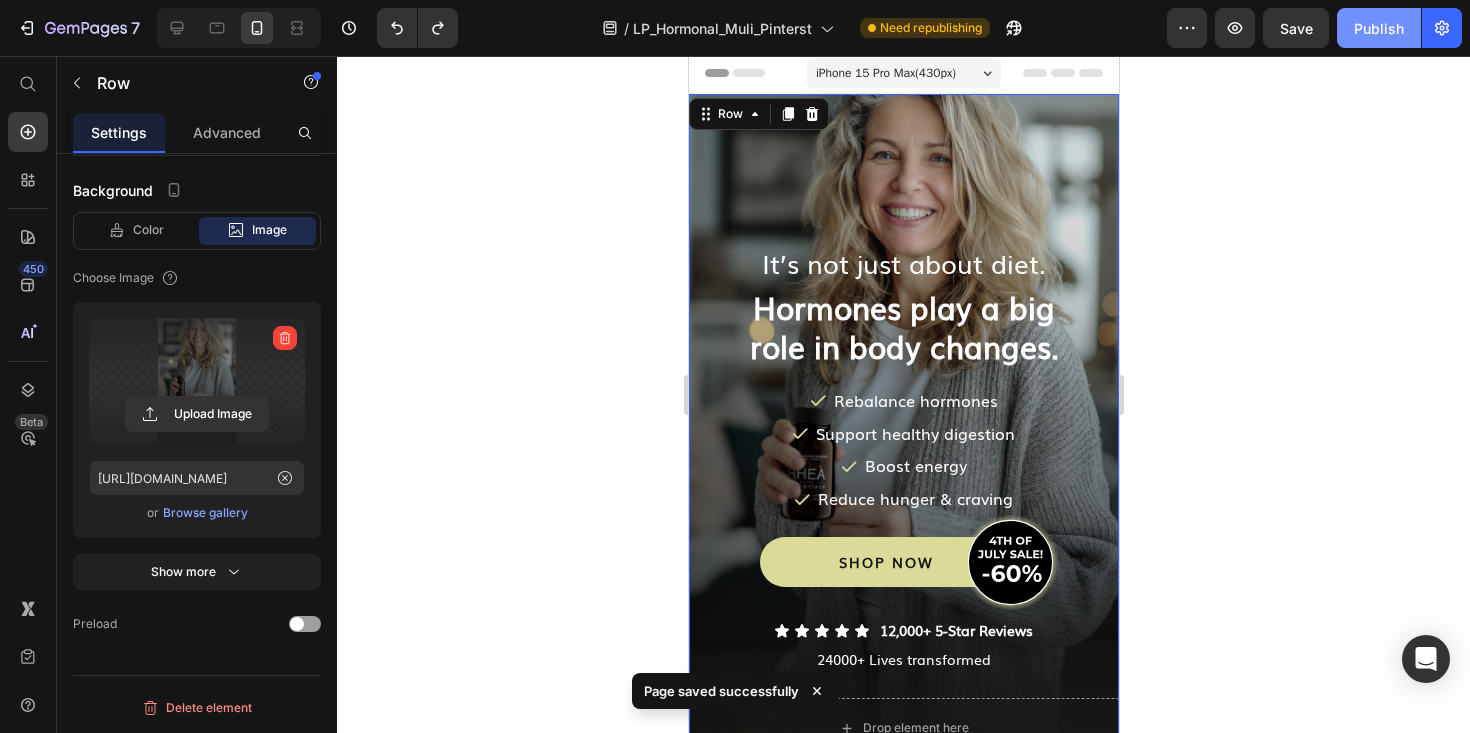 click on "Publish" at bounding box center (1379, 28) 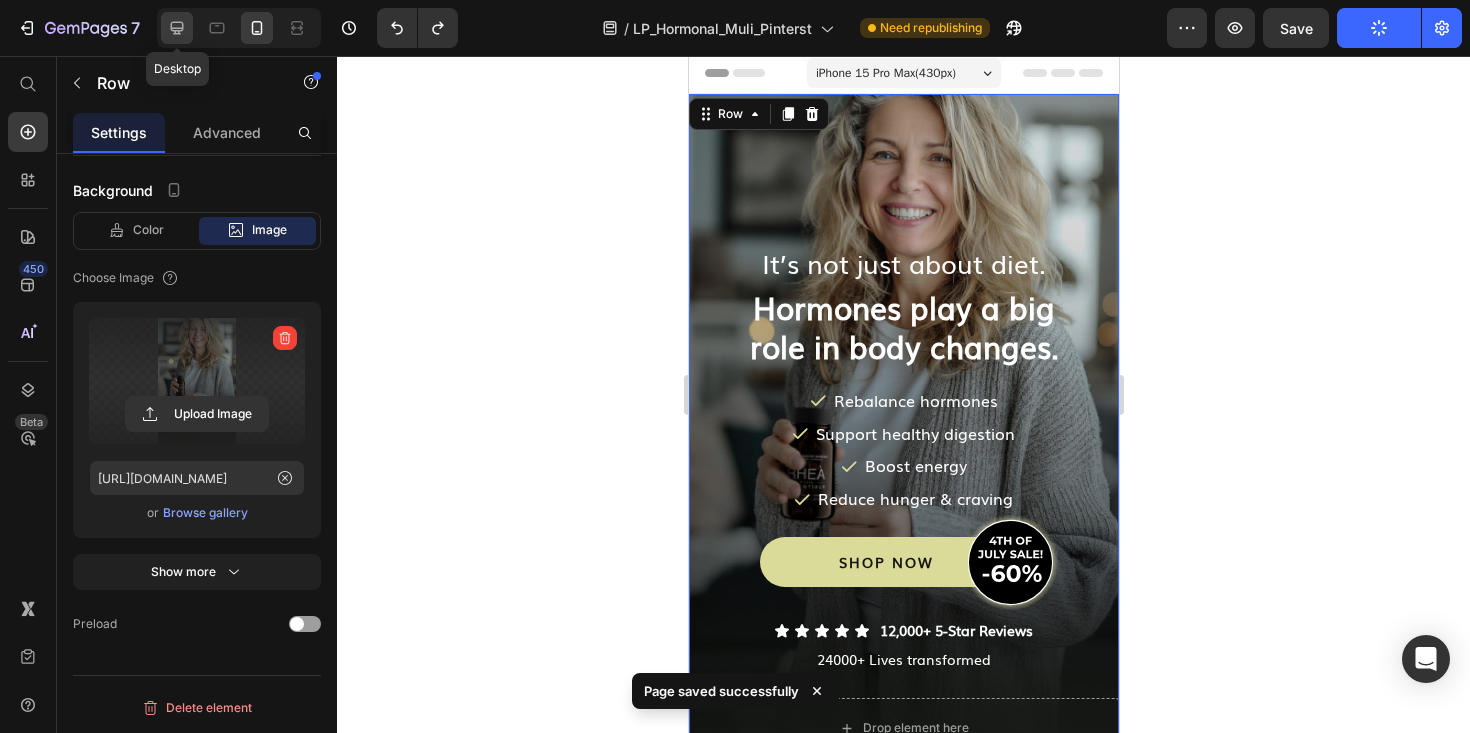click 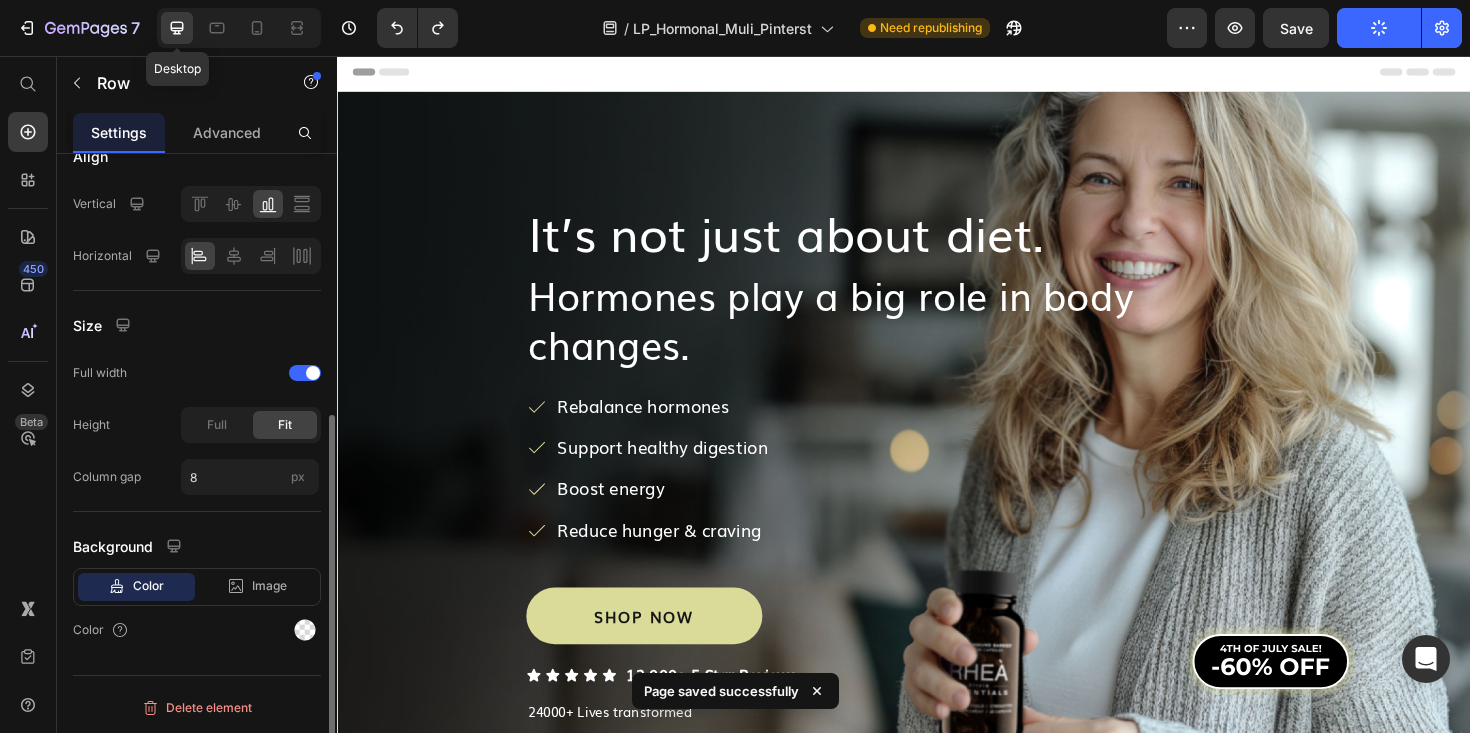 scroll, scrollTop: 441, scrollLeft: 0, axis: vertical 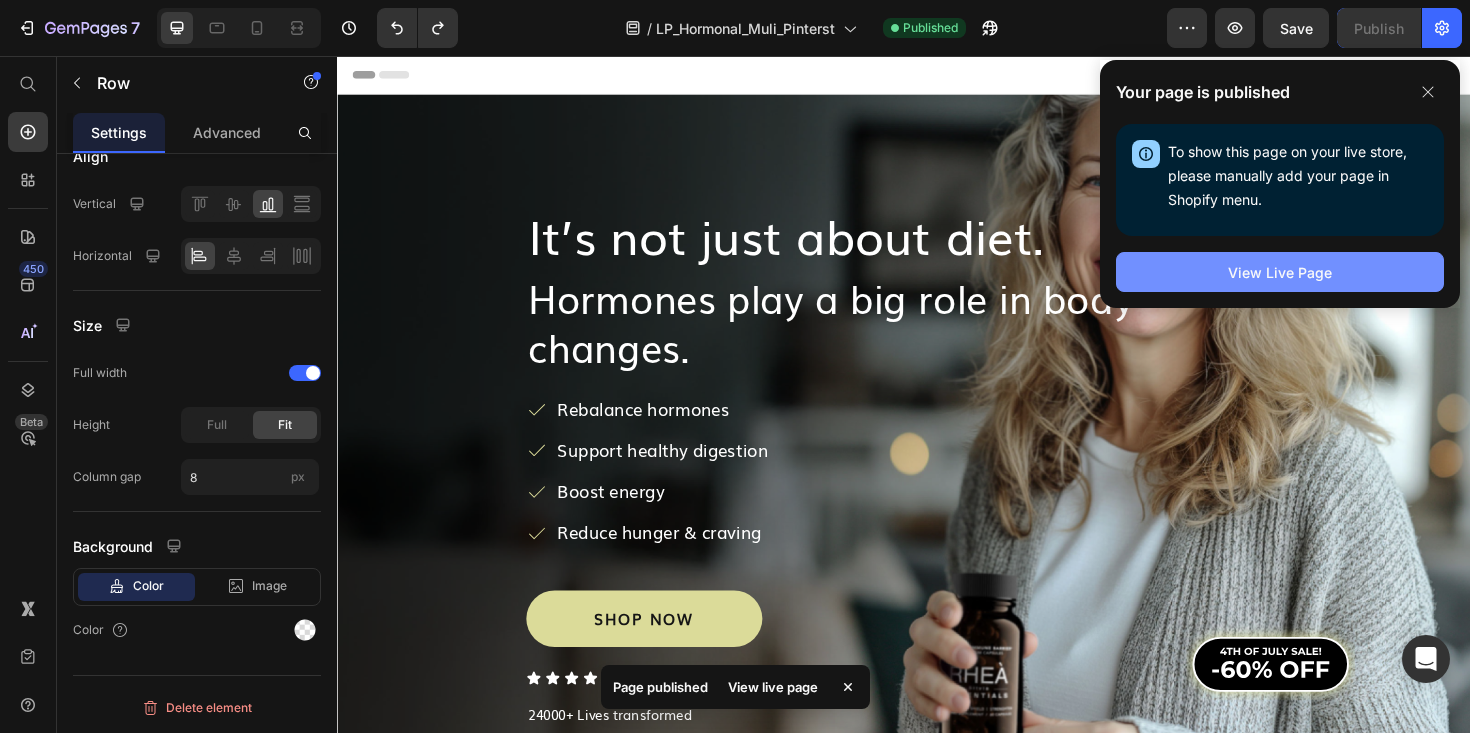 click on "View Live Page" at bounding box center [1280, 272] 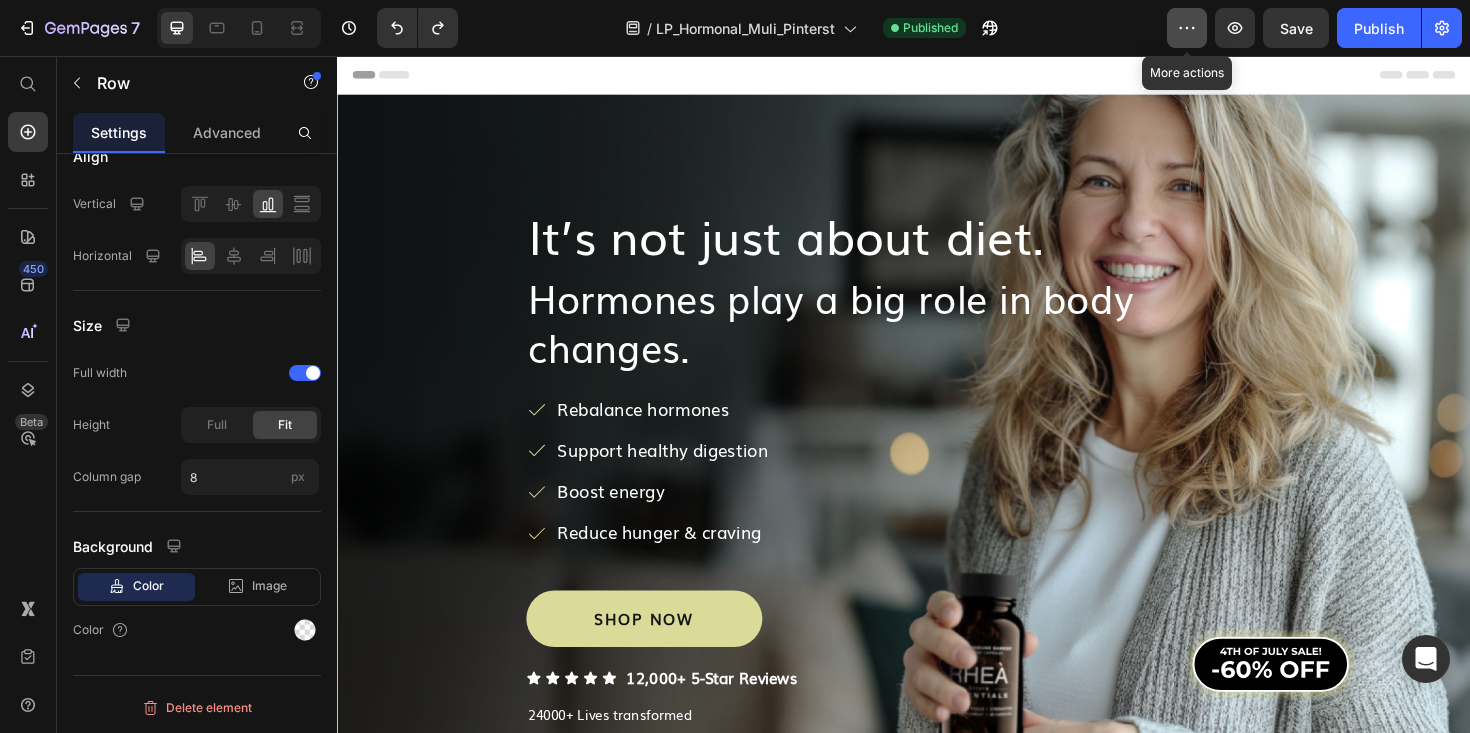 click 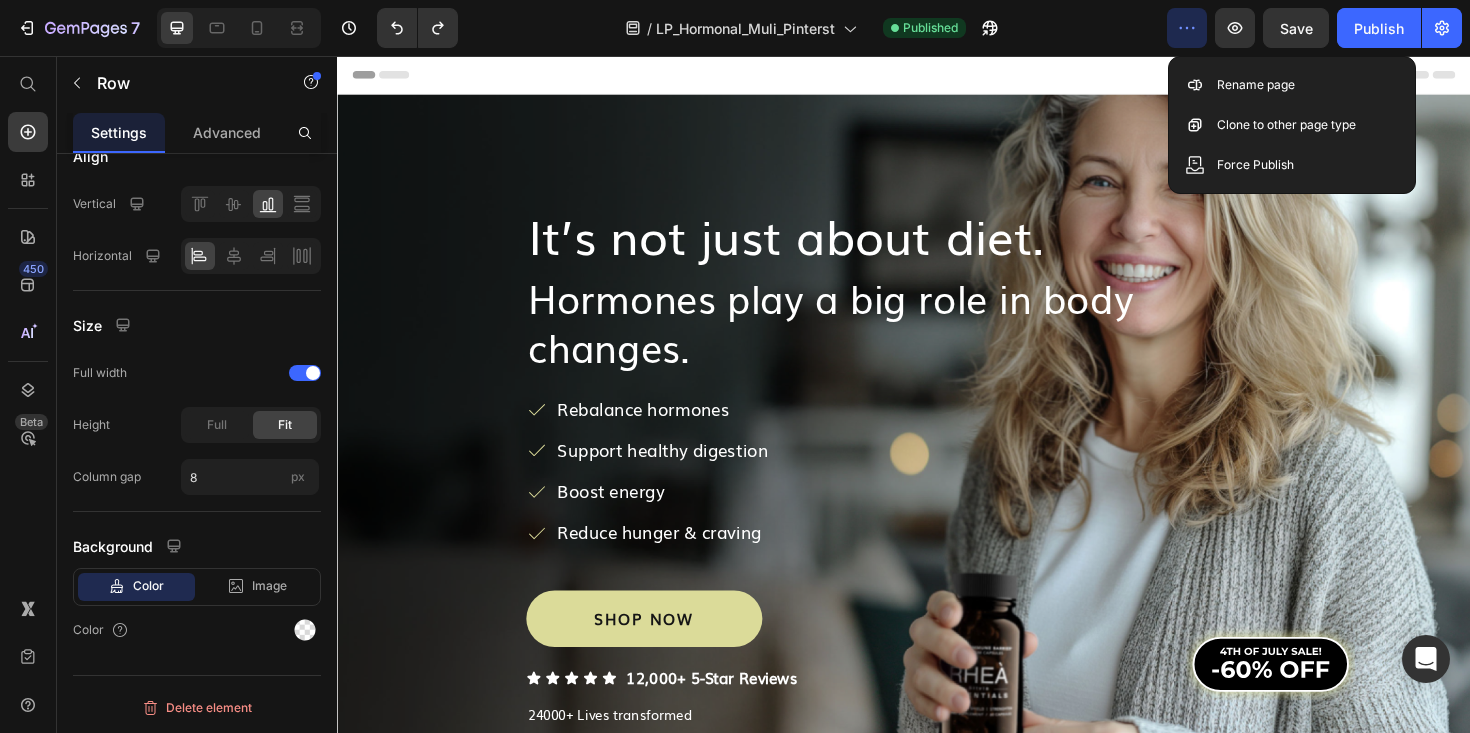 click 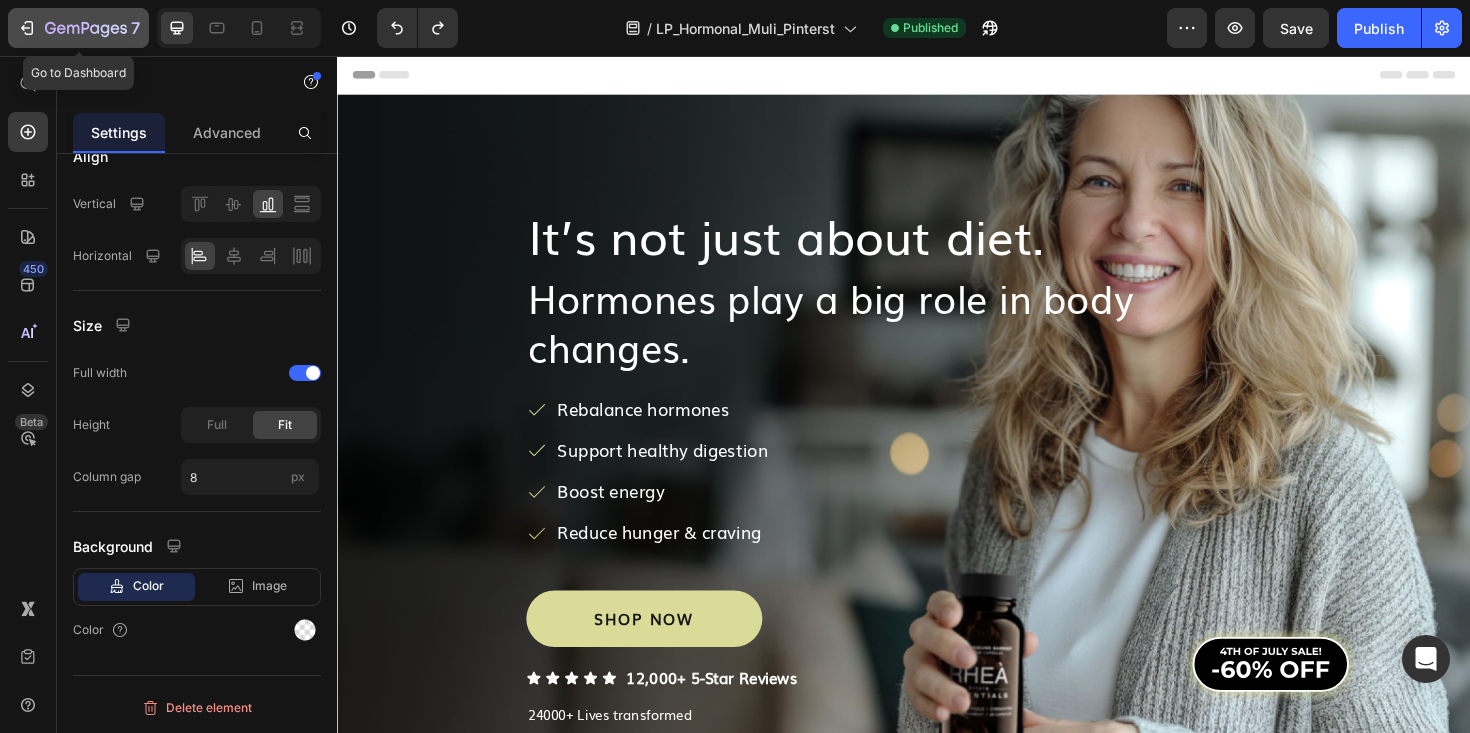 click 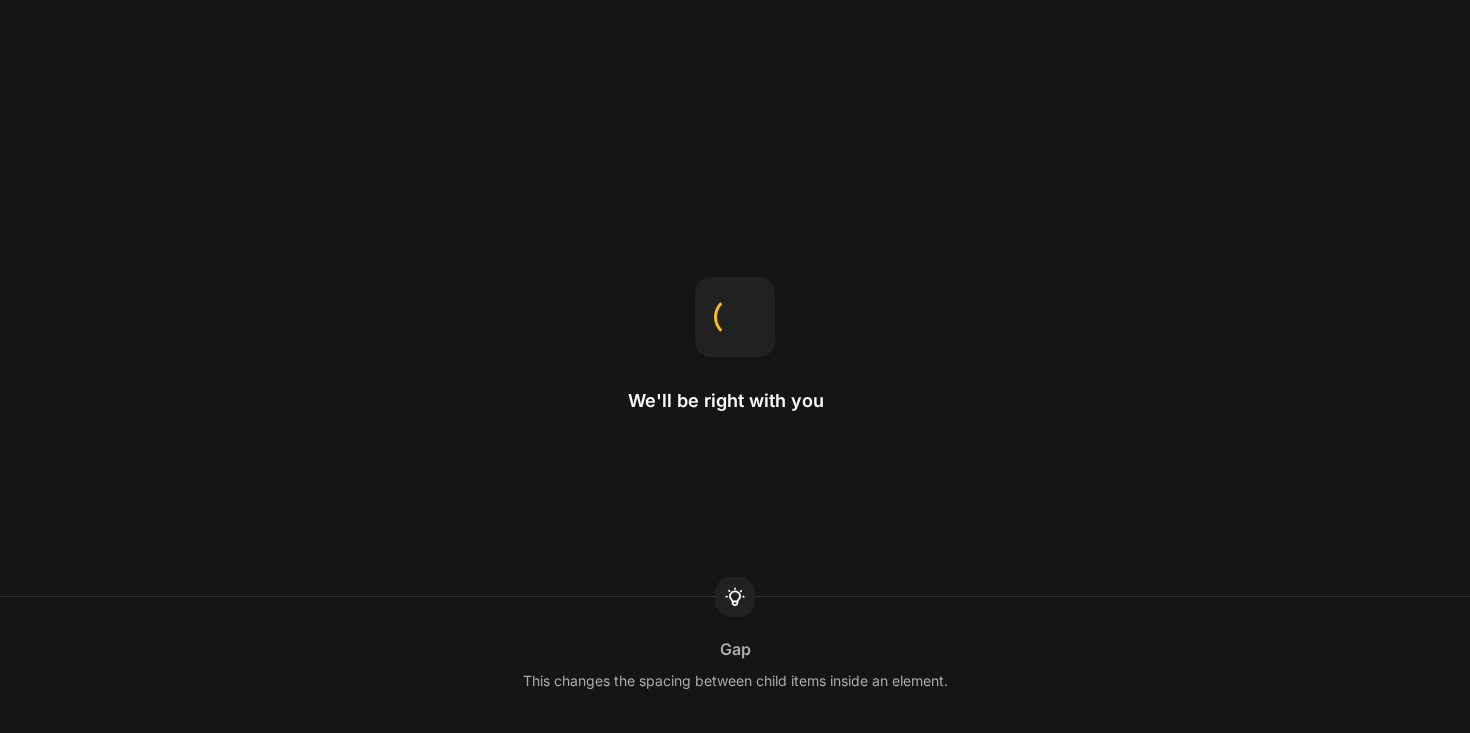 scroll, scrollTop: 0, scrollLeft: 0, axis: both 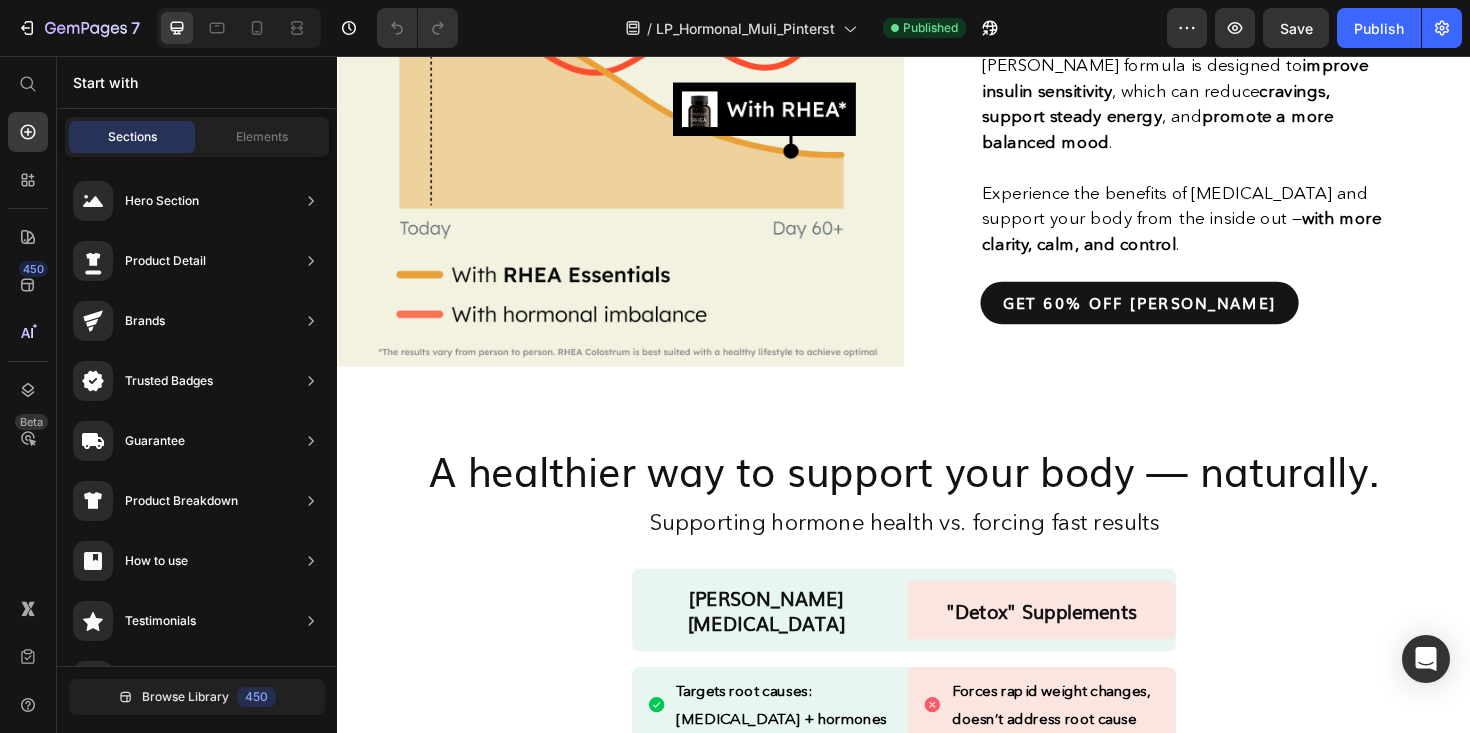 click at bounding box center [637, 102] 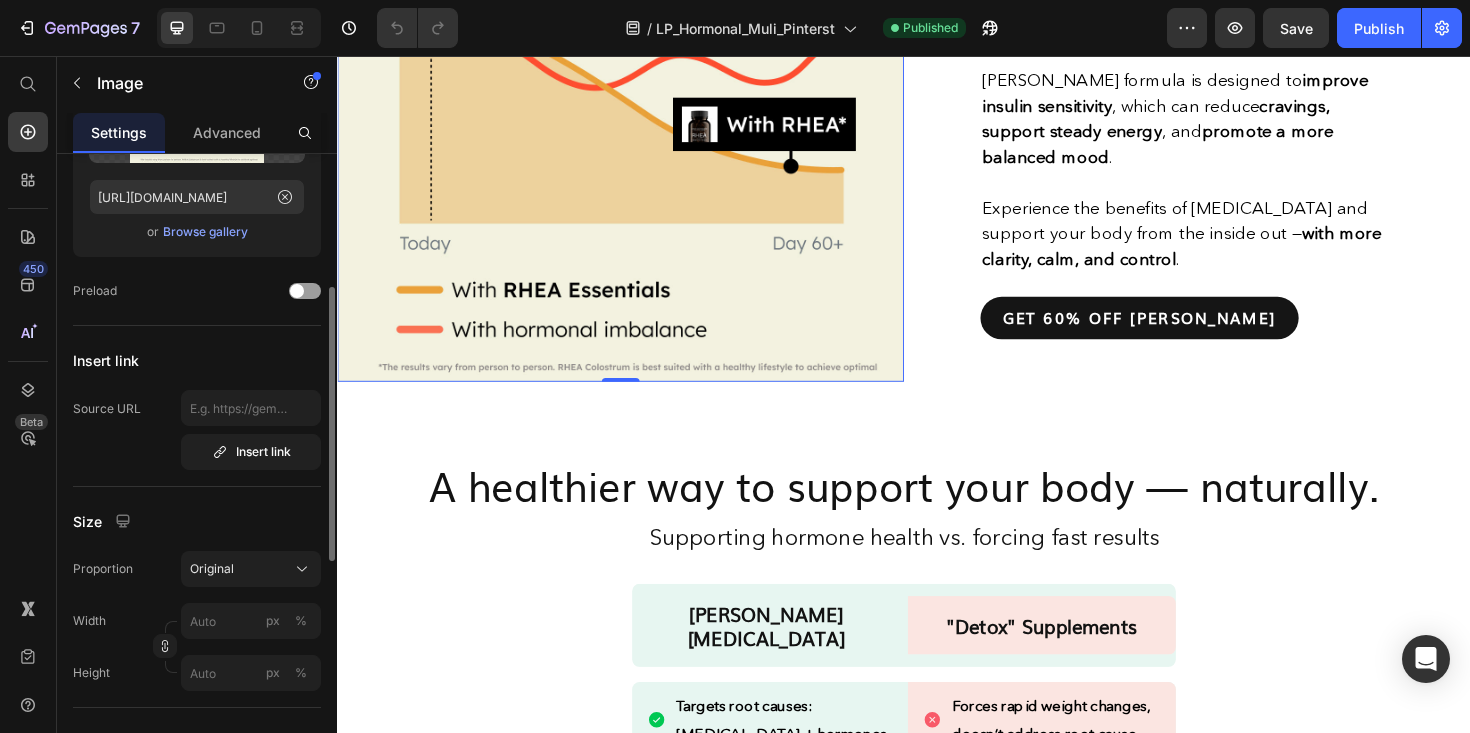 scroll, scrollTop: 0, scrollLeft: 0, axis: both 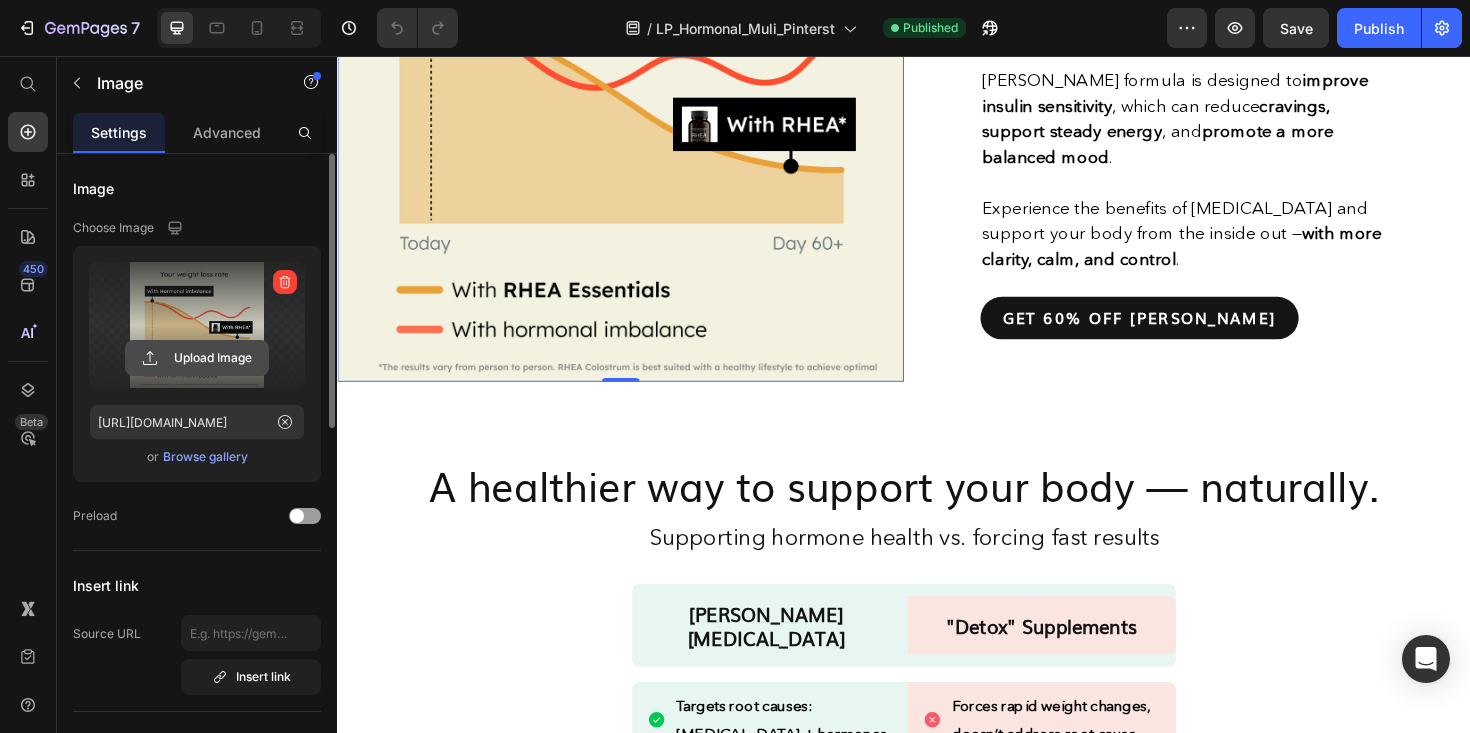 click 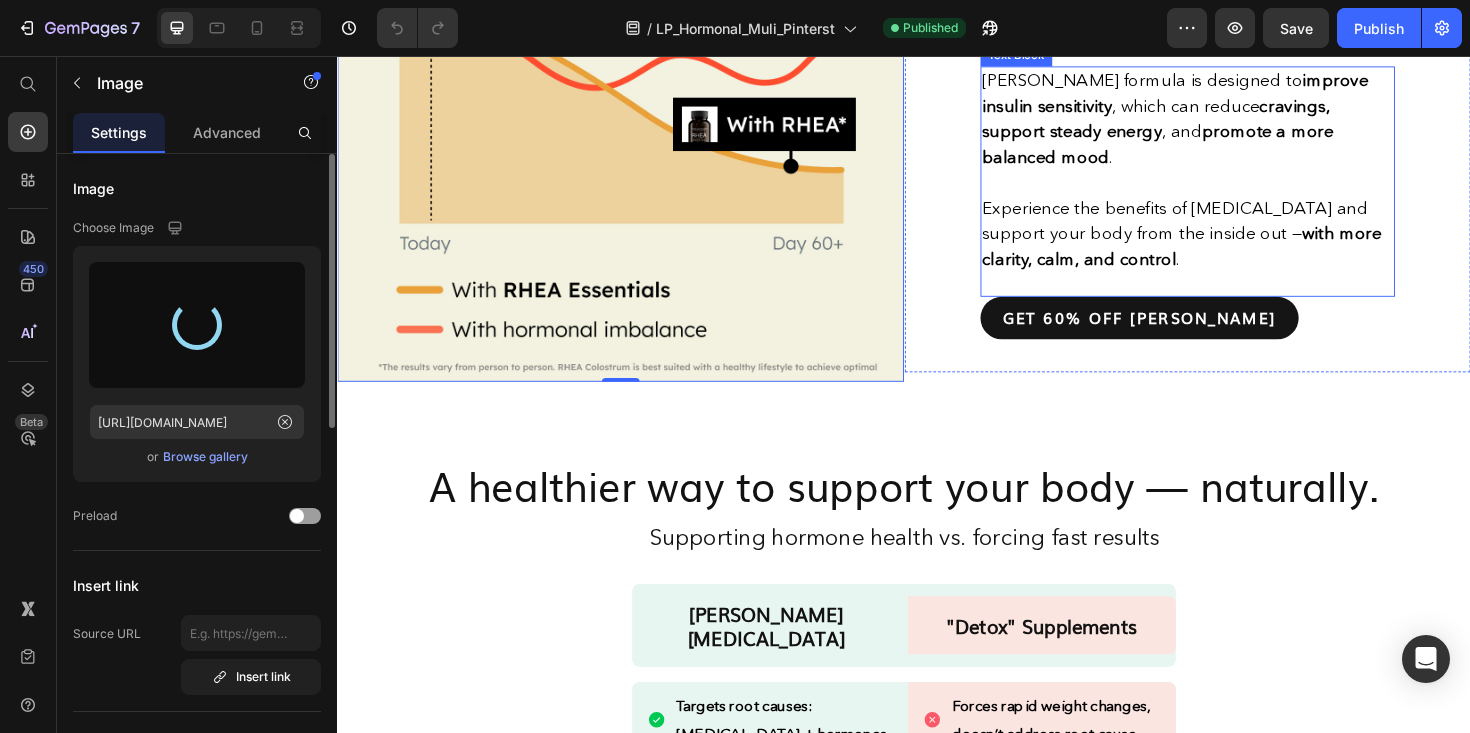 type on "https://cdn.shopify.com/s/files/1/0827/4552/4558/files/gempages_541051454656349315-049109fc-af7e-49f7-b62e-815438100d19.png" 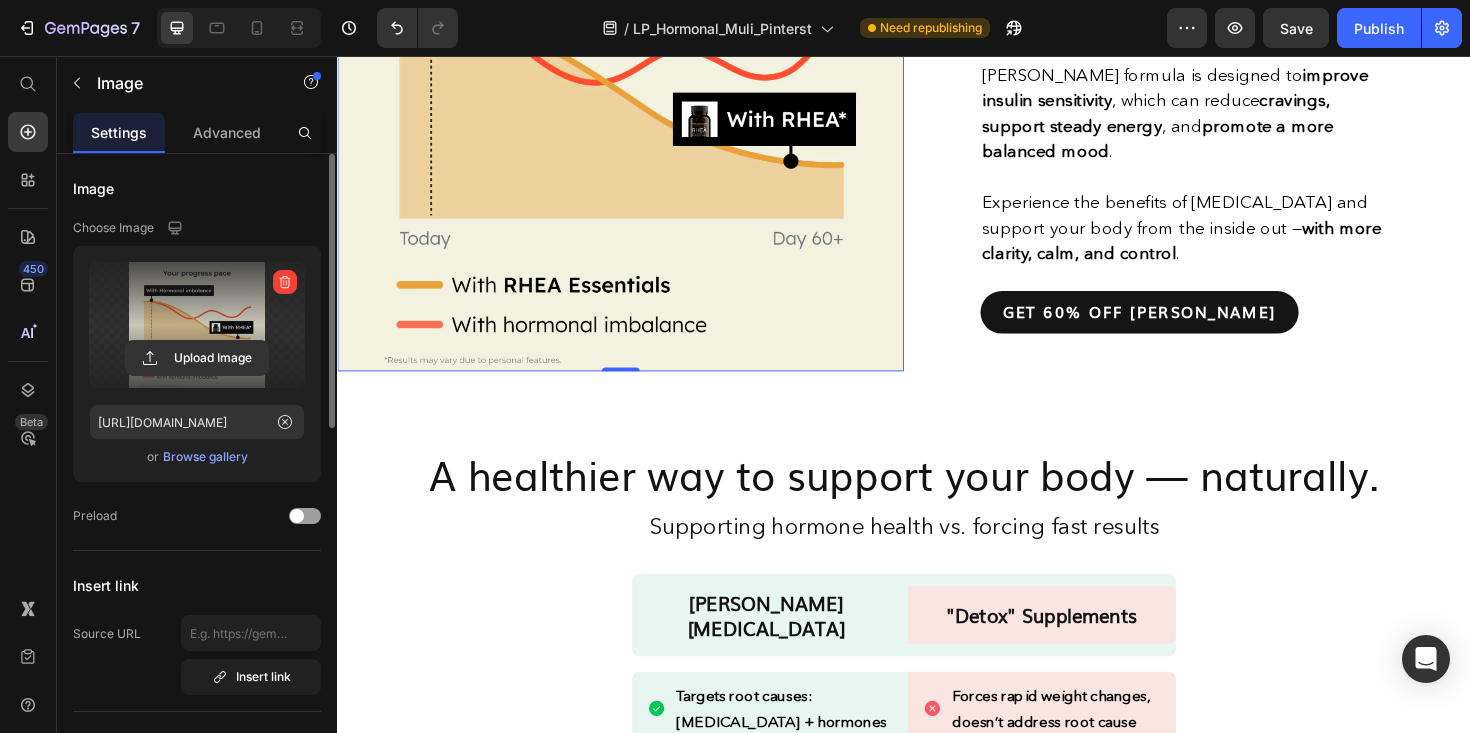 click at bounding box center [637, 112] 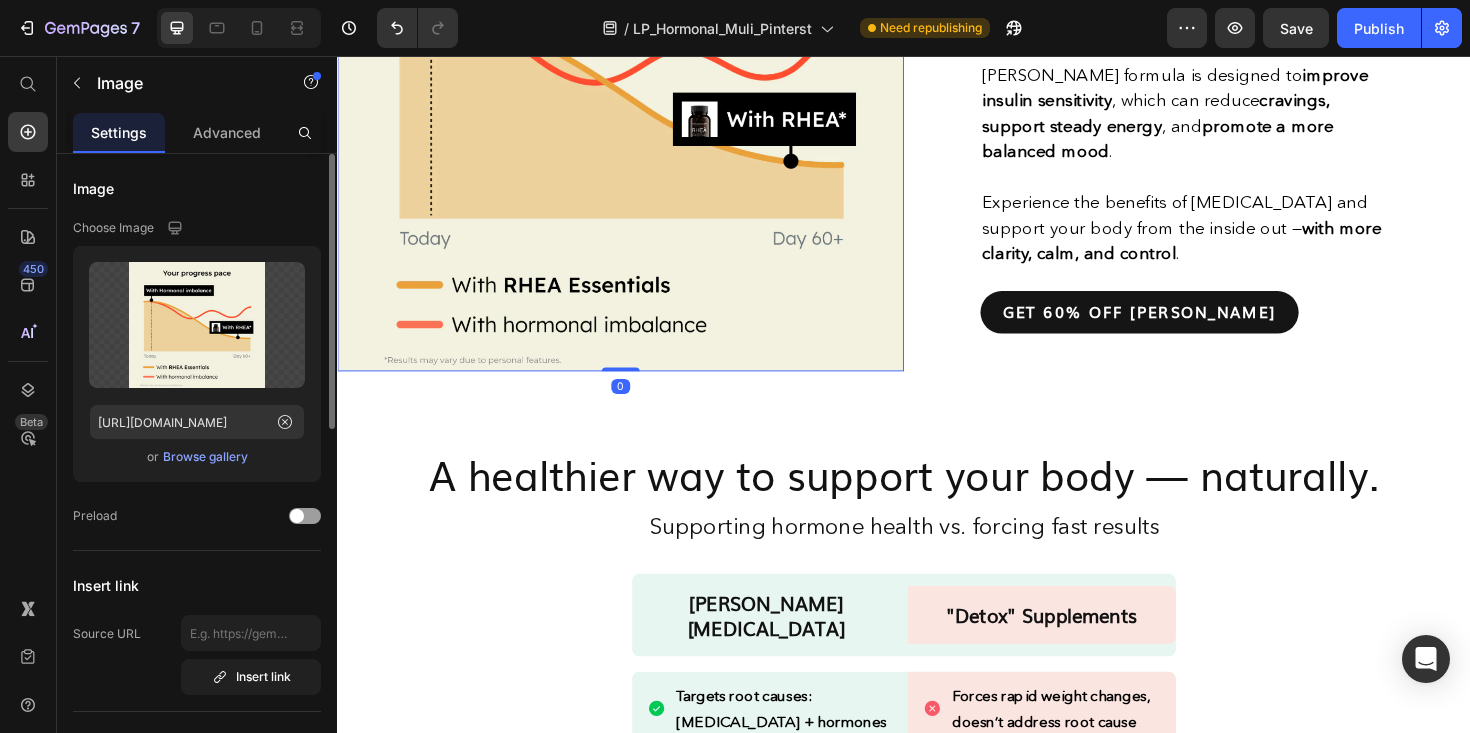 click at bounding box center (637, 112) 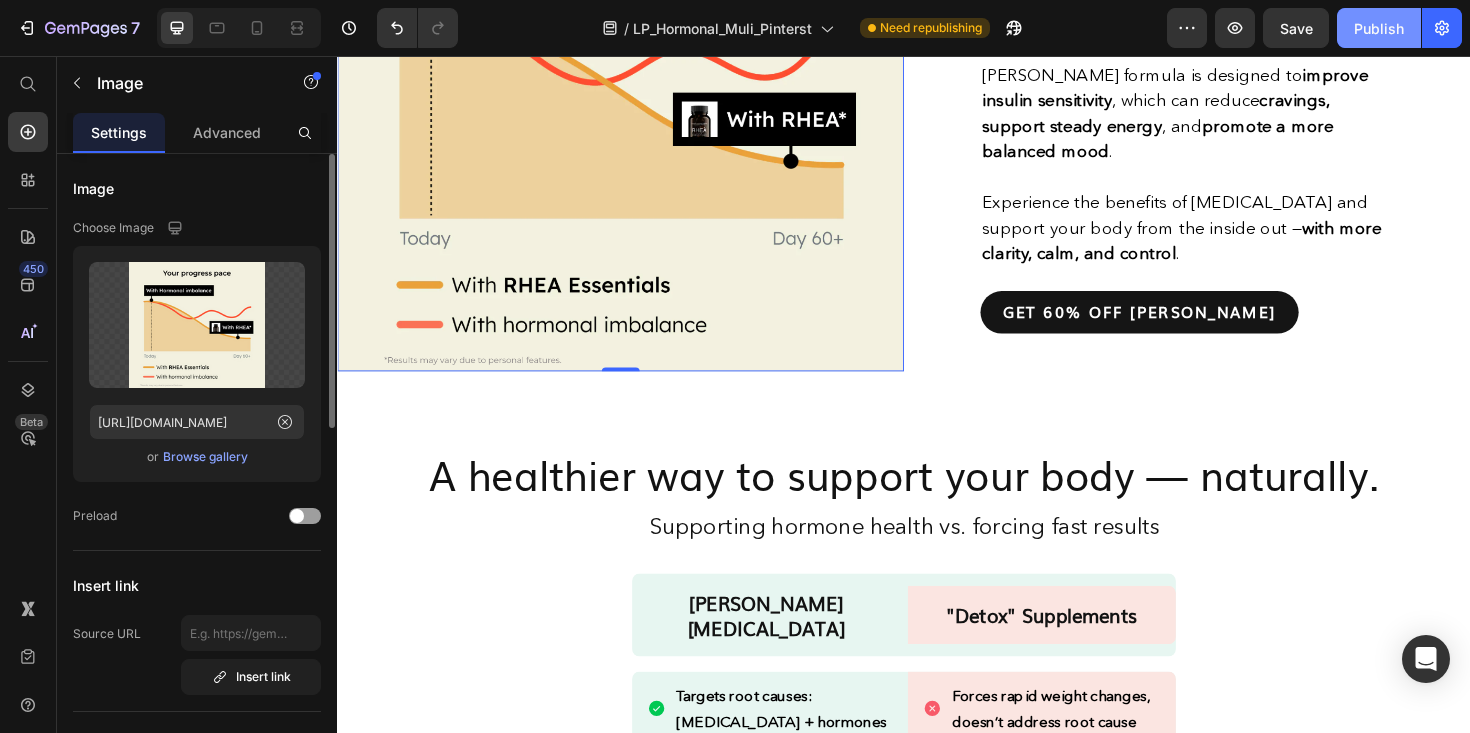 click on "Publish" at bounding box center [1379, 28] 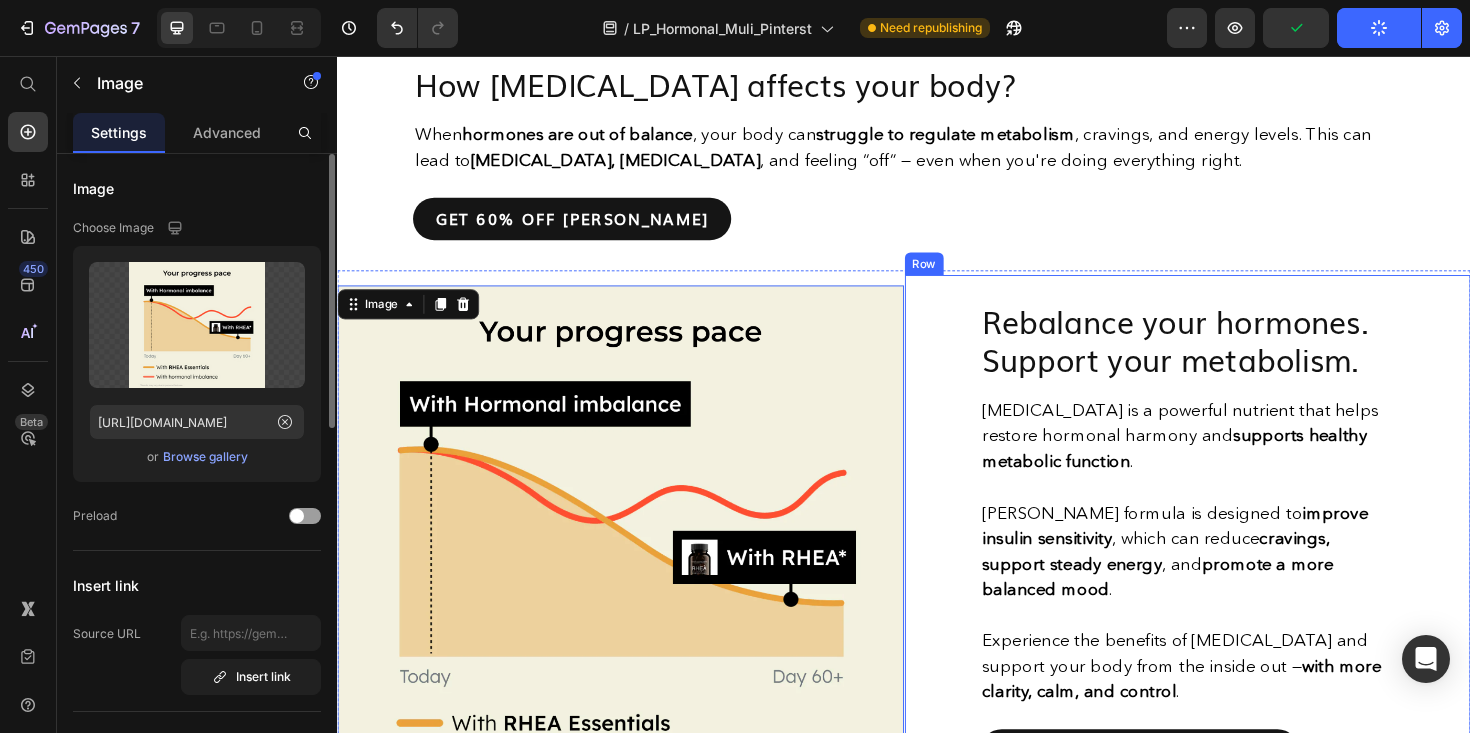 scroll, scrollTop: 1391, scrollLeft: 0, axis: vertical 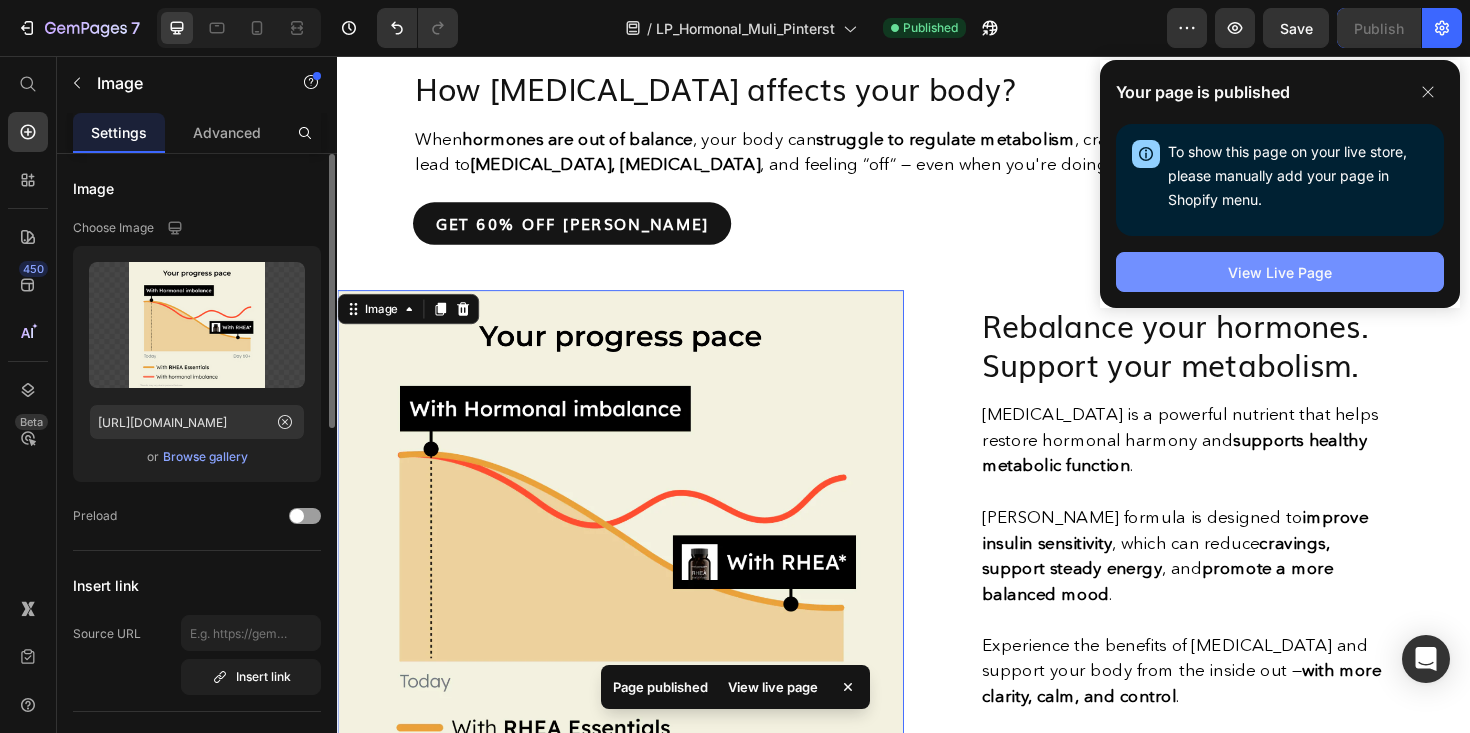 click on "View Live Page" at bounding box center (1280, 272) 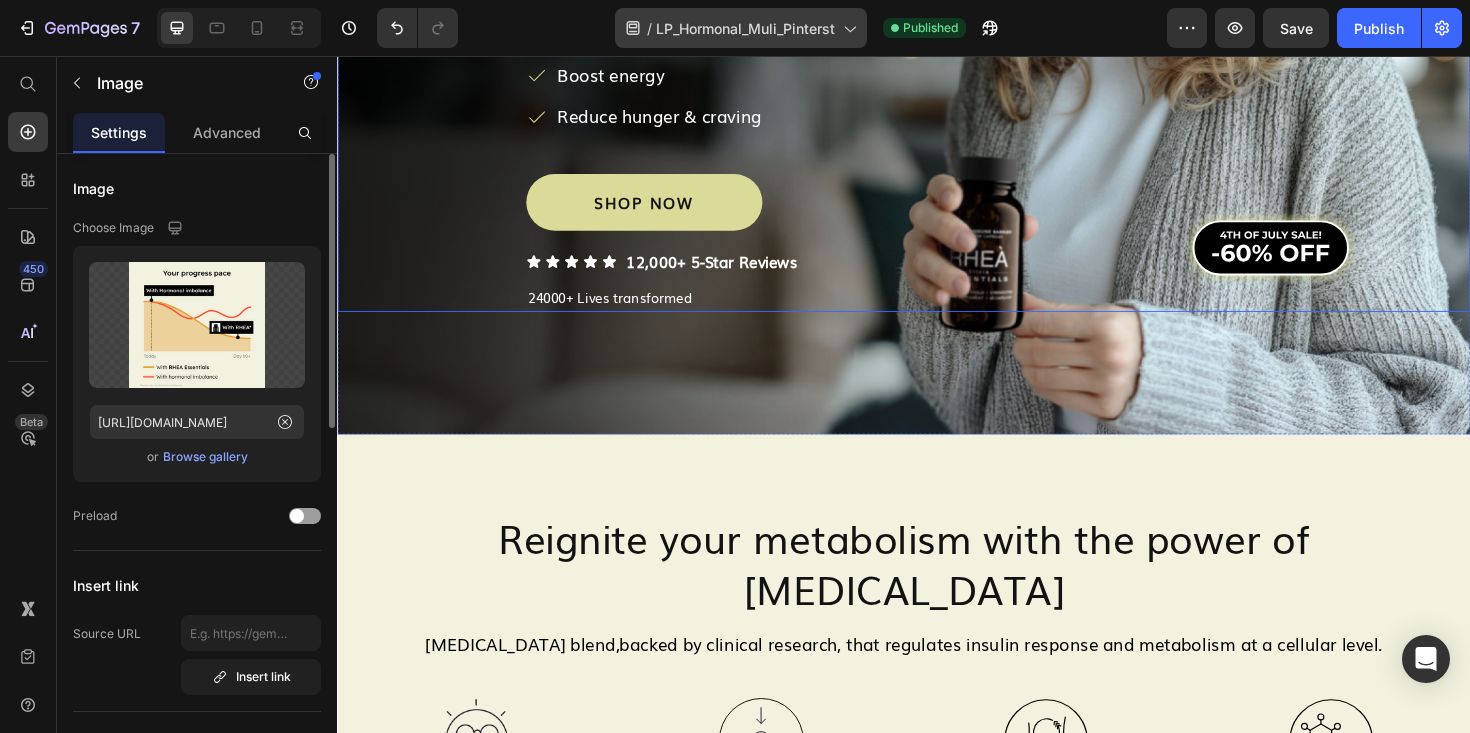 scroll, scrollTop: 371, scrollLeft: 0, axis: vertical 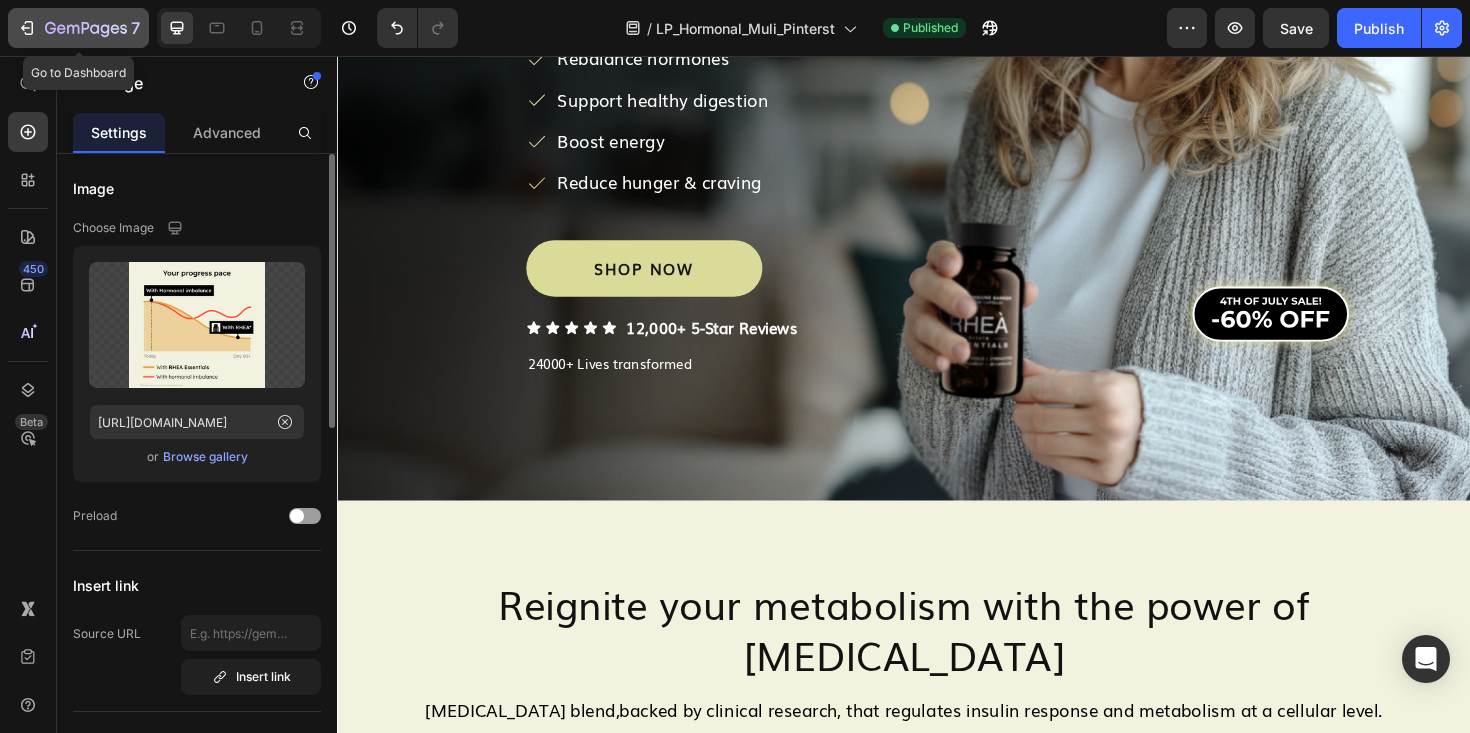 click 